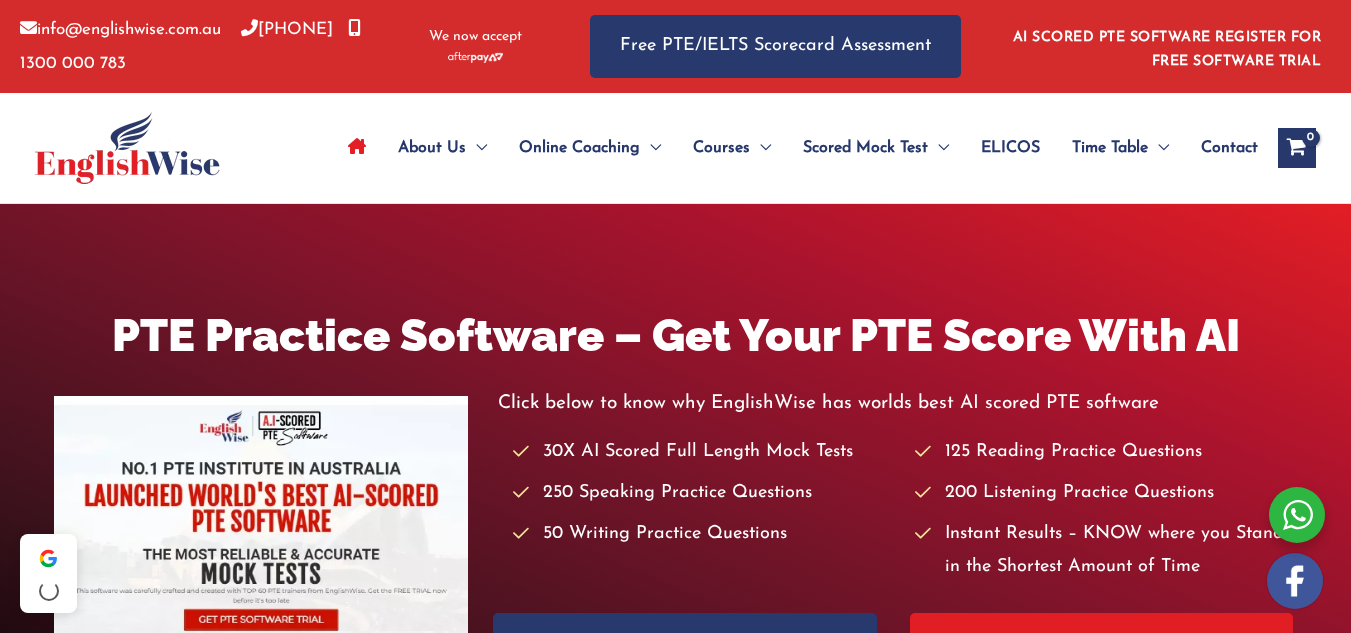 scroll, scrollTop: 0, scrollLeft: 0, axis: both 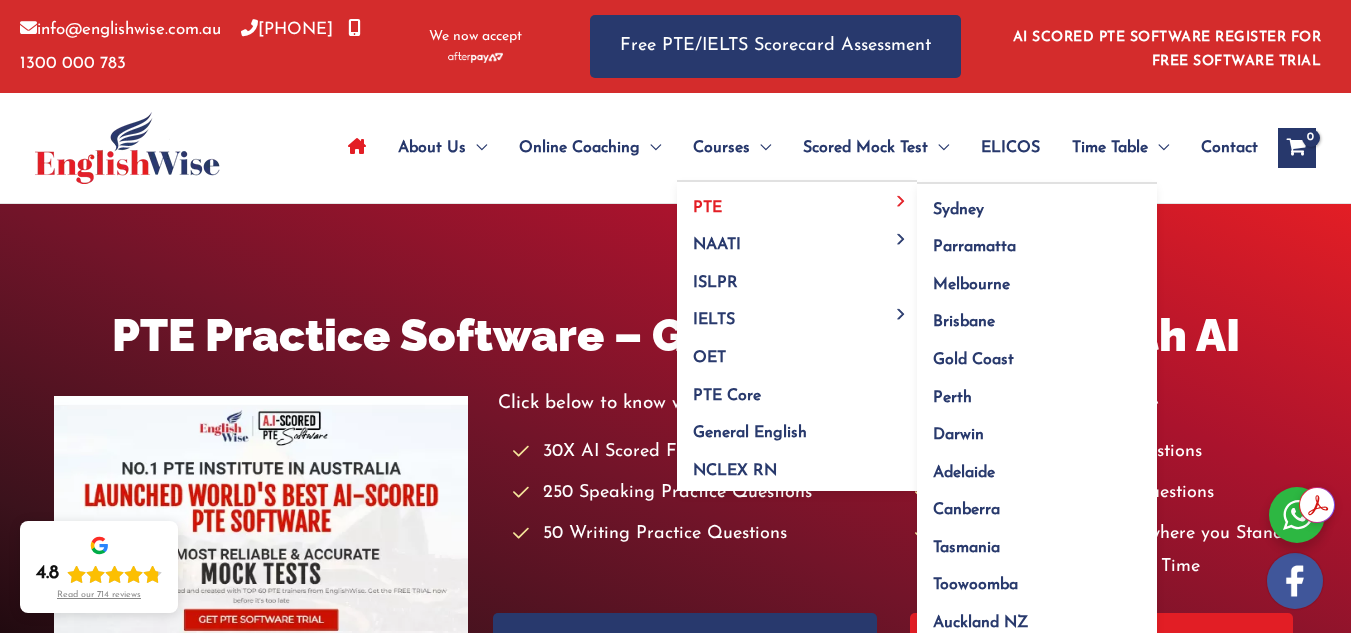 click on "PTE" at bounding box center [797, 201] 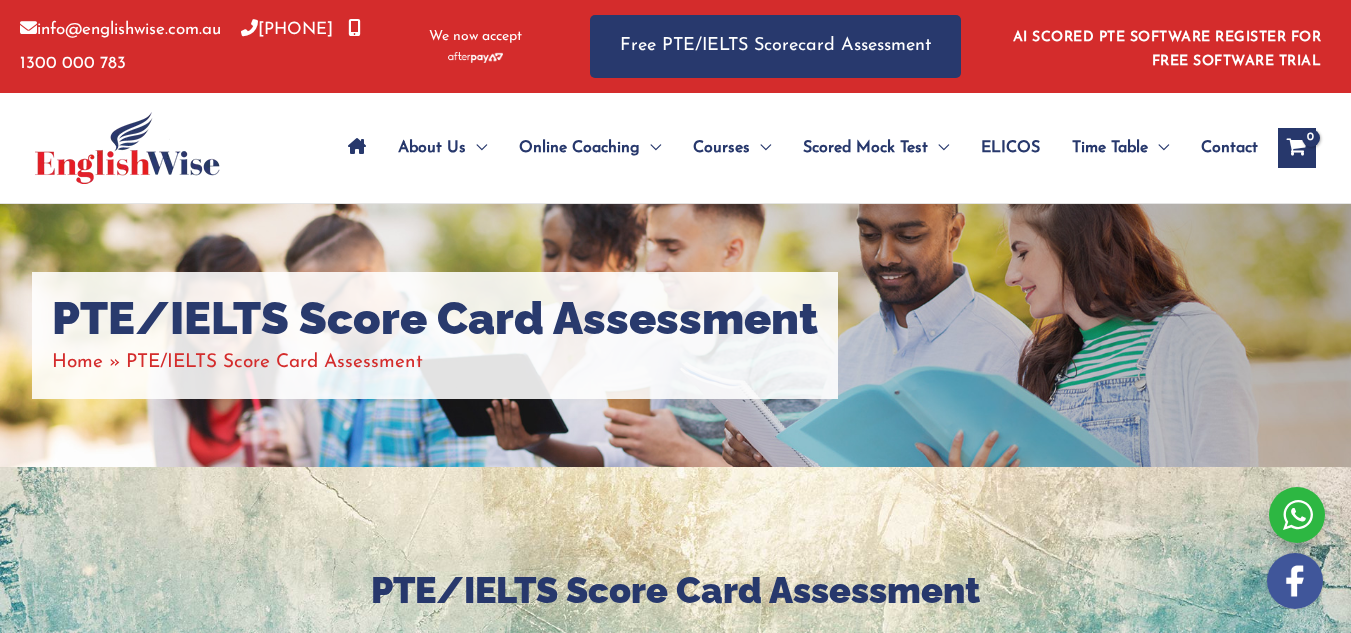scroll, scrollTop: 0, scrollLeft: 0, axis: both 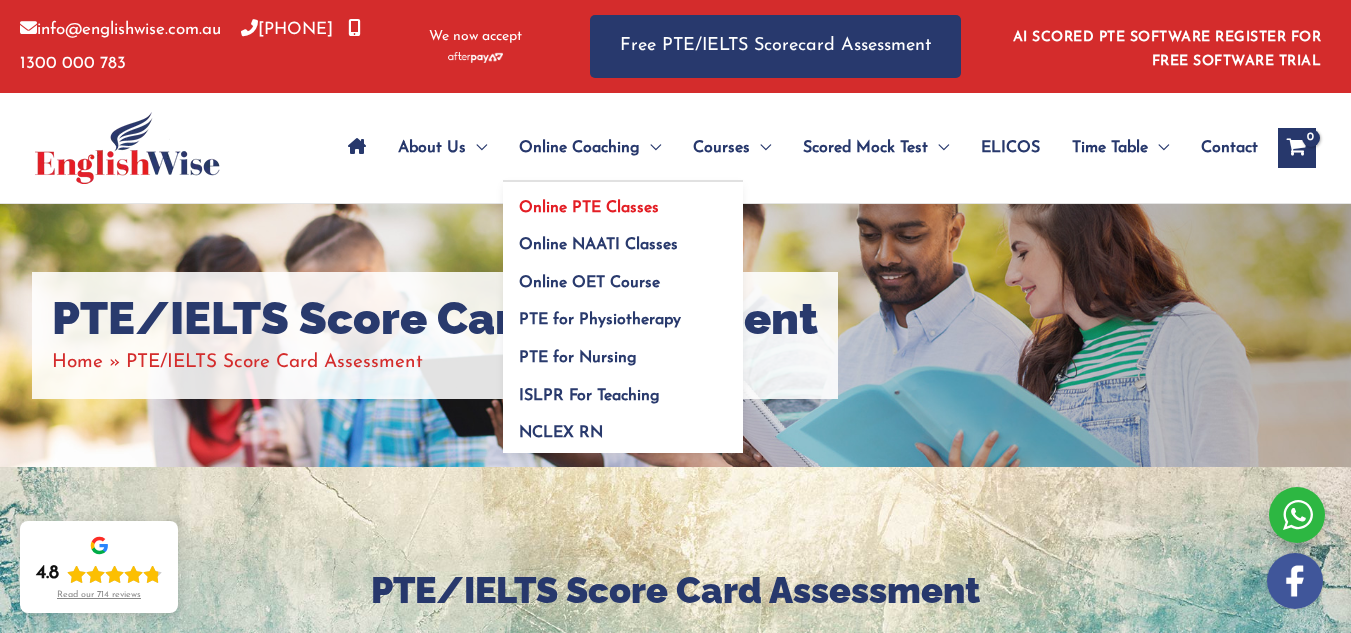 click on "Online PTE Classes" 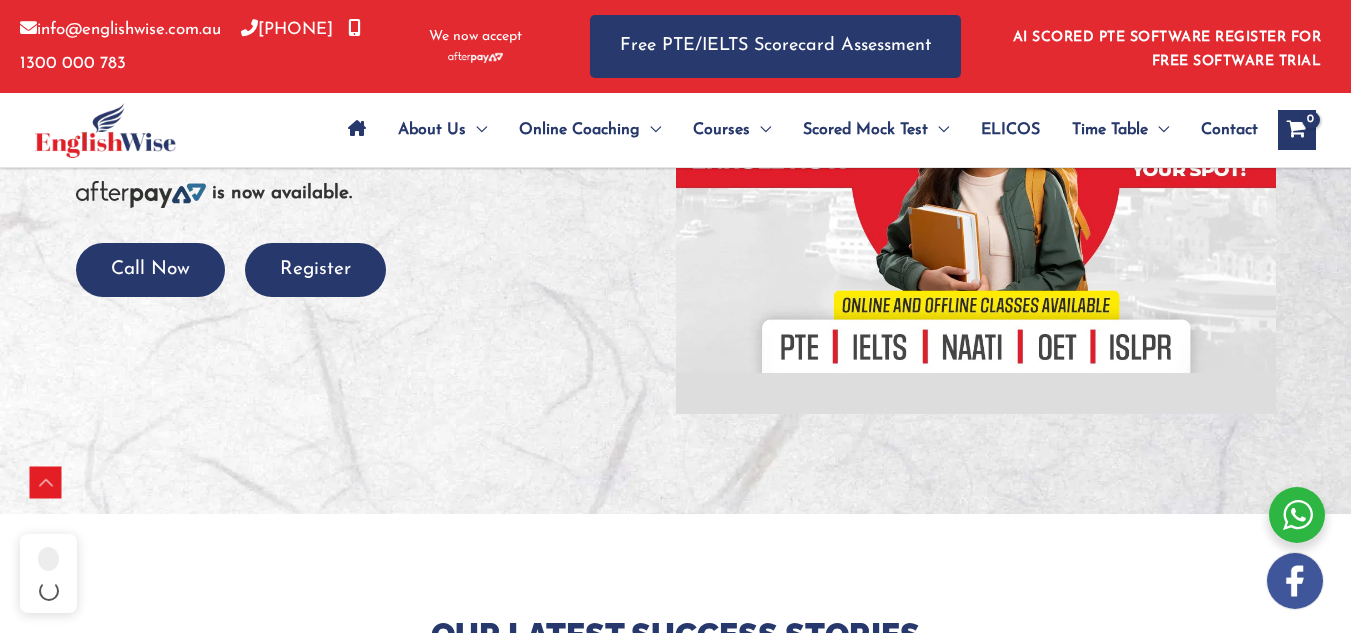 scroll, scrollTop: 390, scrollLeft: 0, axis: vertical 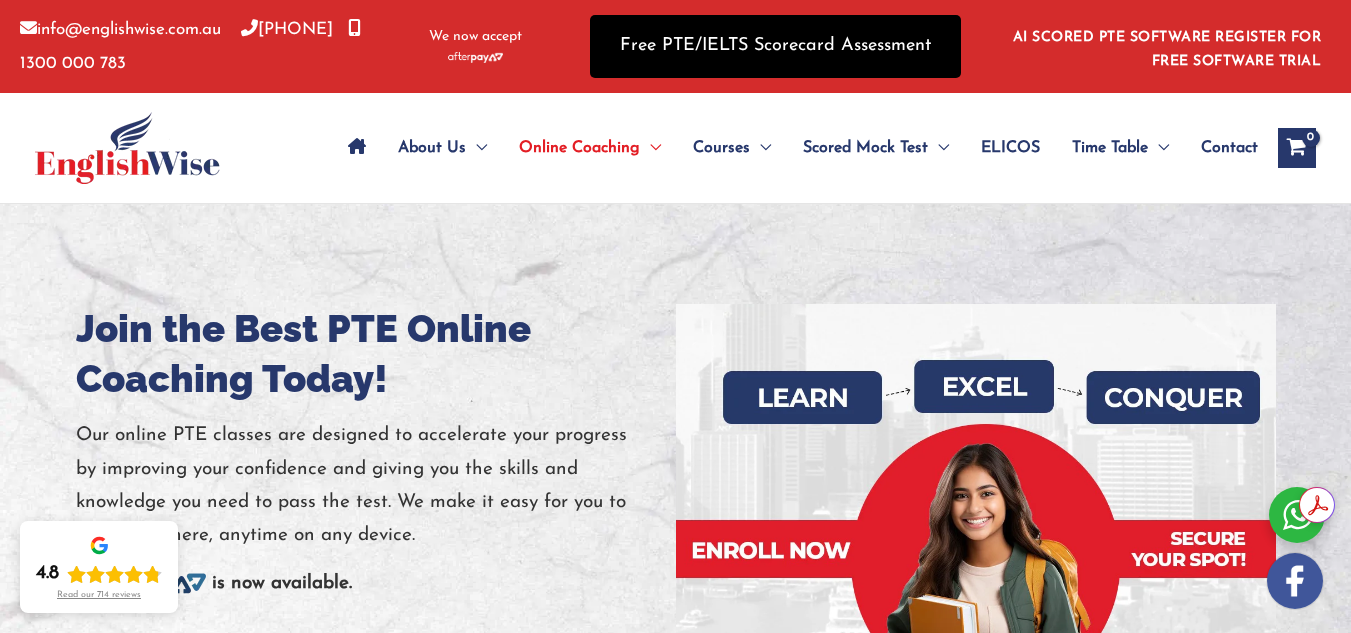 click on "Free PTE/IELTS Scorecard Assessment" at bounding box center [775, 46] 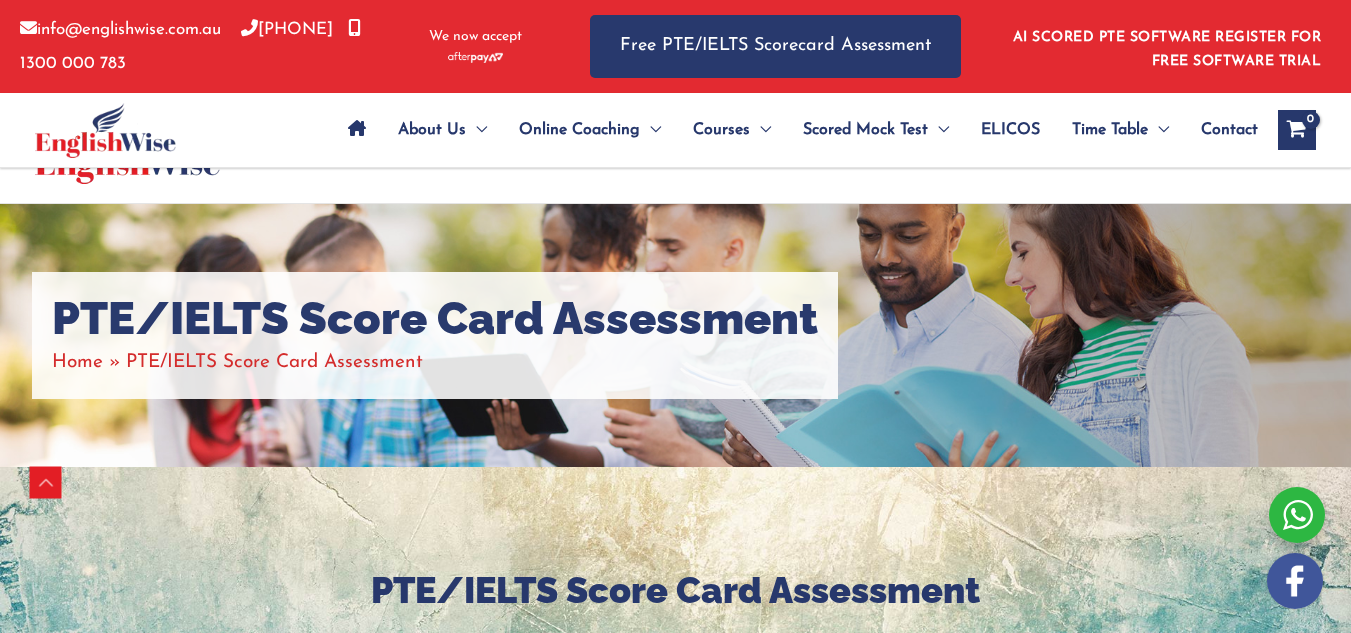 scroll, scrollTop: 516, scrollLeft: 0, axis: vertical 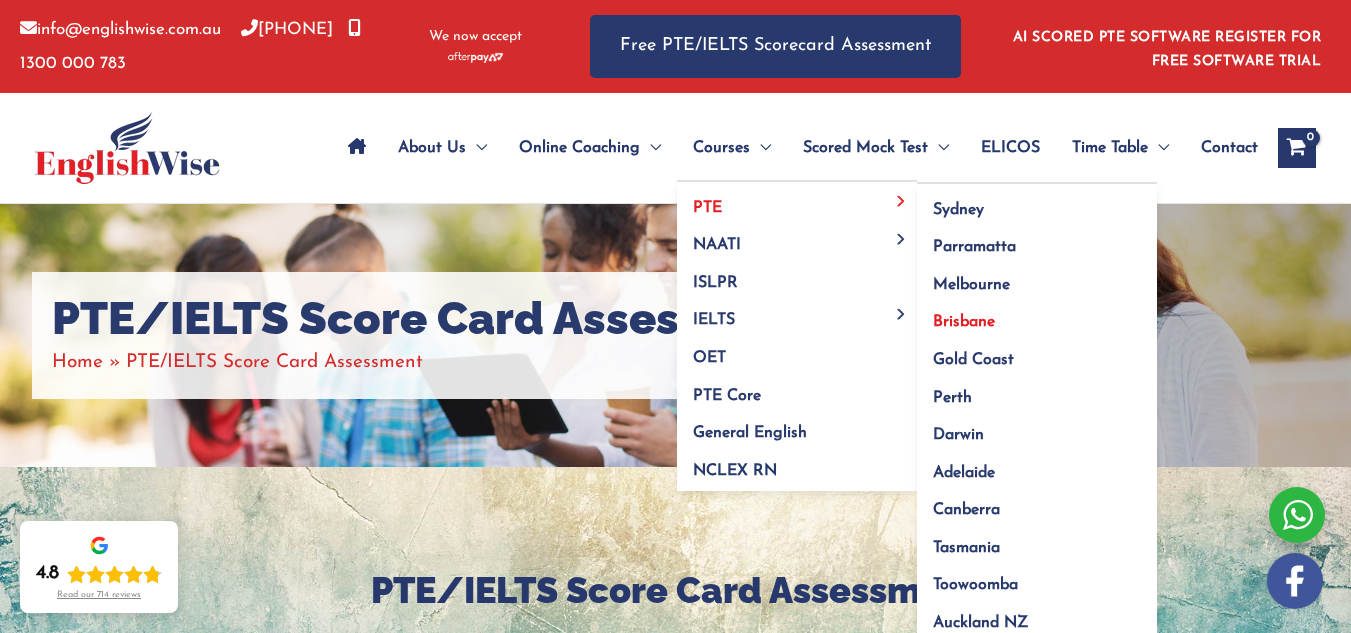 click on "Brisbane" at bounding box center (964, 322) 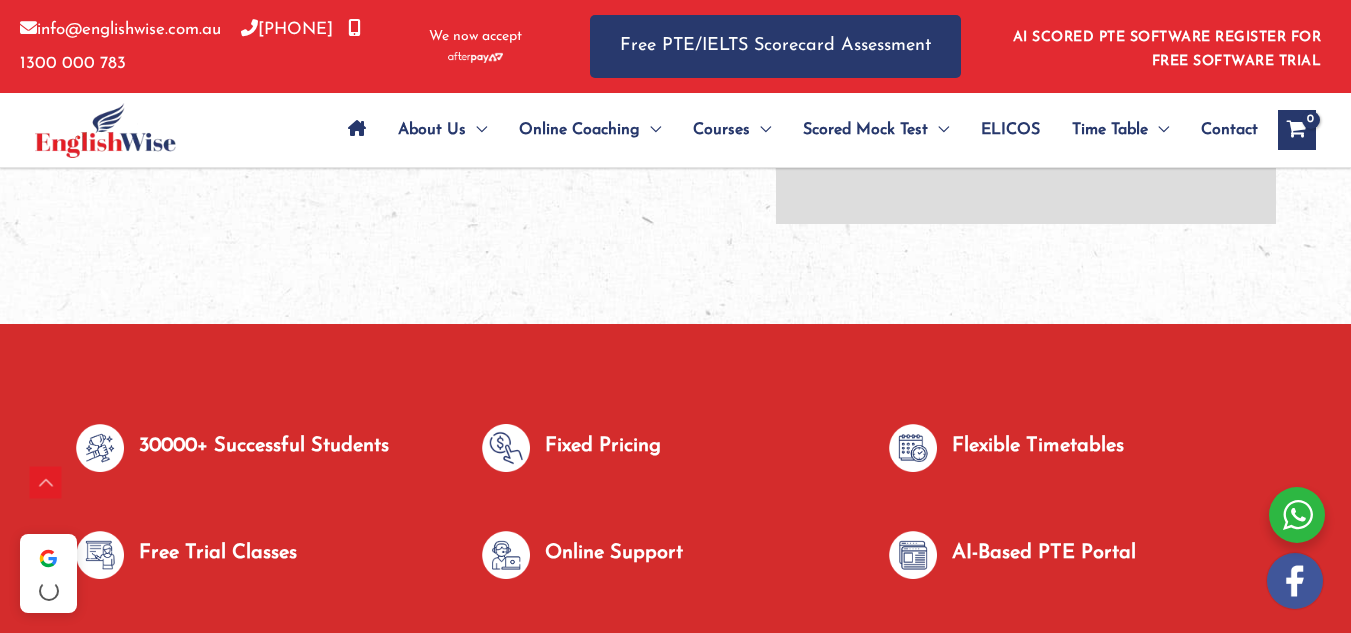 scroll, scrollTop: 1309, scrollLeft: 0, axis: vertical 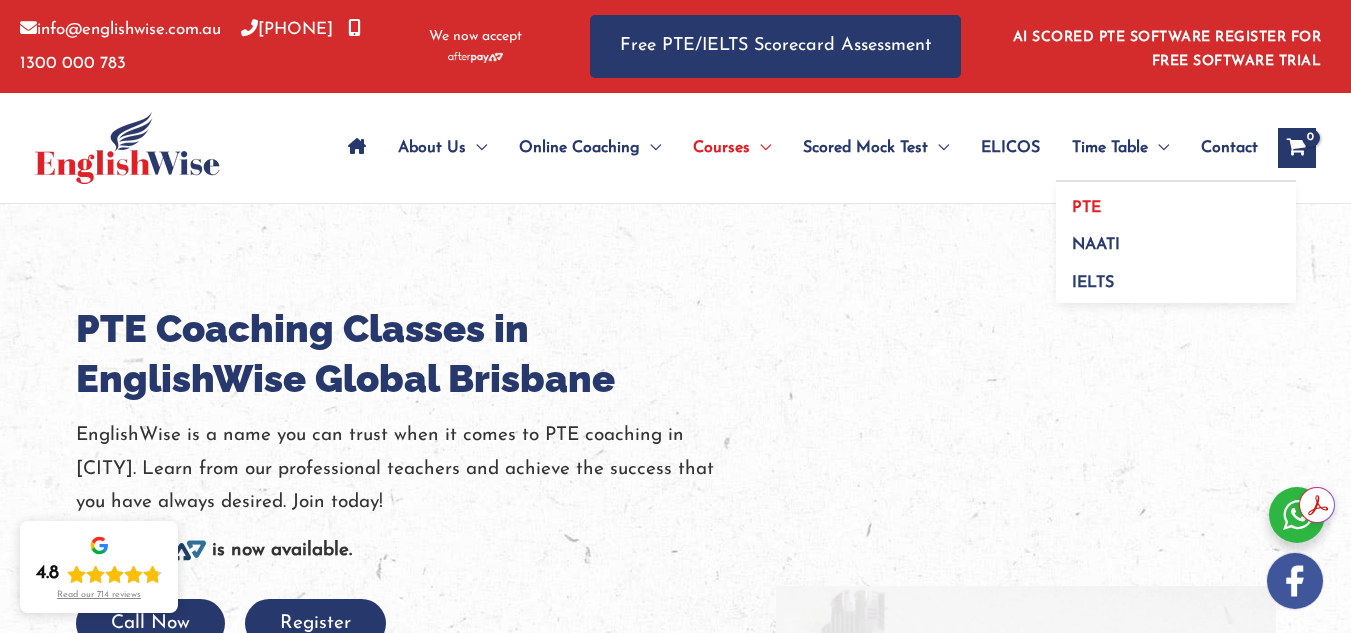 click on "PTE" at bounding box center (1176, 201) 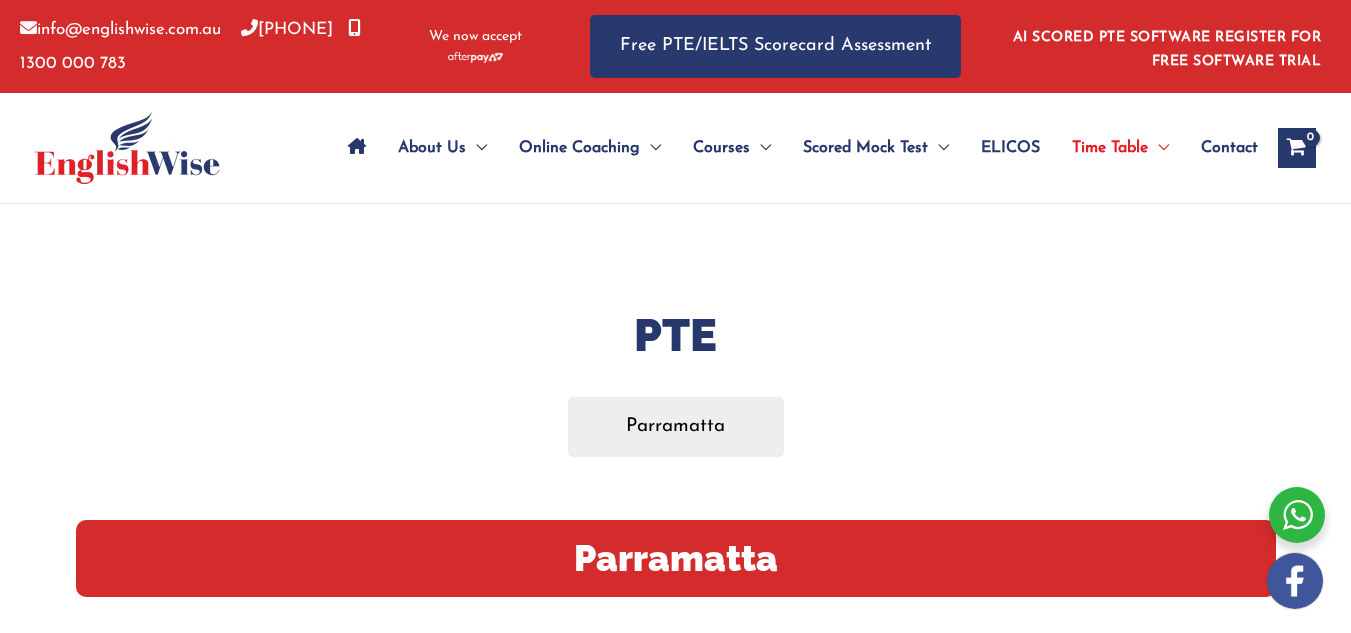 scroll, scrollTop: 0, scrollLeft: 0, axis: both 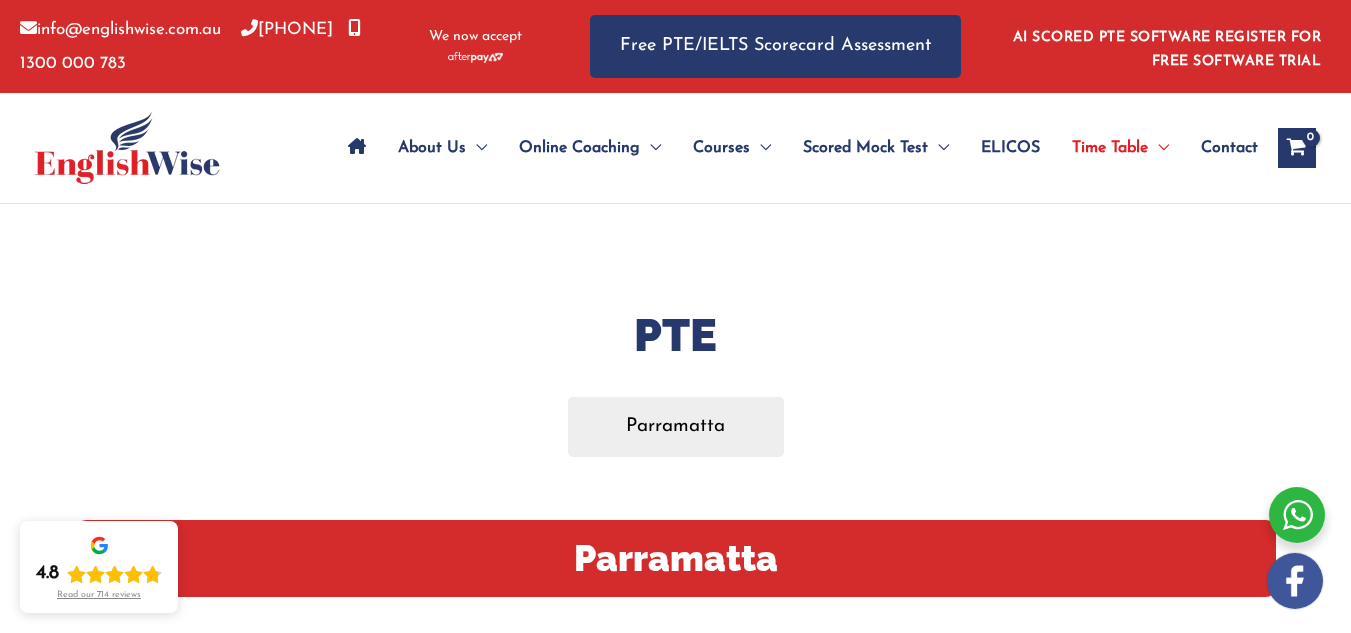 click at bounding box center (127, 148) 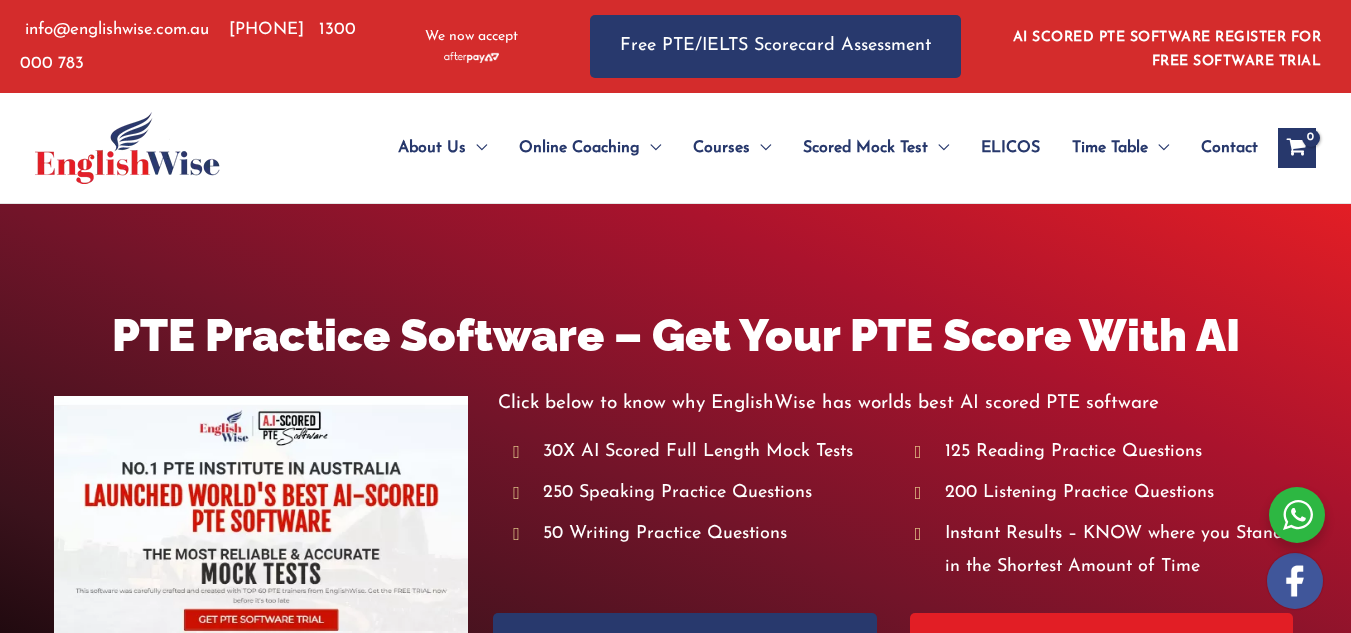 scroll, scrollTop: 0, scrollLeft: 0, axis: both 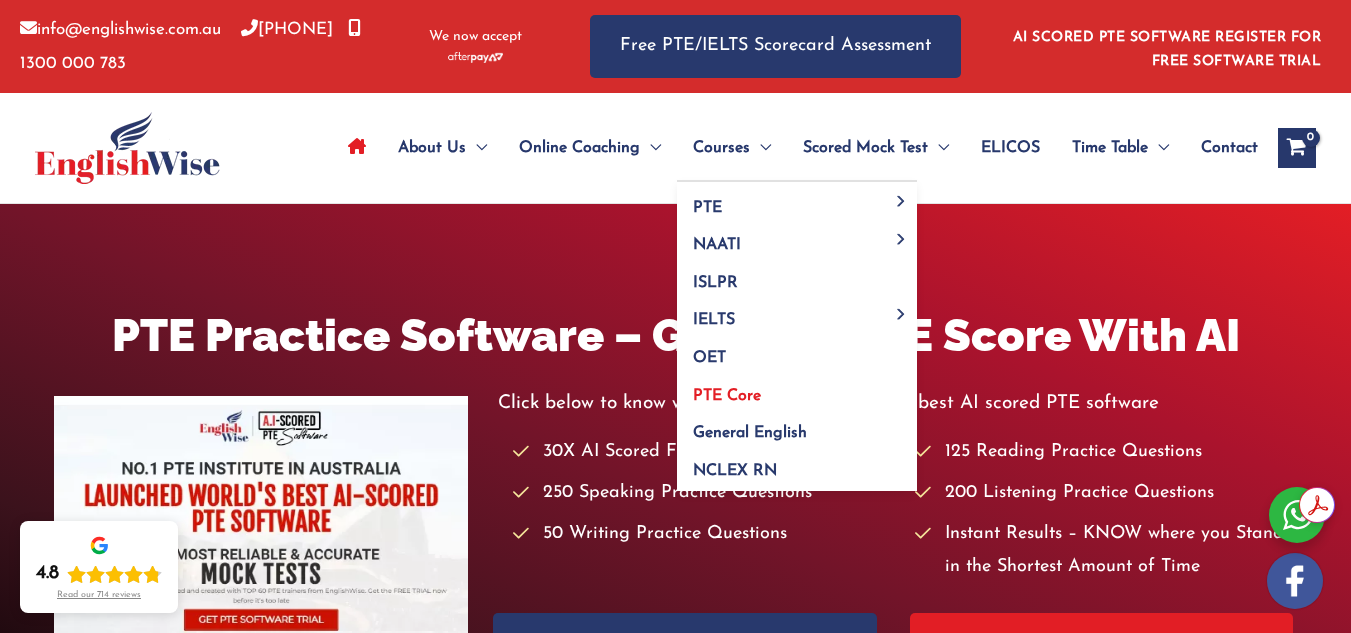 click on "PTE Core" at bounding box center (797, 389) 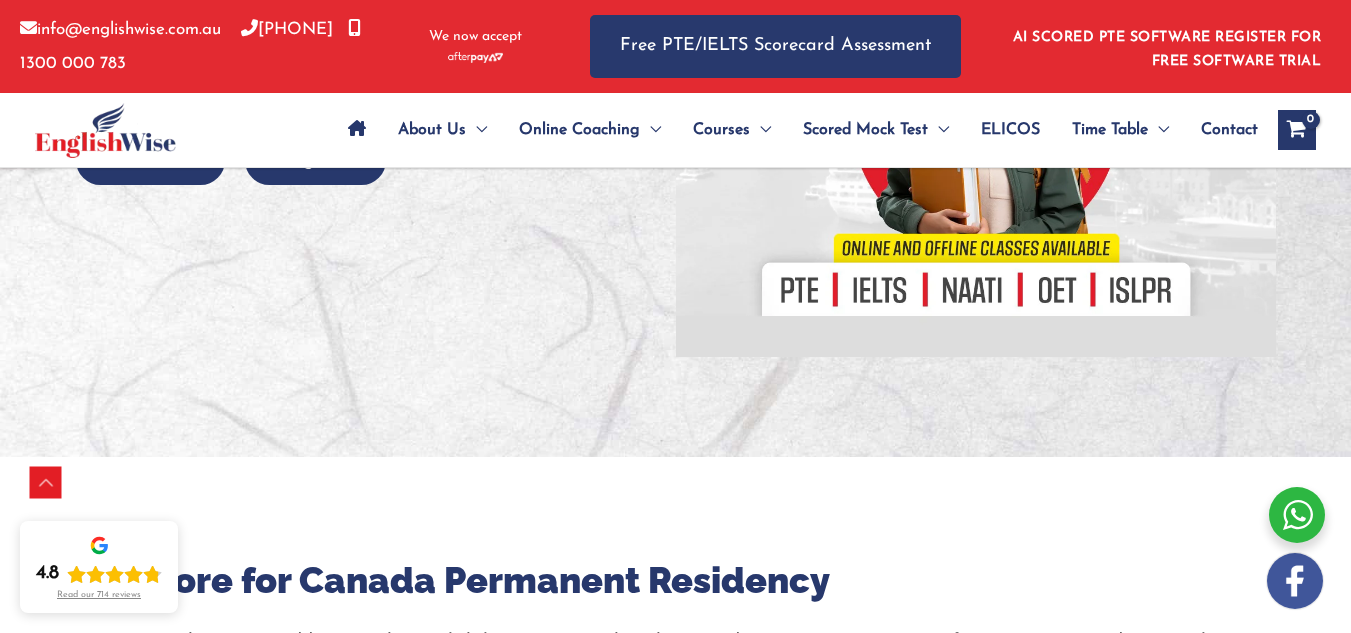 scroll, scrollTop: 426, scrollLeft: 0, axis: vertical 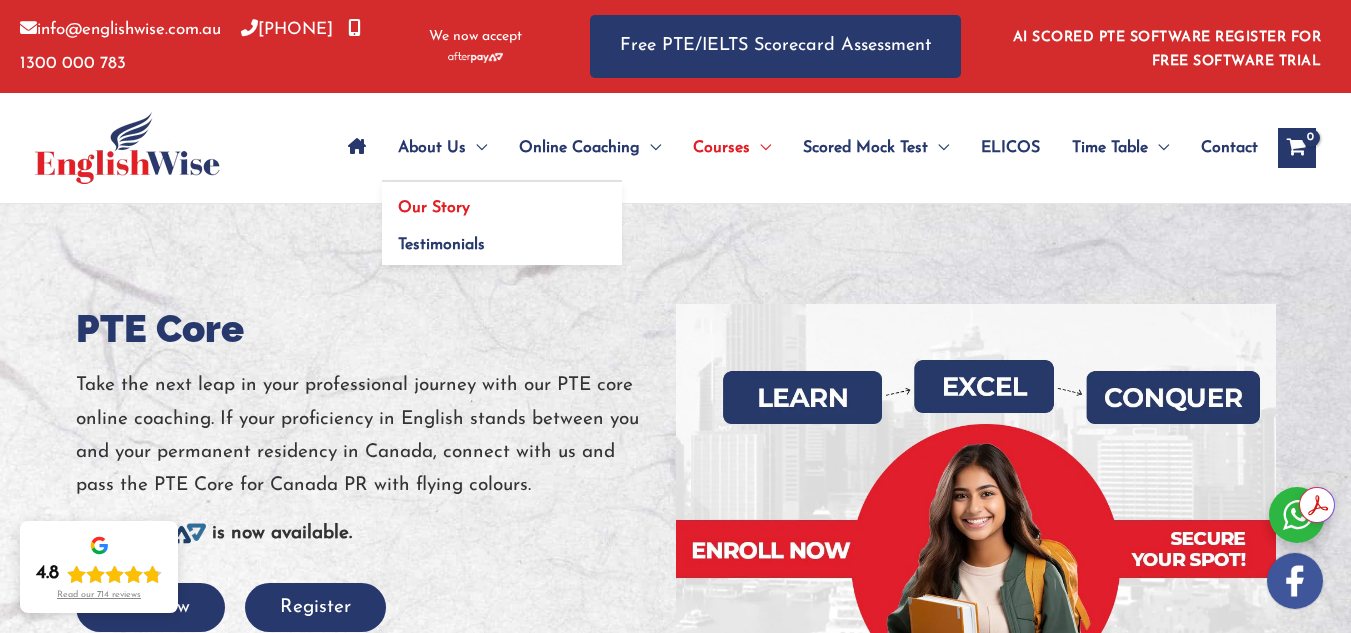 click on "Our Story" at bounding box center [502, 201] 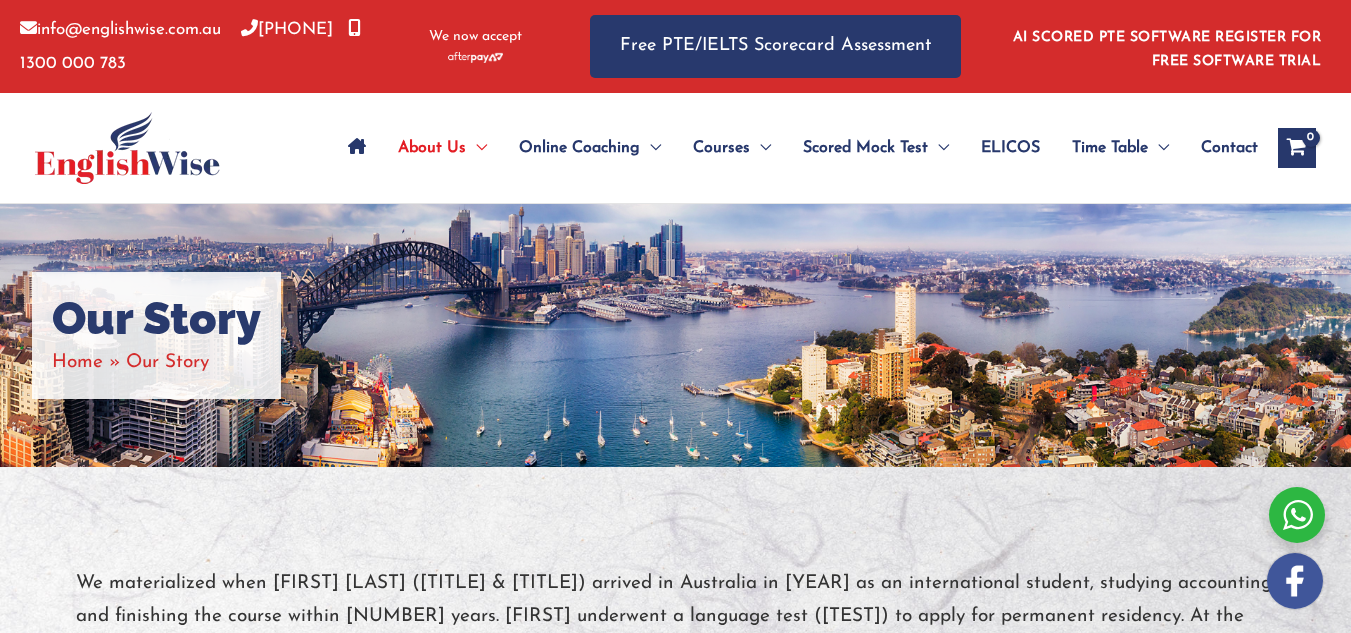 scroll, scrollTop: 0, scrollLeft: 0, axis: both 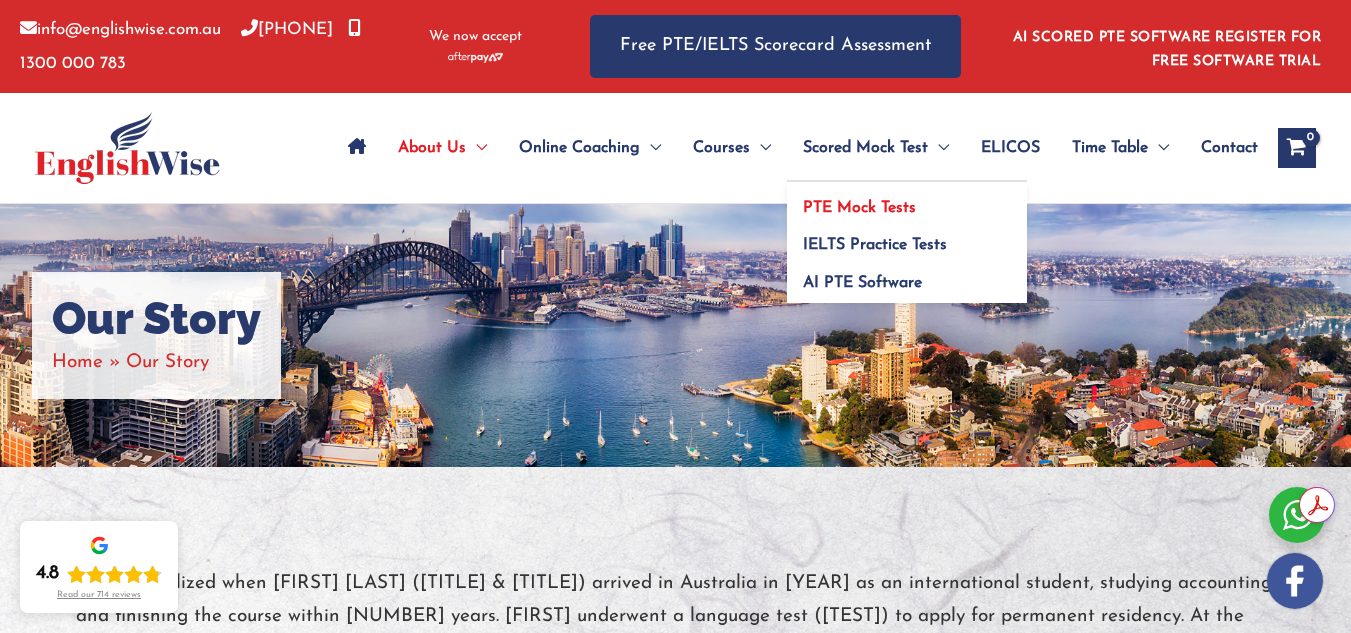 click on "PTE Mock Tests" at bounding box center (859, 208) 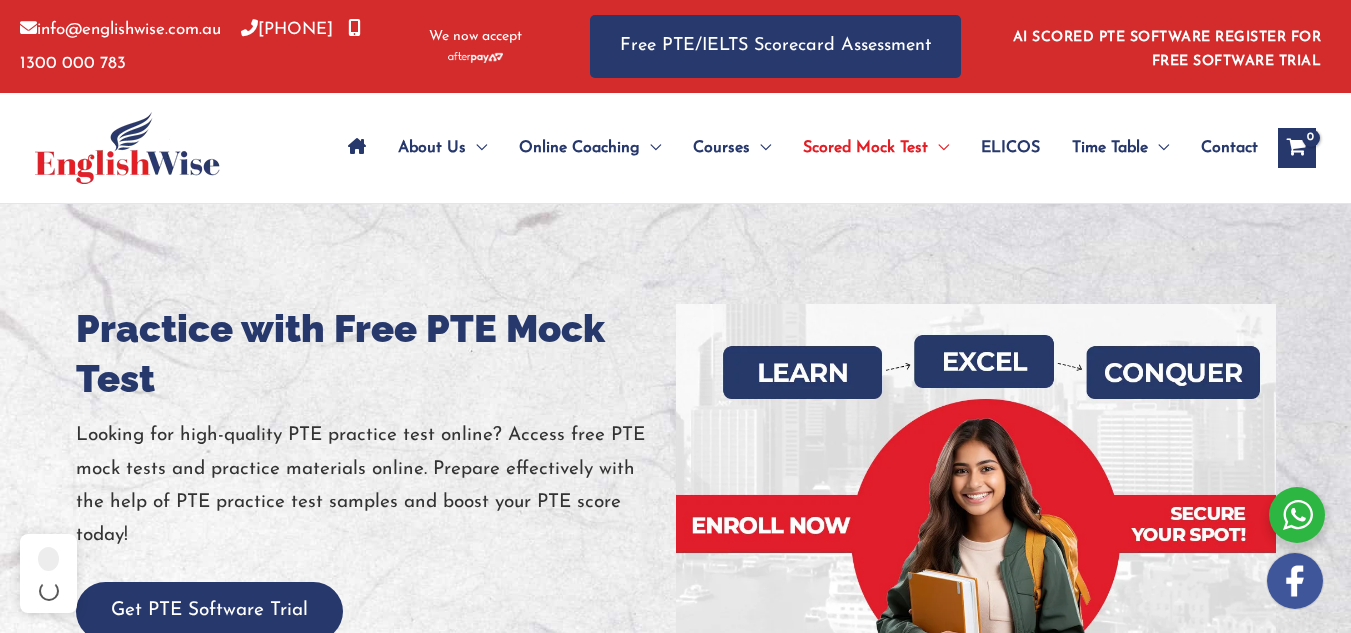 scroll, scrollTop: 0, scrollLeft: 0, axis: both 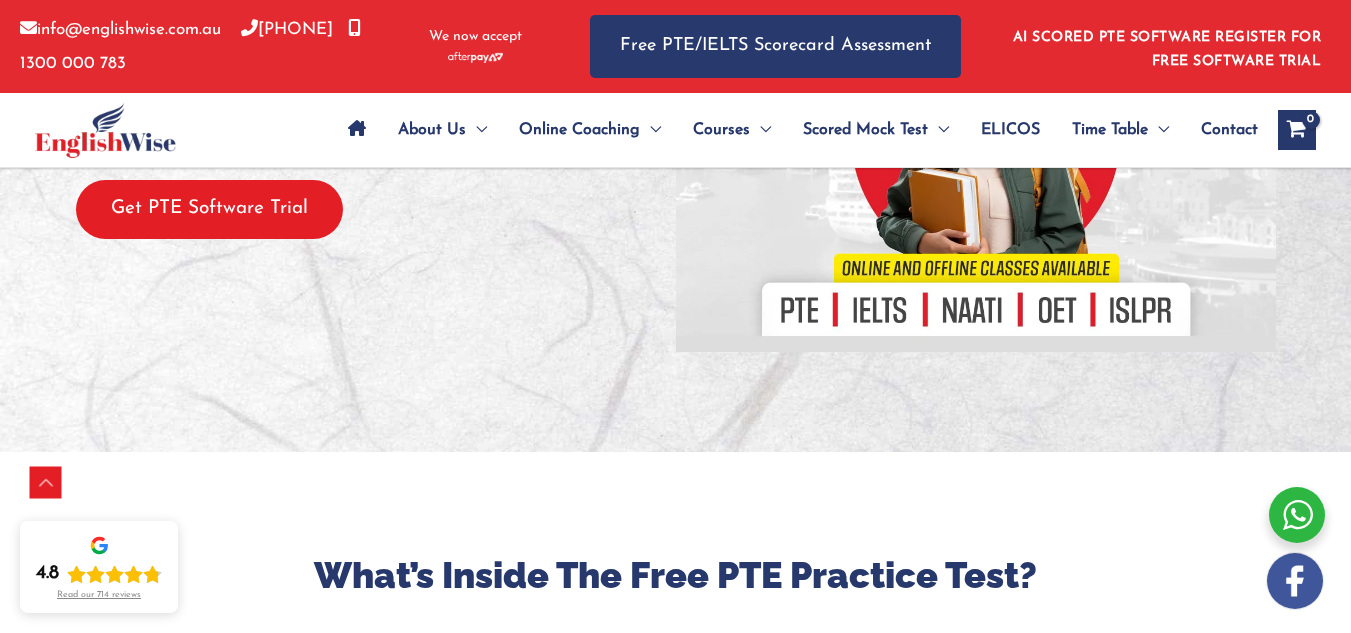 click on "Get PTE Software Trial" at bounding box center [209, 209] 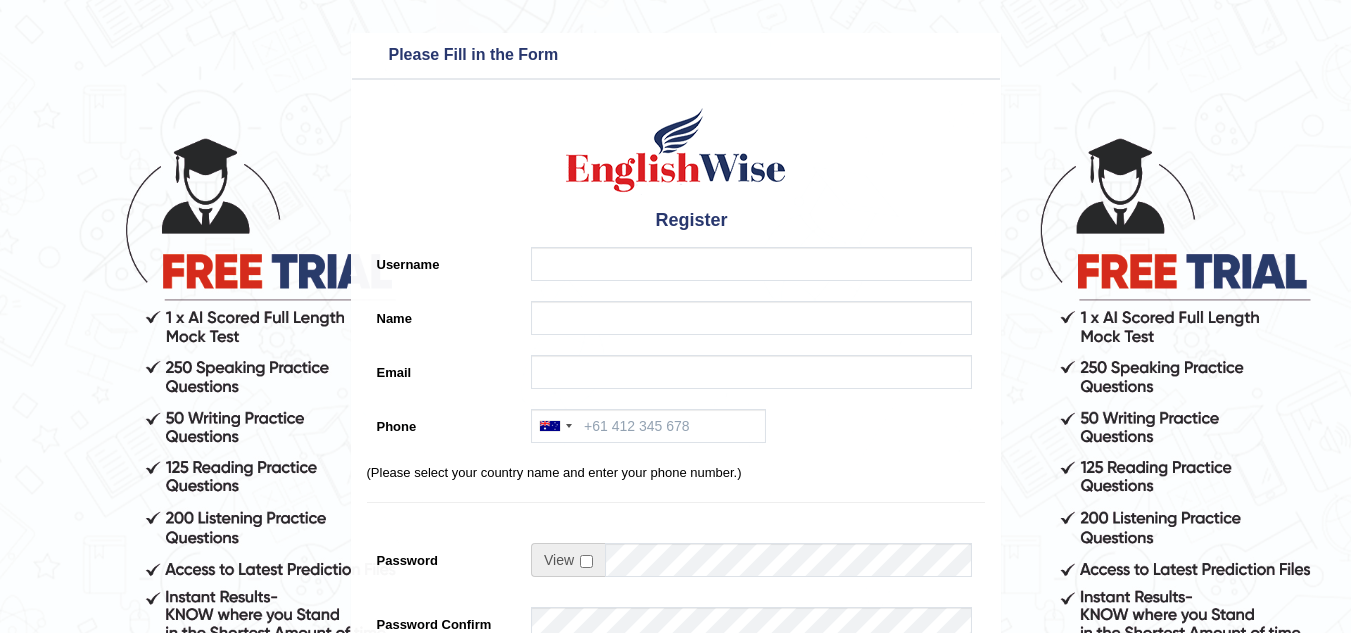 scroll, scrollTop: 0, scrollLeft: 0, axis: both 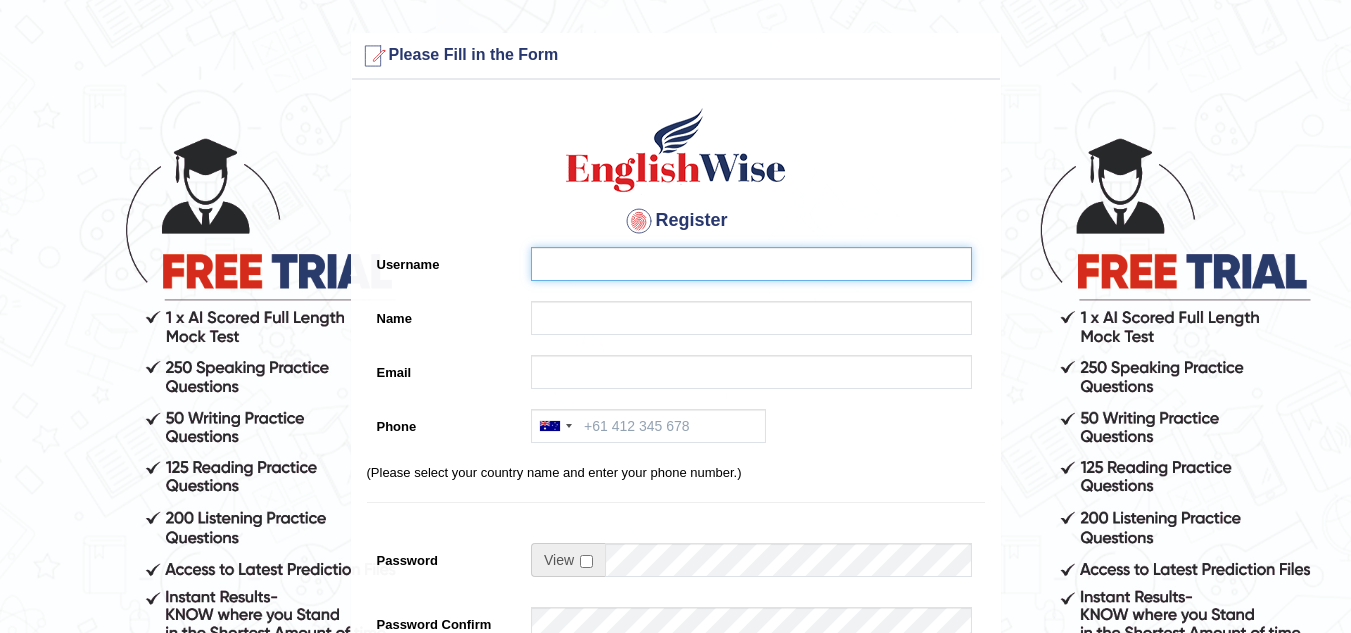 click on "Username" at bounding box center [751, 264] 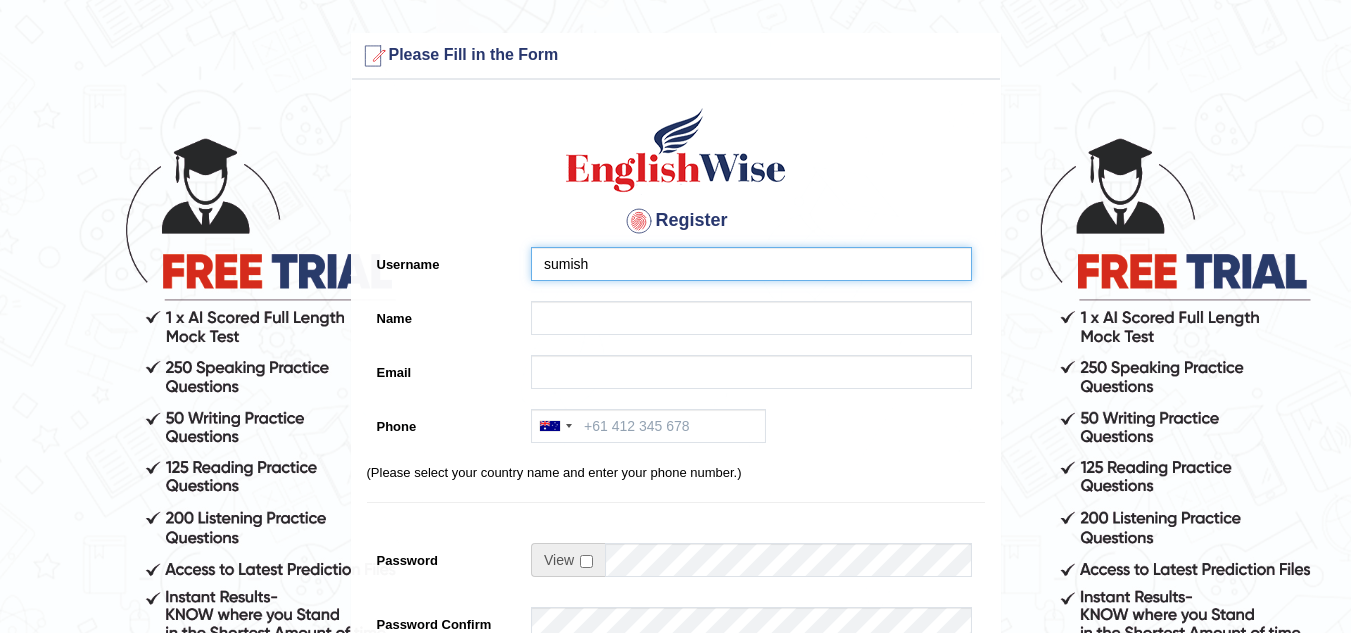 type on "sumish" 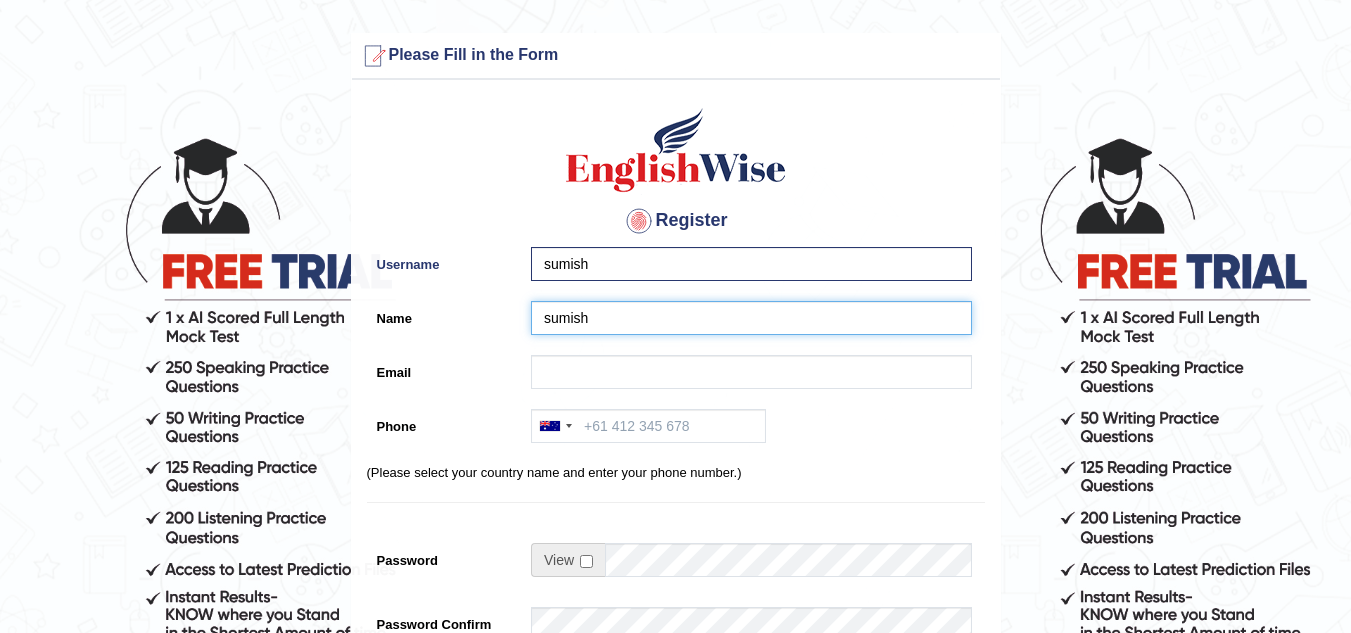 type on "sumish" 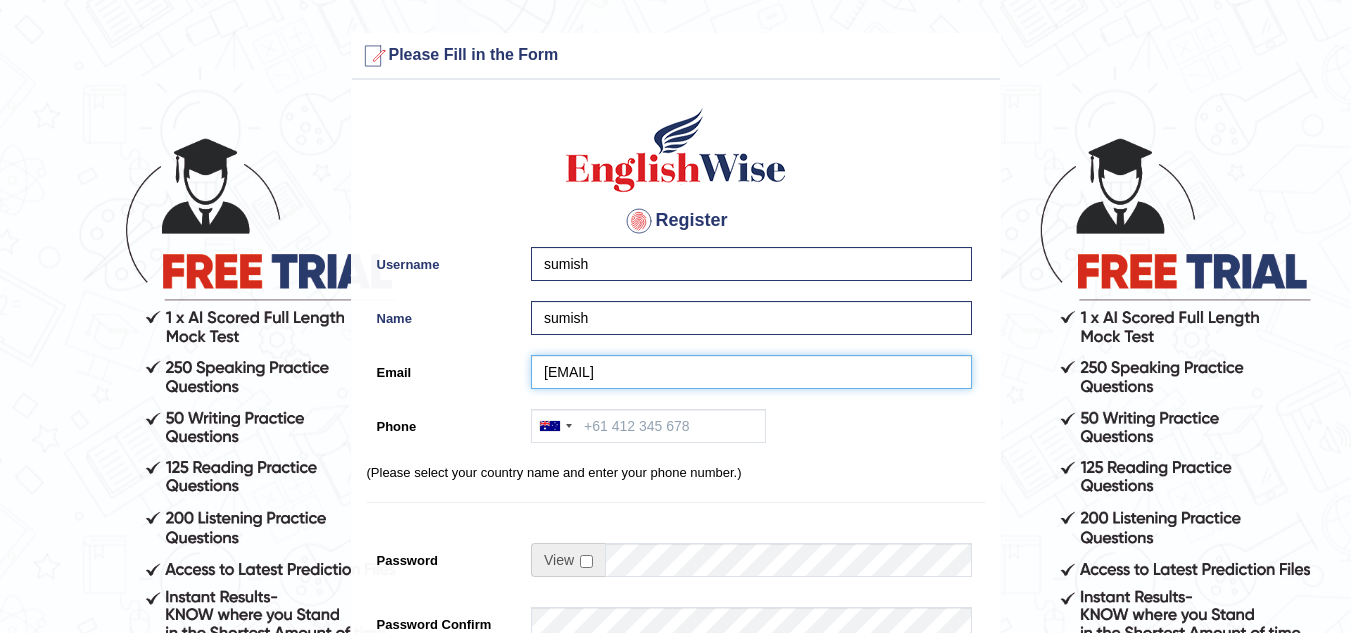 type on "sumishneupane0708@gmail.com" 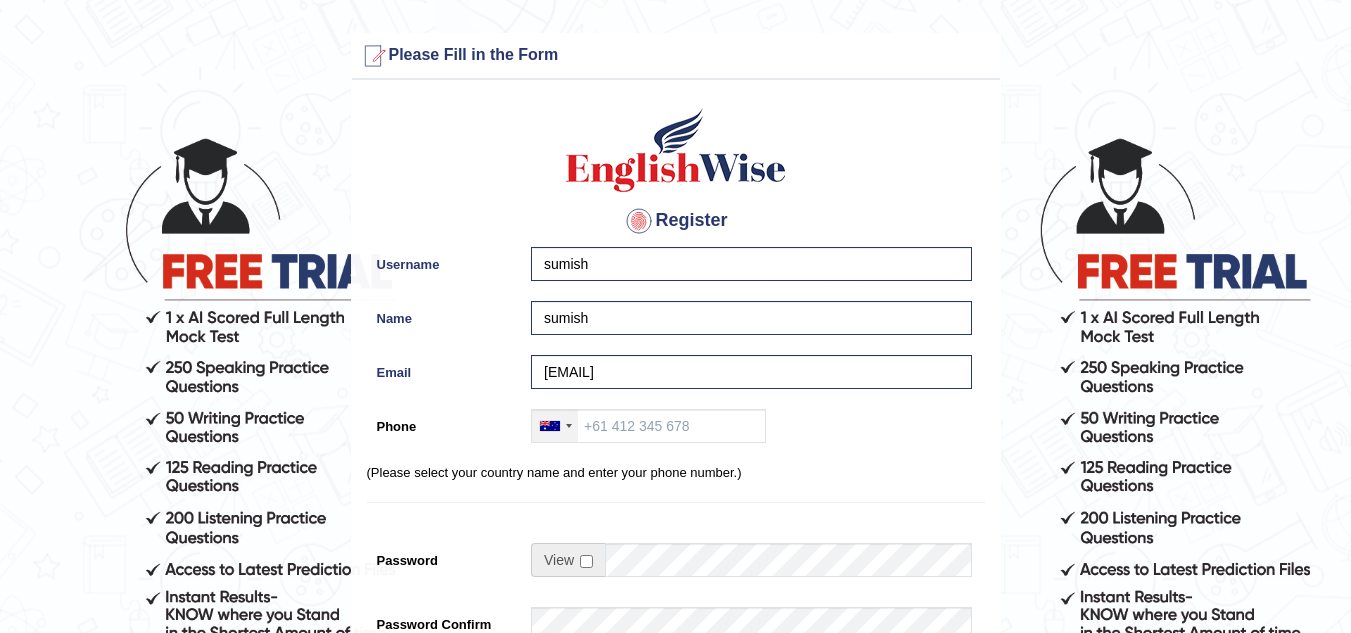 click at bounding box center [555, 426] 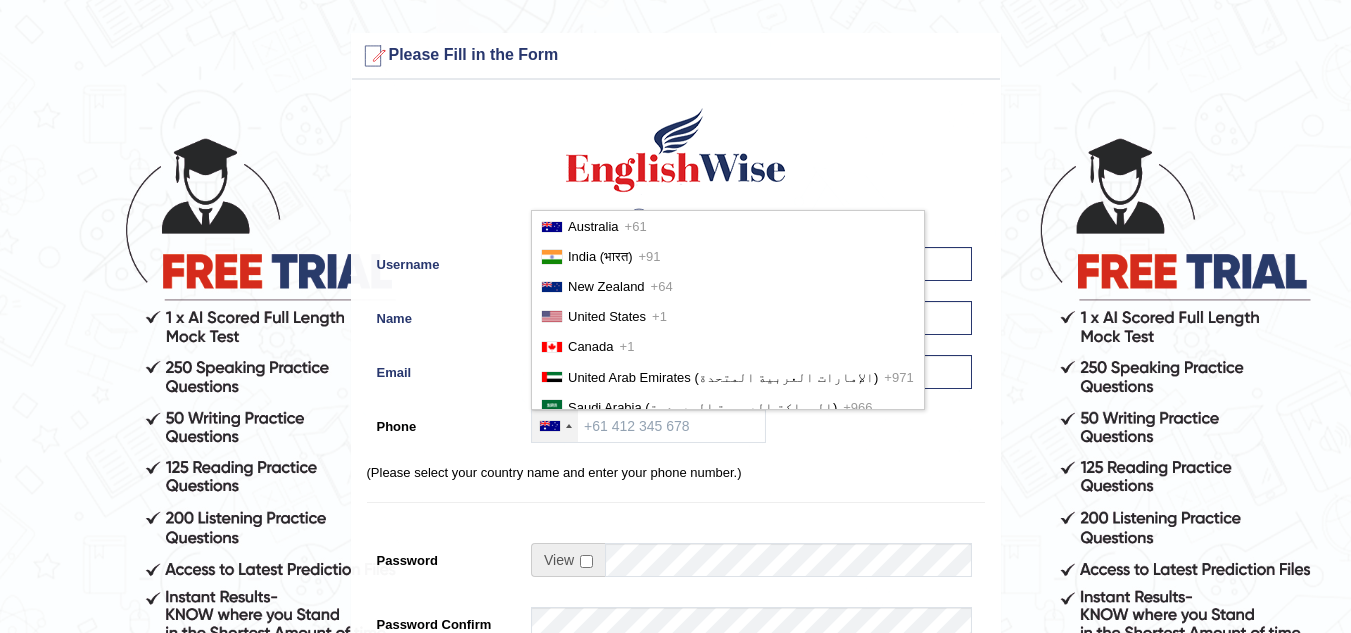 scroll, scrollTop: 4604, scrollLeft: 0, axis: vertical 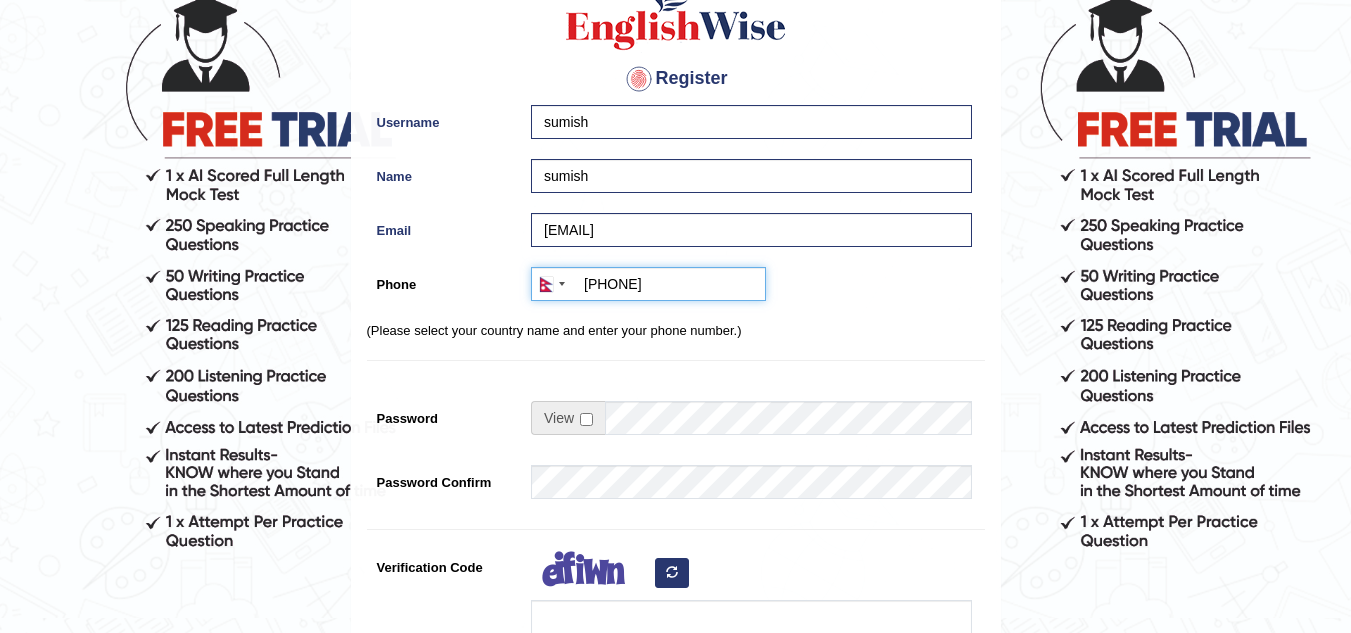 type on "+9779843551261" 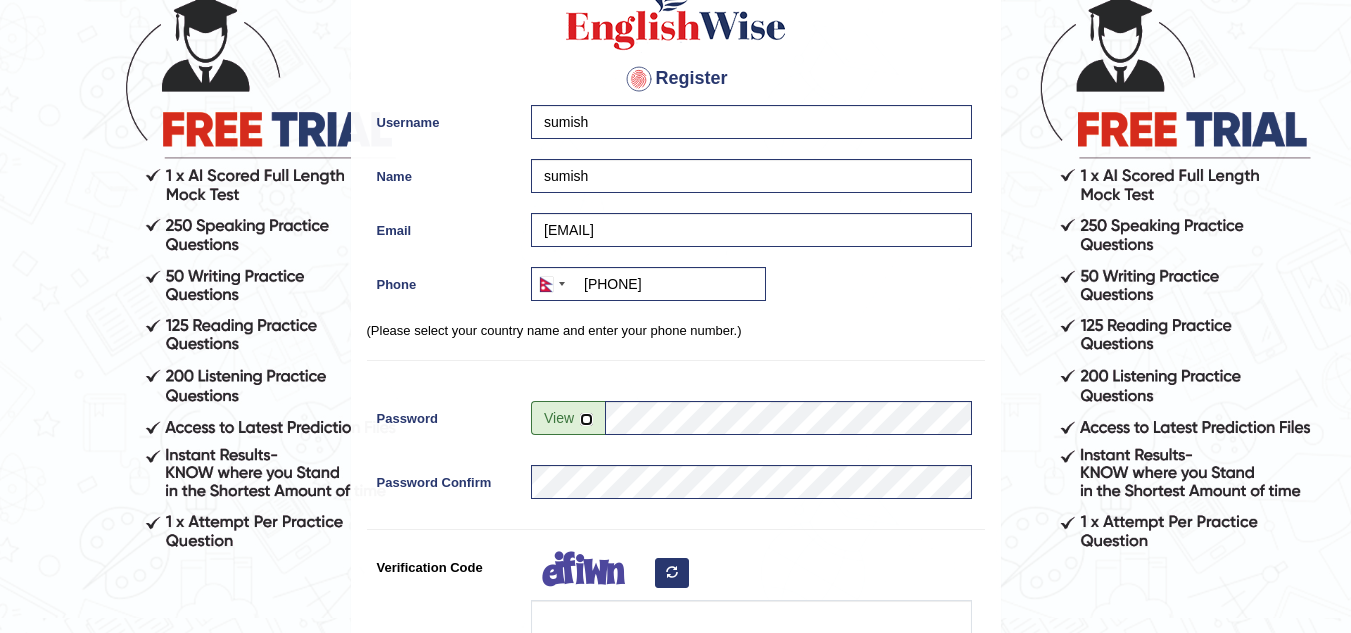 click at bounding box center (586, 419) 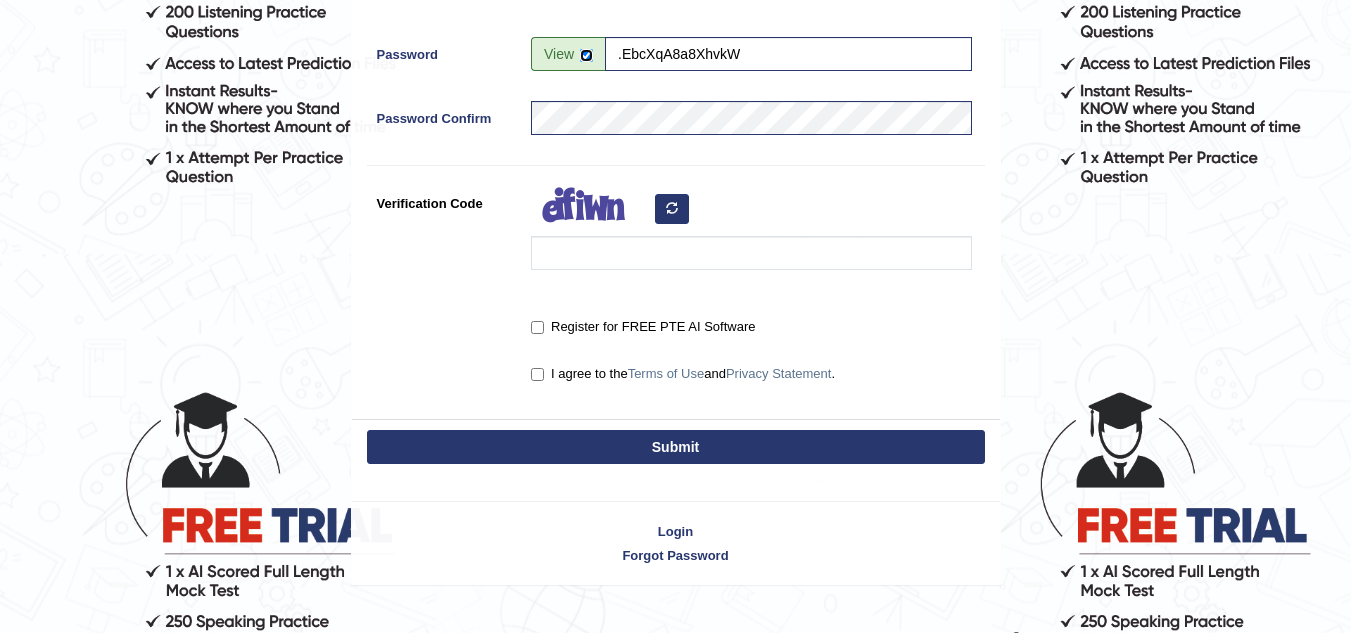 scroll, scrollTop: 508, scrollLeft: 0, axis: vertical 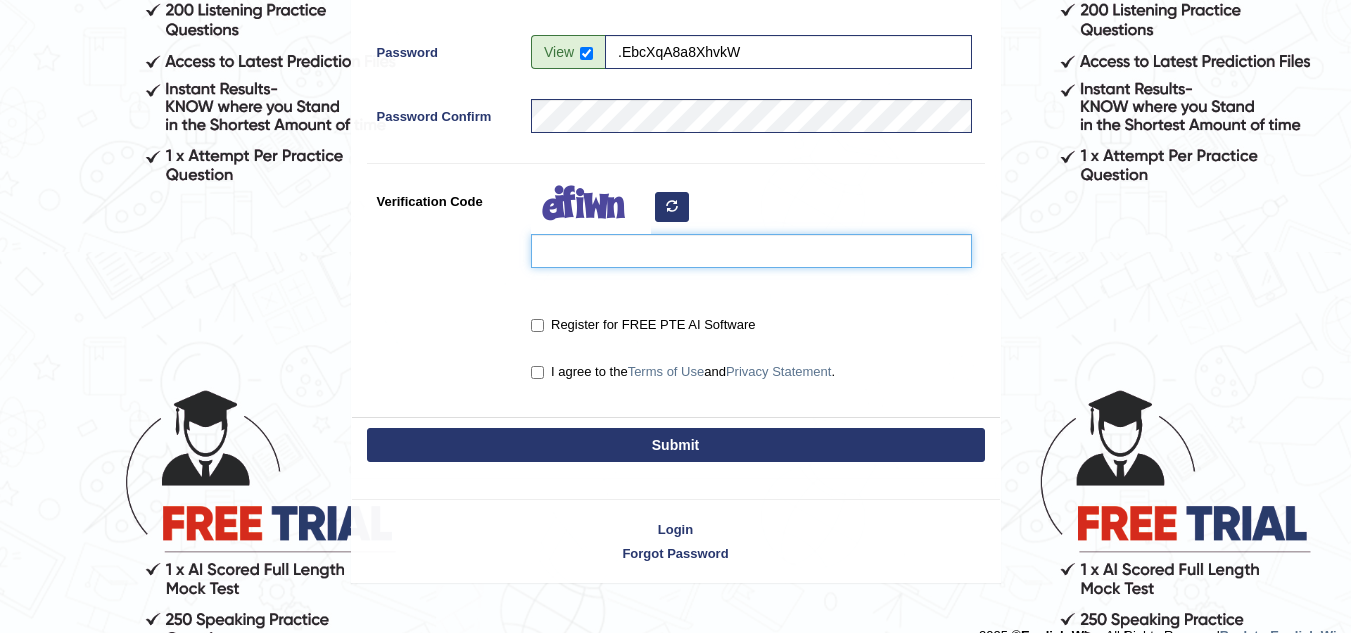 click on "Verification Code" at bounding box center (751, 251) 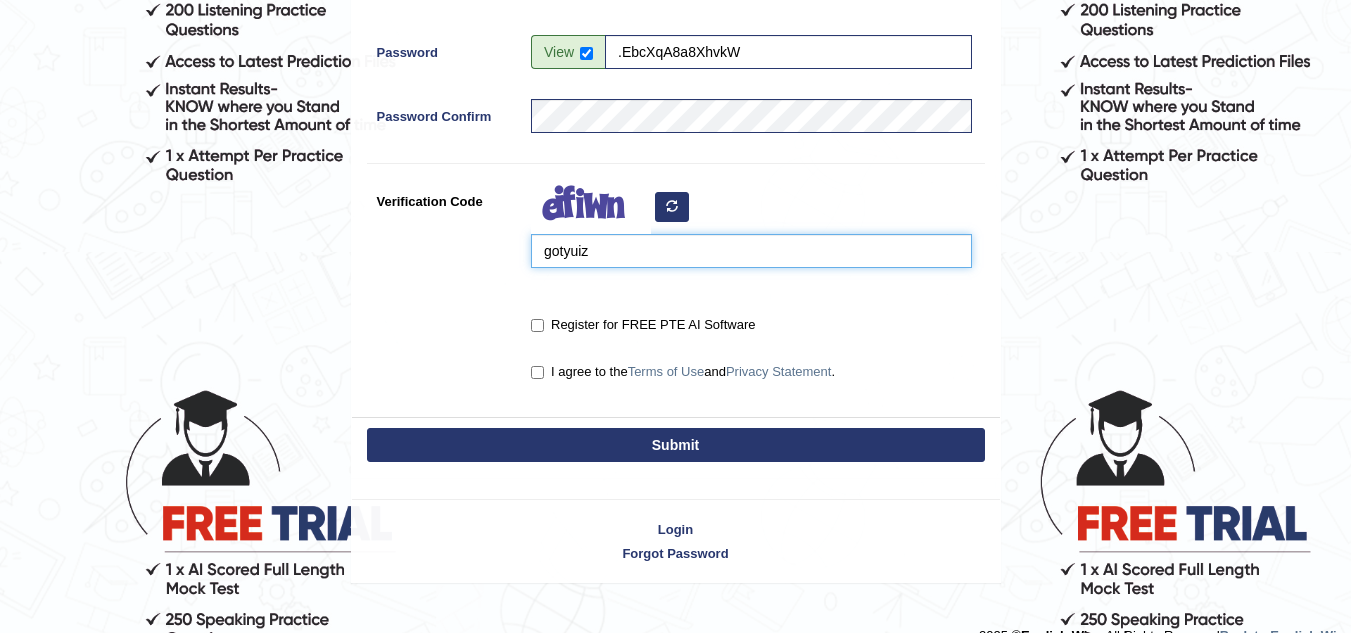 type on "gotyuiz" 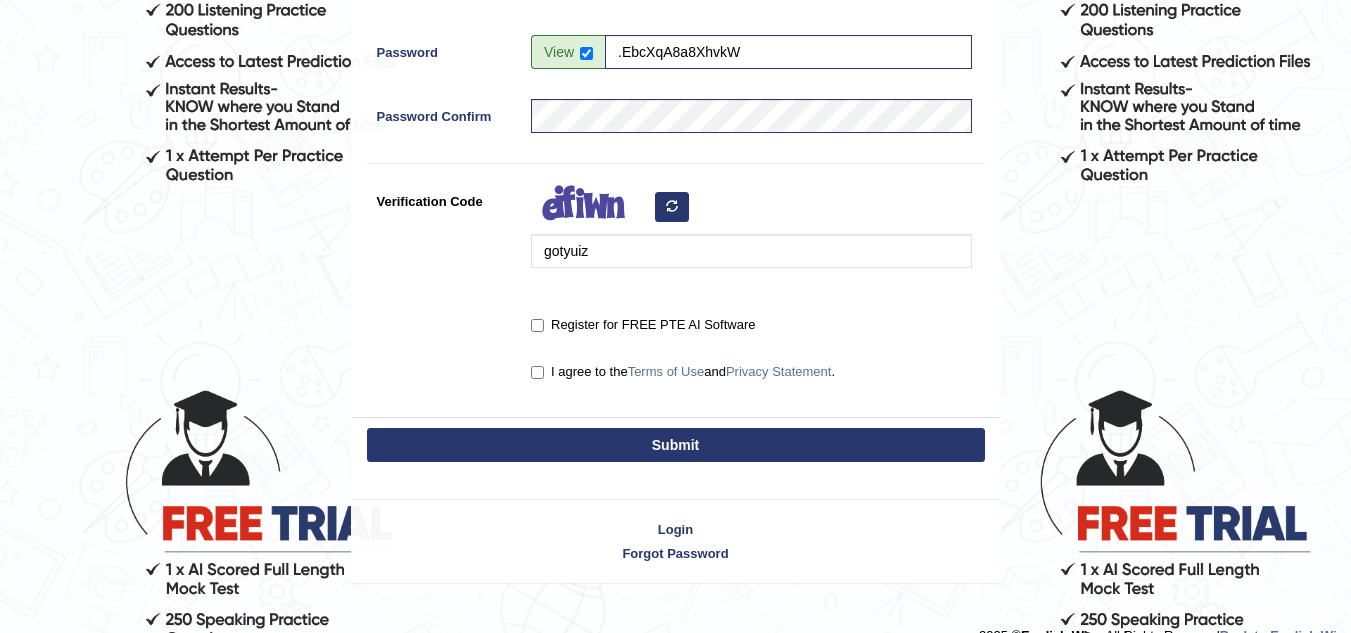 click on "Register for FREE PTE AI Software" at bounding box center (643, 325) 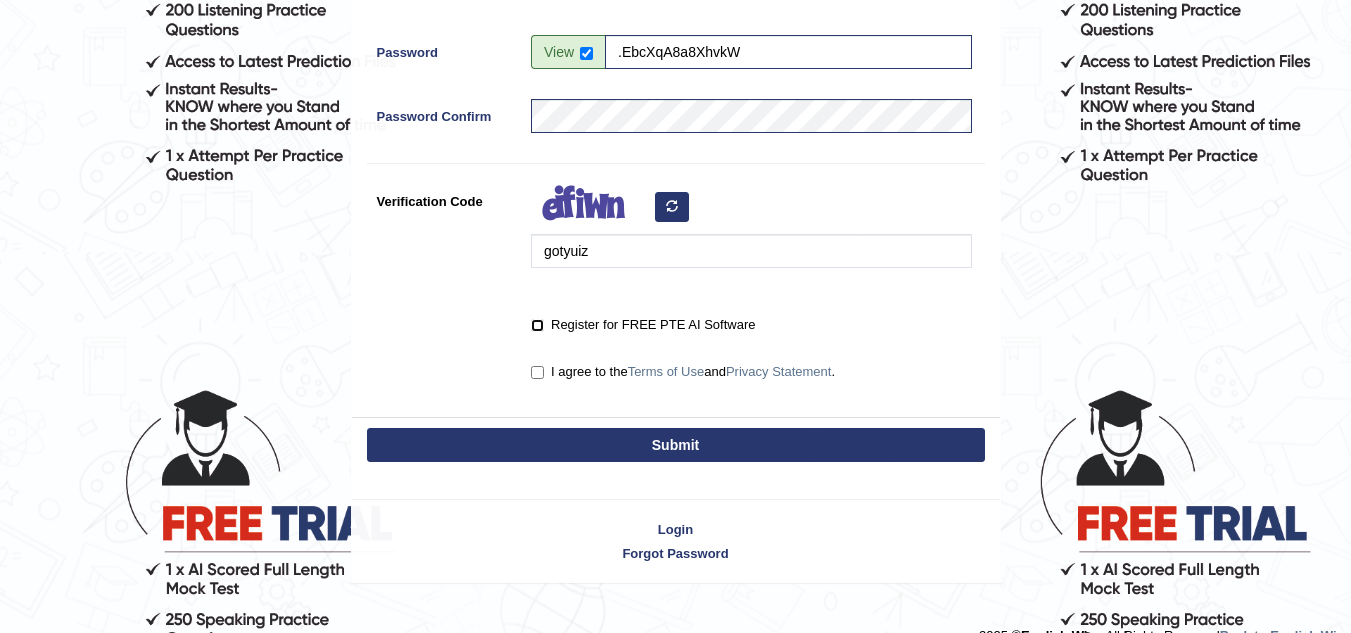 click on "Register for FREE PTE AI Software" at bounding box center [537, 325] 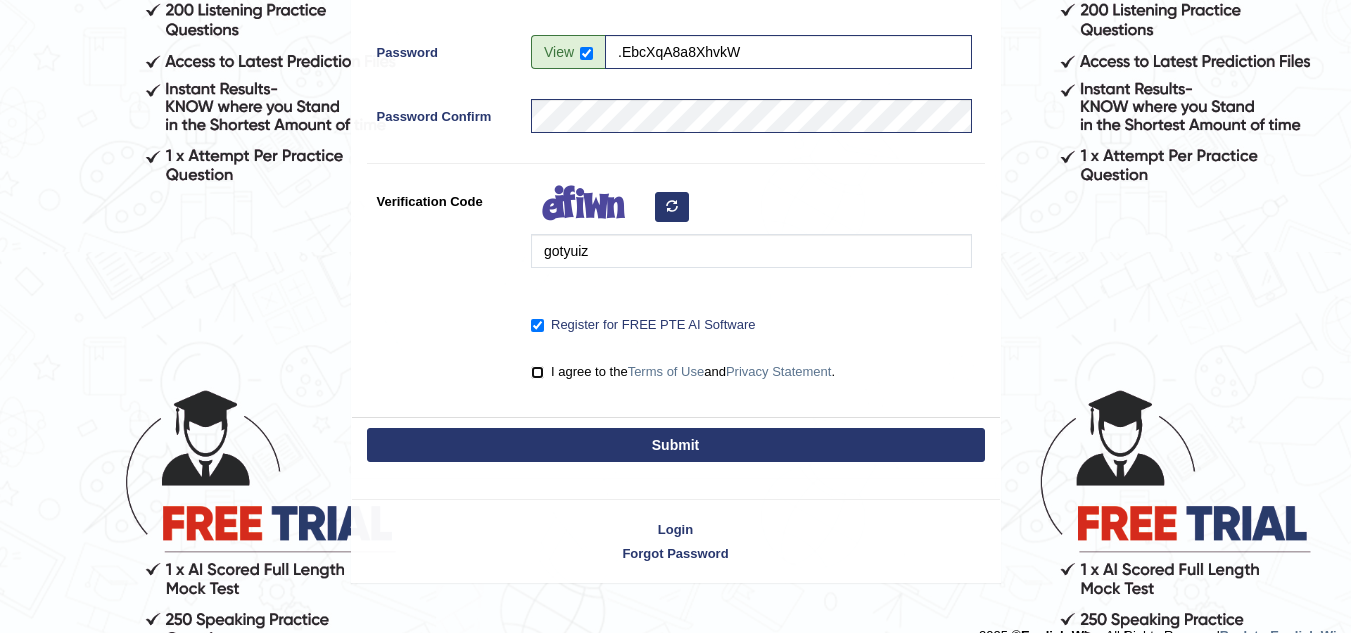 click on "I agree to the  Terms of Use  and  Privacy Statement ." at bounding box center (537, 372) 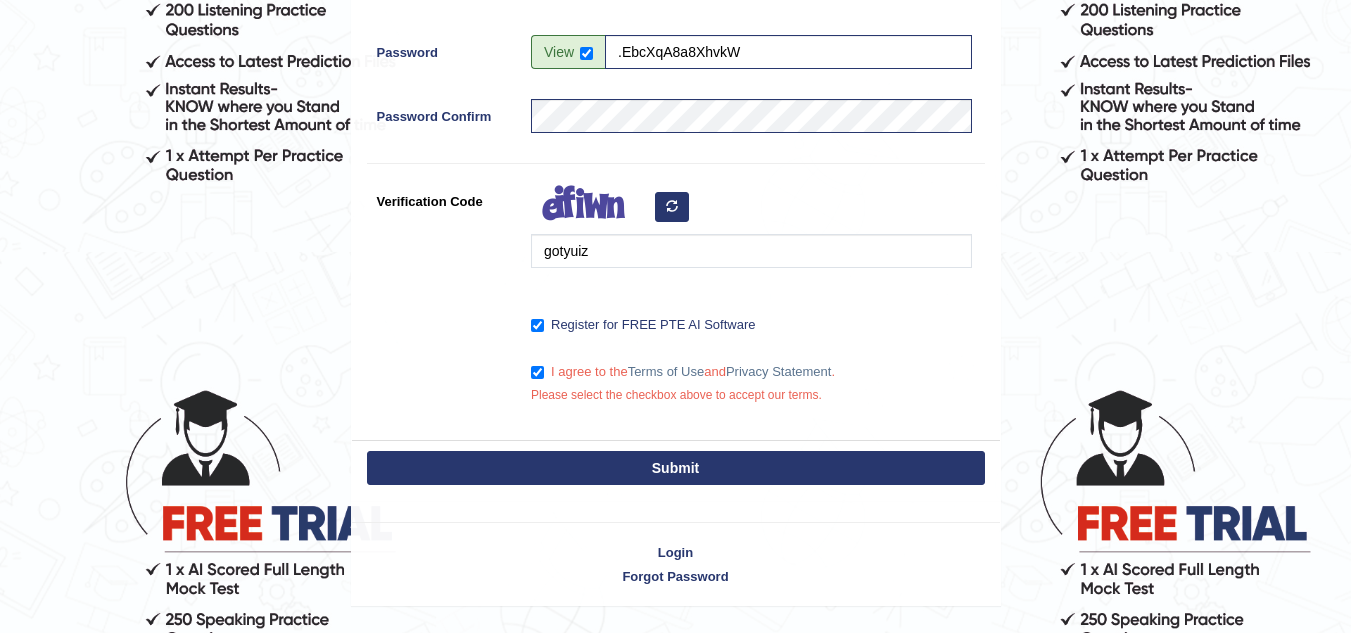 click on "Submit" at bounding box center (676, 468) 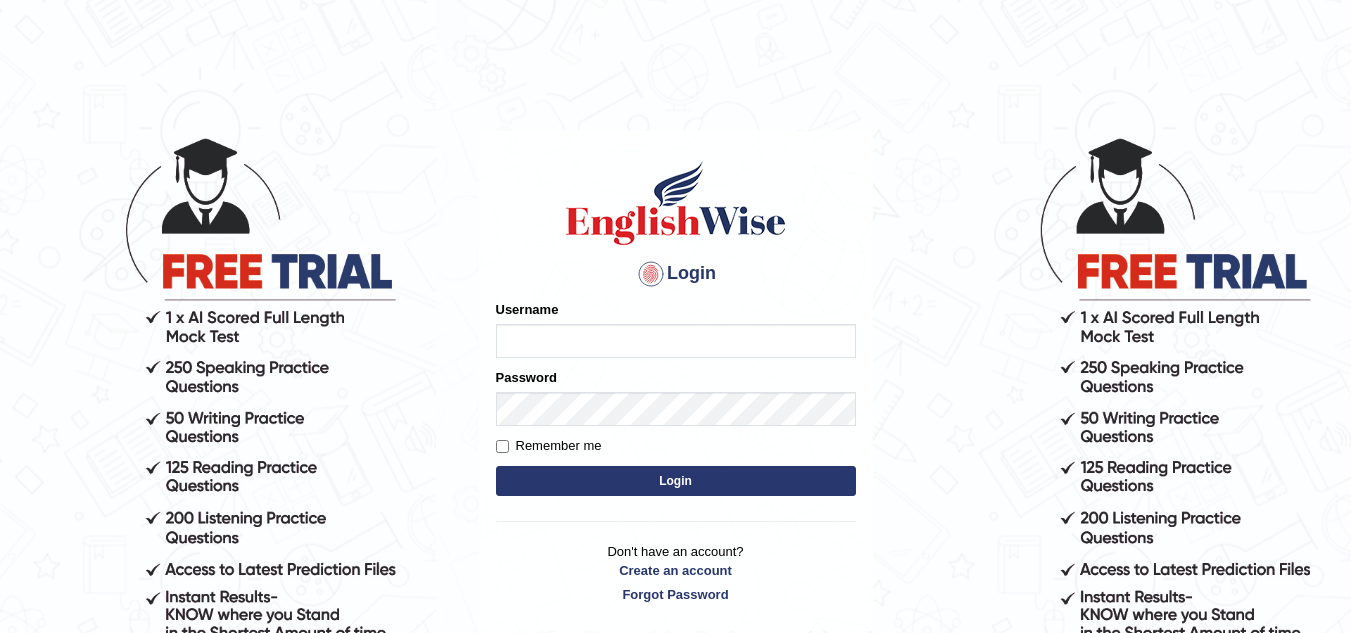 scroll, scrollTop: 51, scrollLeft: 0, axis: vertical 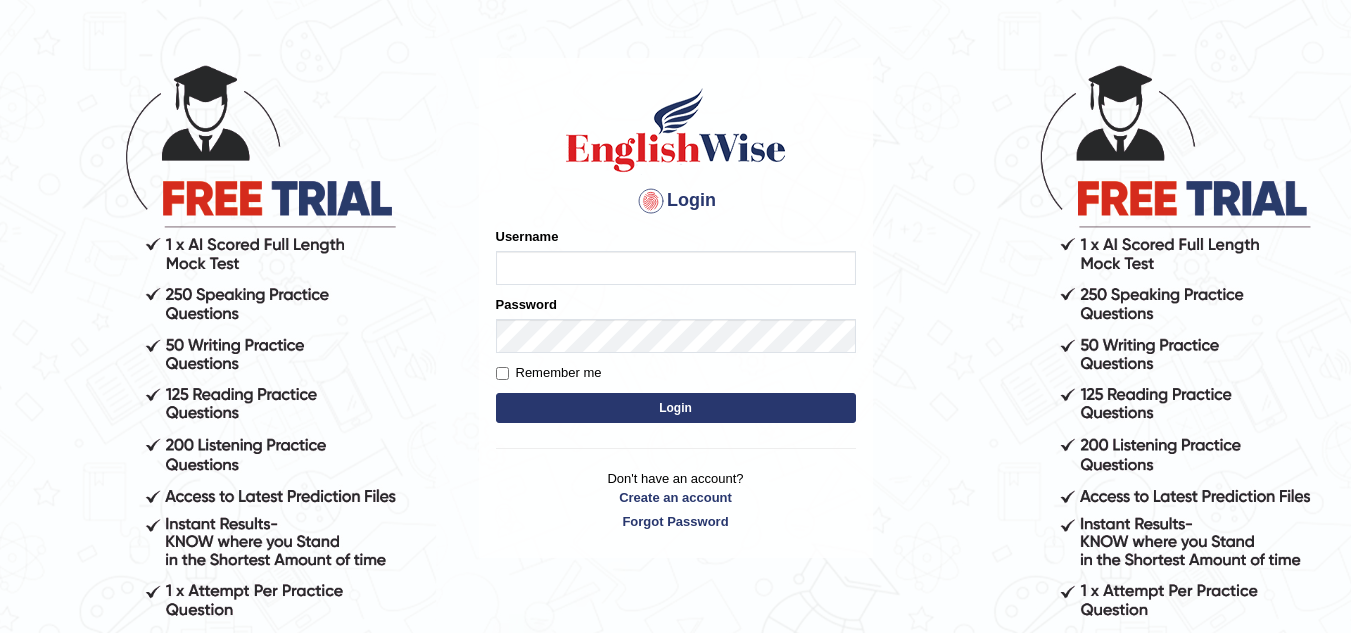type on "sumish" 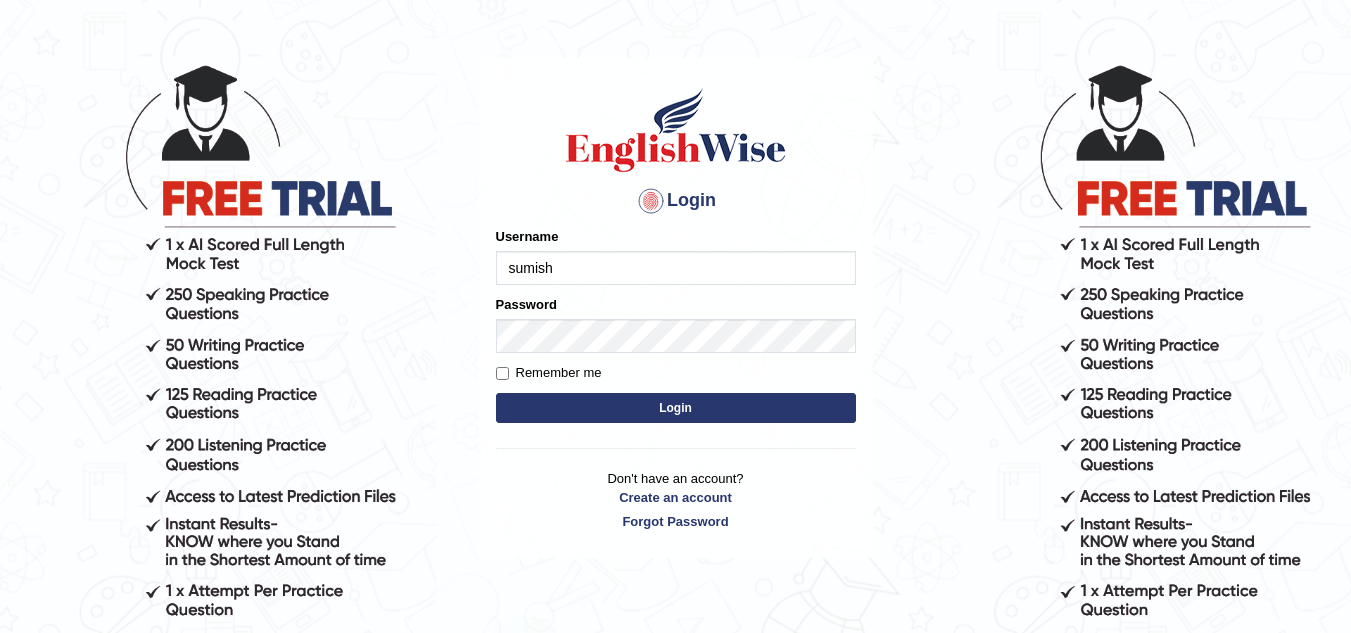 click on "sumish" at bounding box center (676, 268) 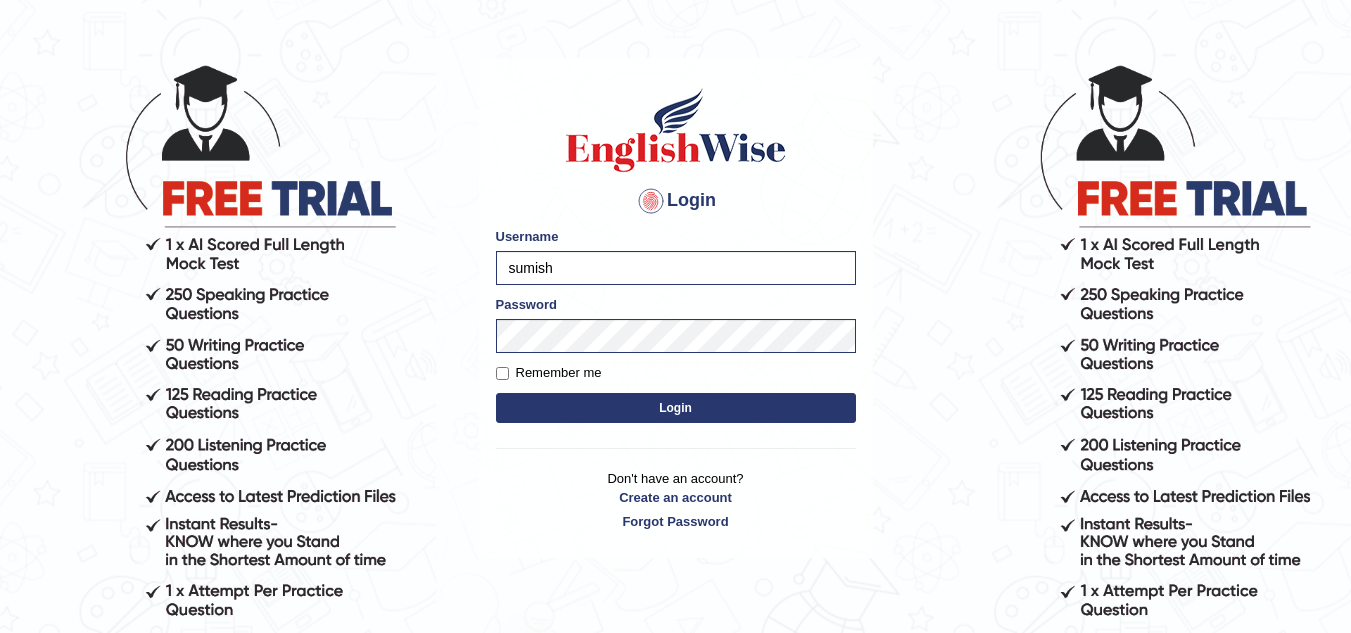 click on "sumish" at bounding box center [676, 268] 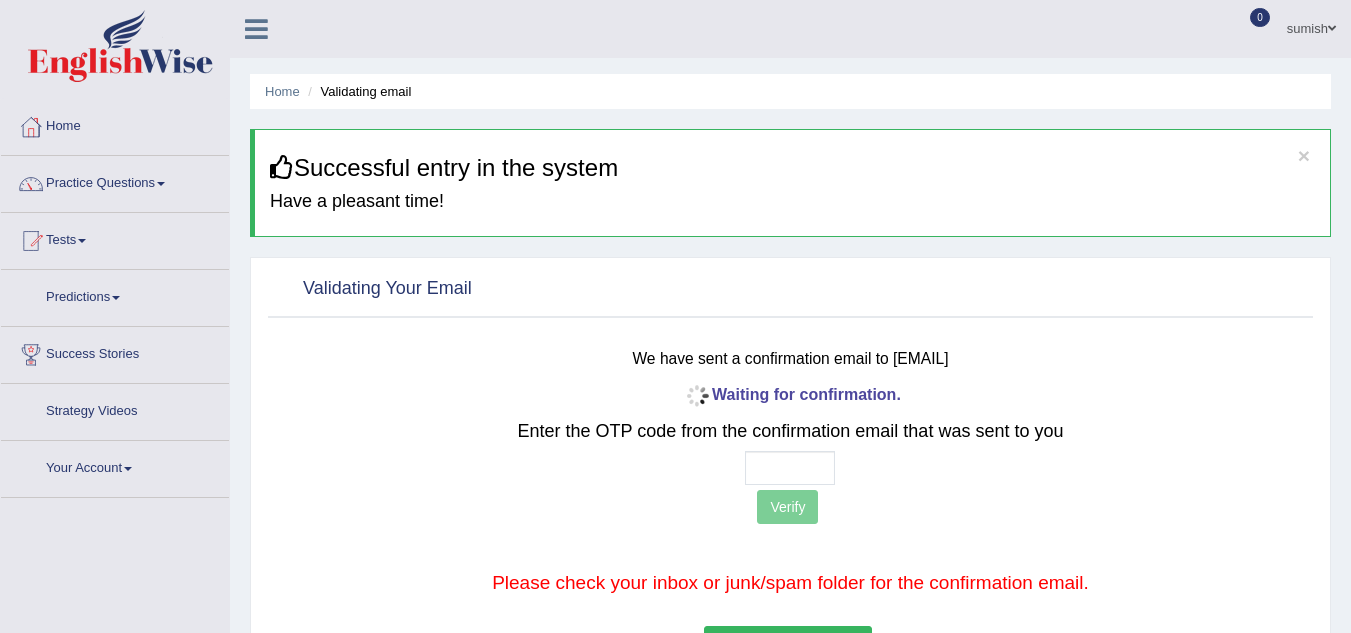 scroll, scrollTop: 0, scrollLeft: 0, axis: both 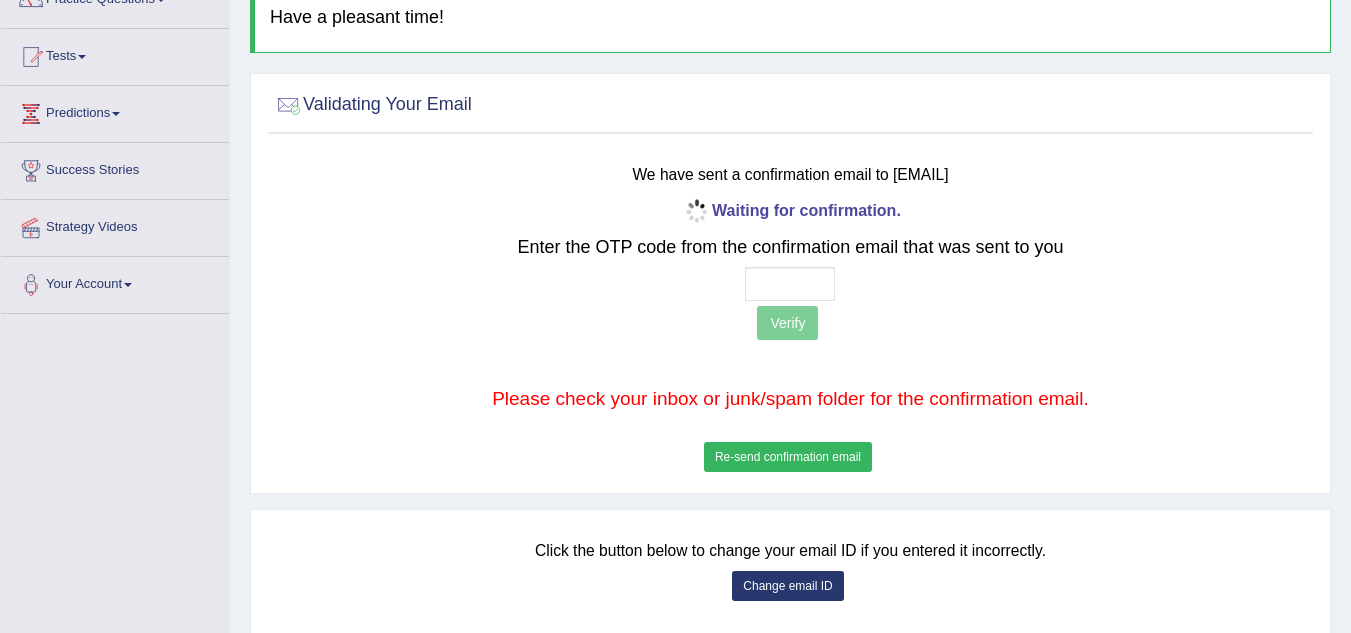 click on "We have sent a confirmation email to [EMAIL]
Waiting for confirmation.
Enter the OTP code from the confirmation email that was sent to you
Verify
Please check your inbox or junk/spam folder for the confirmation email.
Re-send confirmation email
Your email is successfully validated. Please click on the button below to proceed further.
Proceed" at bounding box center (790, 315) 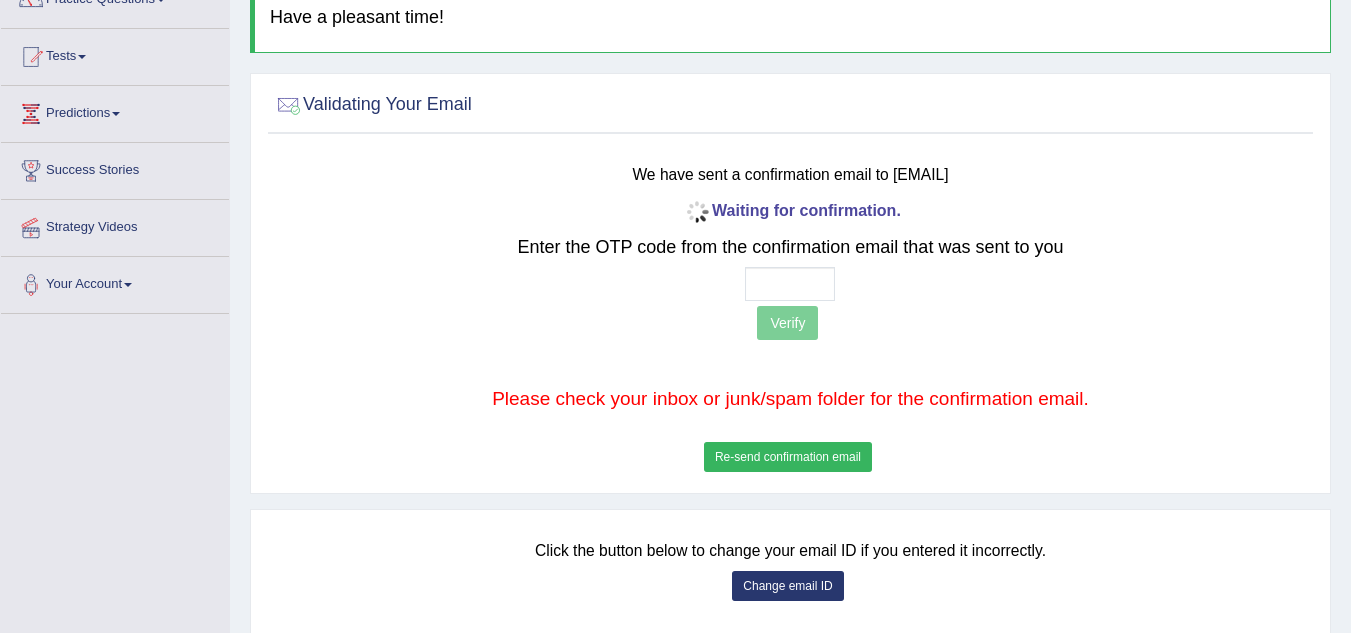 click on "Re-send confirmation email" at bounding box center [788, 457] 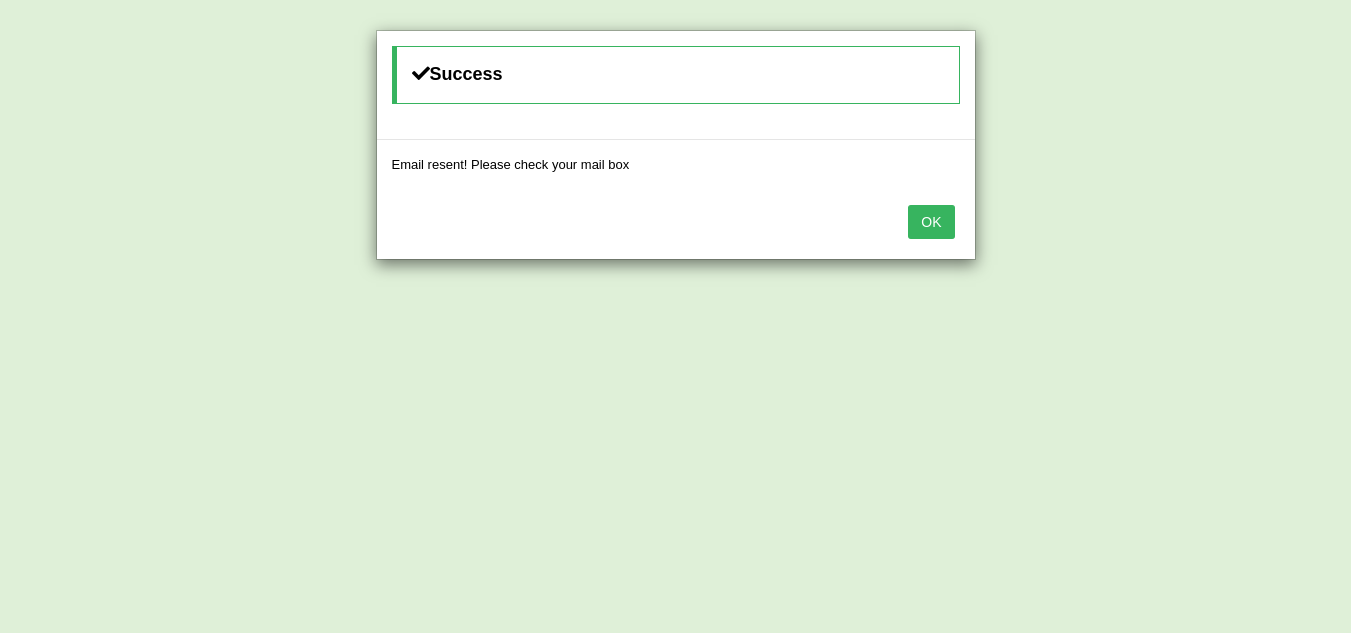 click on "OK" at bounding box center [931, 222] 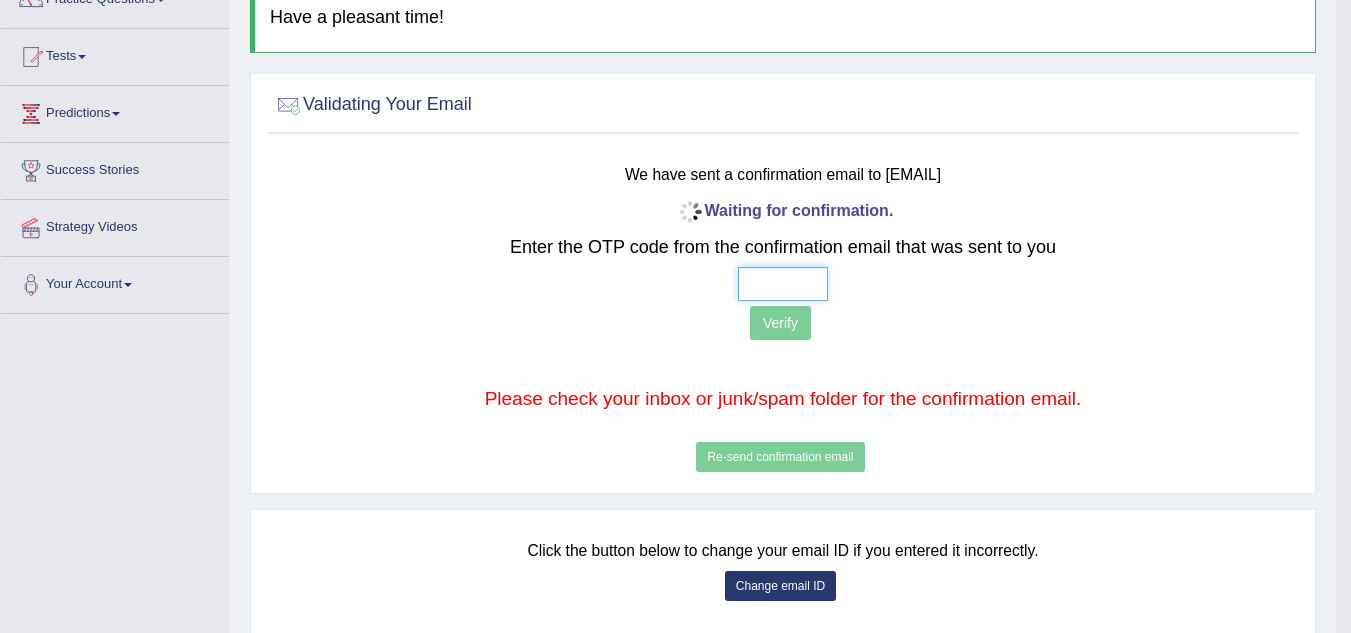 click at bounding box center [783, 284] 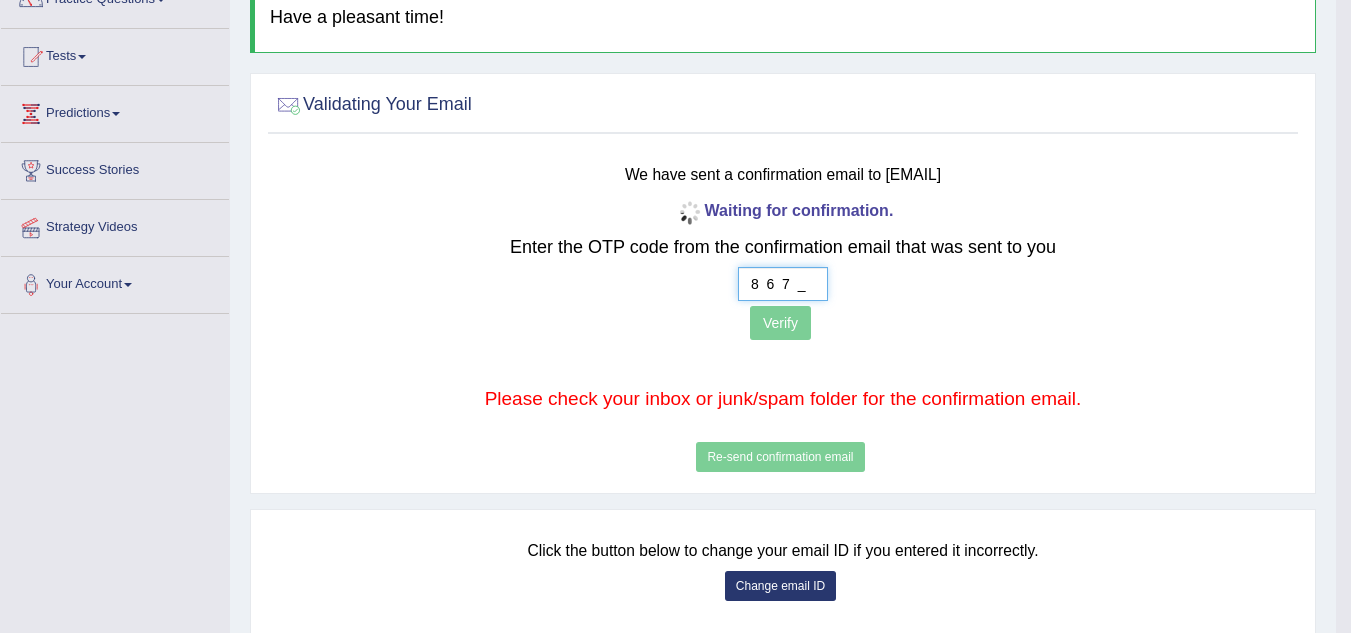 type on "8  6  7  9" 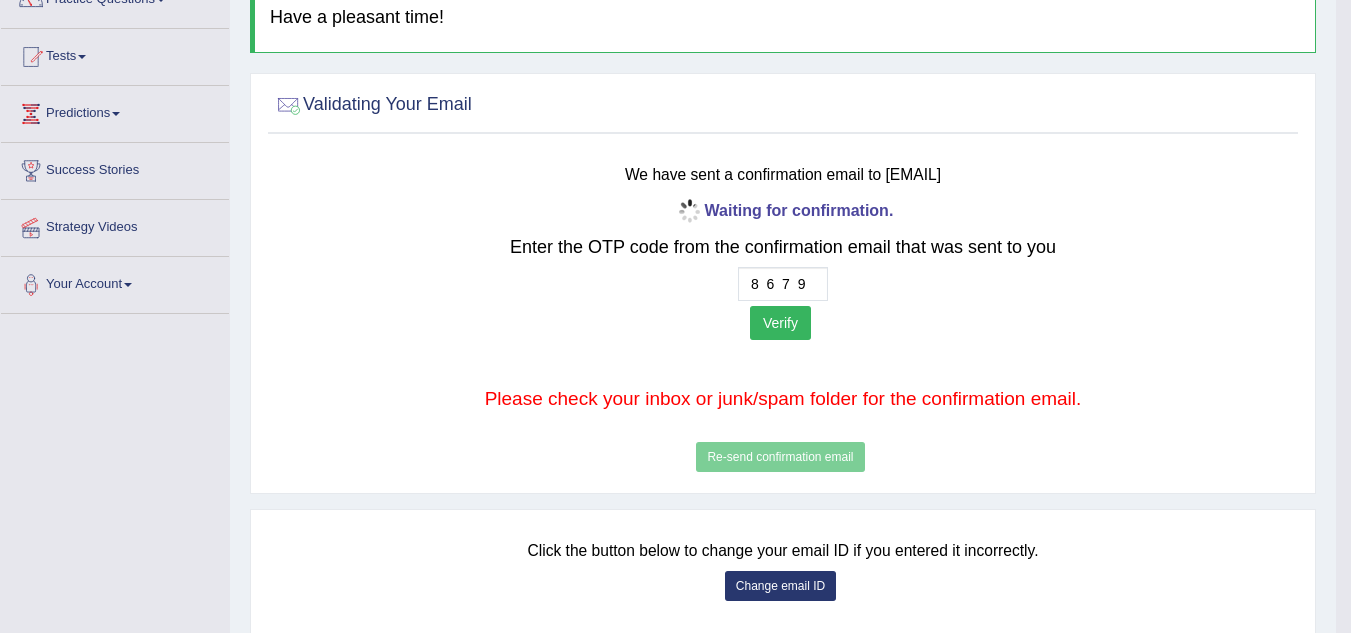 click on "Verify" at bounding box center (780, 323) 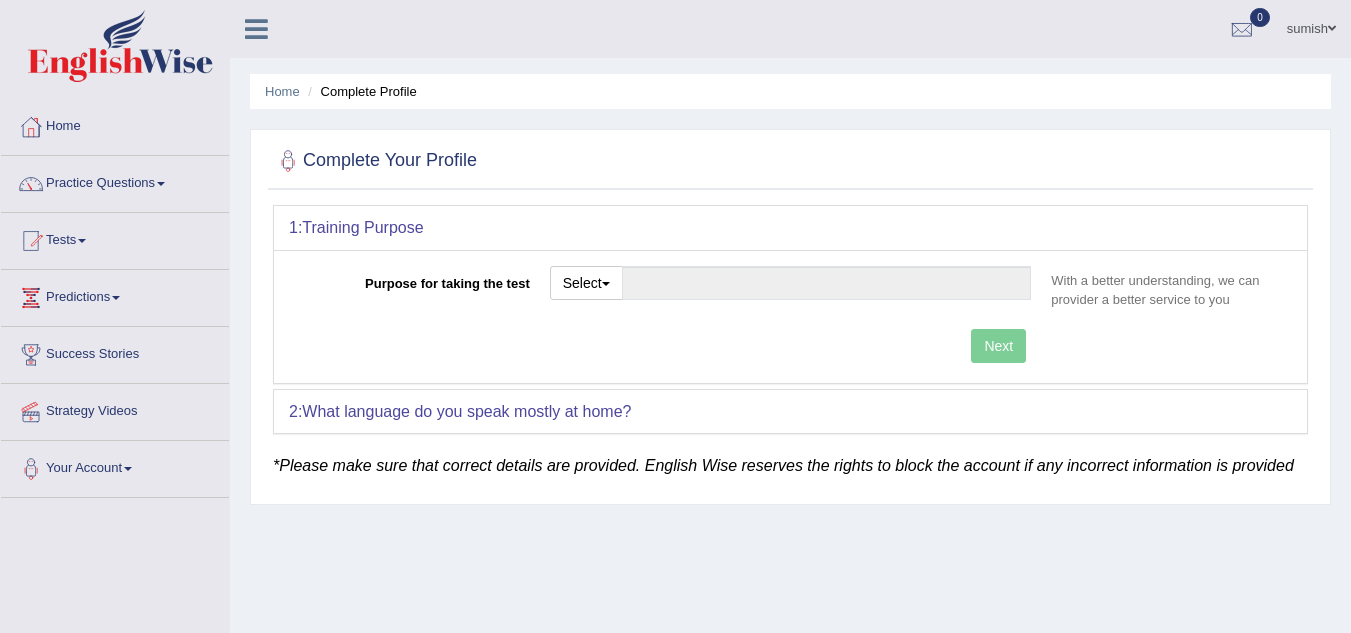 scroll, scrollTop: 0, scrollLeft: 0, axis: both 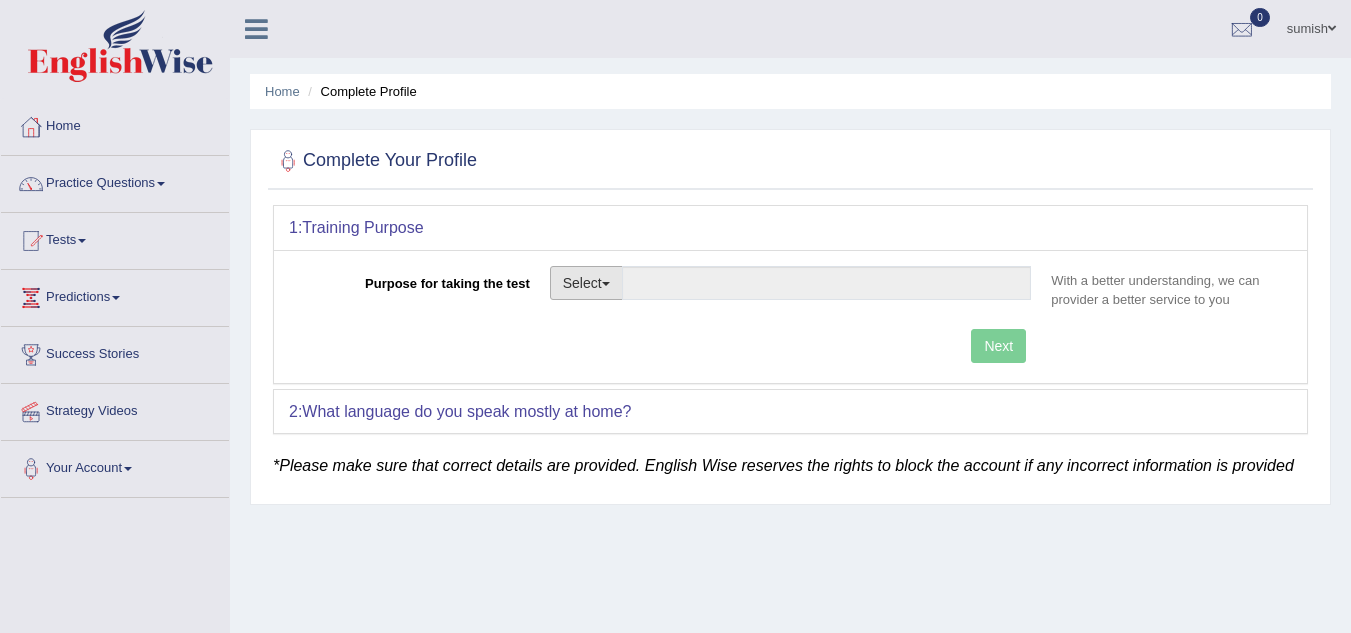 click on "Select" at bounding box center [586, 283] 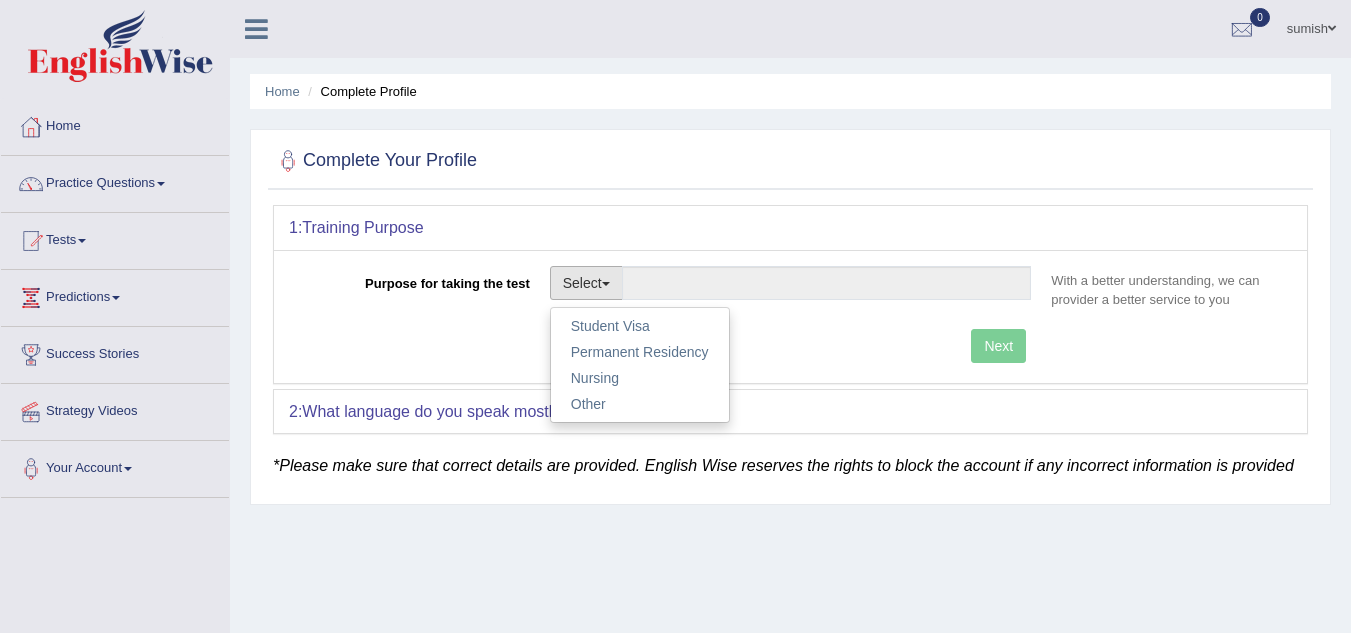 click on "Select" at bounding box center (586, 283) 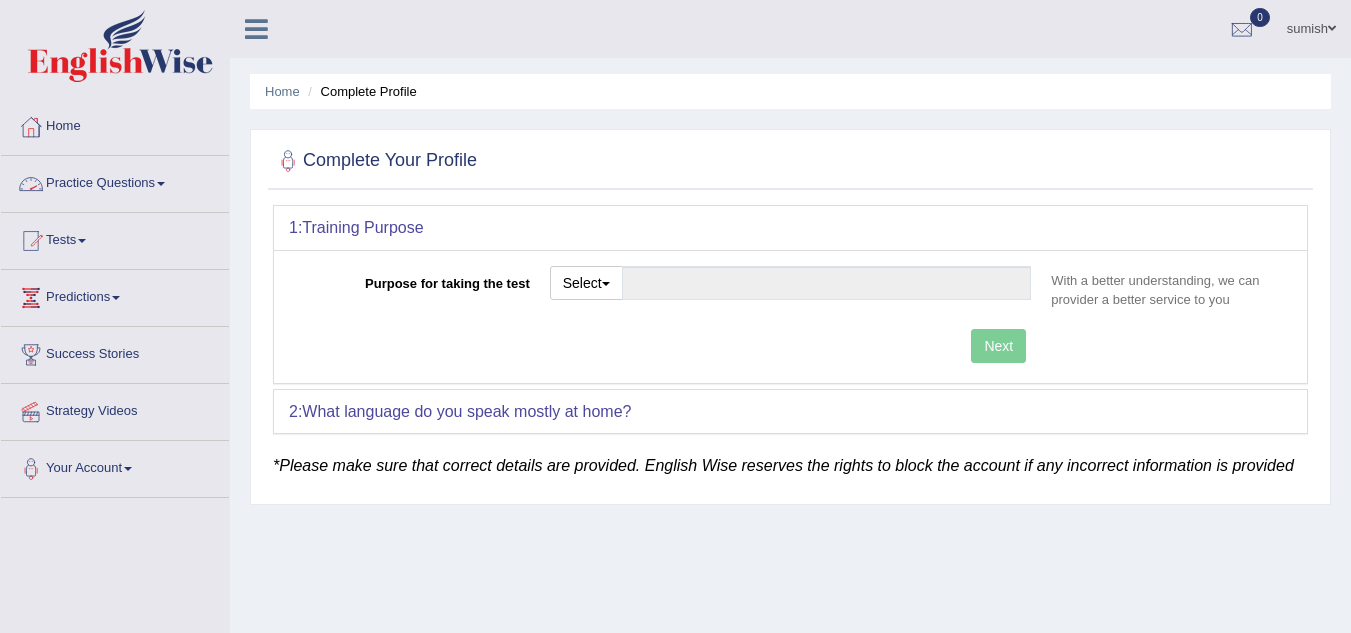 click on "Practice Questions" at bounding box center (115, 181) 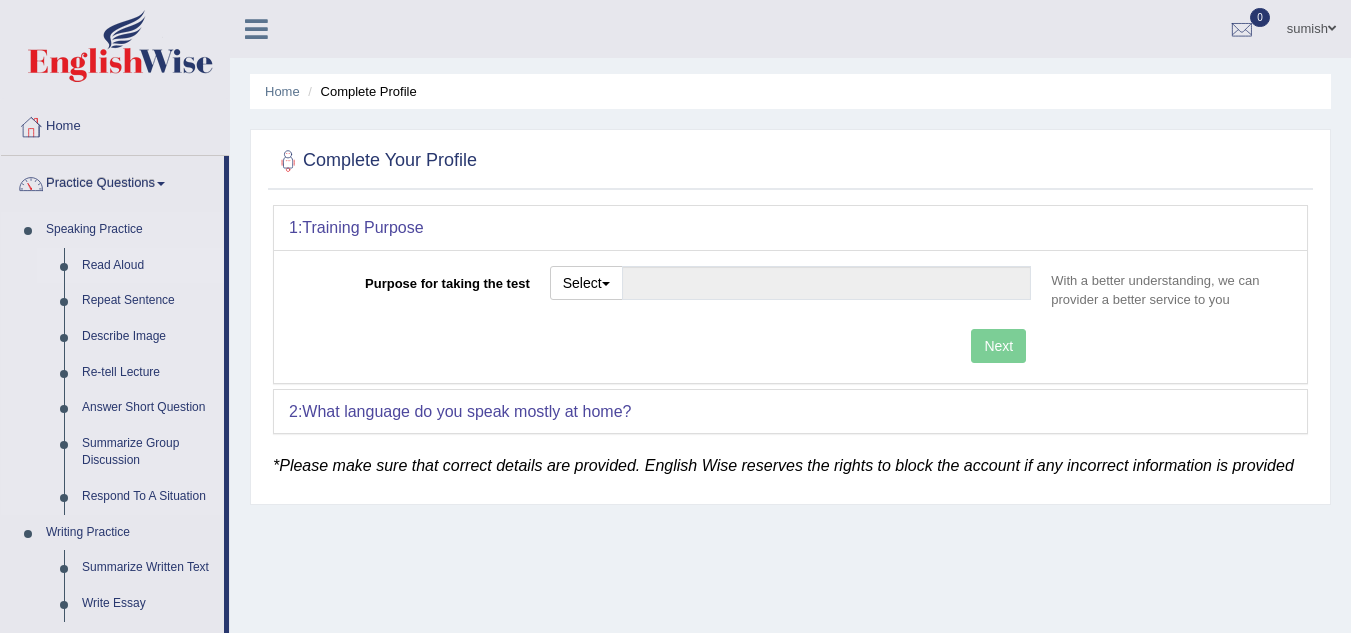 click on "Read Aloud" at bounding box center (148, 266) 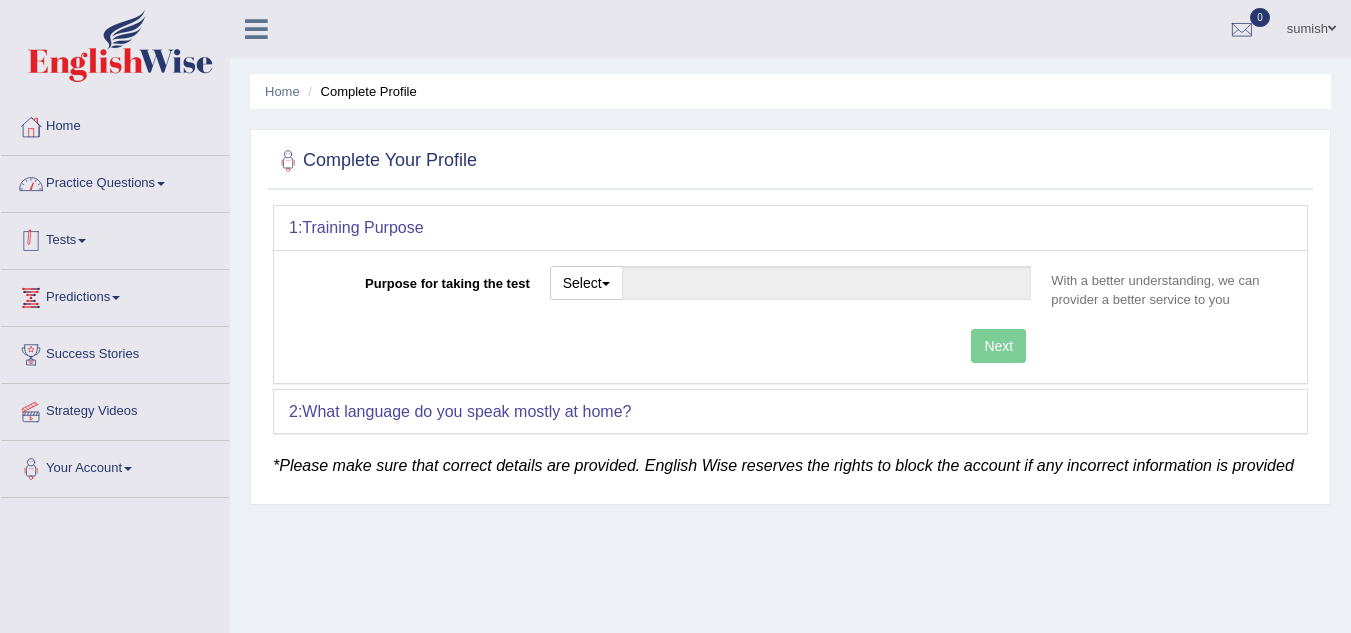 scroll, scrollTop: 0, scrollLeft: 0, axis: both 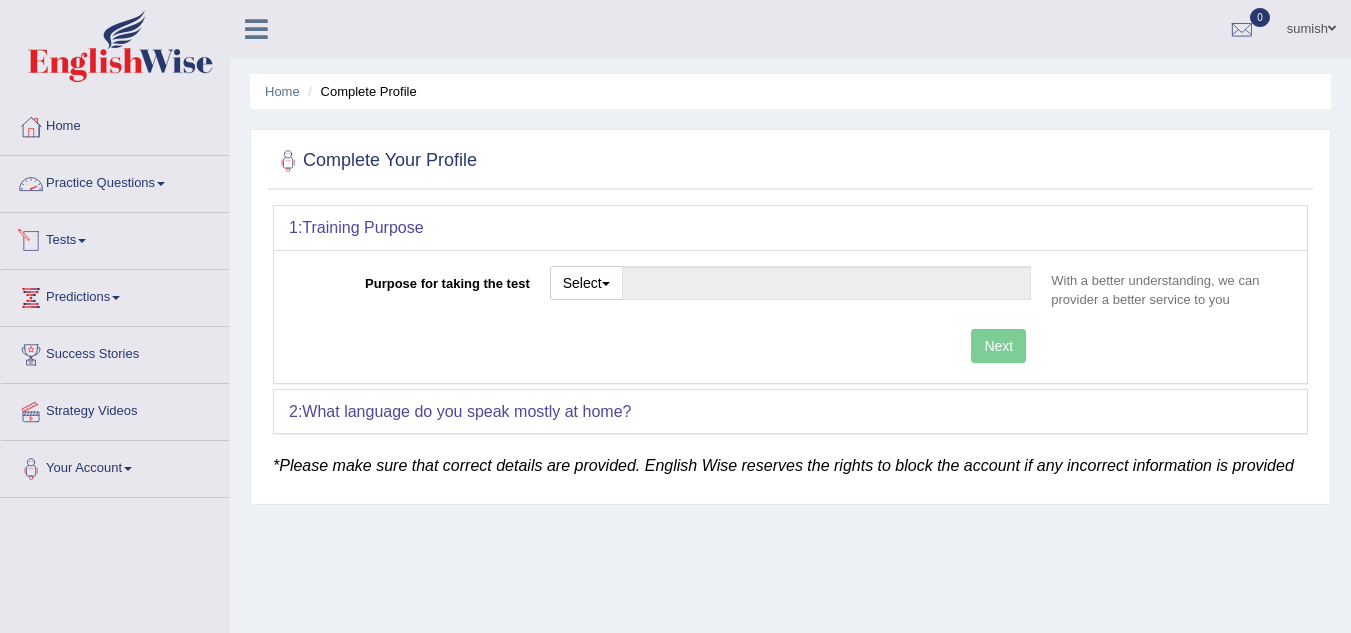 click on "Practice Questions" at bounding box center [115, 181] 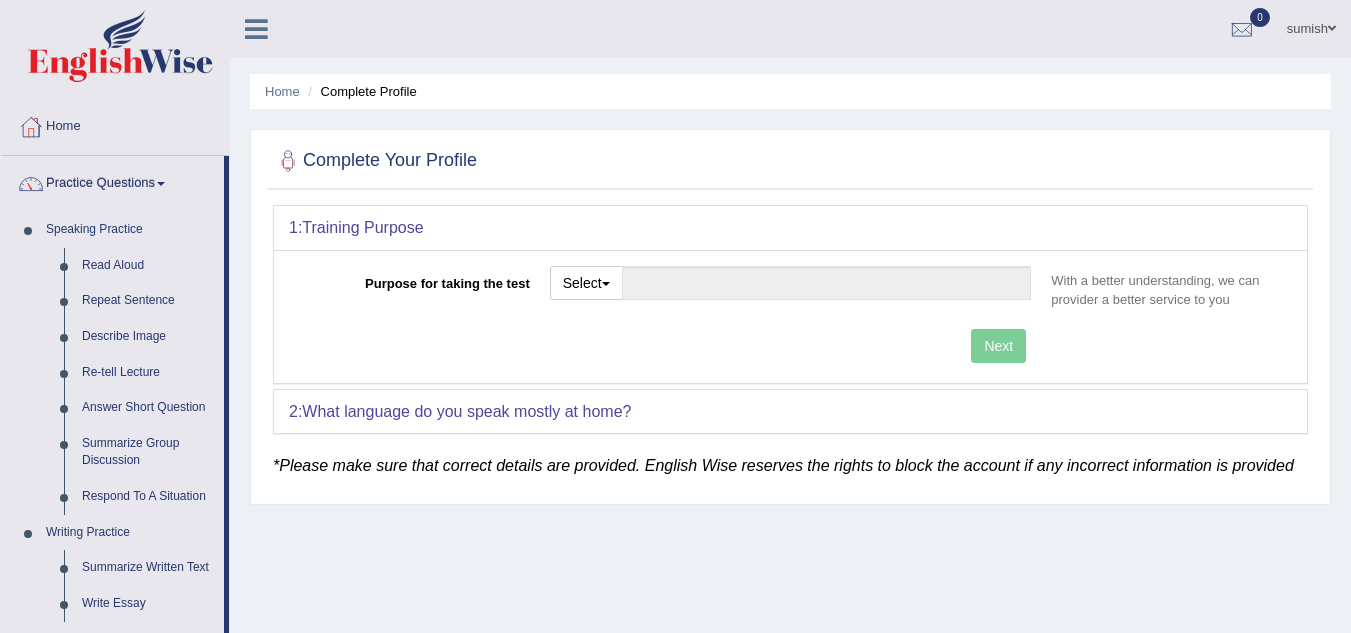 click on "Practice Questions" at bounding box center [112, 181] 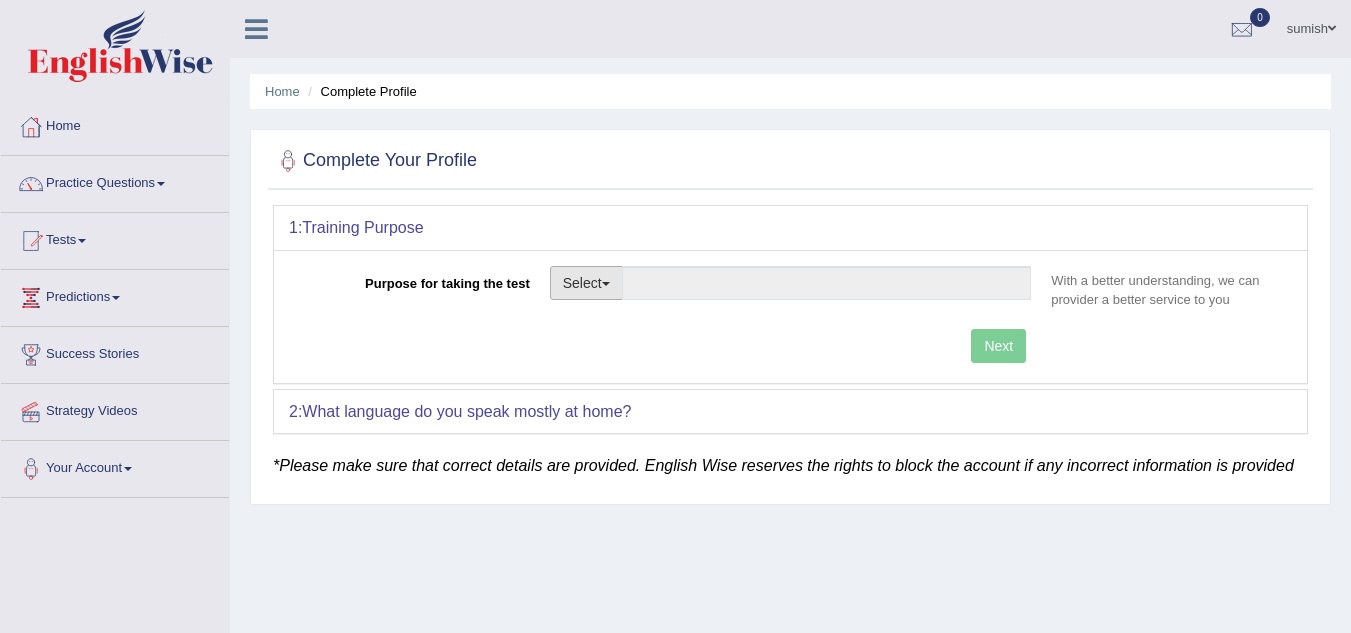 click on "Select" at bounding box center [586, 283] 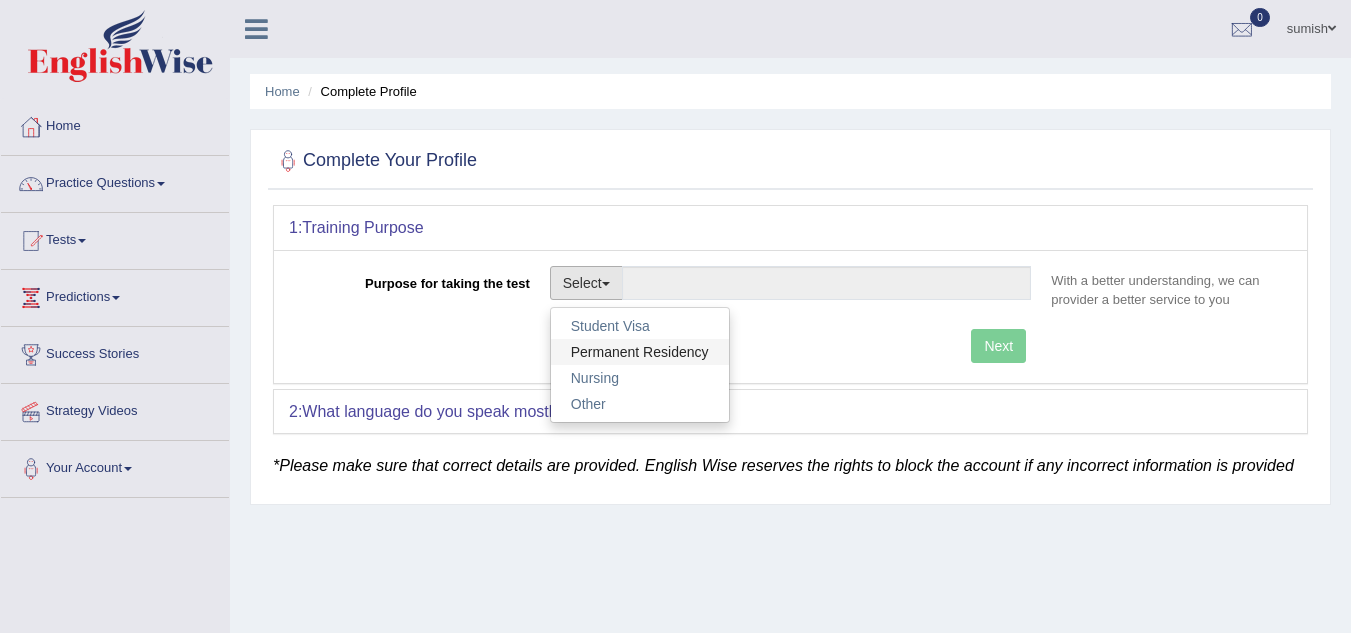 click on "Permanent Residency" at bounding box center (640, 352) 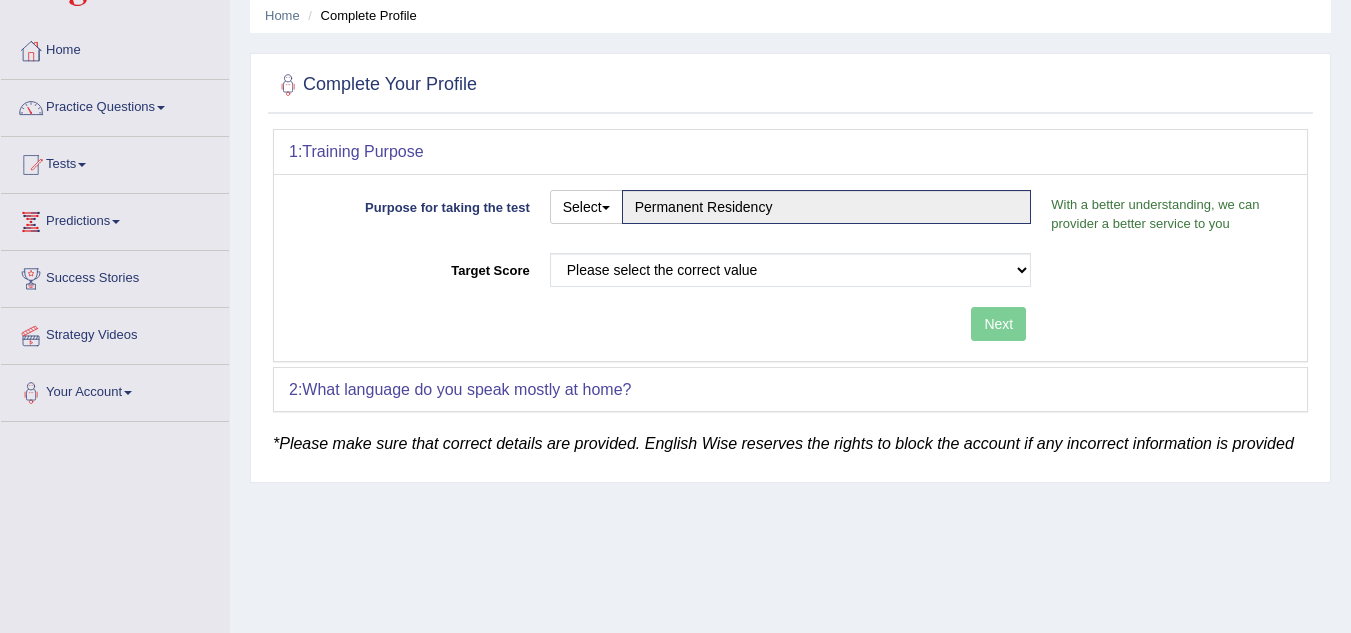 scroll, scrollTop: 75, scrollLeft: 0, axis: vertical 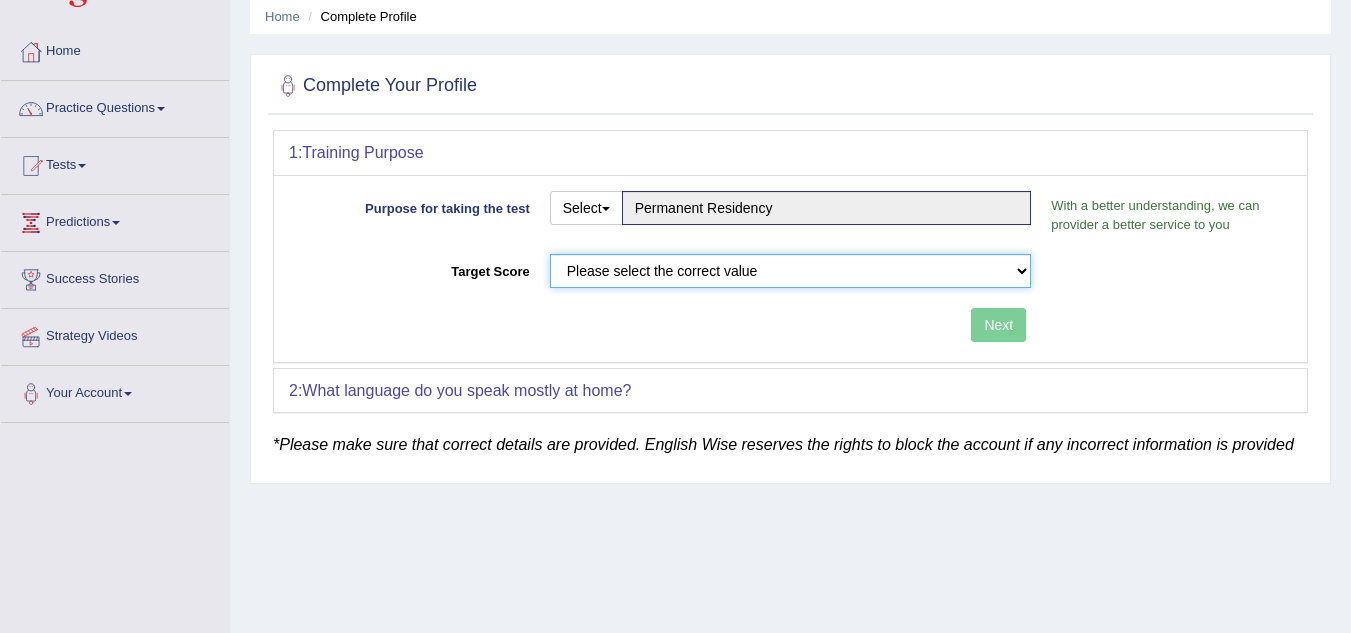 click on "Please select the correct value
50 (6 bands)
58 (6.5 bands)
65 (7 bands)
79 (8 bands)" at bounding box center [791, 271] 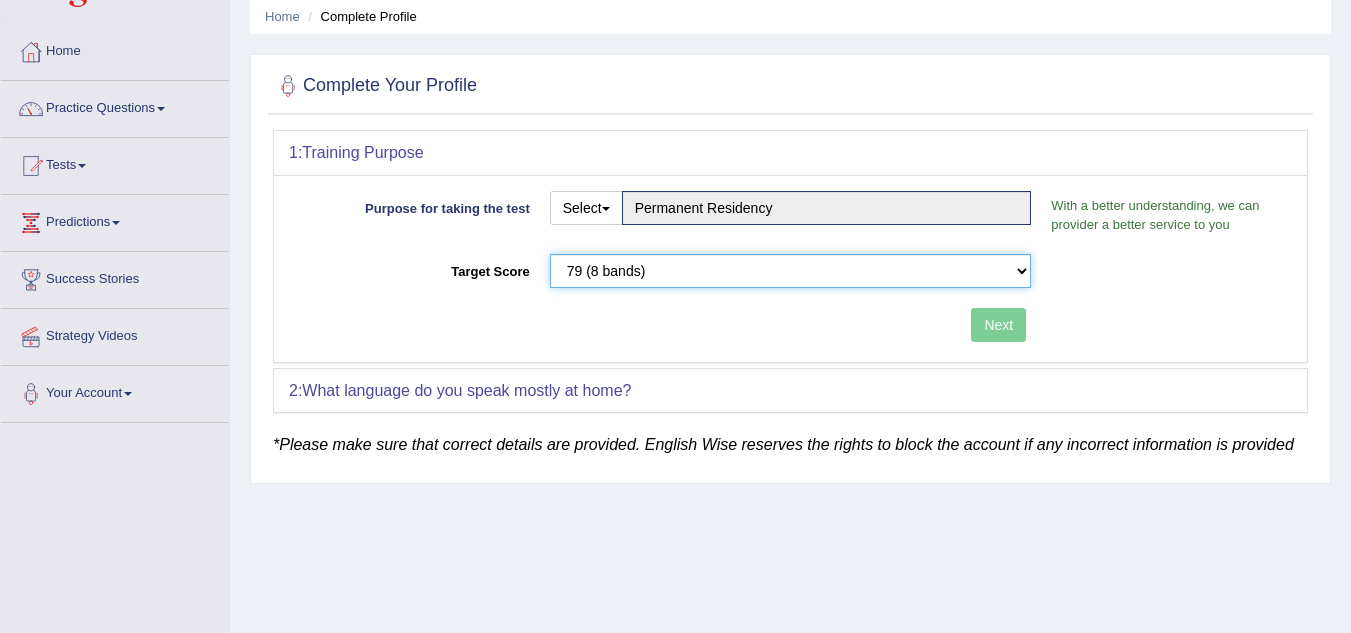 click on "Please select the correct value
50 (6 bands)
58 (6.5 bands)
65 (7 bands)
79 (8 bands)" at bounding box center [791, 271] 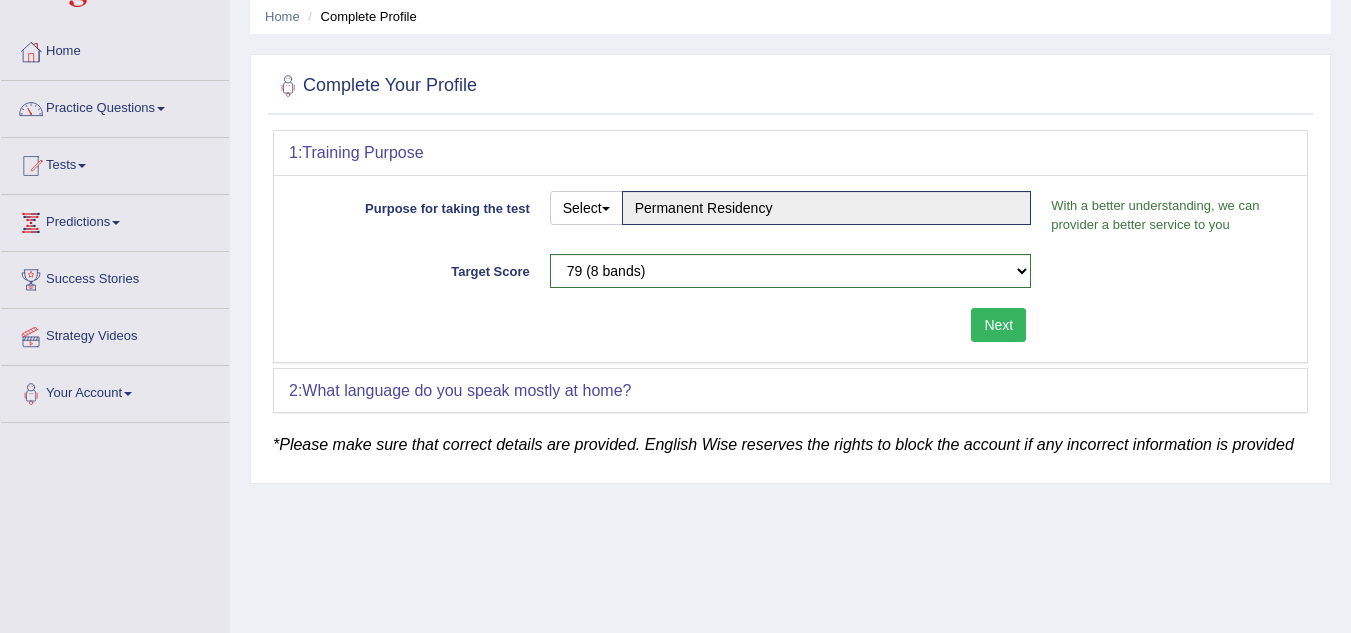 click on "*Please make sure that correct details are provided. English Wise reserves the rights to block the account if any incorrect information is provided" at bounding box center [790, 445] 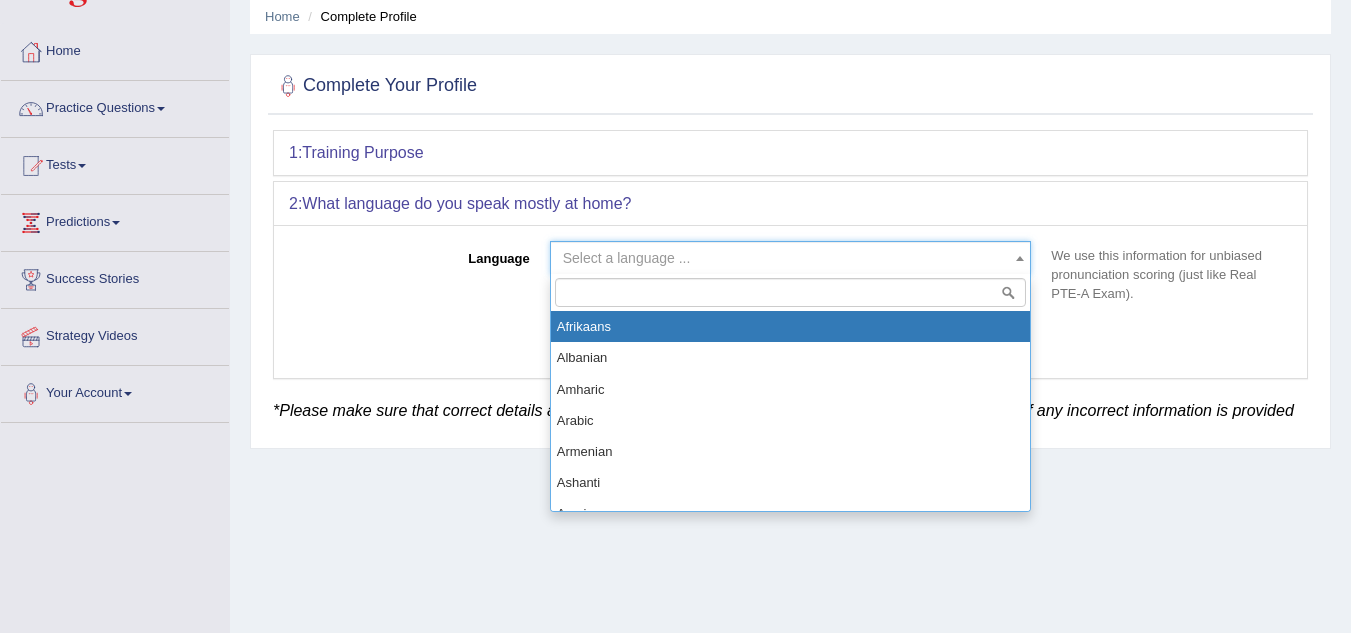 click on "Select a language ..." at bounding box center (785, 258) 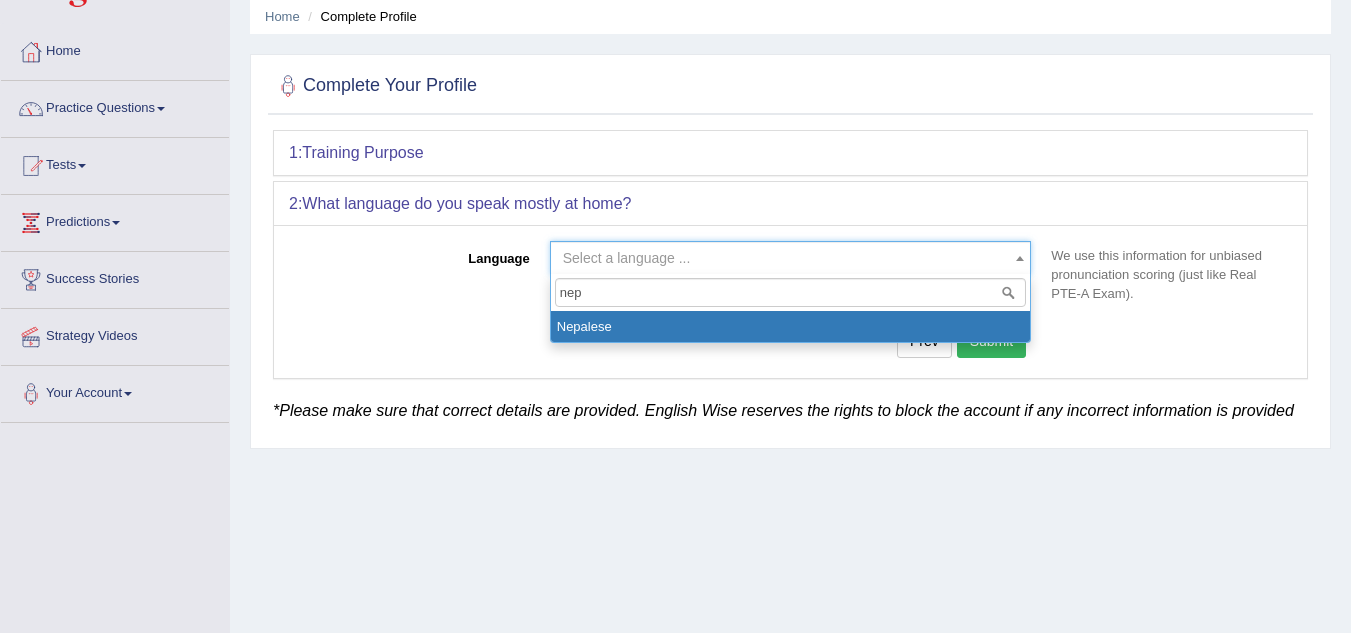 type on "nepa" 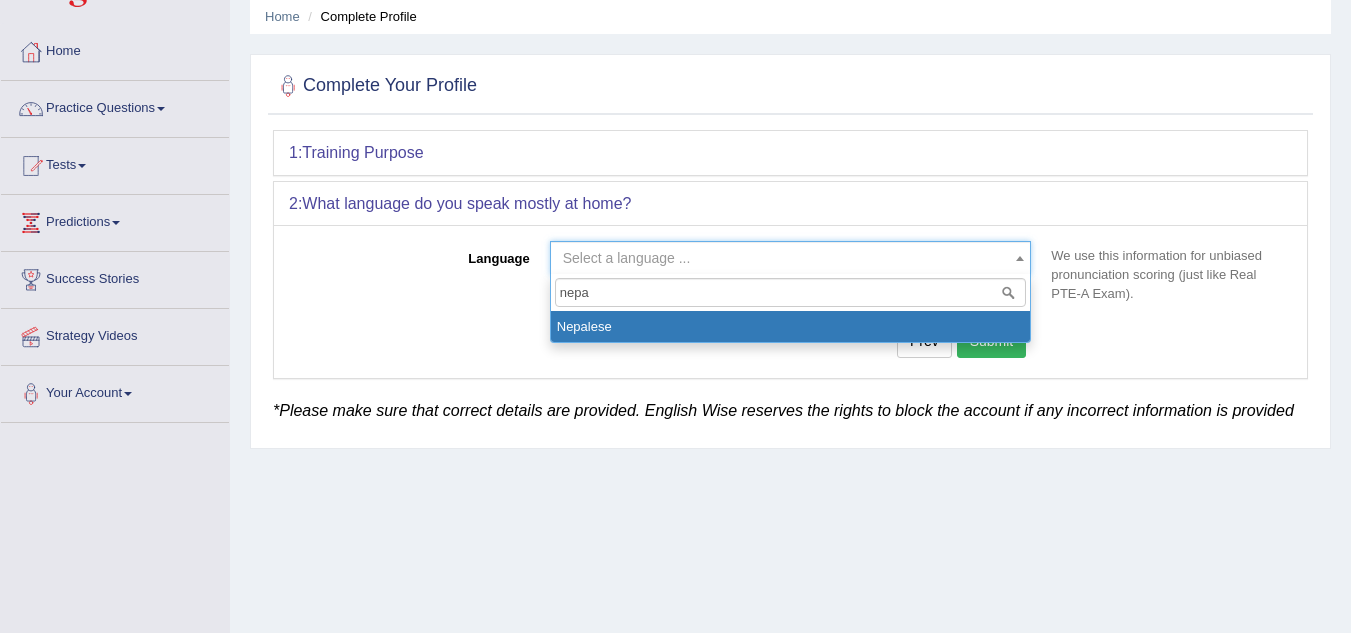 select on "Nepalese" 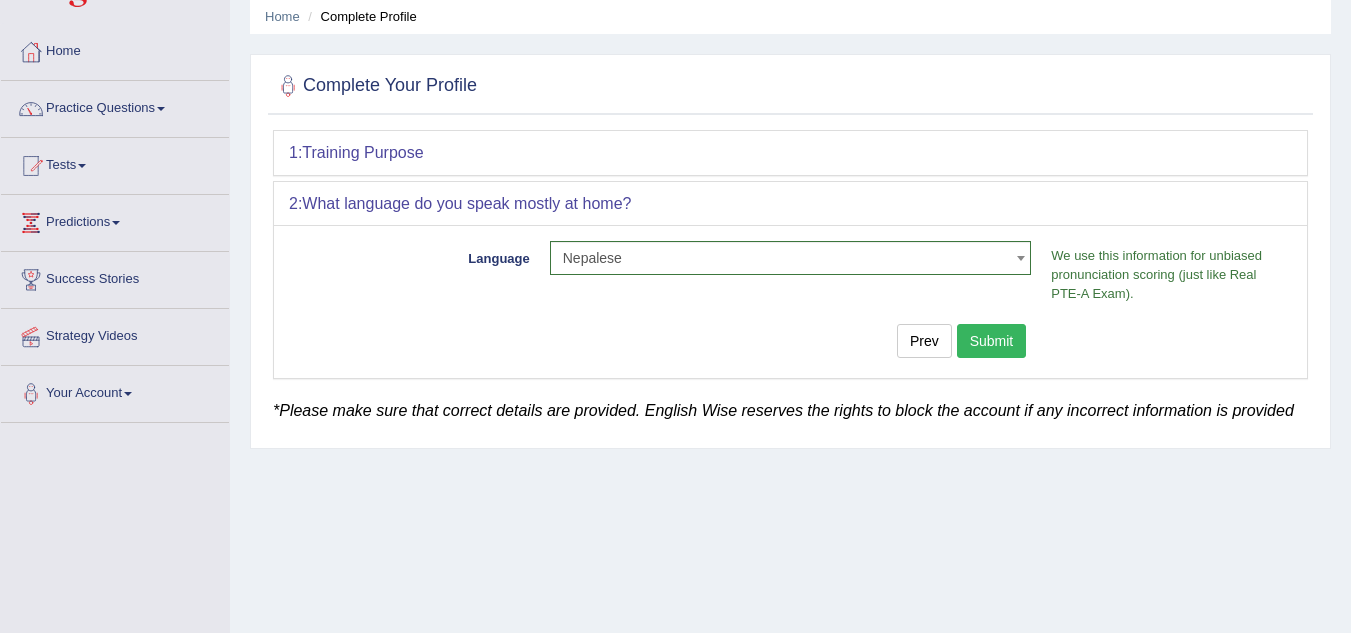 click on "Submit" at bounding box center [992, 341] 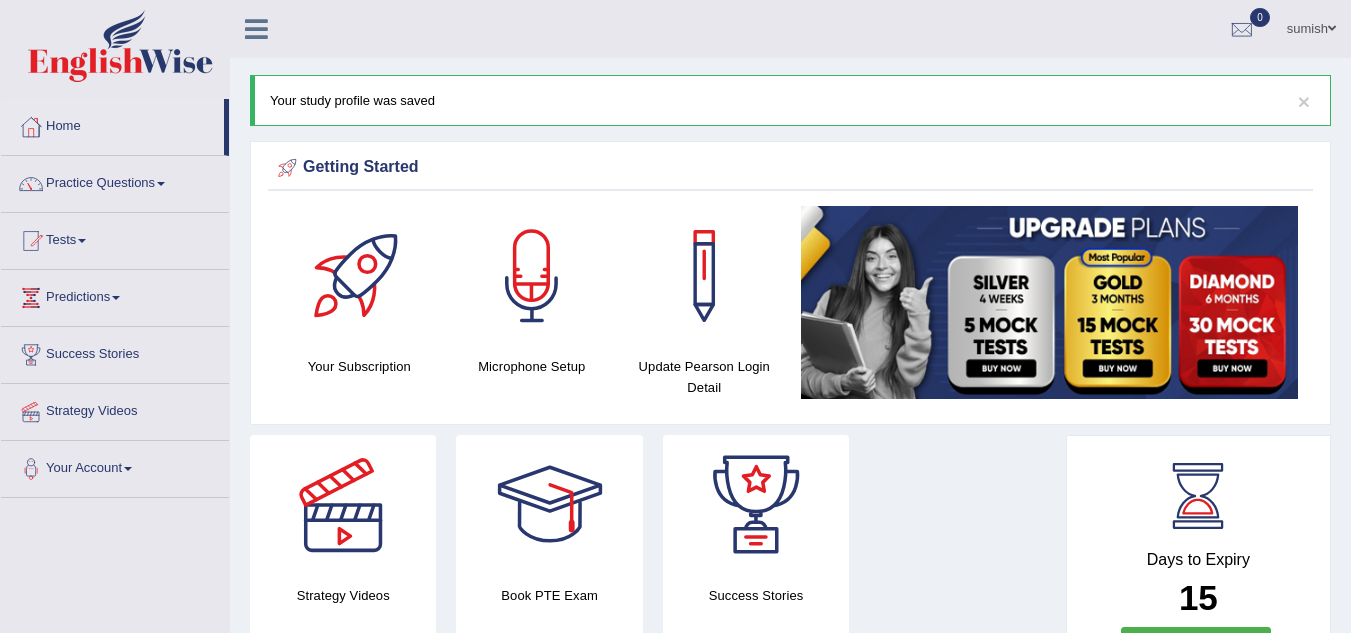 scroll, scrollTop: 0, scrollLeft: 0, axis: both 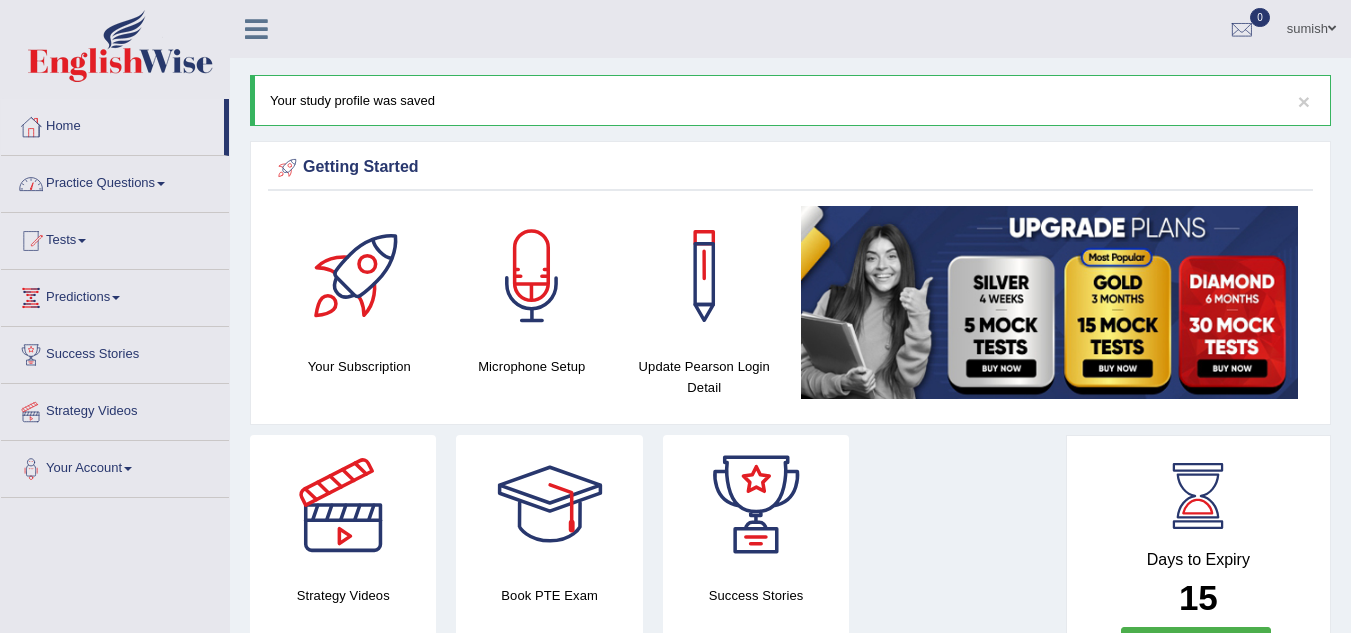 click on "Practice Questions" at bounding box center [115, 181] 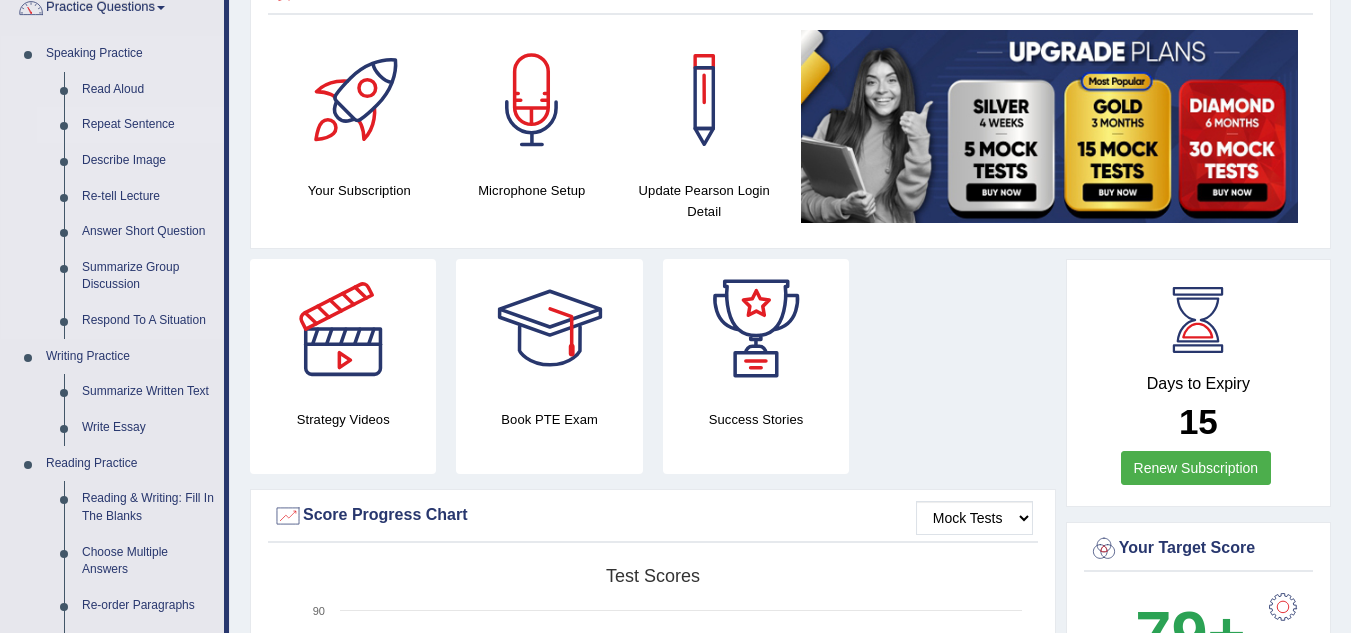 scroll, scrollTop: 175, scrollLeft: 0, axis: vertical 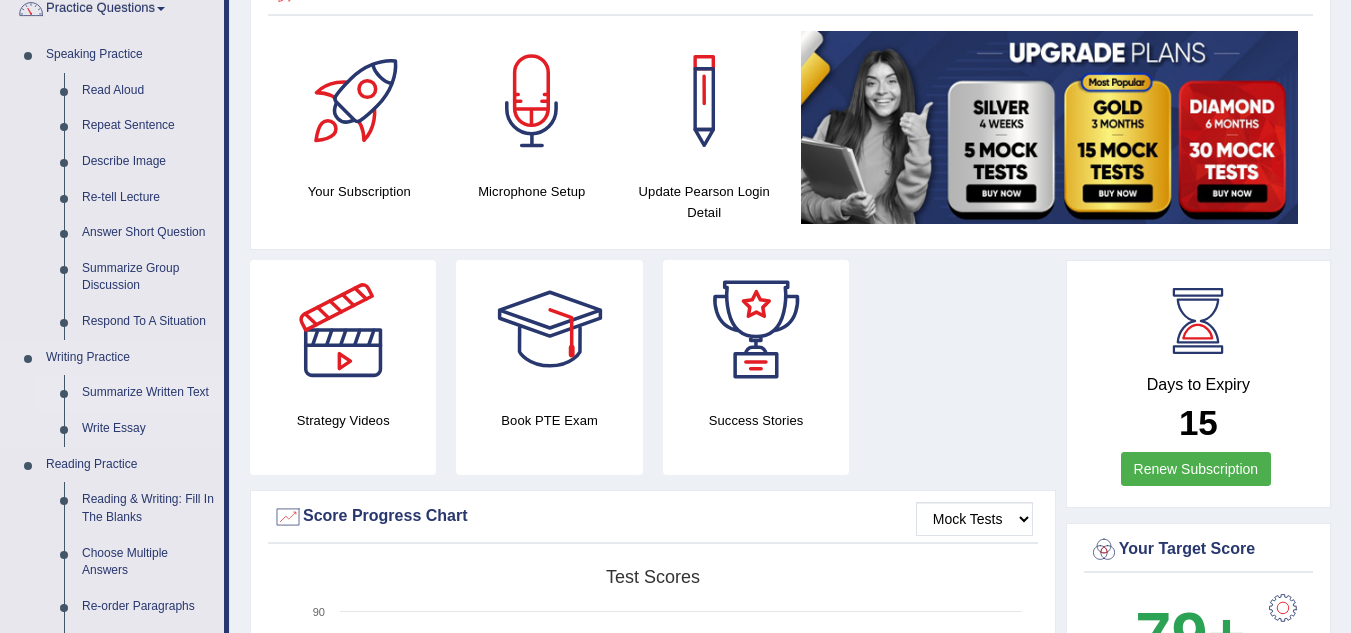 click on "Summarize Written Text" at bounding box center [148, 393] 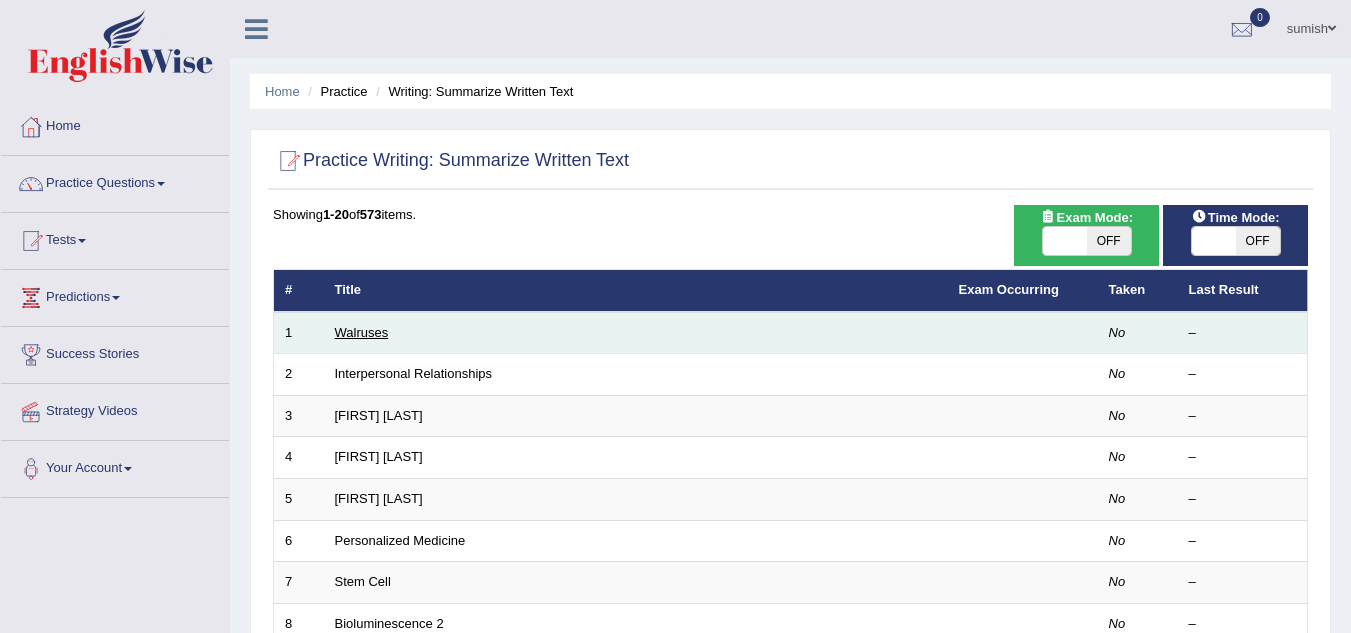 scroll, scrollTop: 0, scrollLeft: 0, axis: both 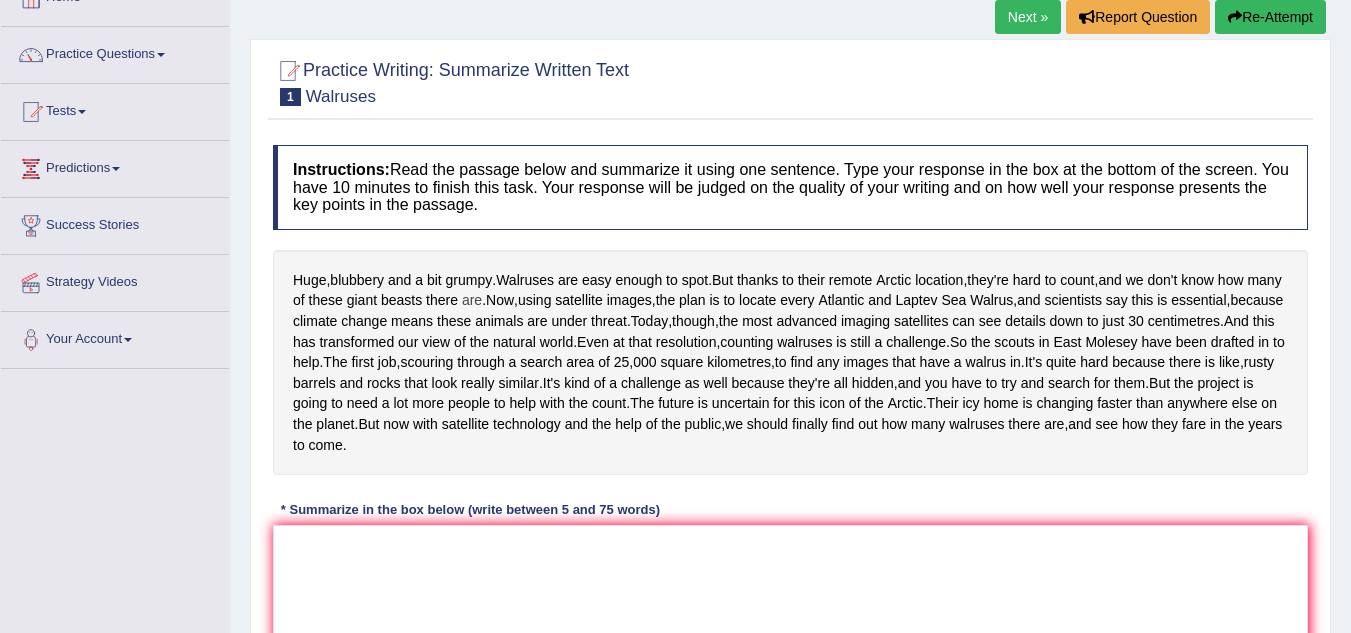 drag, startPoint x: 297, startPoint y: 280, endPoint x: 502, endPoint y: 298, distance: 205.78873 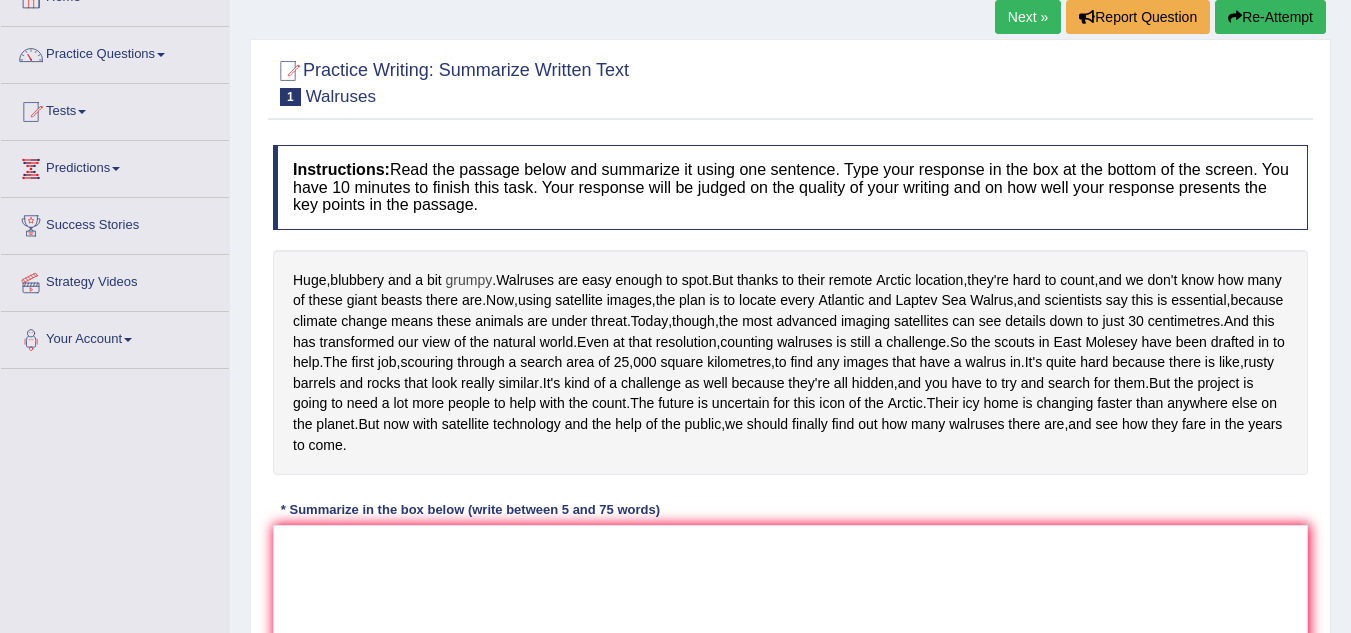 drag, startPoint x: 524, startPoint y: 298, endPoint x: 478, endPoint y: 290, distance: 46.69047 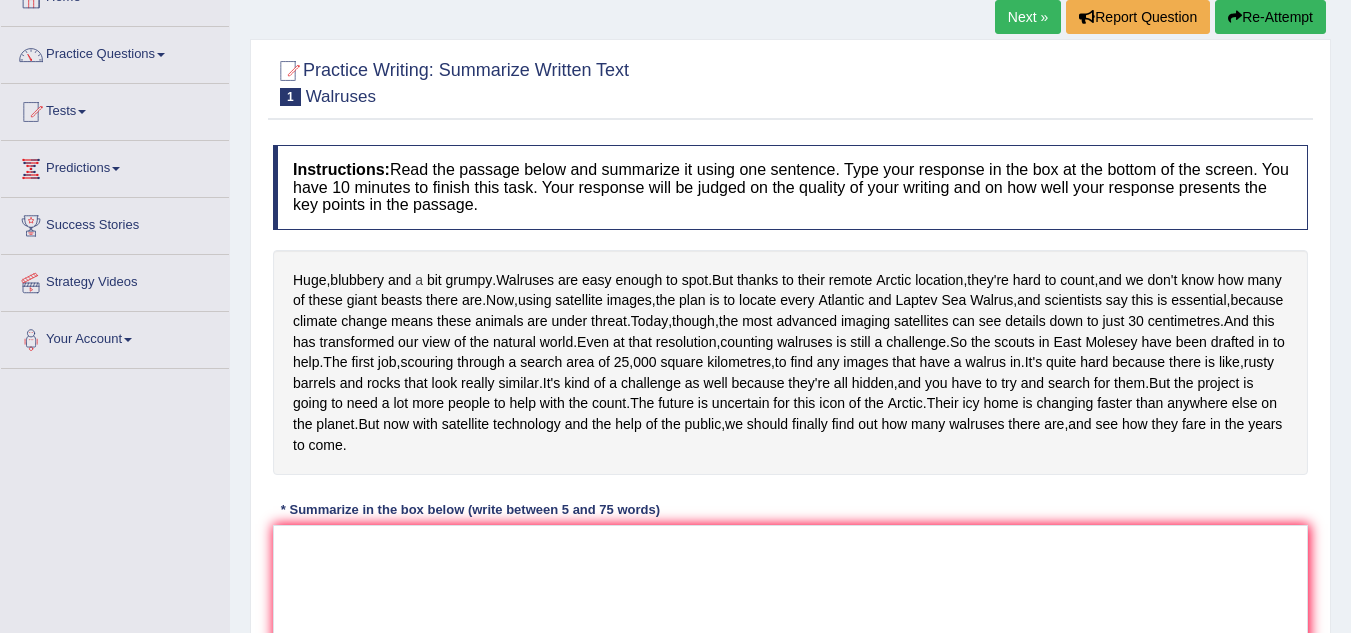 drag, startPoint x: 508, startPoint y: 300, endPoint x: 422, endPoint y: 279, distance: 88.52683 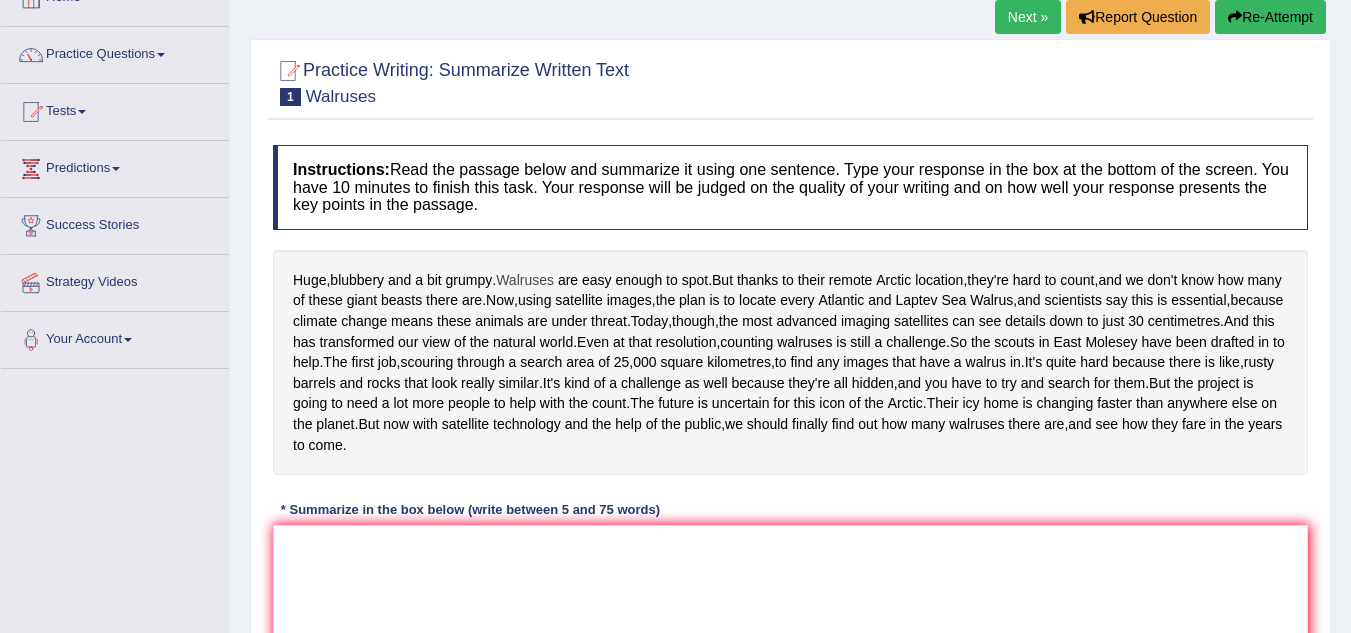 click on "Walruses" at bounding box center (525, 280) 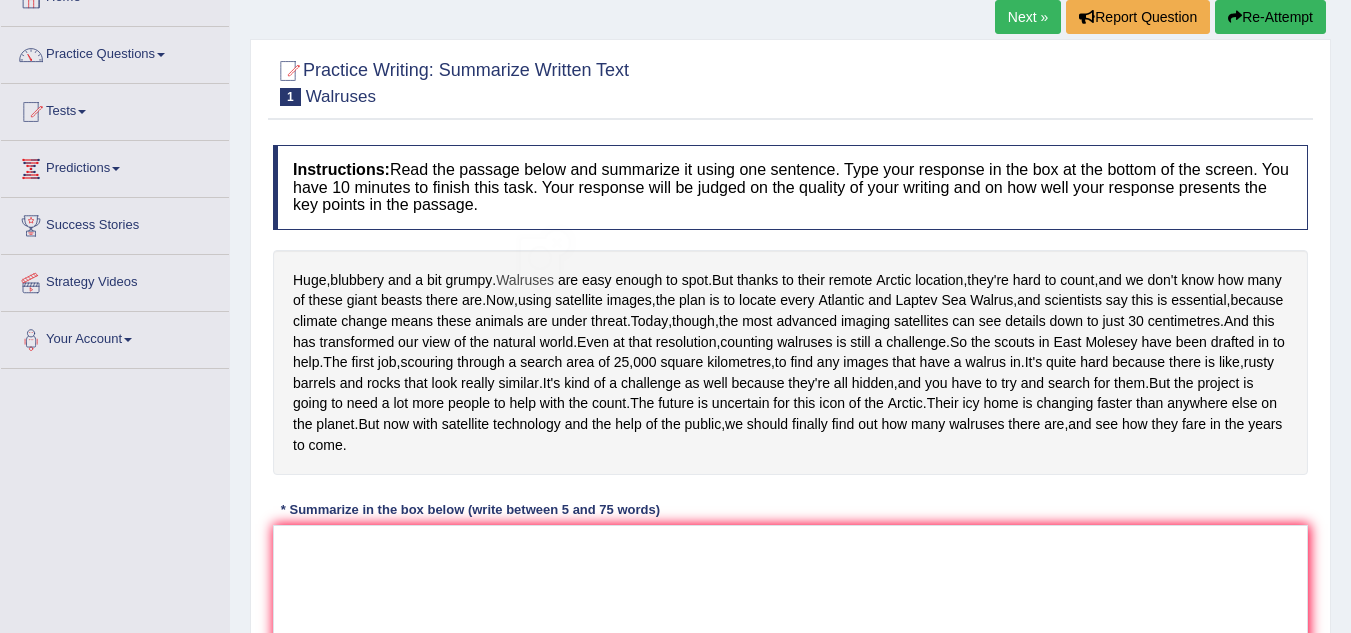 click at bounding box center (540, 284) 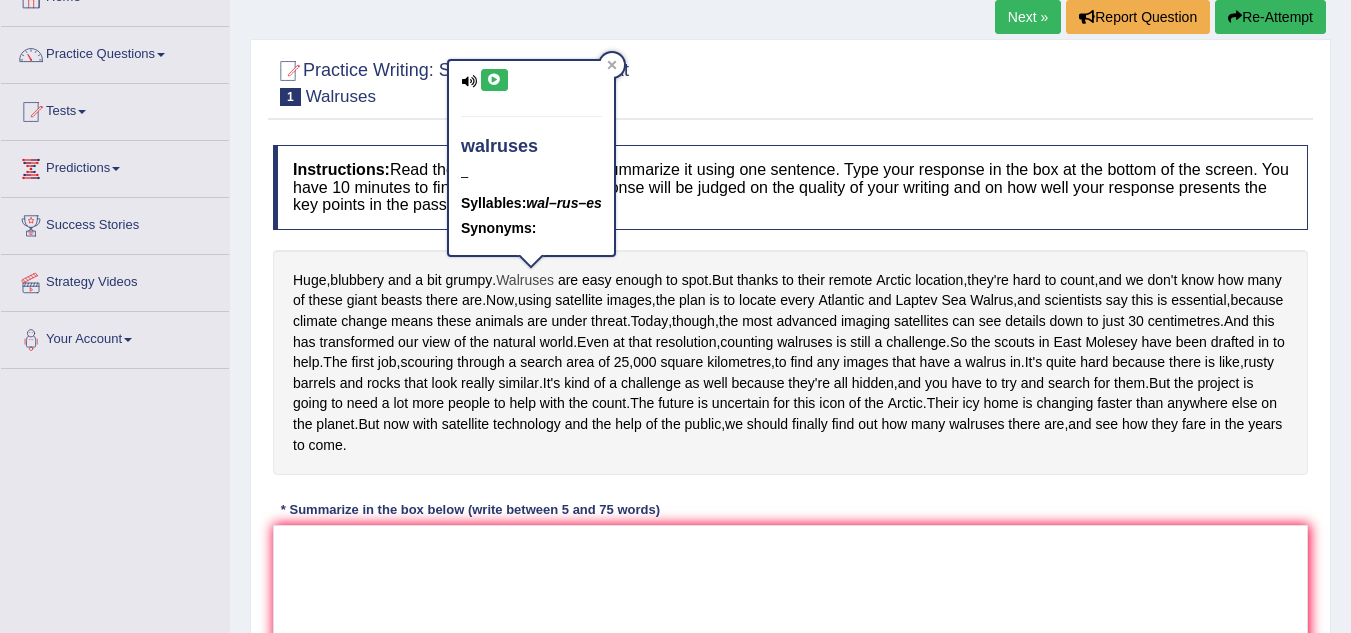 click on "Walruses" at bounding box center (525, 280) 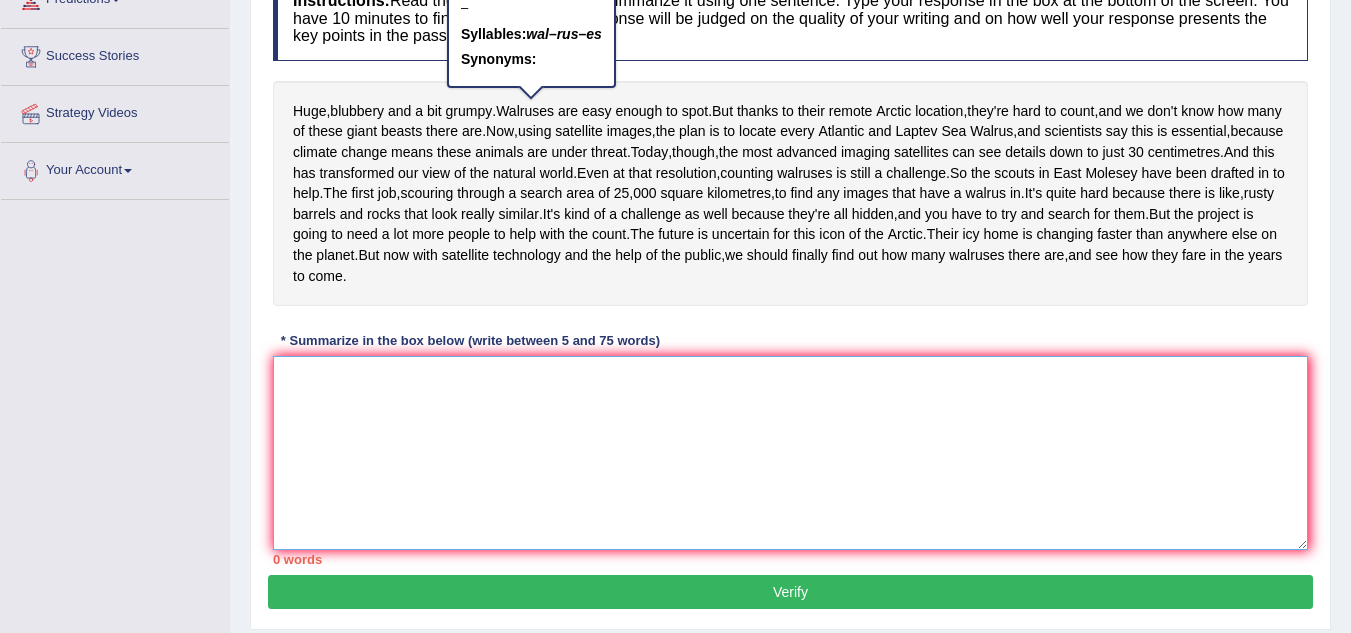 click at bounding box center [790, 453] 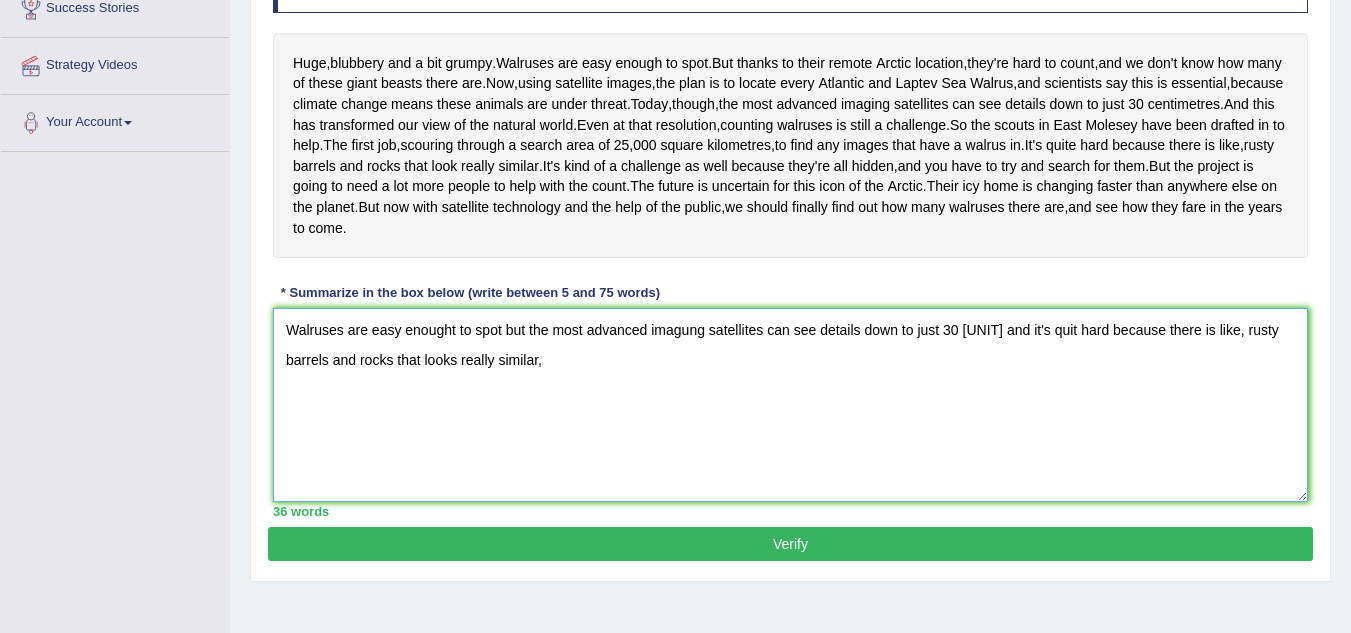 scroll, scrollTop: 344, scrollLeft: 0, axis: vertical 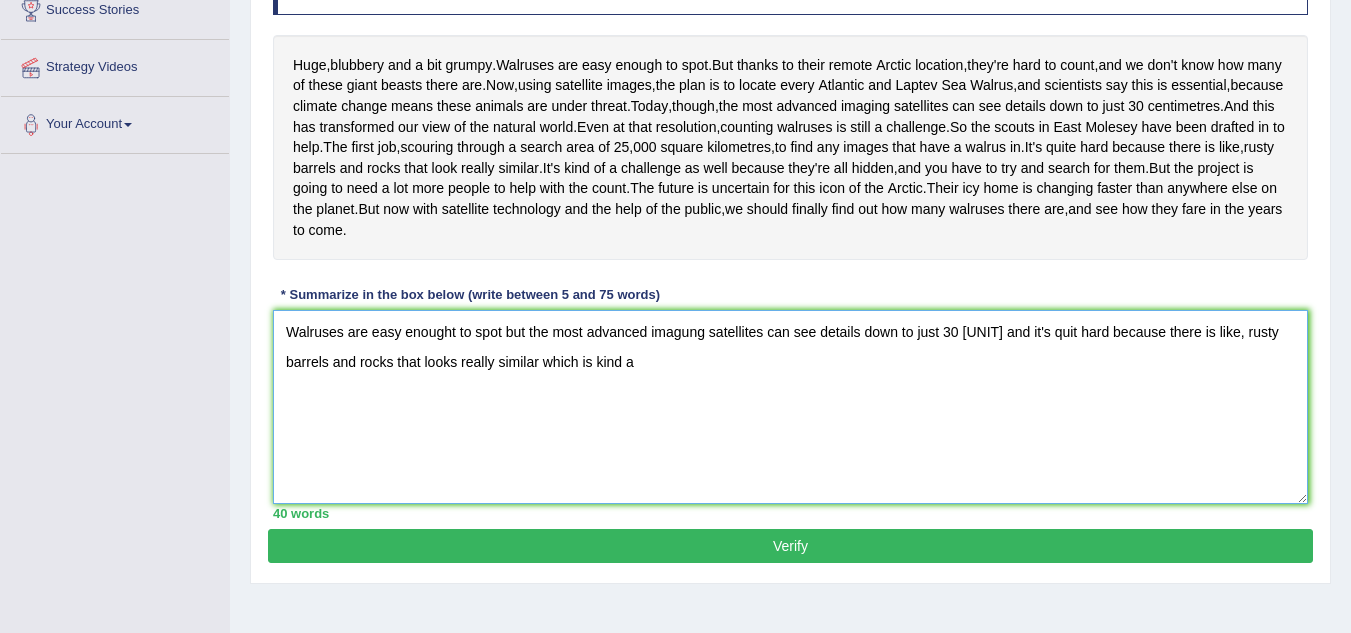 type on "Walruses are easy enought to spot but the most advanced imagung satellites can see details down to just 30 centimetere and it's quit hard  because there is like, rusty barrels and rocks that looks really similar which is kind a" 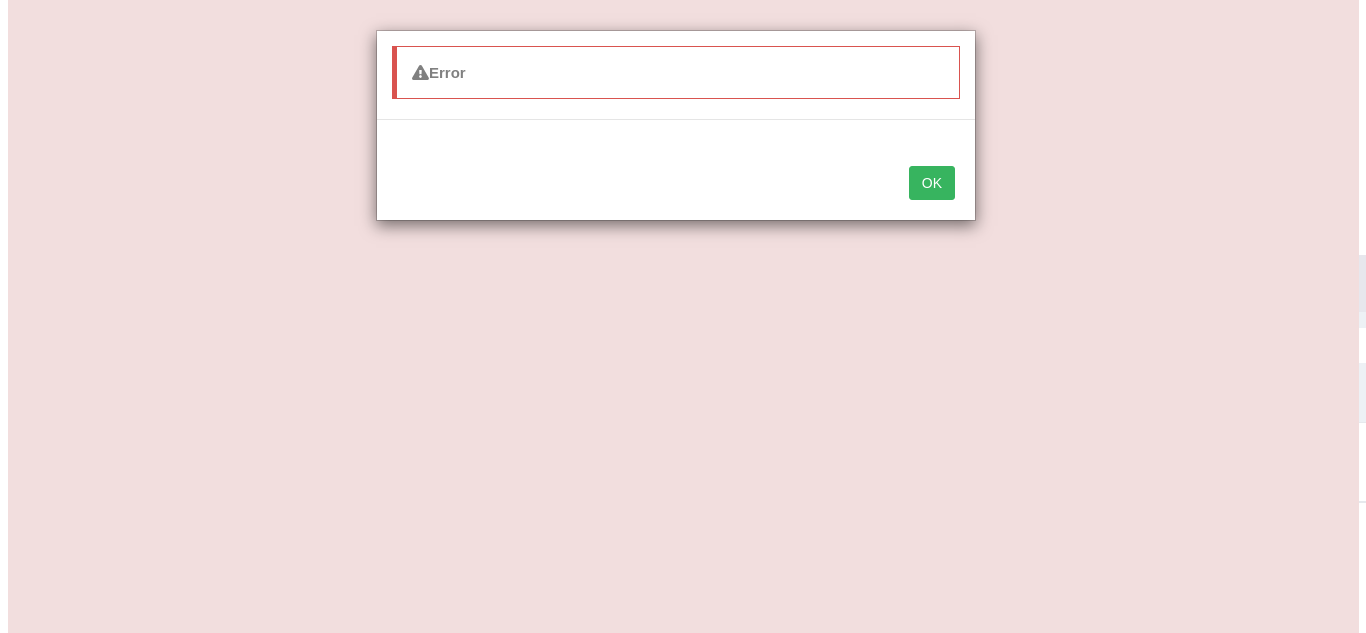 type 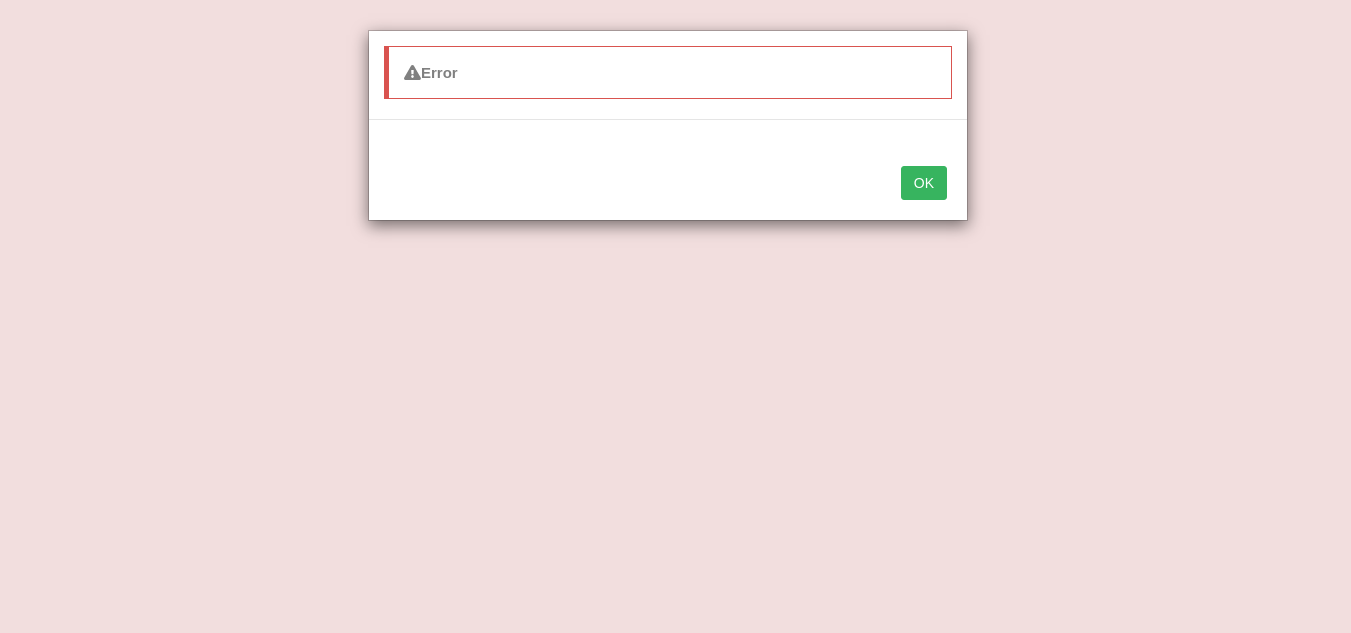 click on "Walruses are easy enought to spot but the most advanced imagung satellites can see details down to just 30 centimetere and it's quit hard  because there is like, rusty barrels and rocks that looks really similar which is kind a" at bounding box center [783, 407] 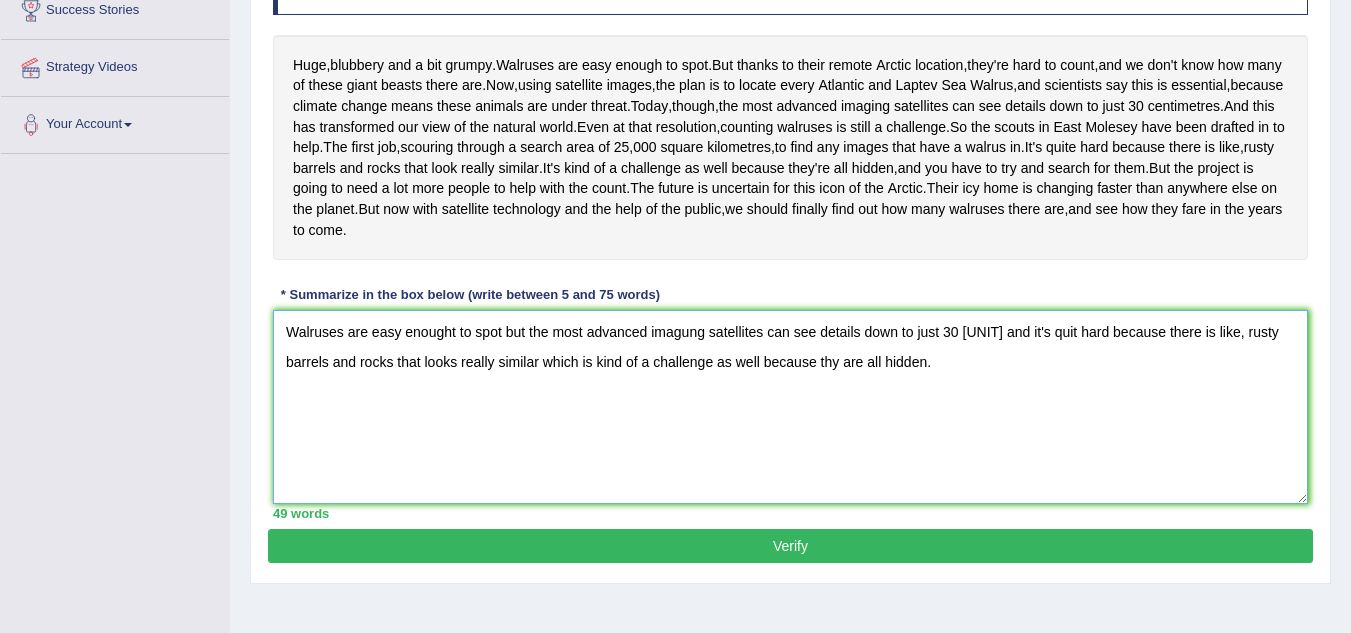 scroll, scrollTop: 442, scrollLeft: 0, axis: vertical 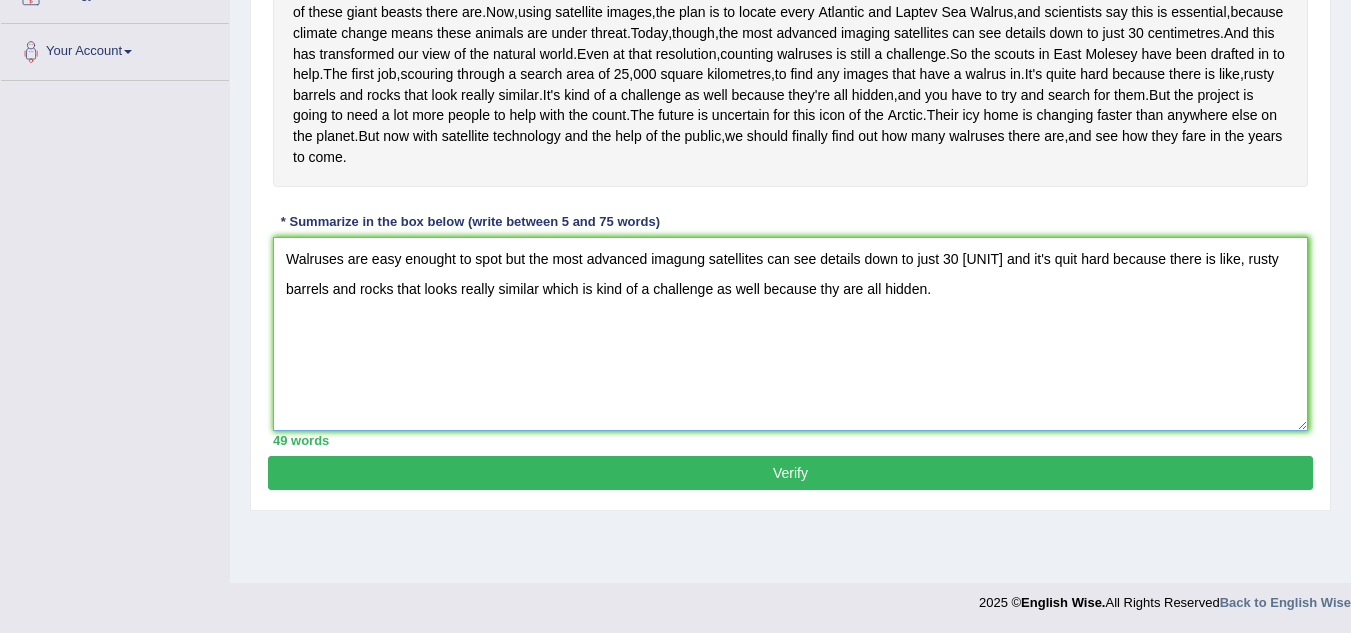type on "Walruses are easy enought to spot but the most advanced imagung satellites can see details down to just 30 centimetere and it's quit hard  because there is like, rusty barrels and rocks that looks really similar which is kind of a challenge as well because thy are all hidden." 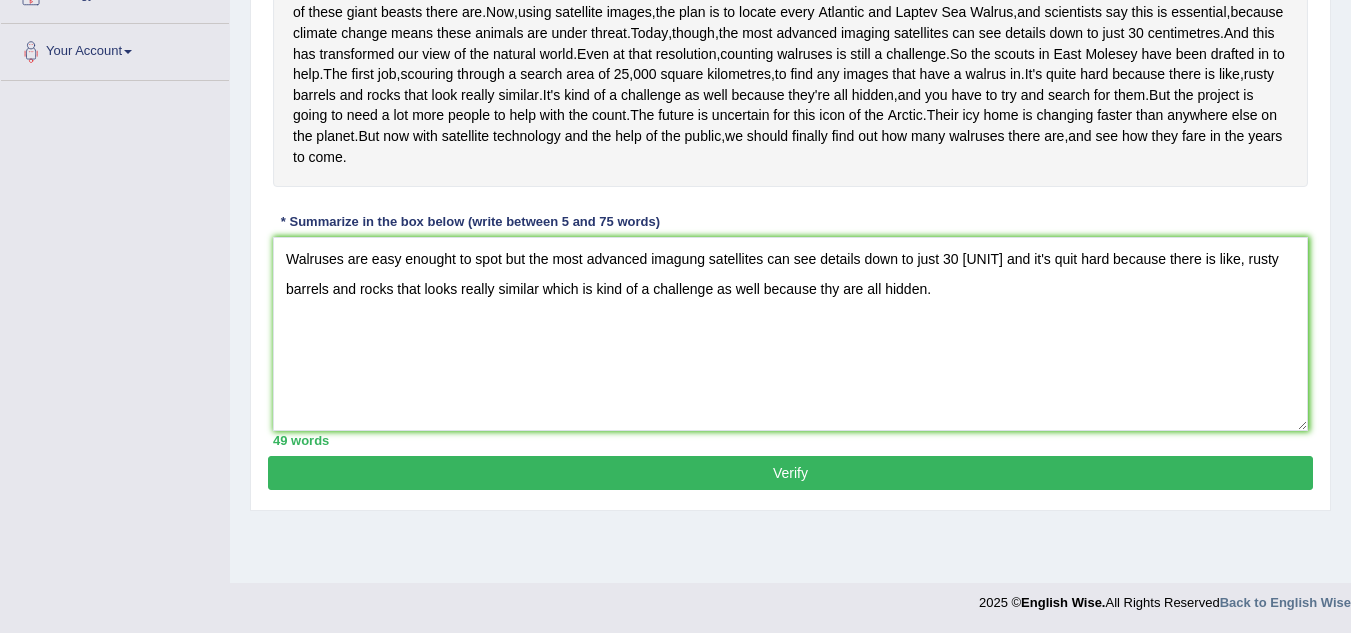 click on "Verify" at bounding box center [790, 473] 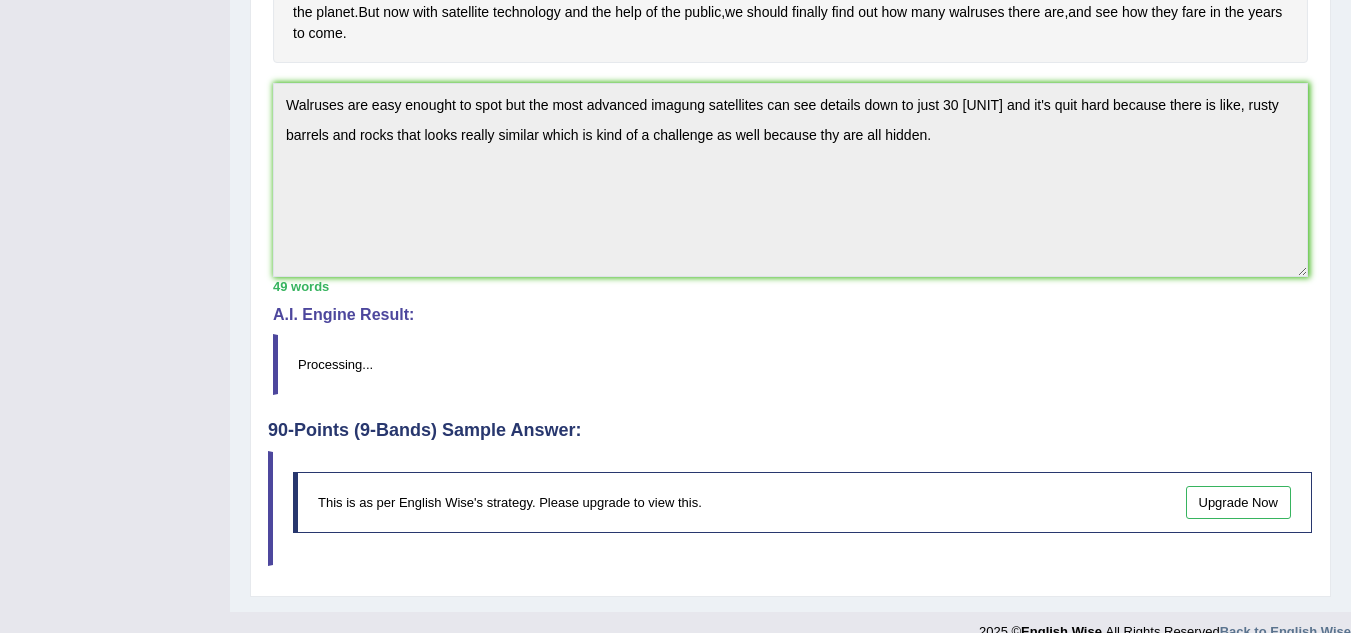 scroll, scrollTop: 652, scrollLeft: 0, axis: vertical 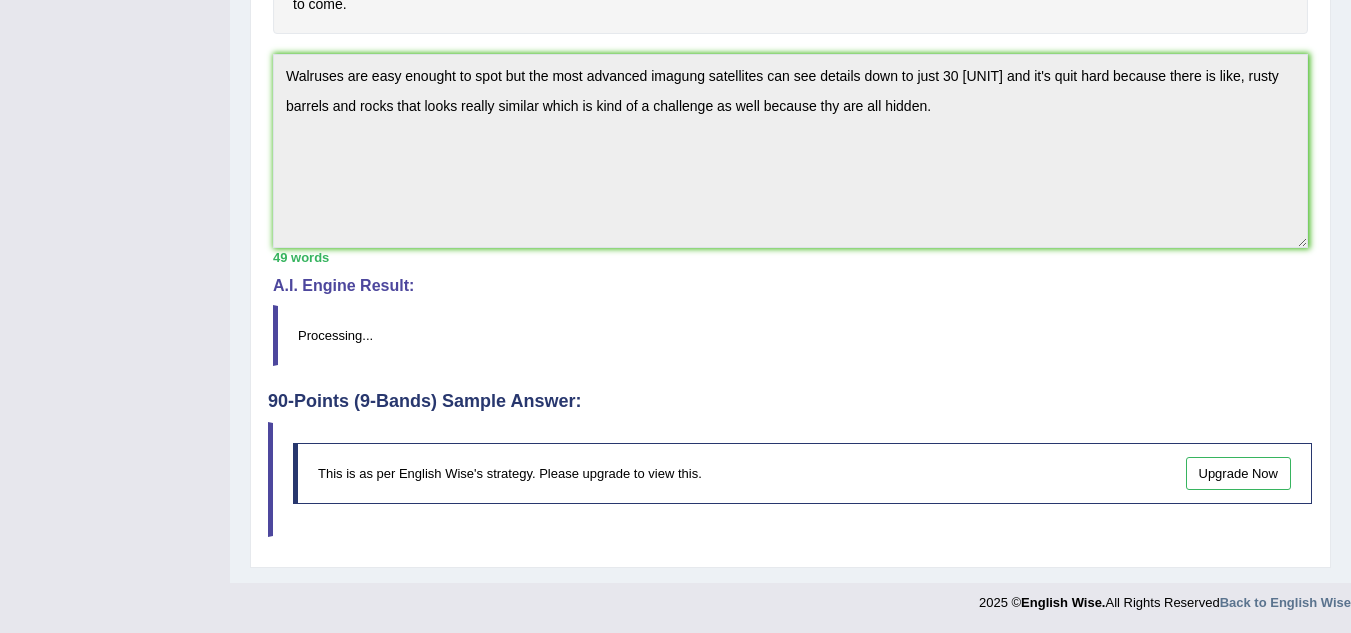 click on "A.I. Engine Result:" at bounding box center [790, 286] 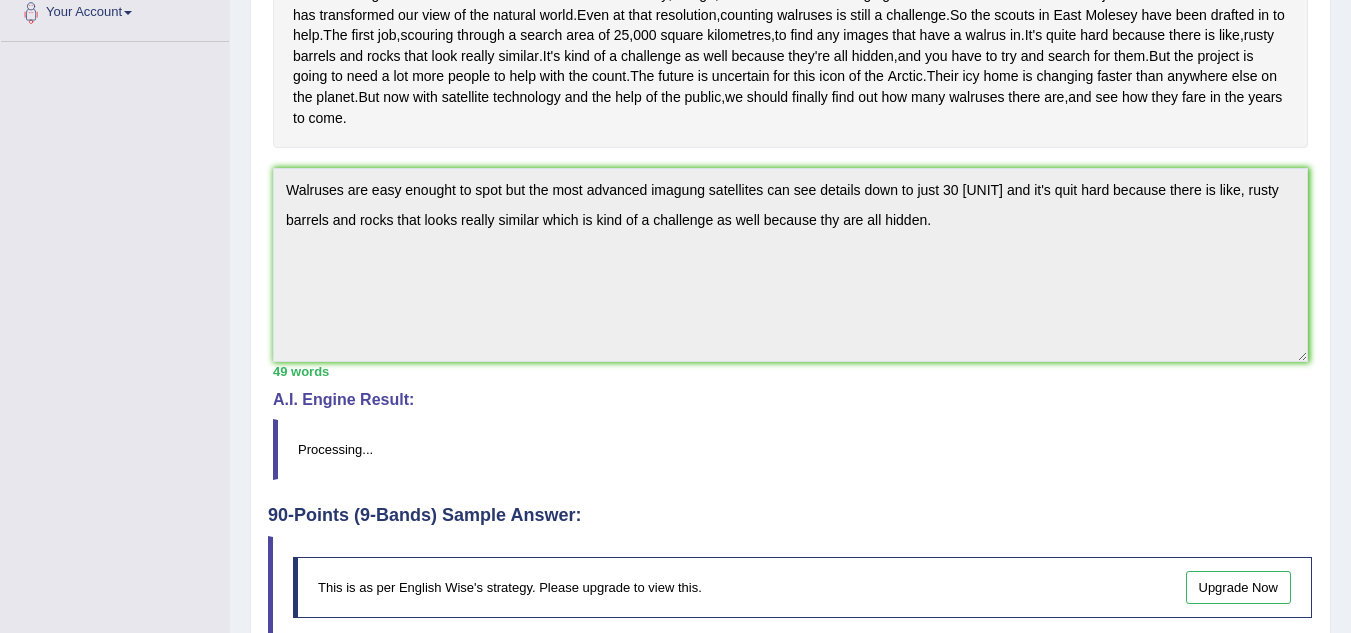 scroll, scrollTop: 652, scrollLeft: 0, axis: vertical 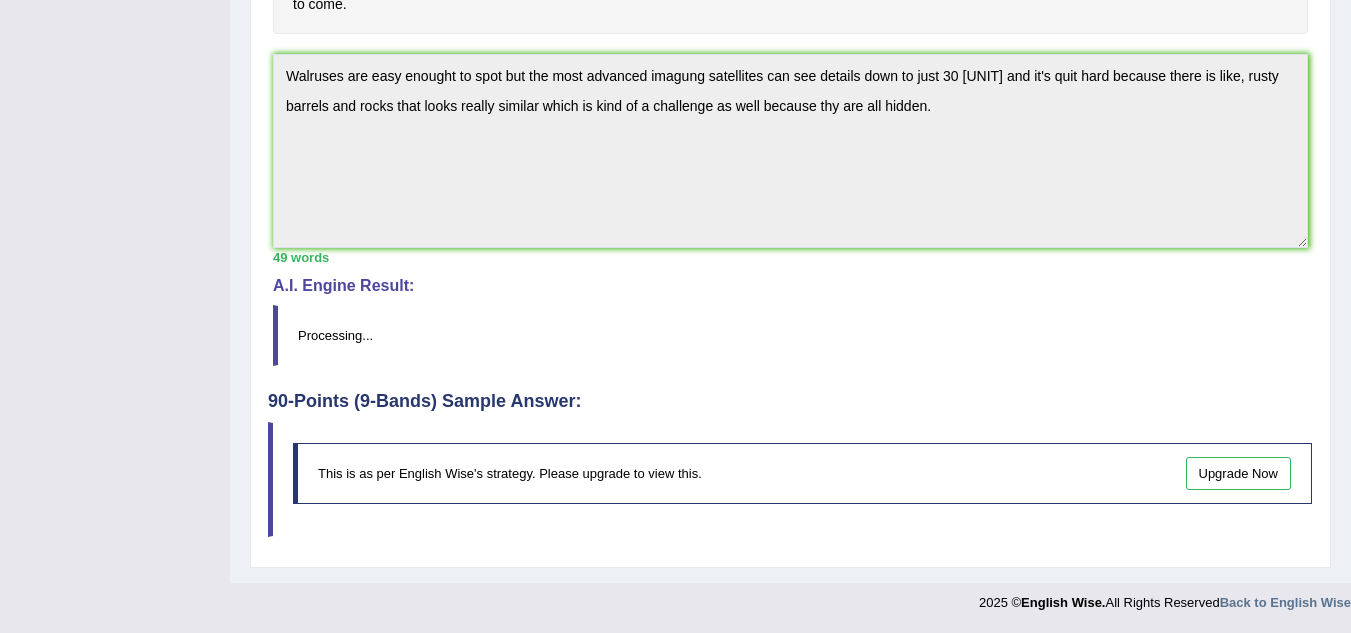 click on "Processing..." at bounding box center [790, 335] 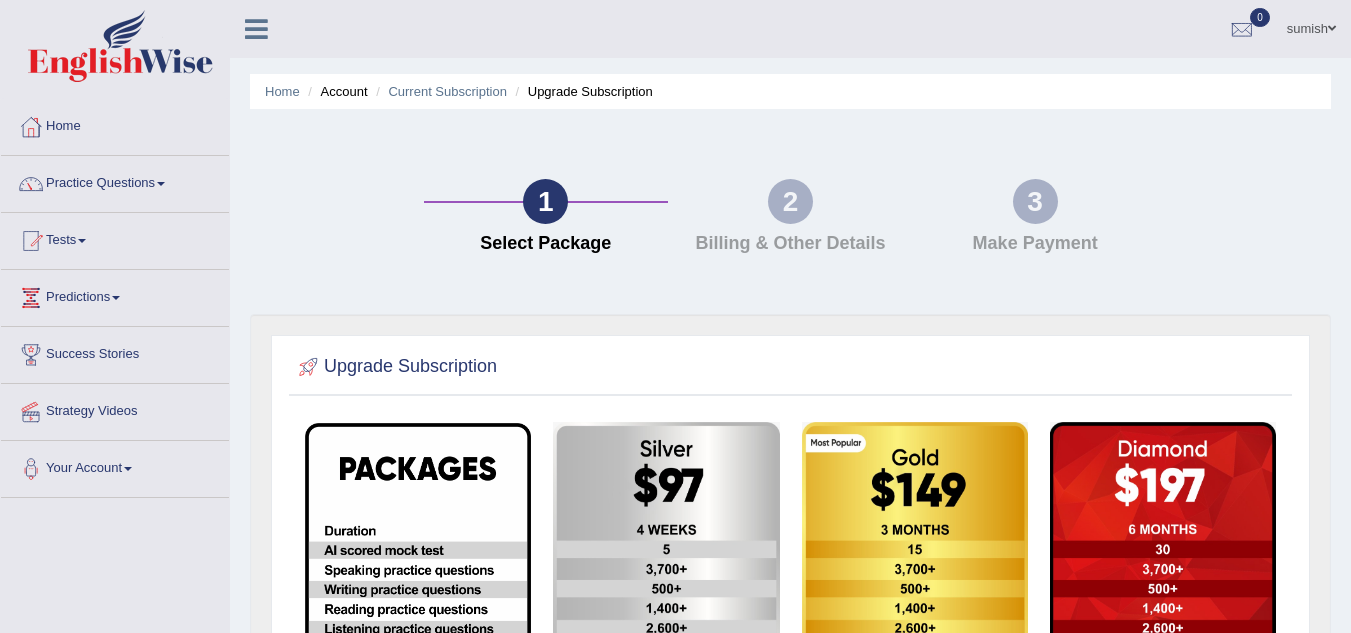 scroll, scrollTop: 203, scrollLeft: 0, axis: vertical 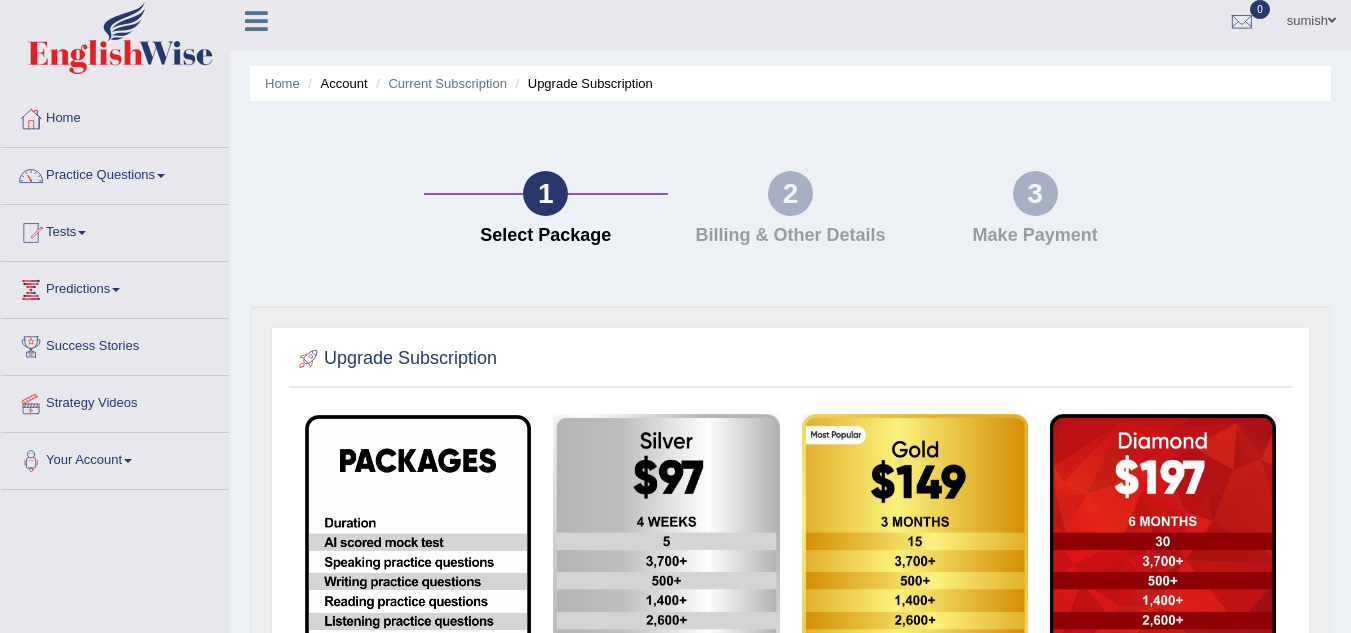 click on "2
Billing & Other Details" at bounding box center [790, 213] 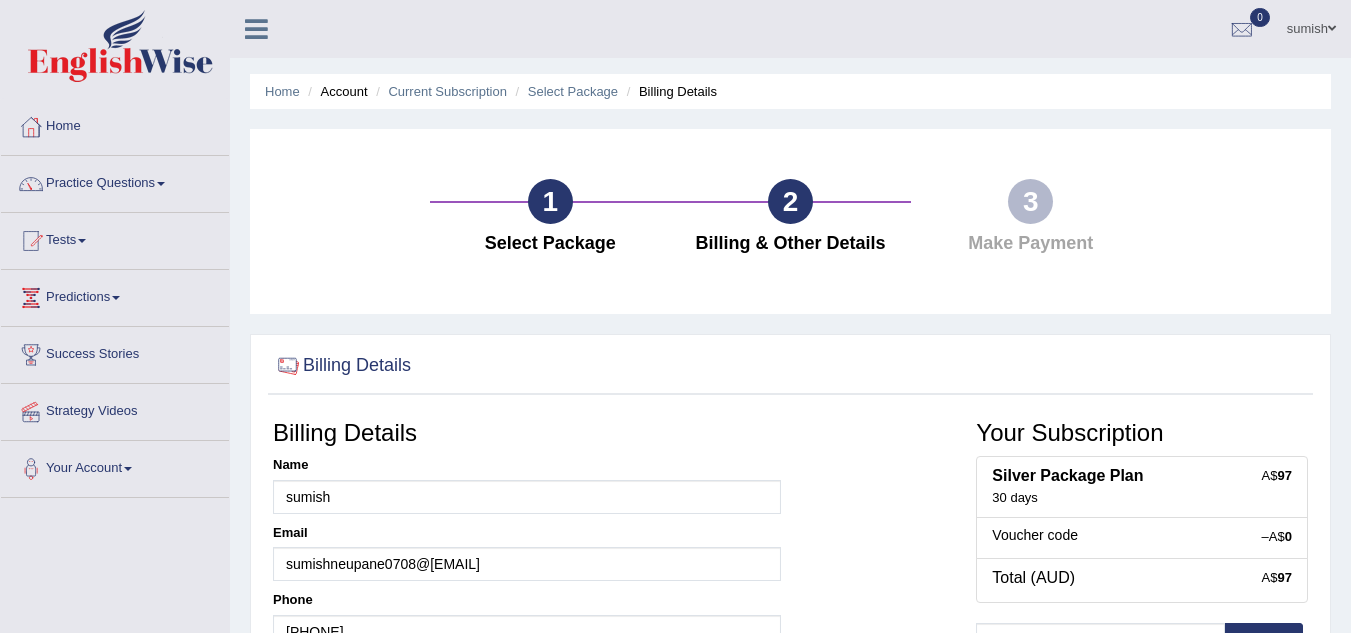scroll, scrollTop: 0, scrollLeft: 0, axis: both 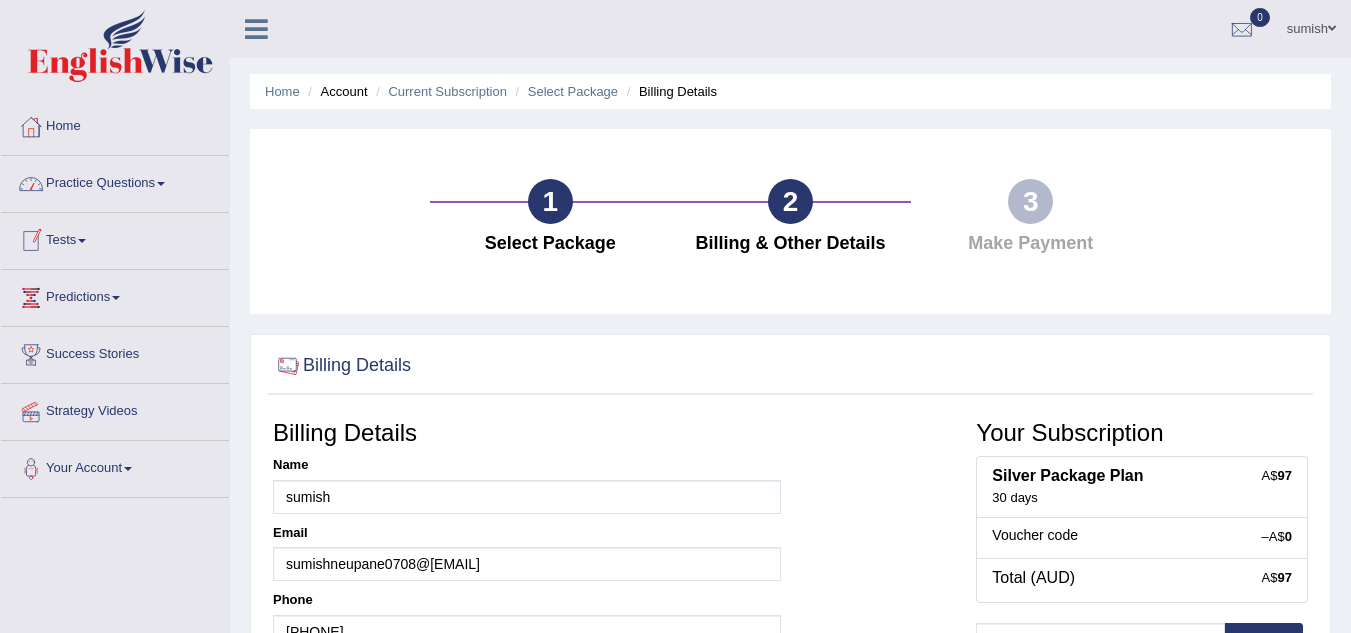 click on "Practice Questions" at bounding box center (115, 181) 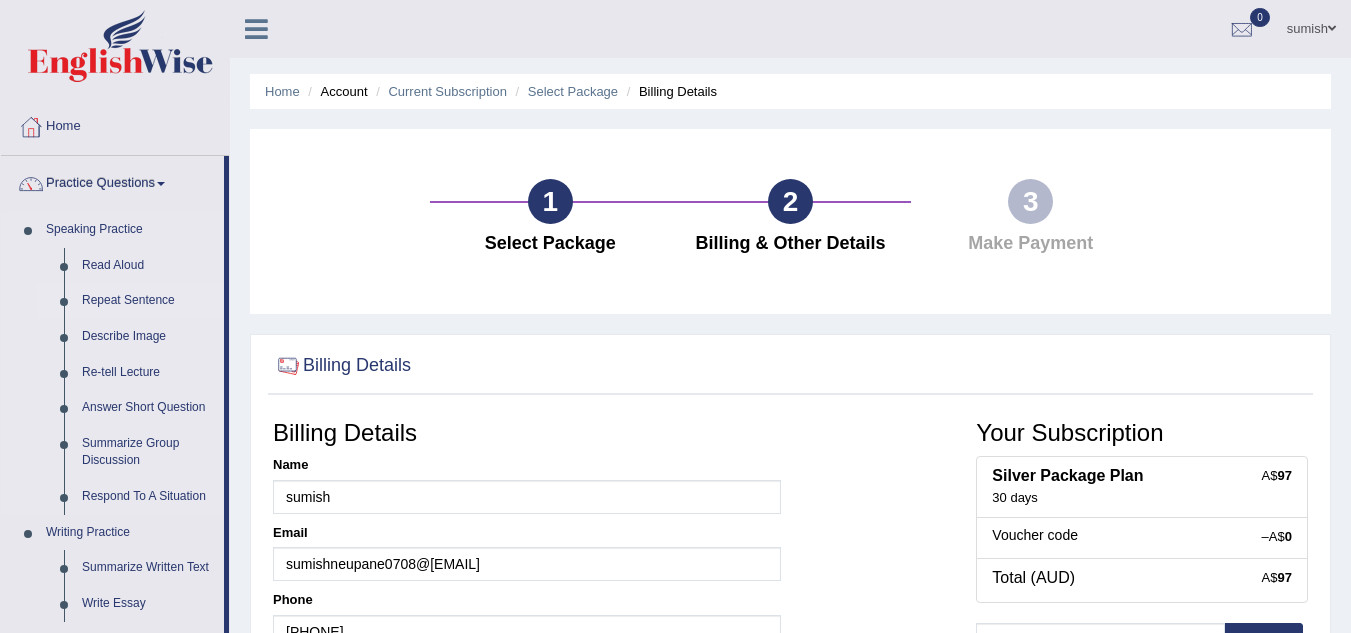 click on "Repeat Sentence" at bounding box center [148, 301] 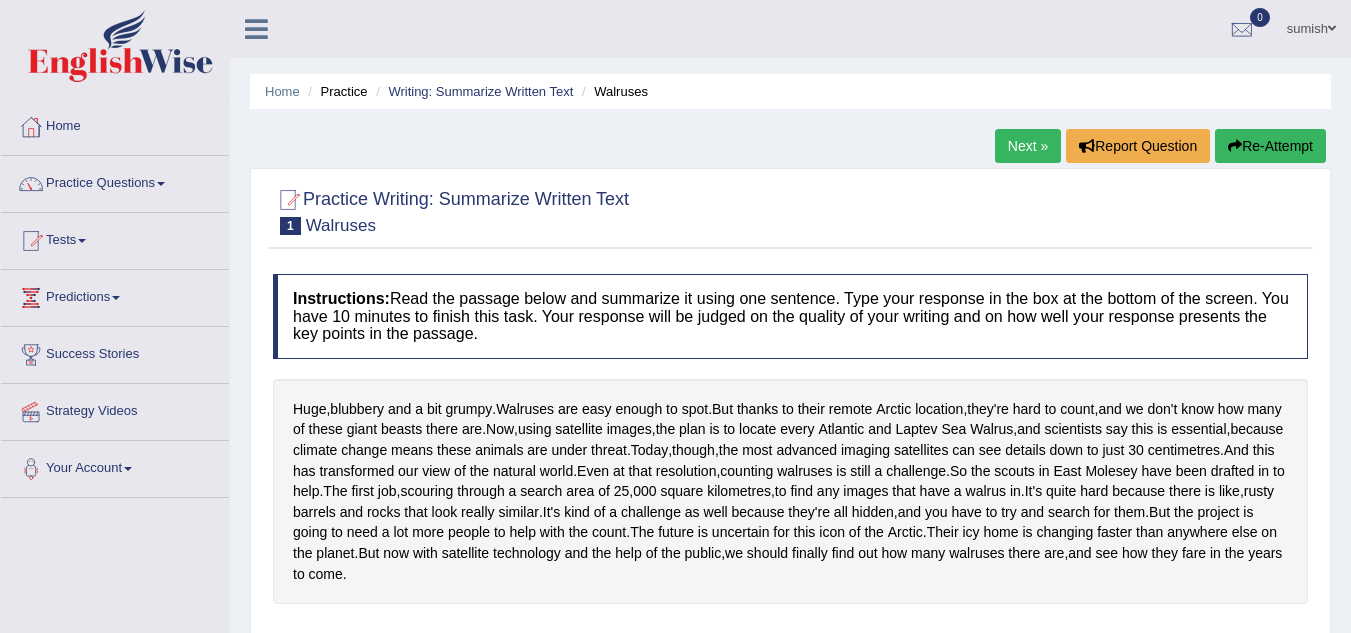 scroll, scrollTop: 442, scrollLeft: 0, axis: vertical 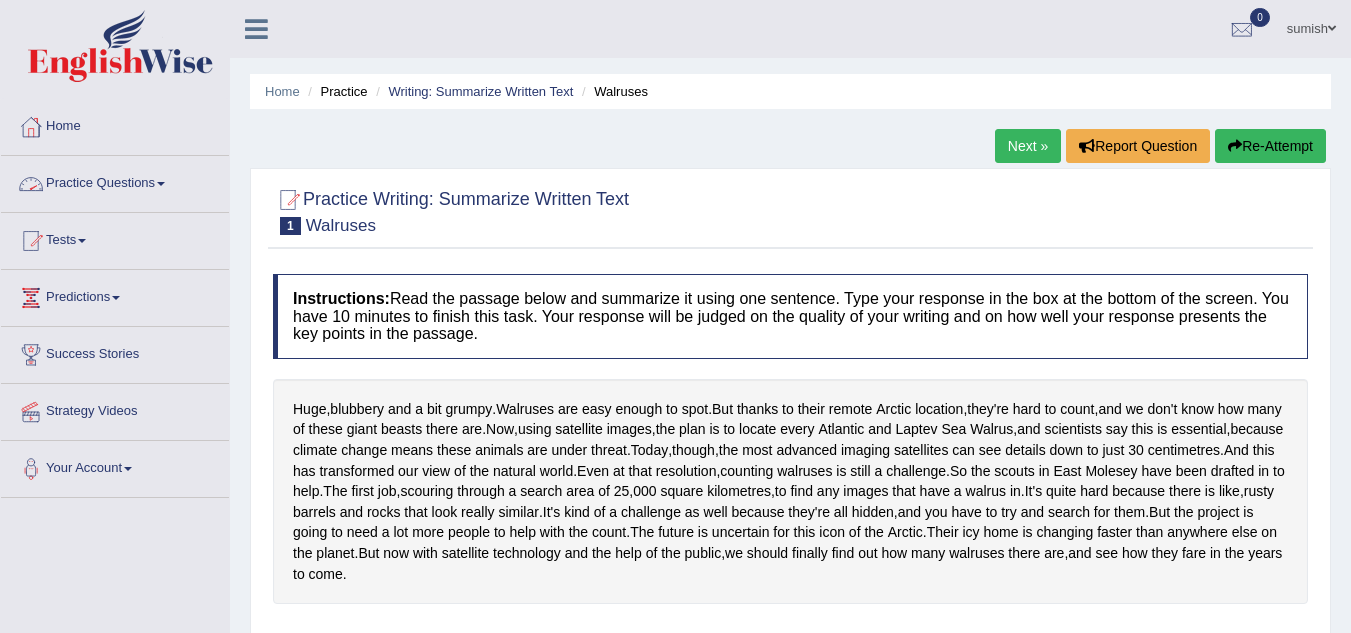 click on "Practice Questions" at bounding box center (115, 181) 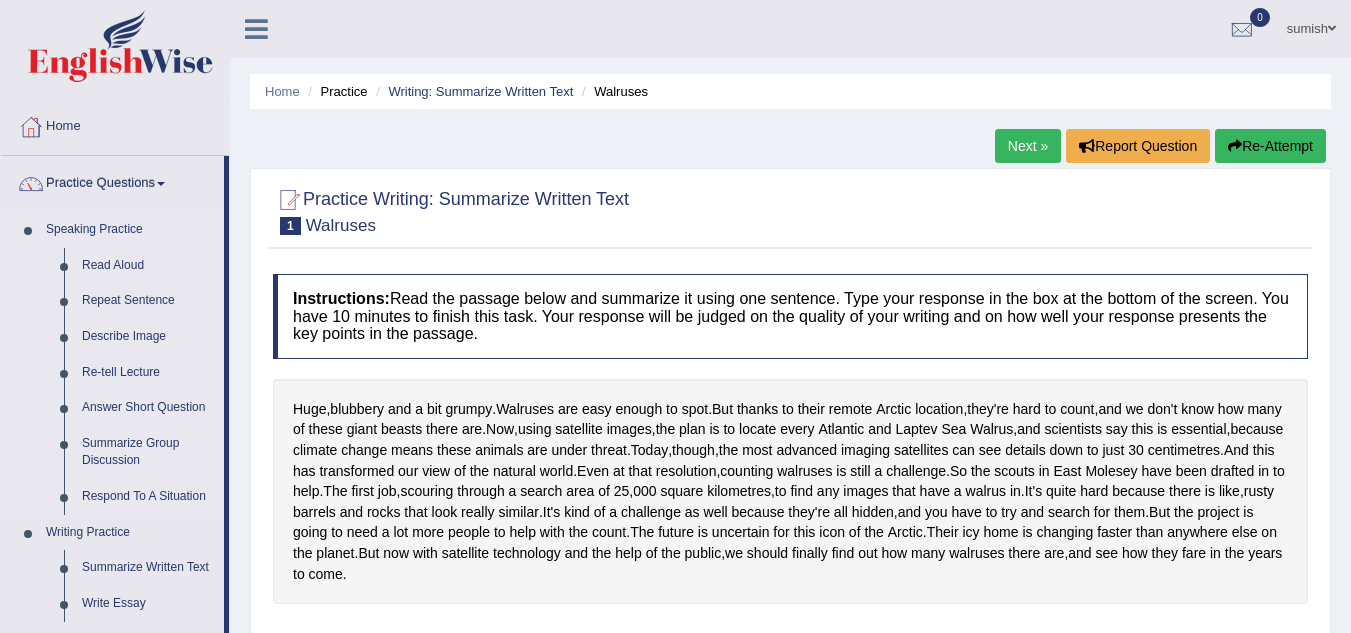 scroll, scrollTop: 110, scrollLeft: 0, axis: vertical 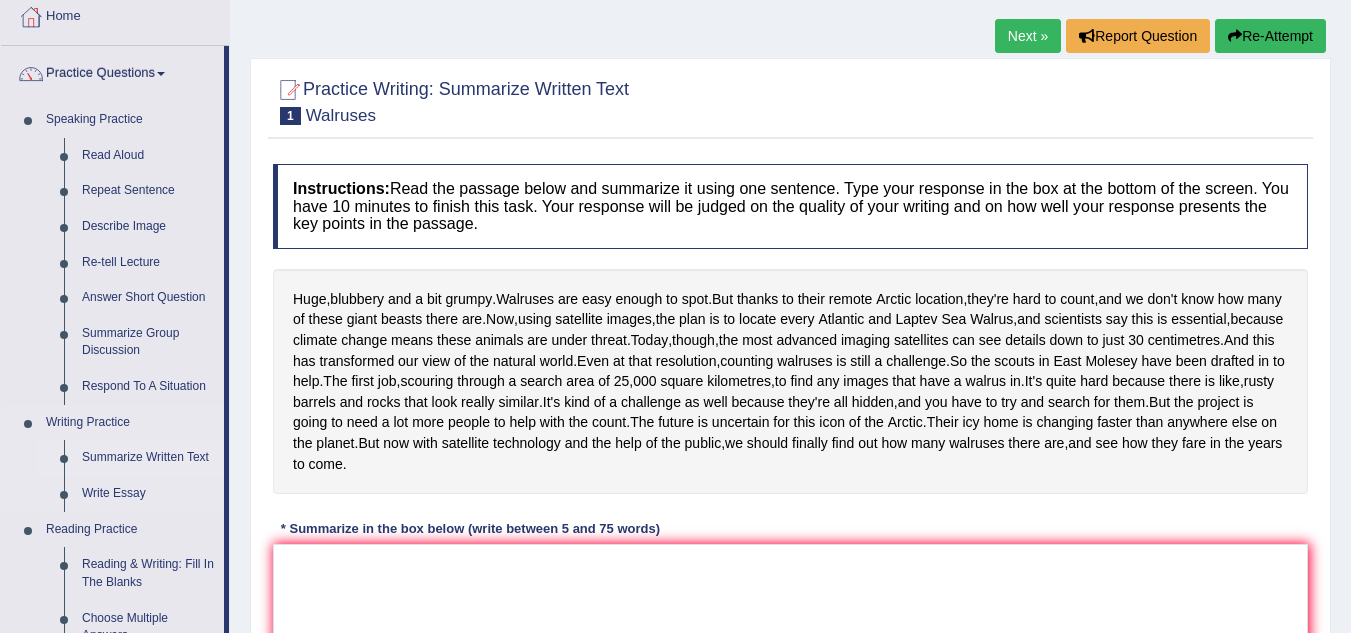 click on "Summarize Written Text" at bounding box center (148, 458) 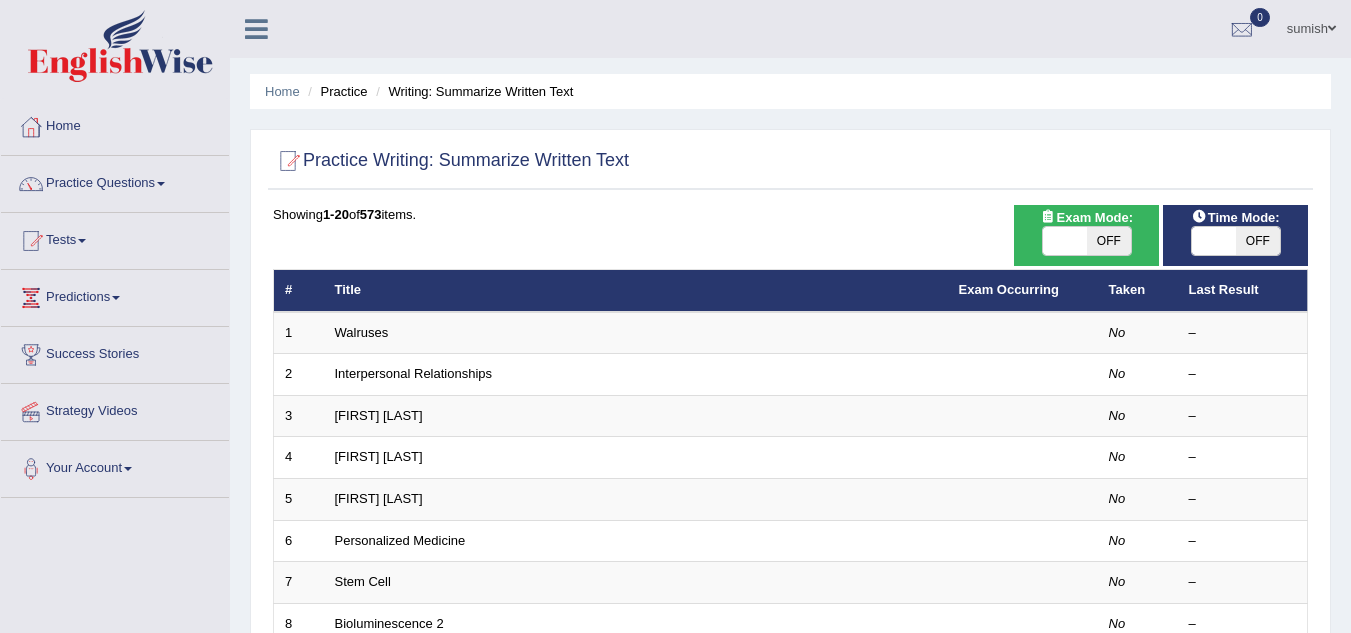 scroll, scrollTop: 0, scrollLeft: 0, axis: both 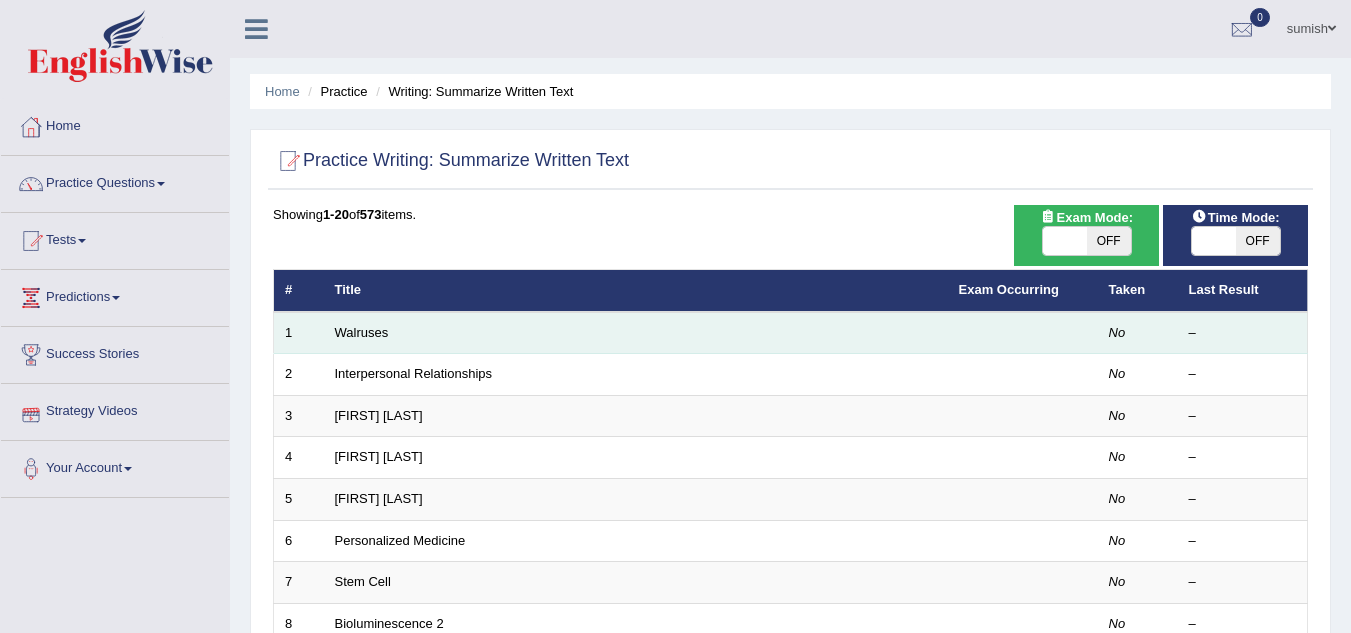 click on "Walruses" at bounding box center [636, 333] 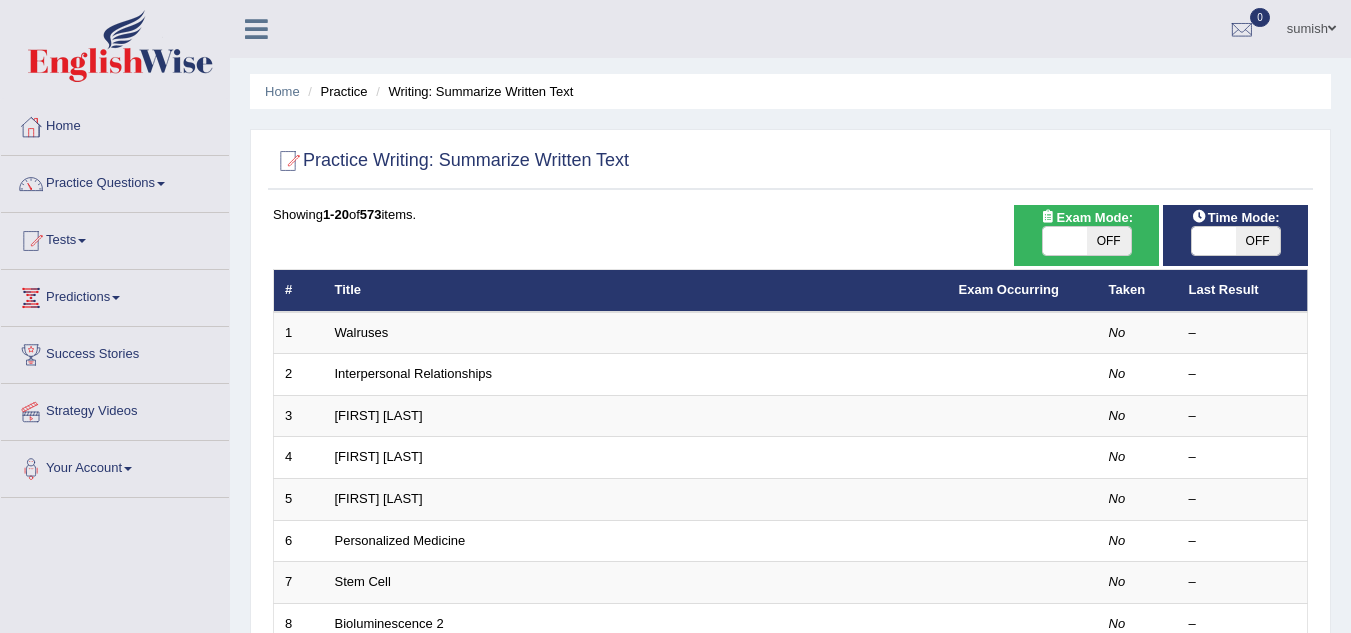 click on "OFF" at bounding box center [1258, 241] 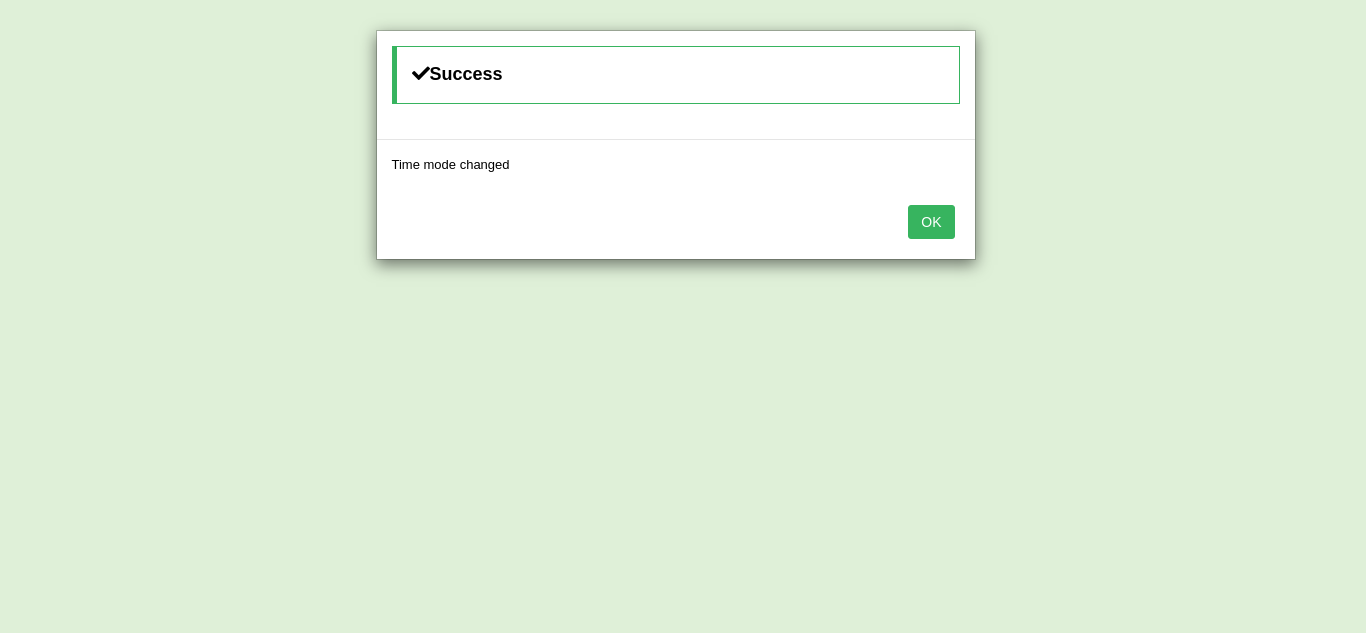 click on "OK" at bounding box center [676, 224] 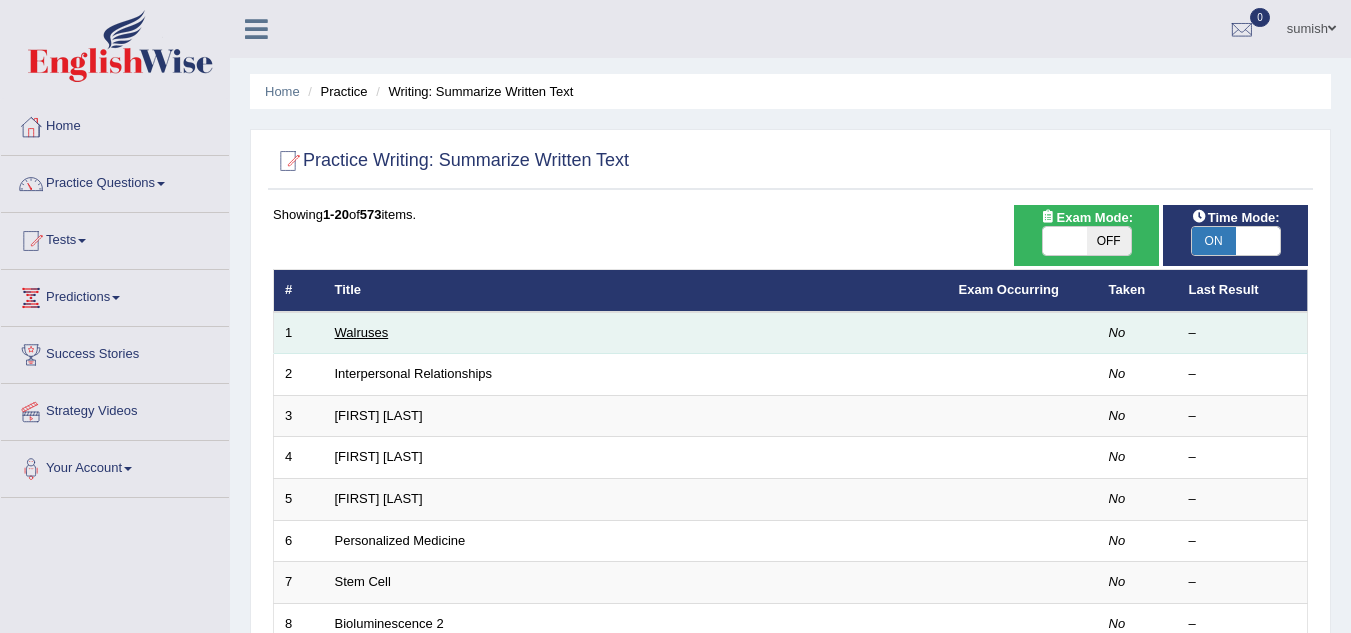 click on "Walruses" at bounding box center (362, 332) 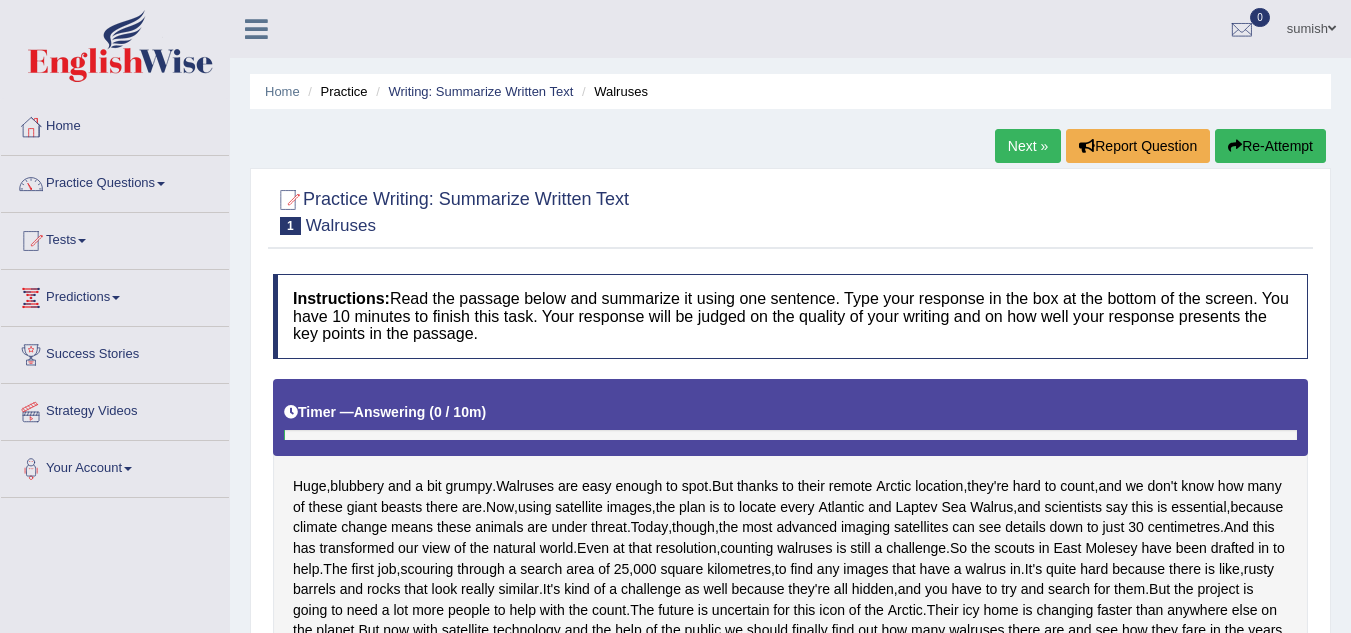 scroll, scrollTop: 0, scrollLeft: 0, axis: both 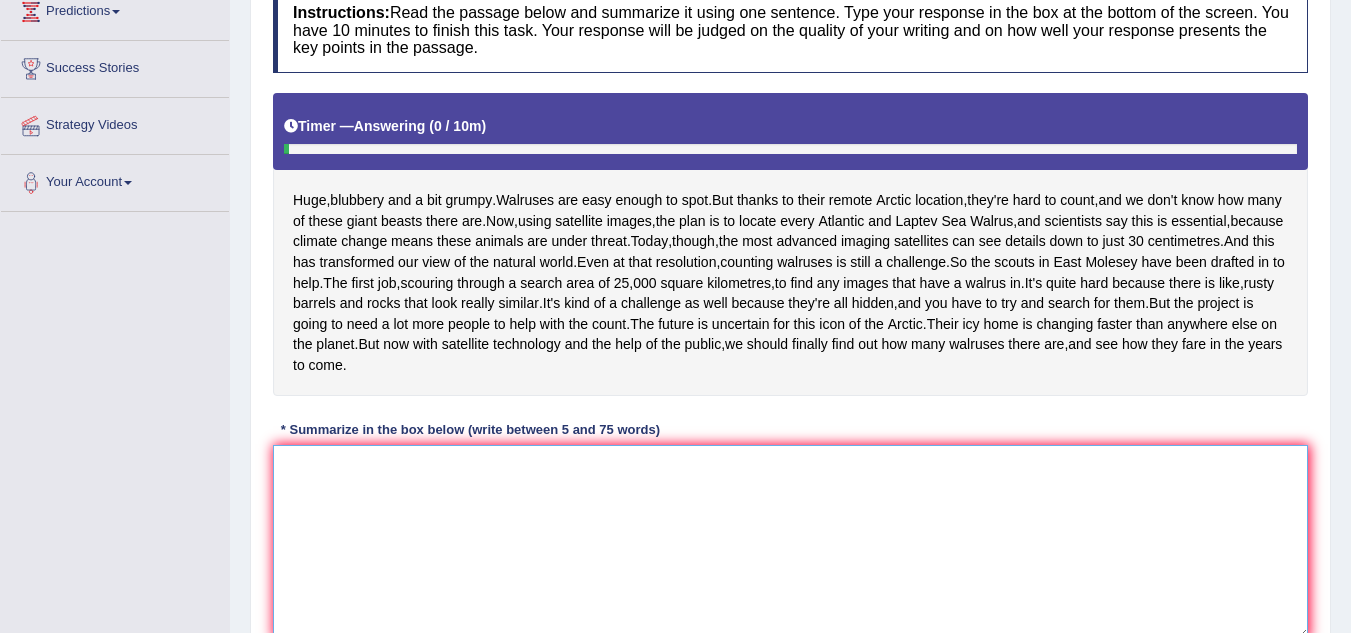 click at bounding box center (790, 542) 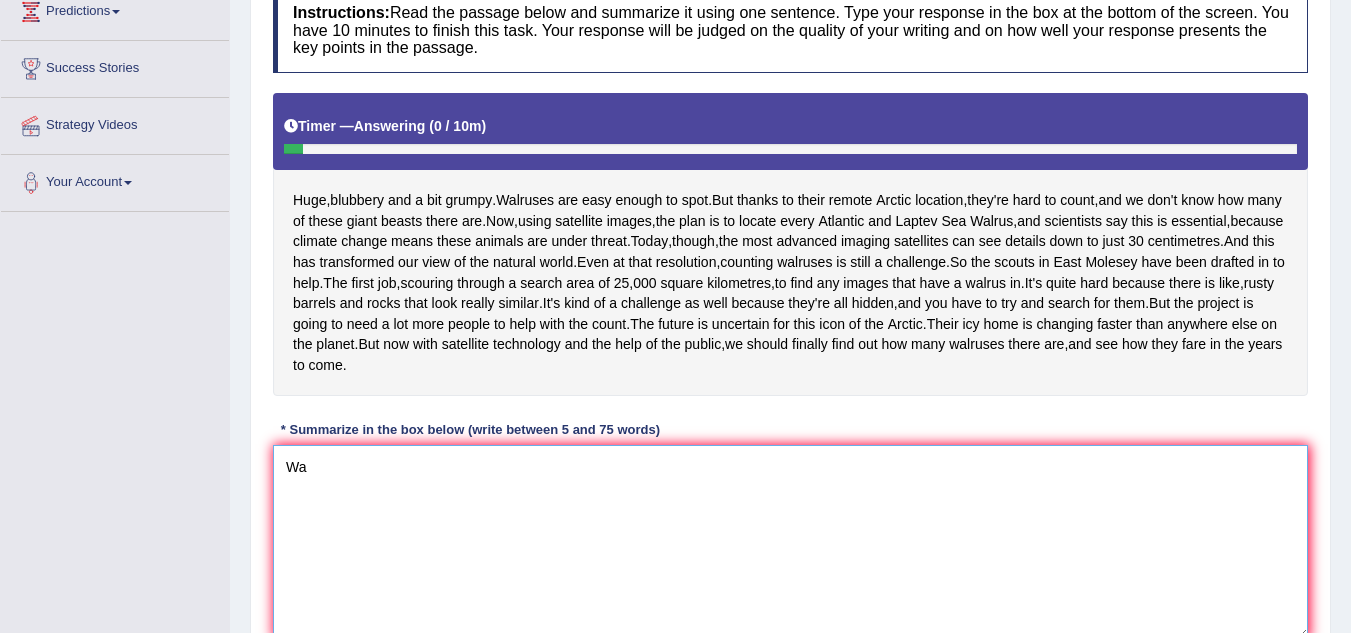 type on "W" 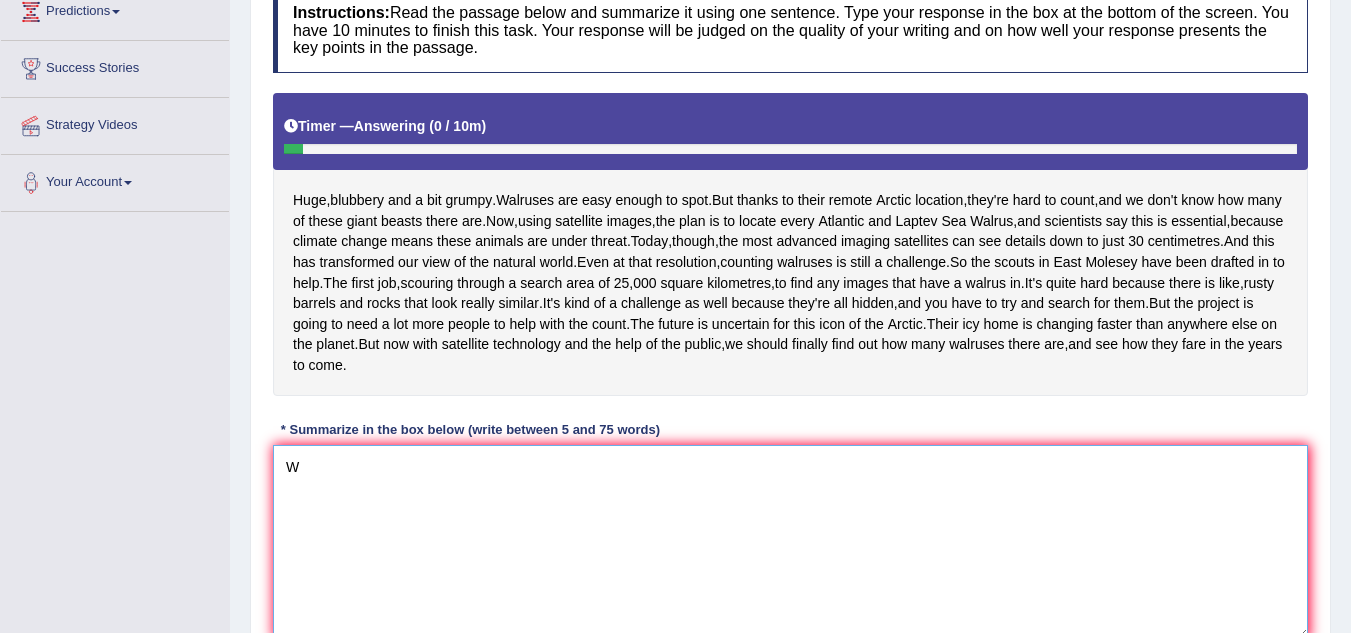 type 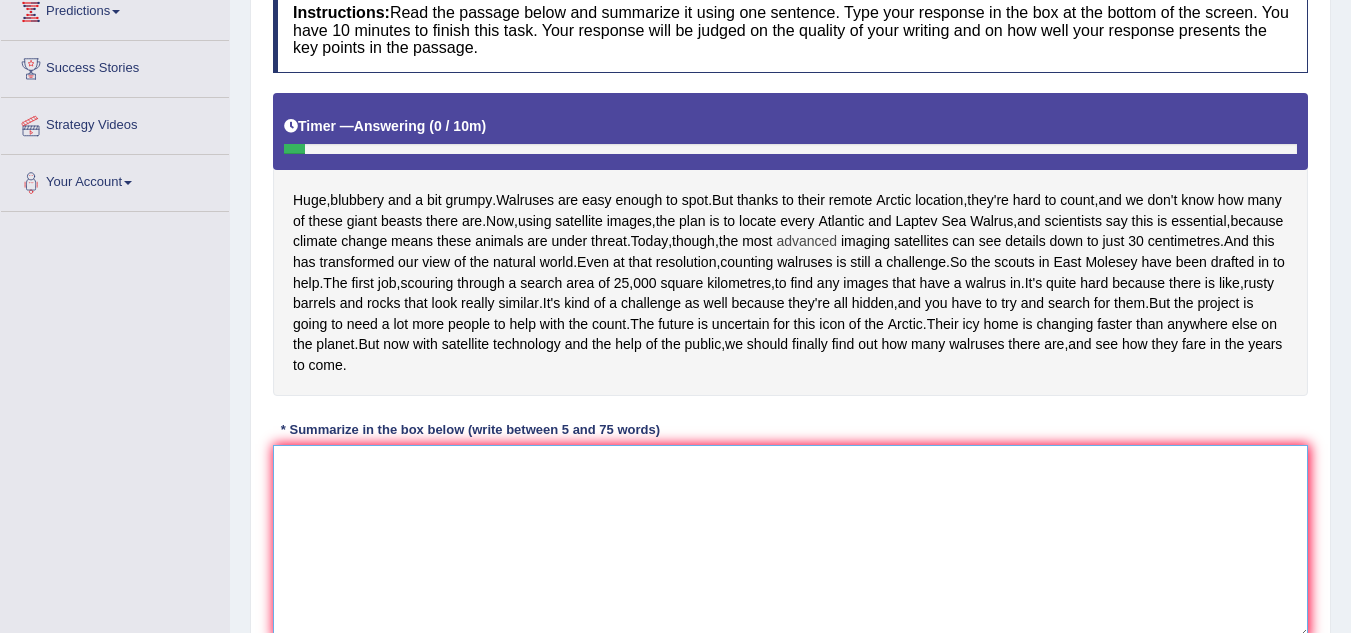 scroll, scrollTop: 0, scrollLeft: 0, axis: both 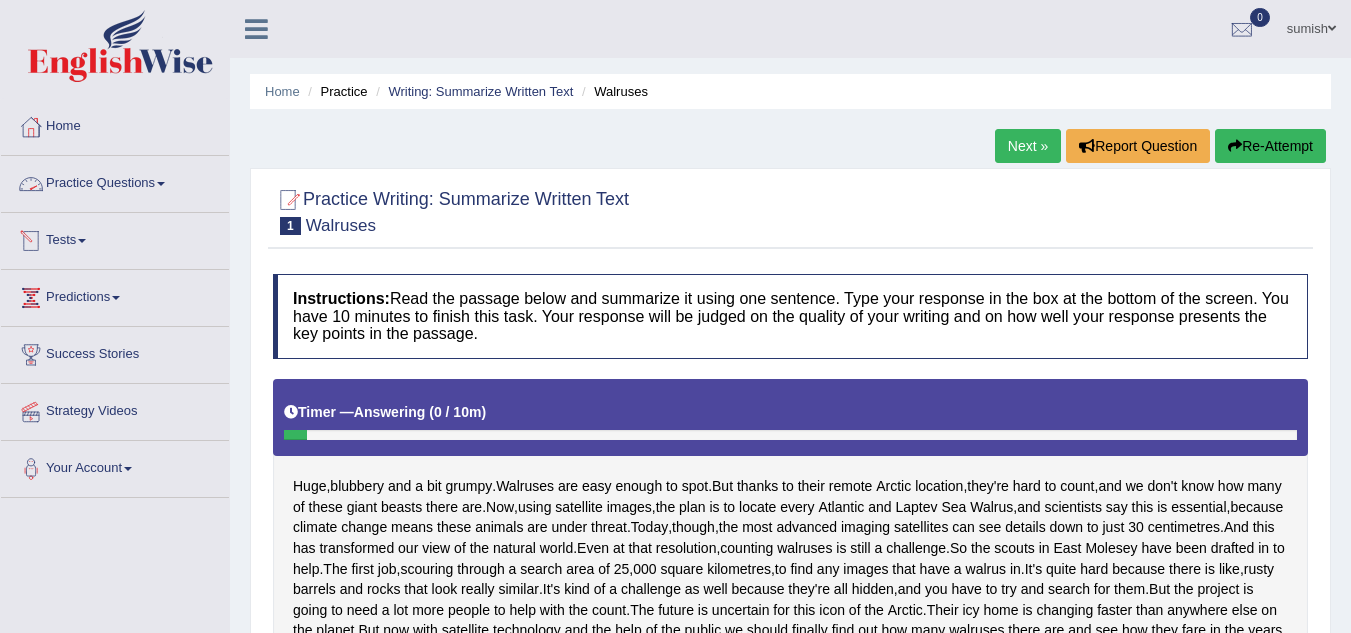 click on "Practice Questions" at bounding box center [115, 181] 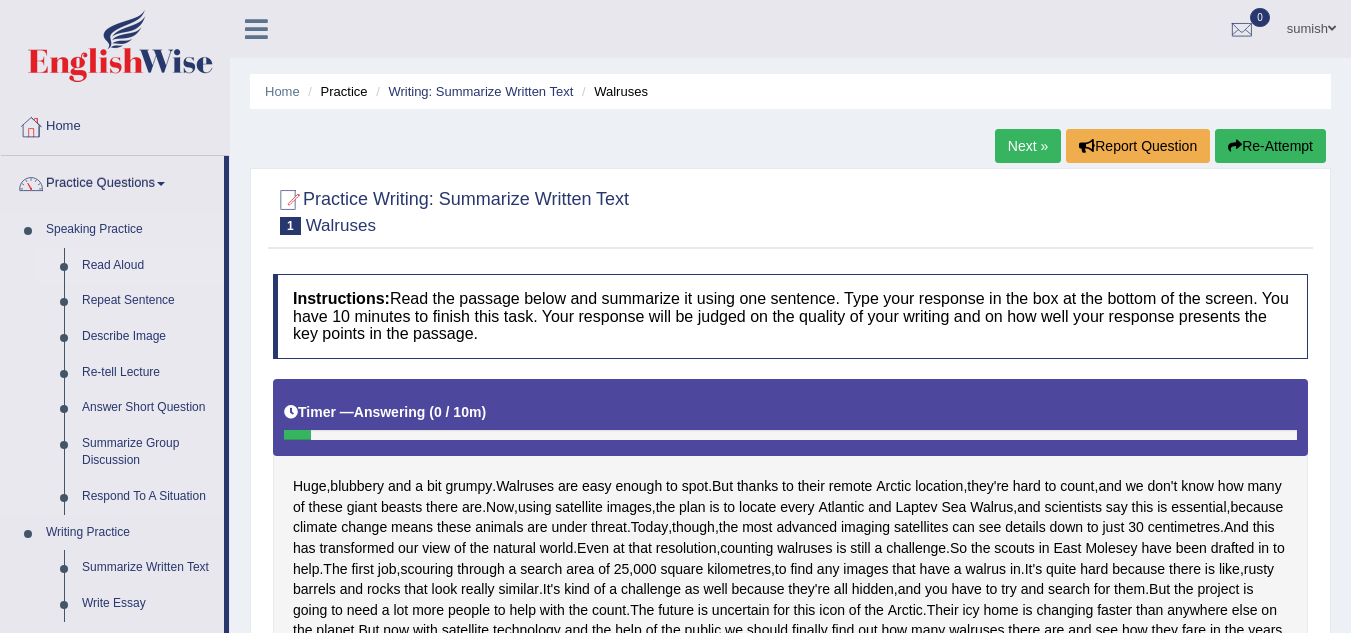 click on "Read Aloud" at bounding box center (148, 266) 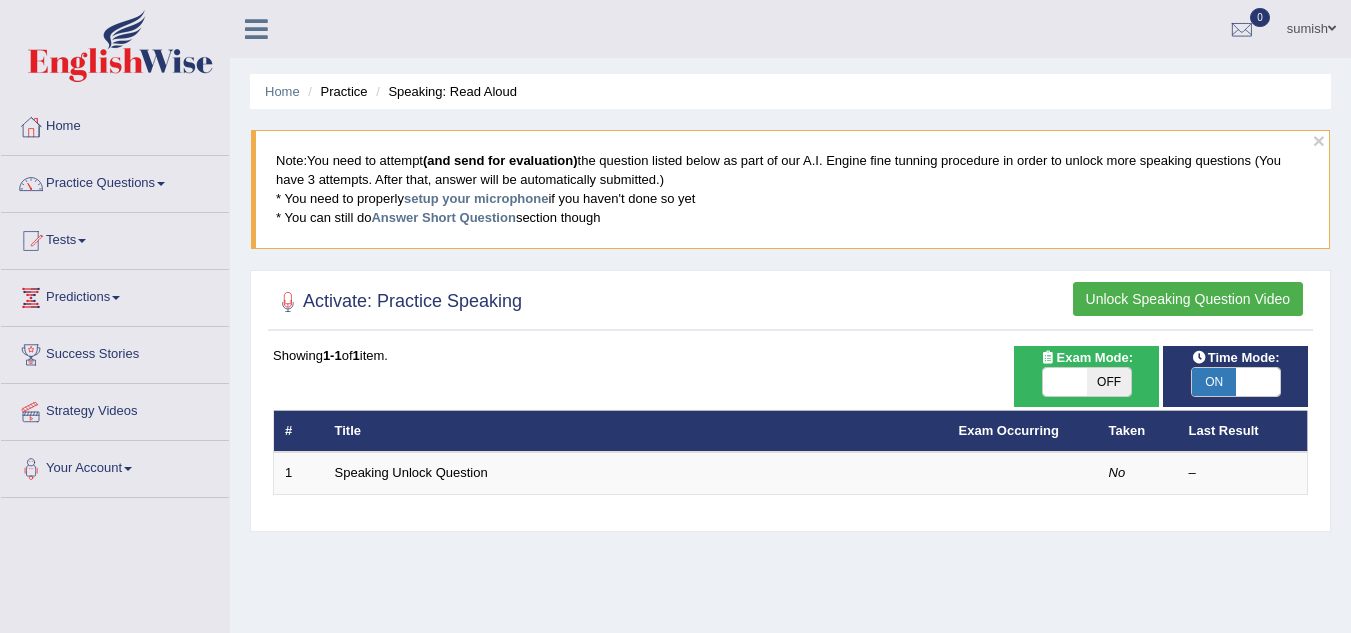 scroll, scrollTop: 0, scrollLeft: 0, axis: both 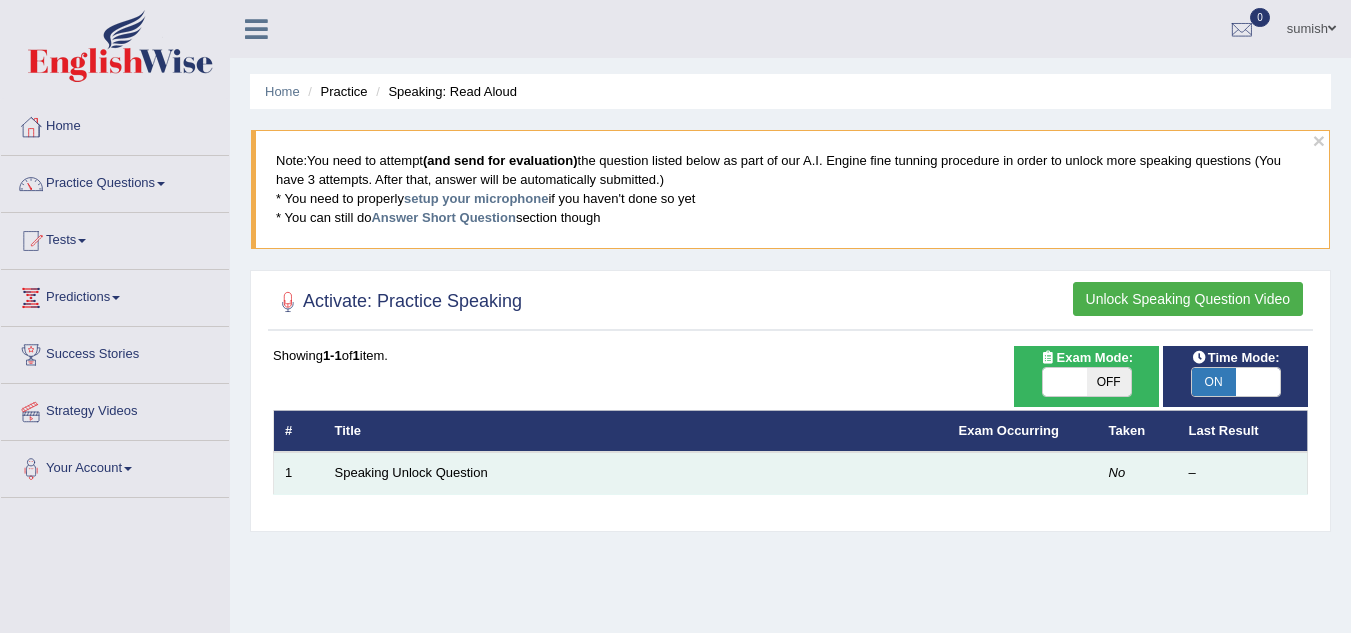 click on "Speaking Unlock Question" at bounding box center [636, 473] 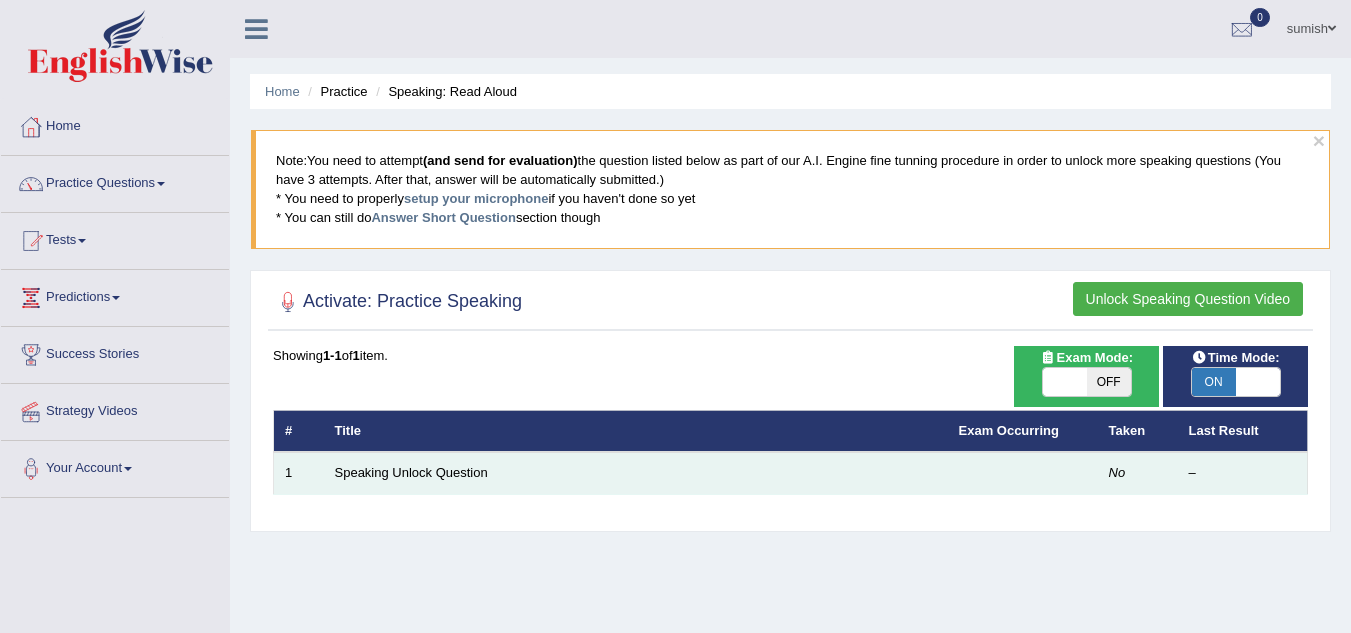 click on "Speaking Unlock Question" at bounding box center [636, 473] 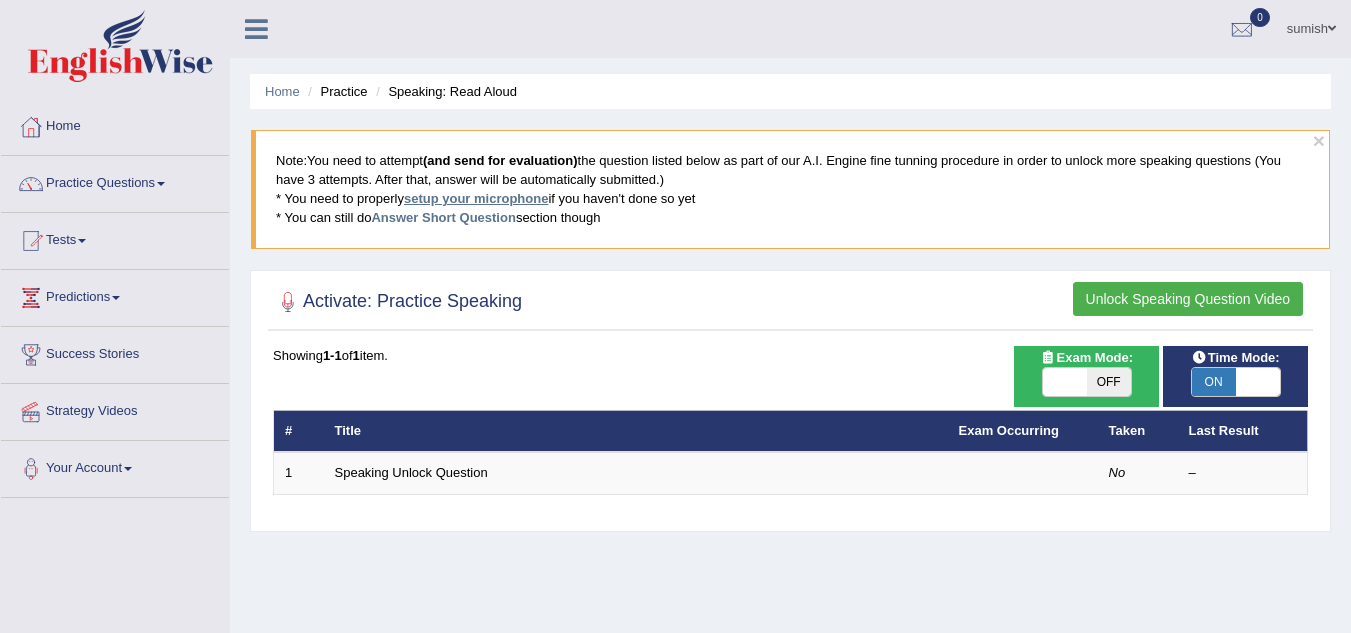 click on "setup your microphone" at bounding box center (476, 198) 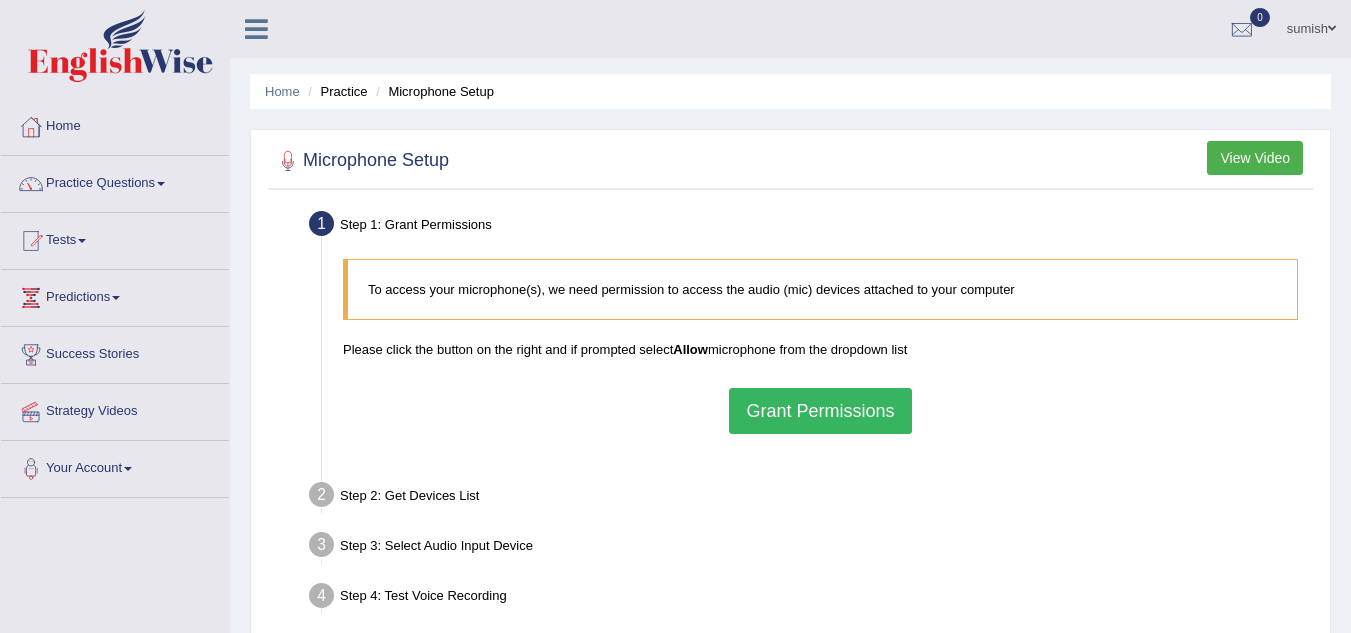 scroll, scrollTop: 0, scrollLeft: 0, axis: both 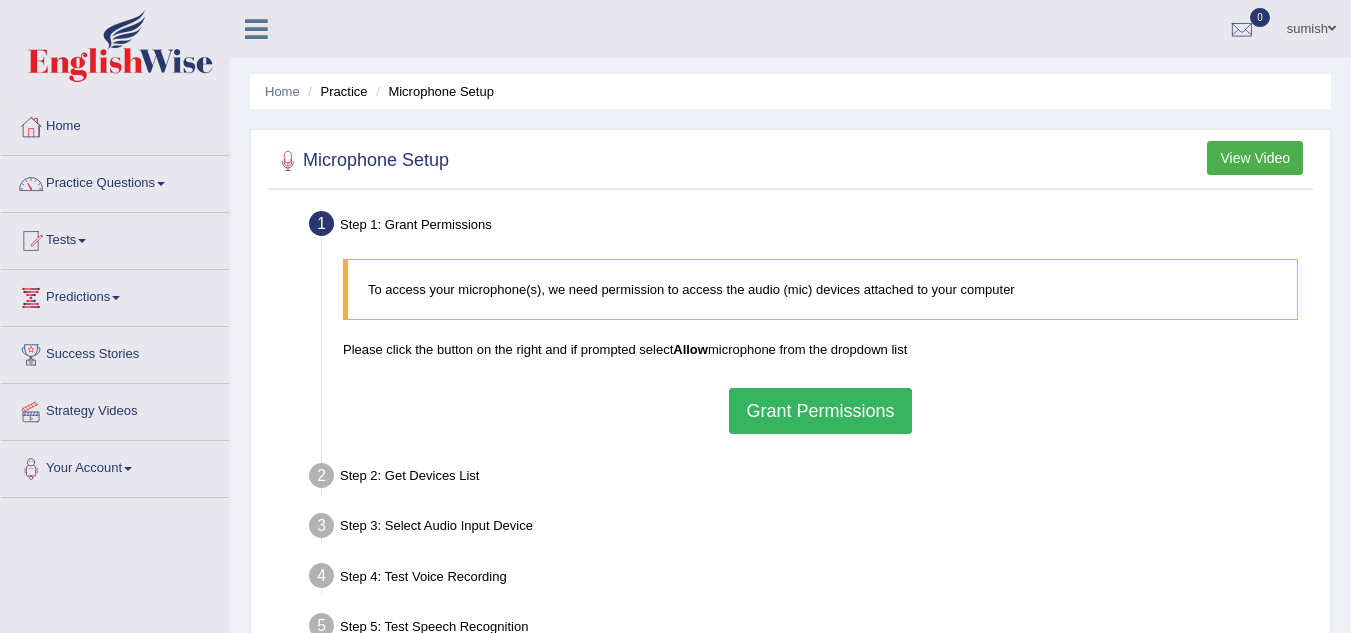click on "Grant Permissions" at bounding box center (820, 411) 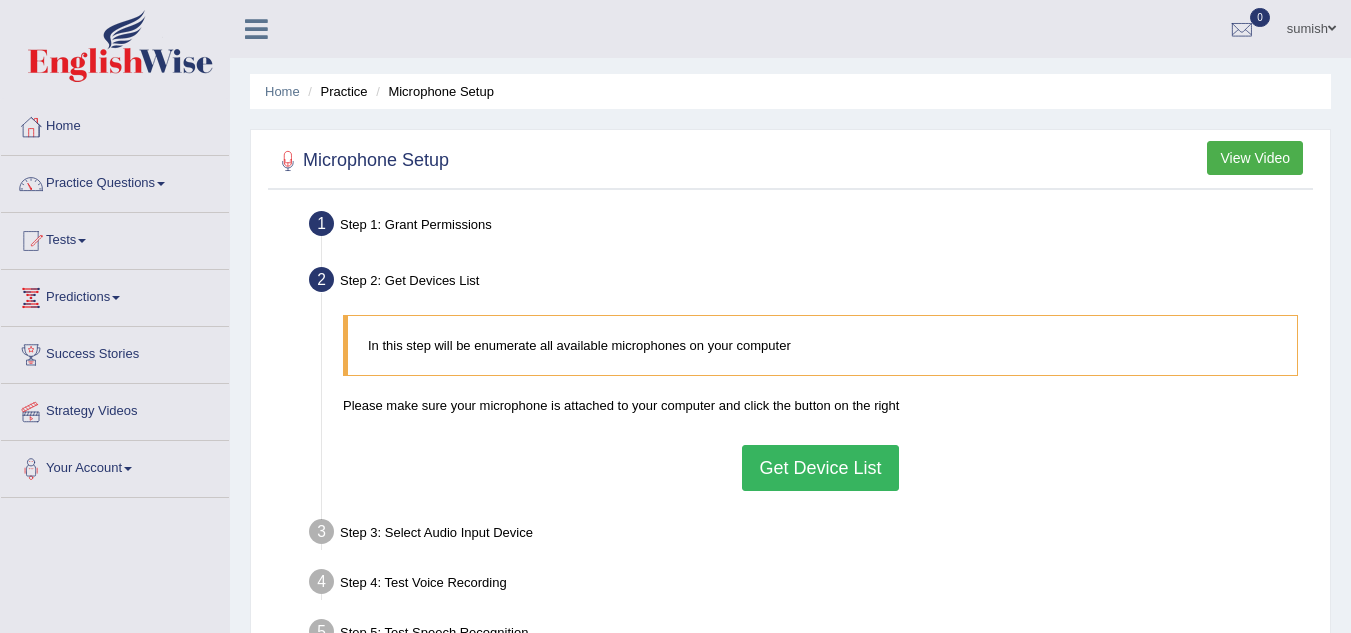 click on "Get Device List" at bounding box center [820, 468] 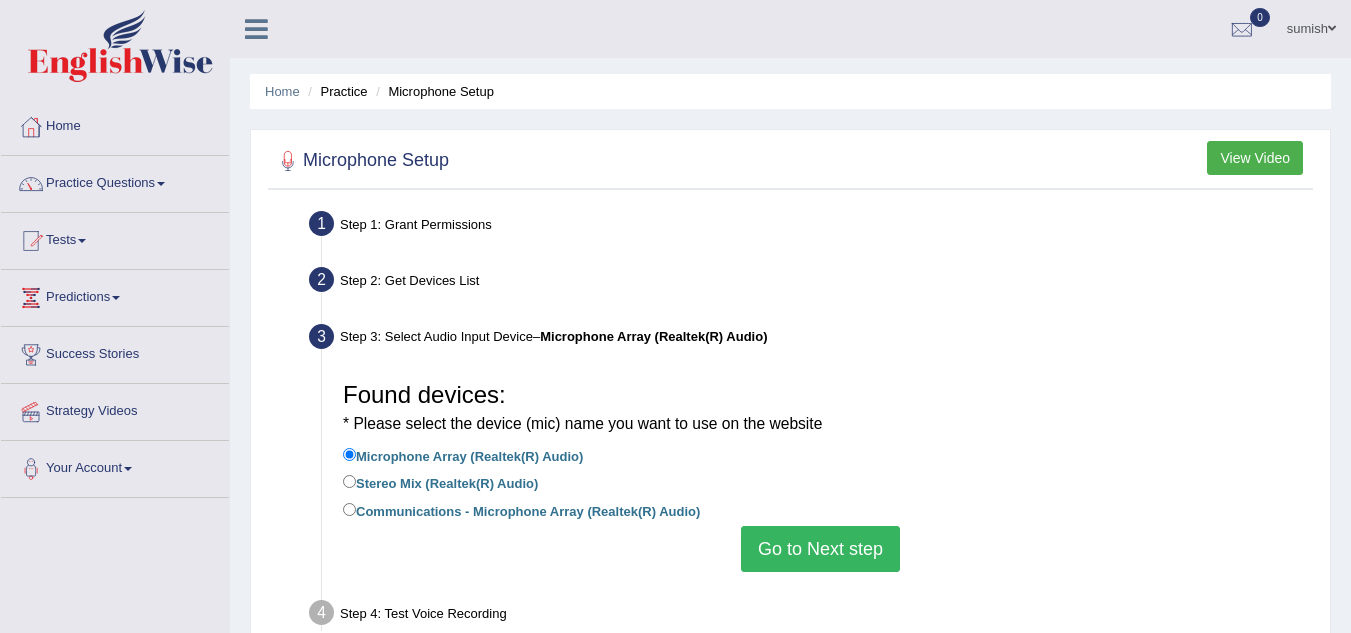click on "Go to Next step" at bounding box center (820, 549) 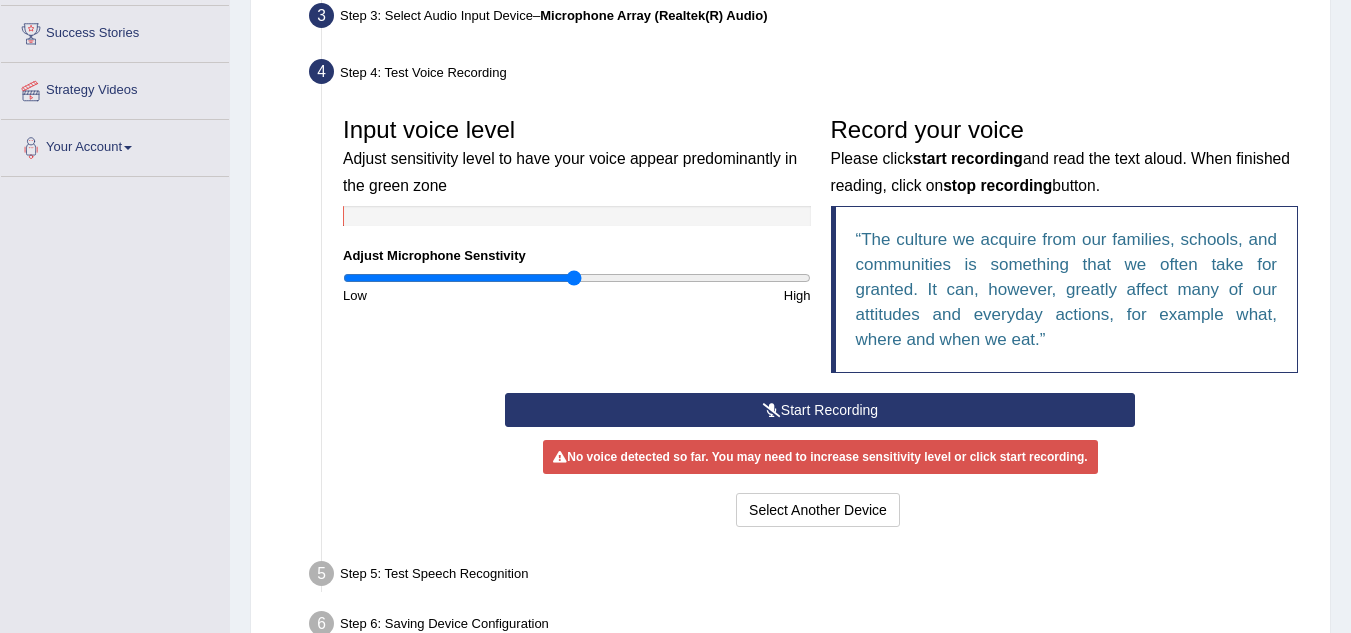 scroll, scrollTop: 439, scrollLeft: 0, axis: vertical 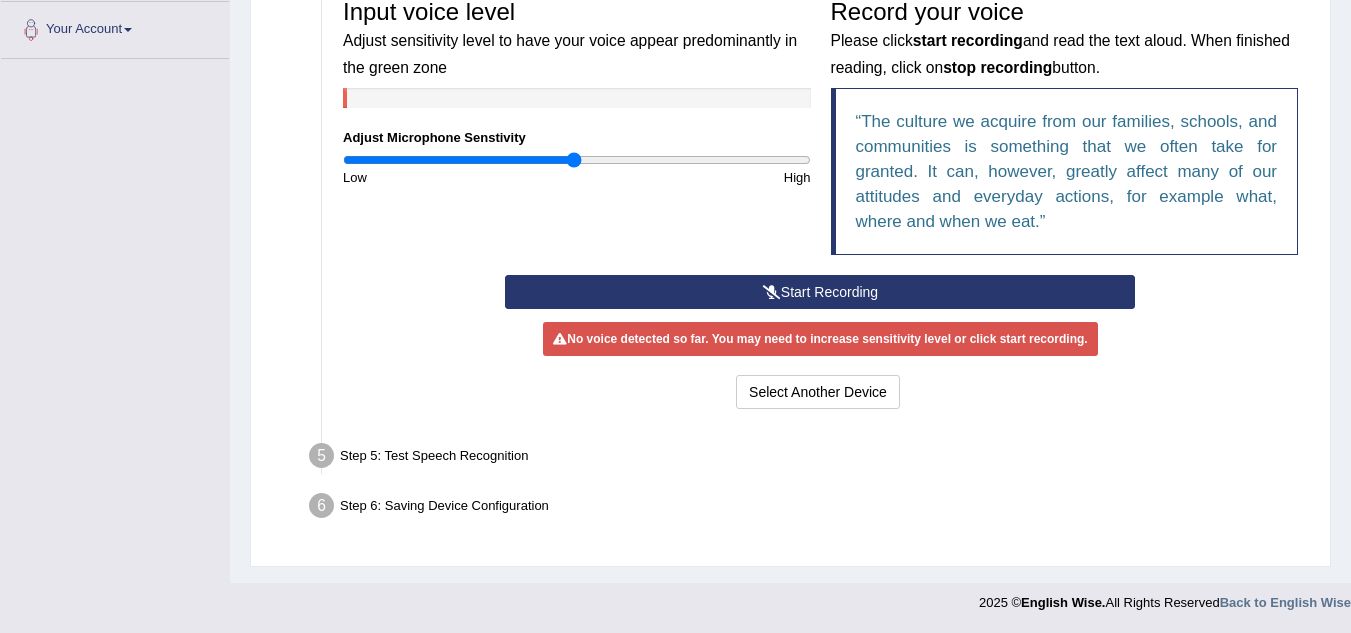 click on "Start Recording" at bounding box center (820, 292) 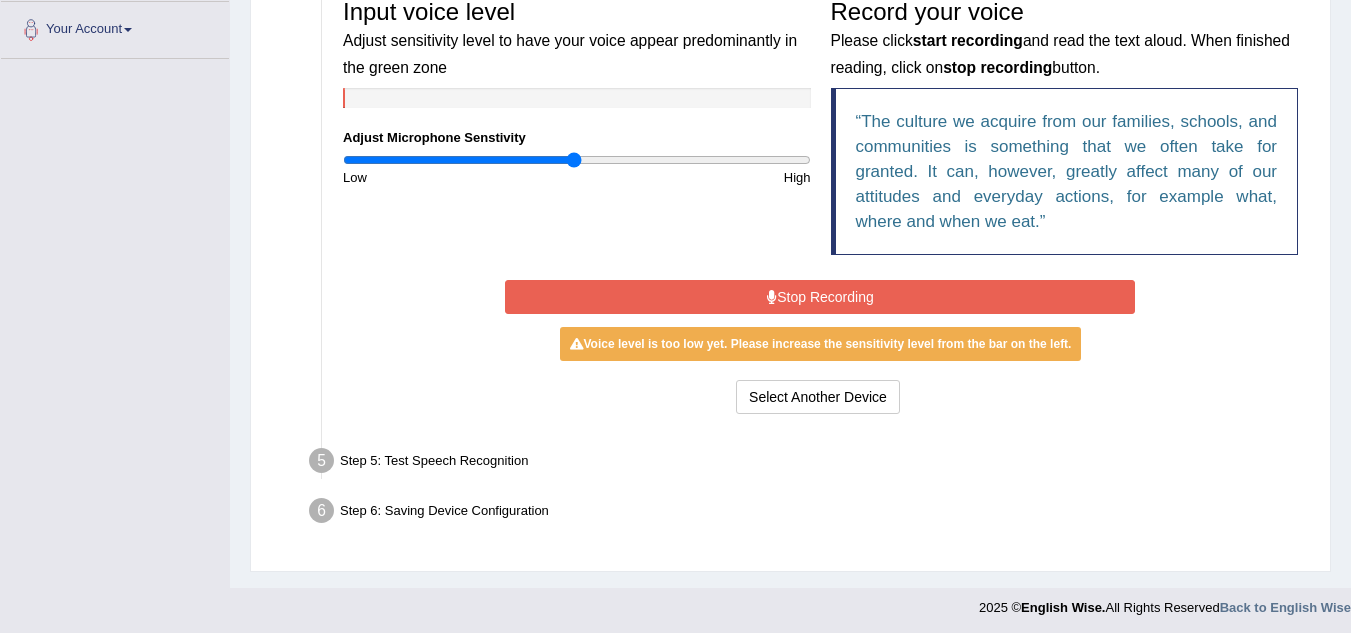 click on "Stop Recording" at bounding box center (820, 297) 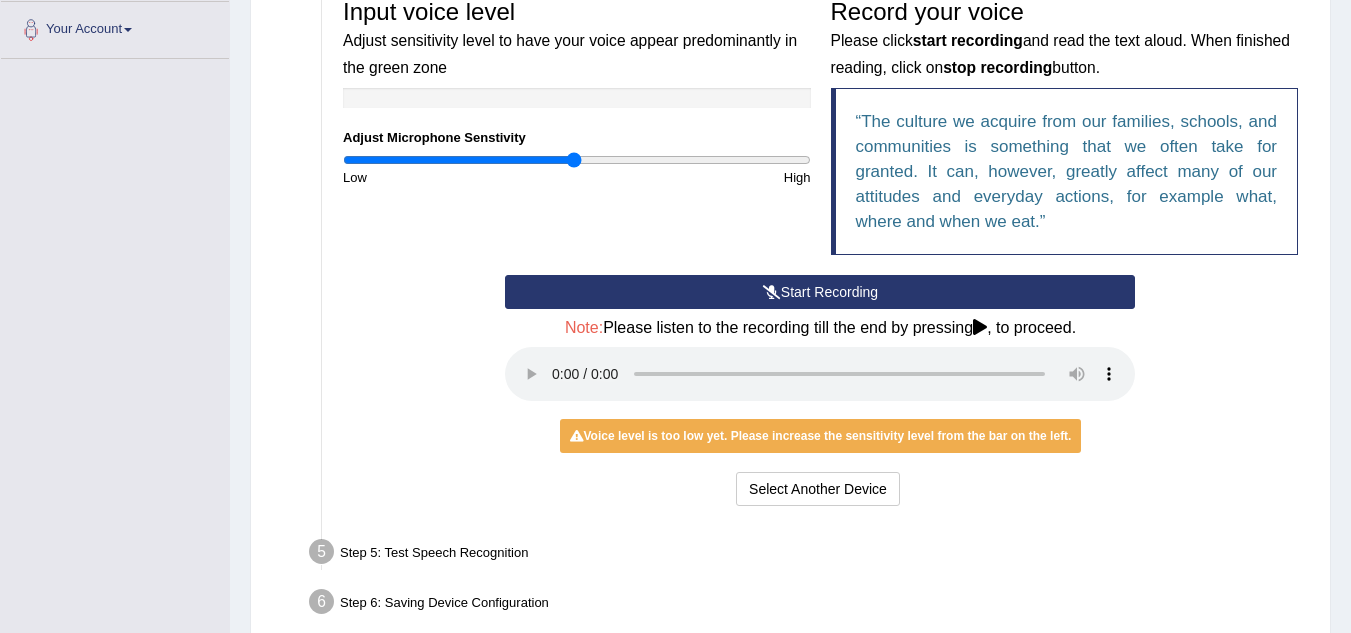 scroll, scrollTop: 535, scrollLeft: 0, axis: vertical 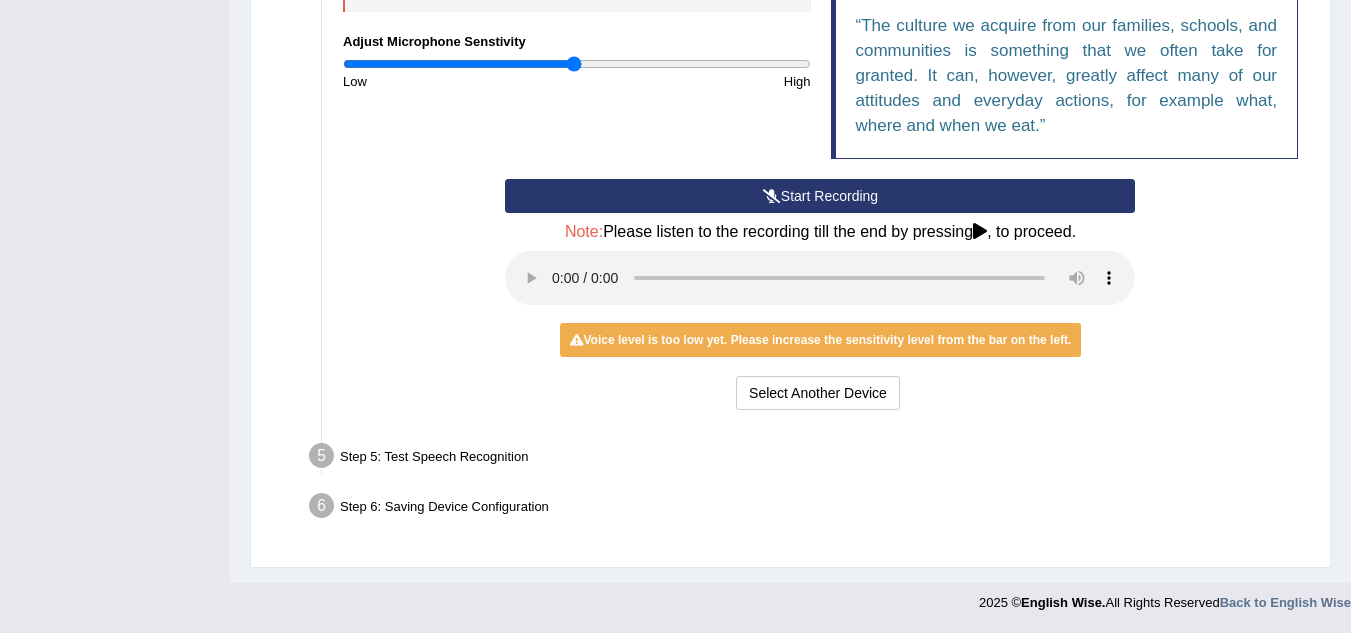 click on "Step 5: Test Speech Recognition" at bounding box center (810, 459) 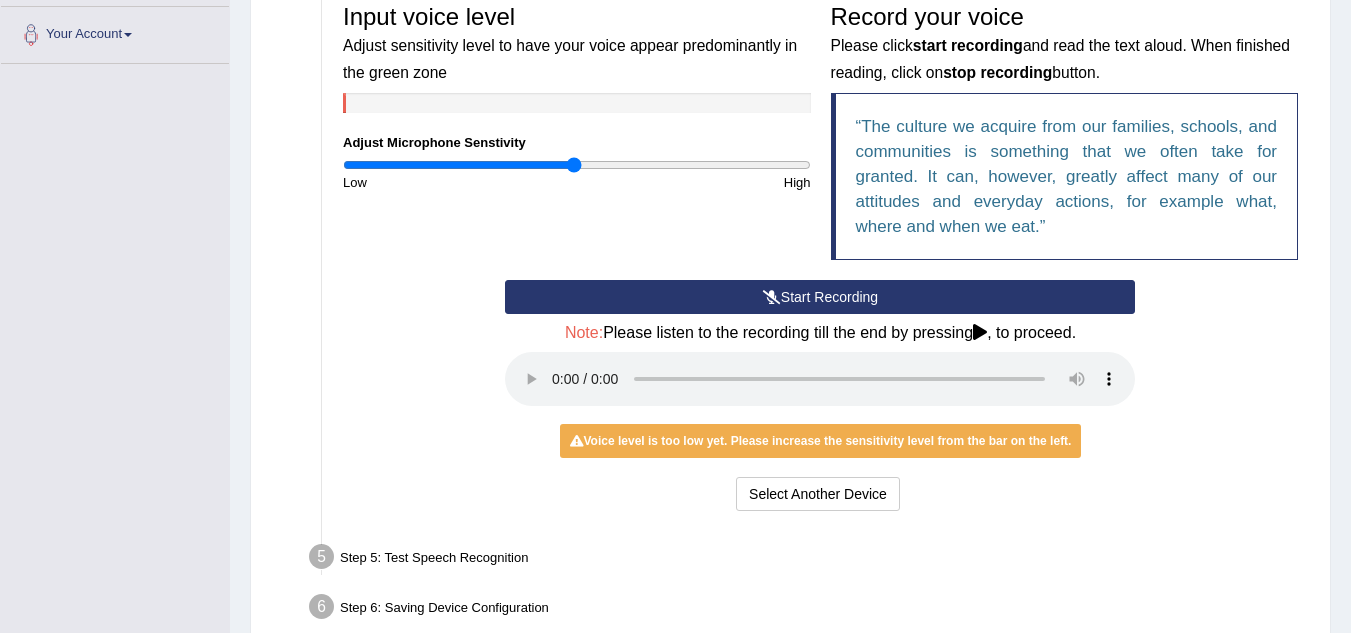 scroll, scrollTop: 431, scrollLeft: 0, axis: vertical 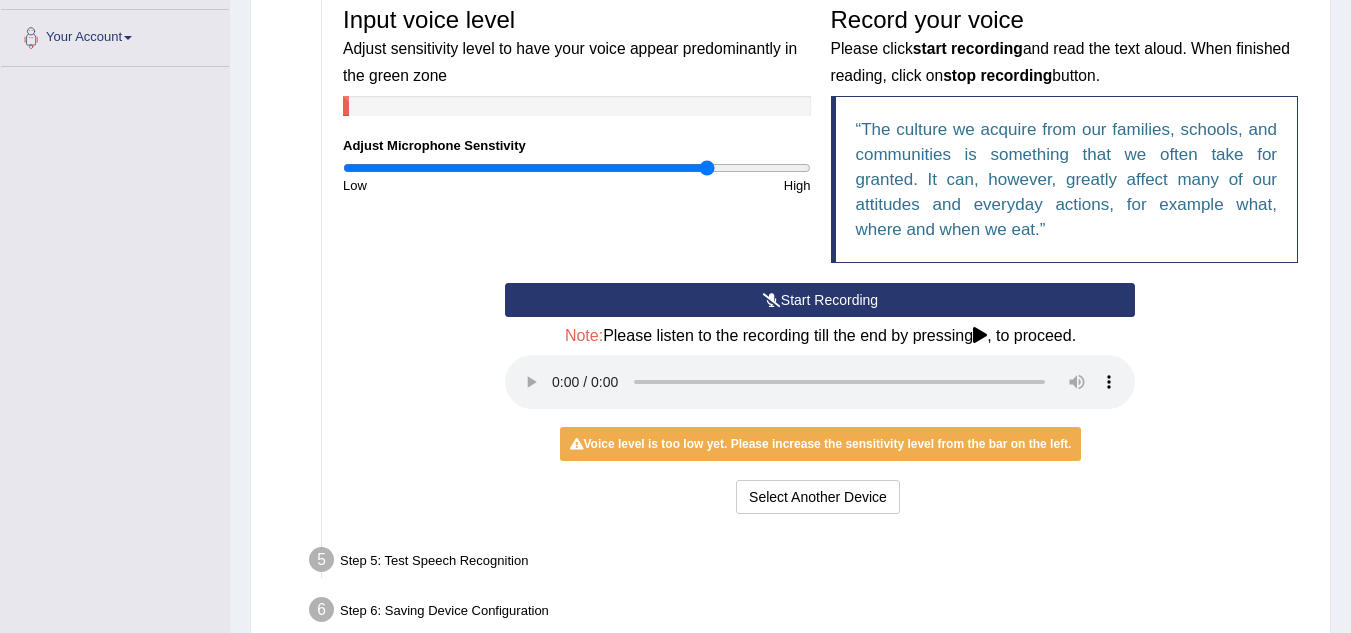 click at bounding box center [577, 168] 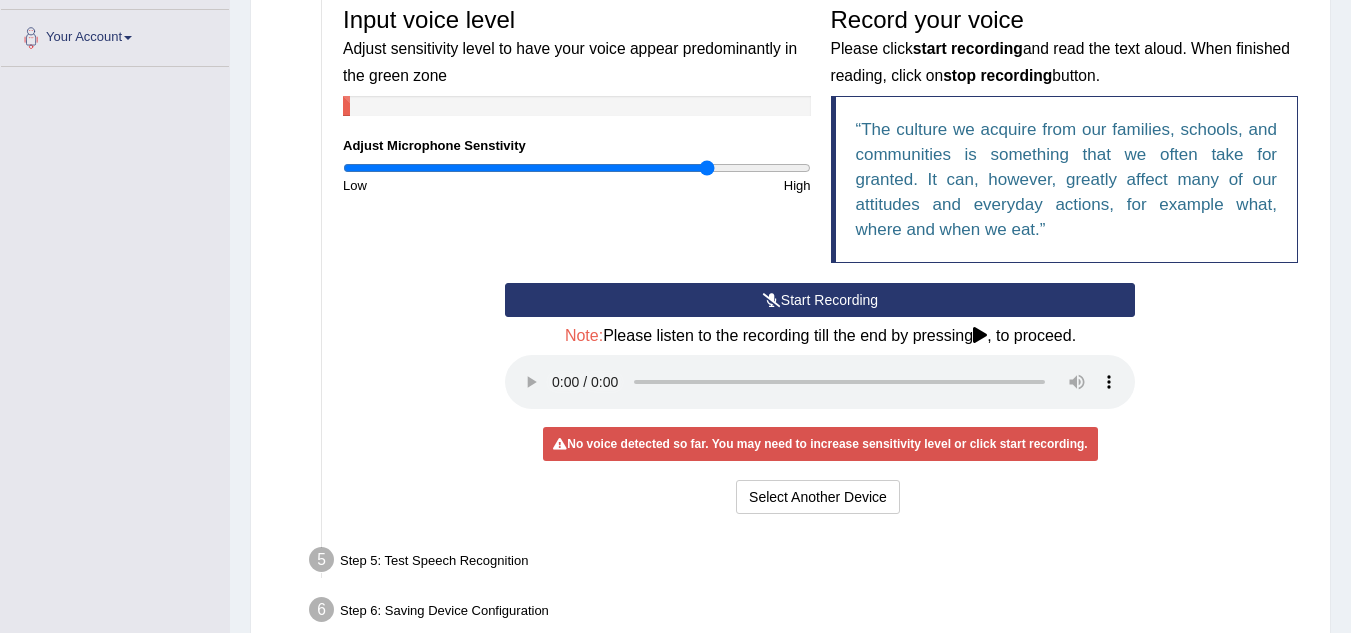 click at bounding box center (577, 168) 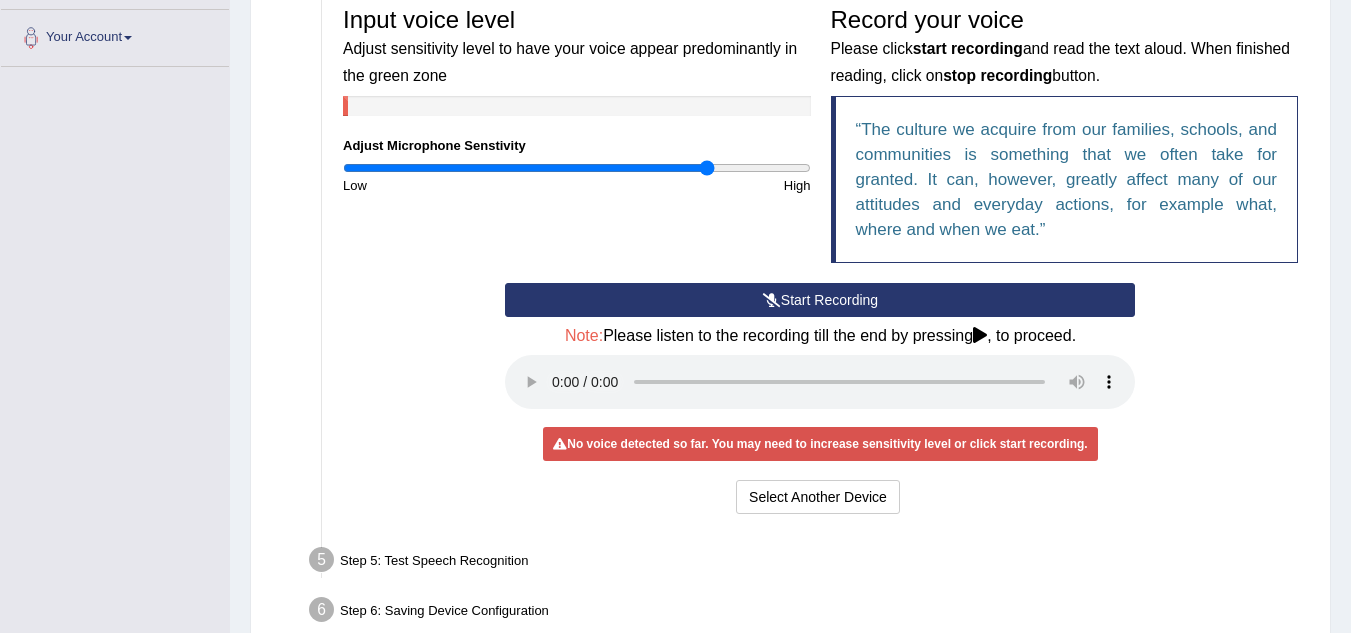click on "Start Recording" at bounding box center [820, 300] 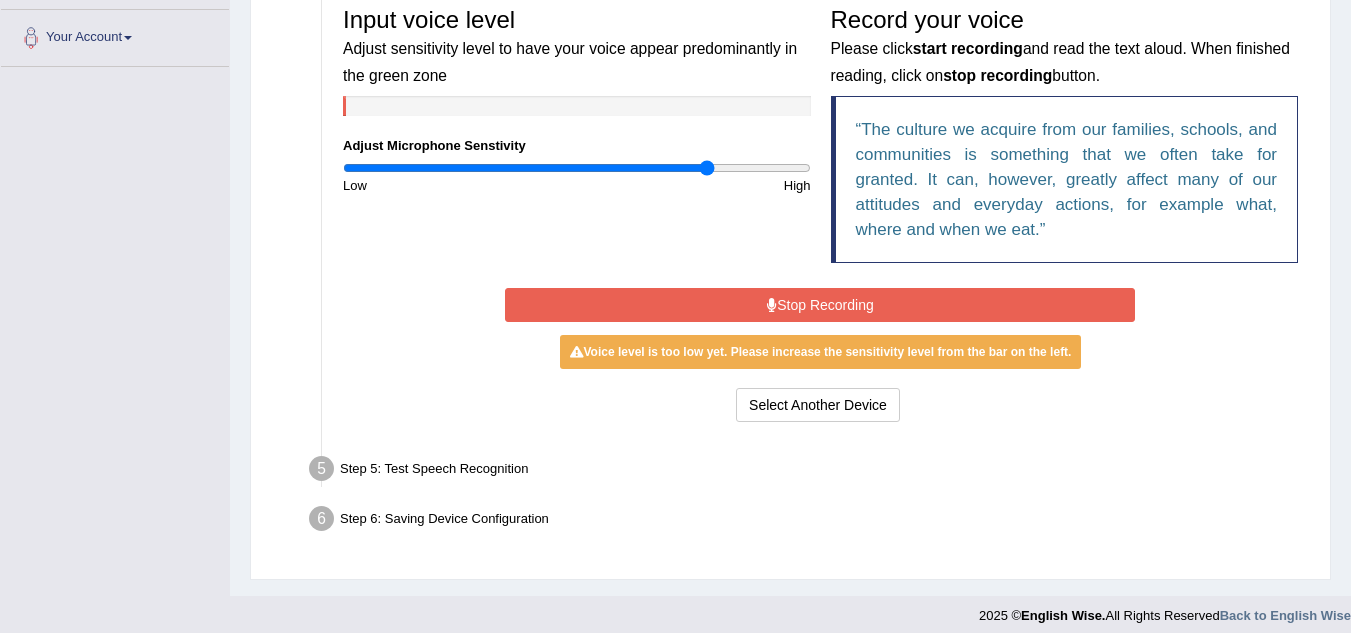click on "Stop Recording" at bounding box center [820, 305] 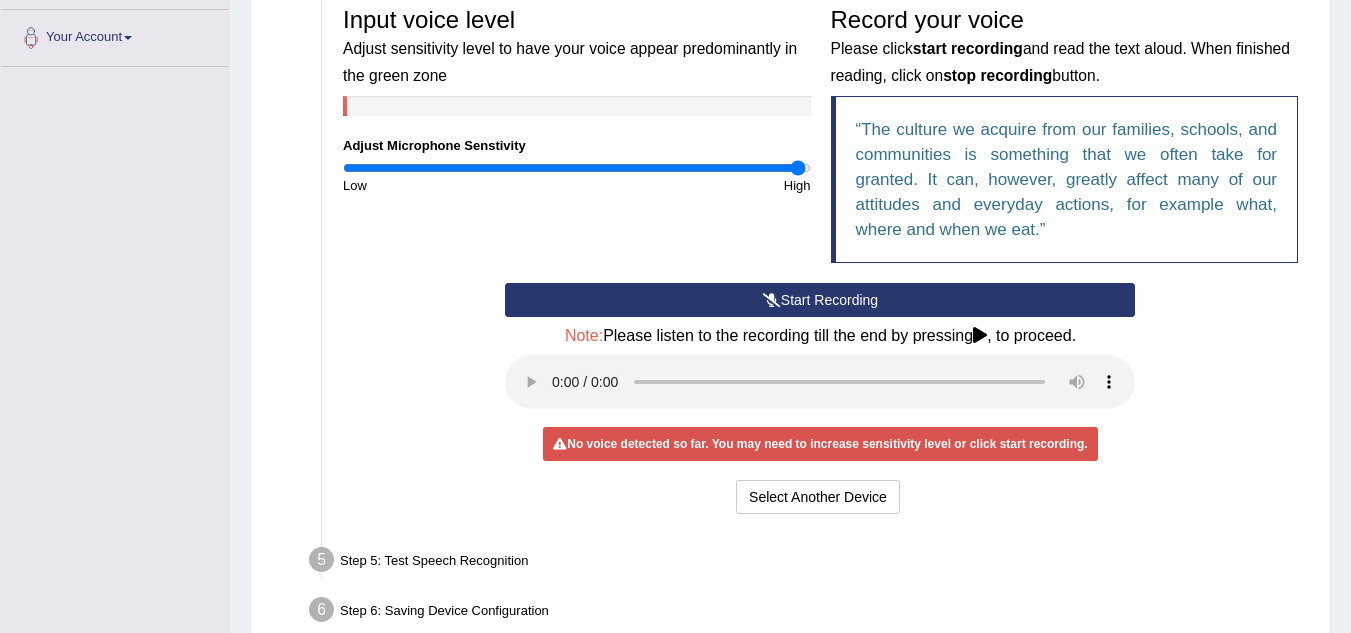 type on "1.98" 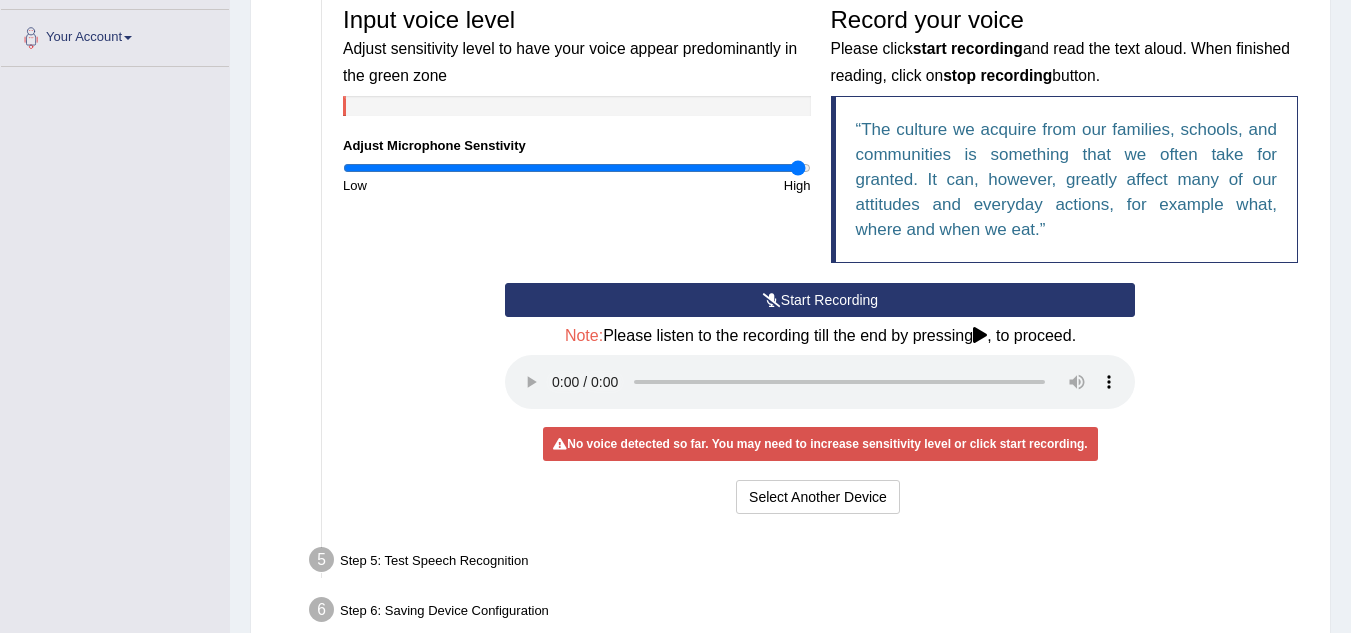 click at bounding box center [577, 168] 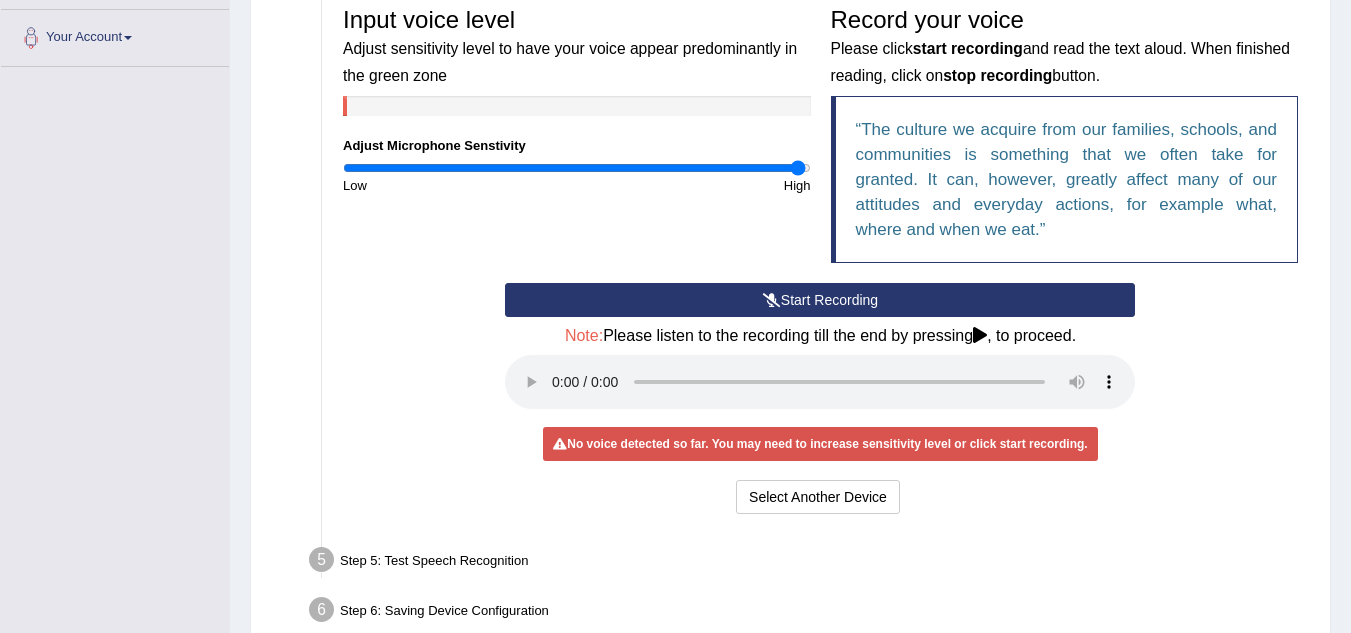click on "Input voice level   Adjust sensitivity level to have your voice appear predominantly in the green zone     Adjust Microphone Senstivity     Low   High   Record your voice Please click  start recording  and read the text aloud. When finished reading, click on  stop recording  button.   The culture we acquire from our families, schools, and communities is something that we often take for granted. It can, however, greatly affect many of our attitudes and everyday actions, for example what, where and when we eat." at bounding box center (820, 140) 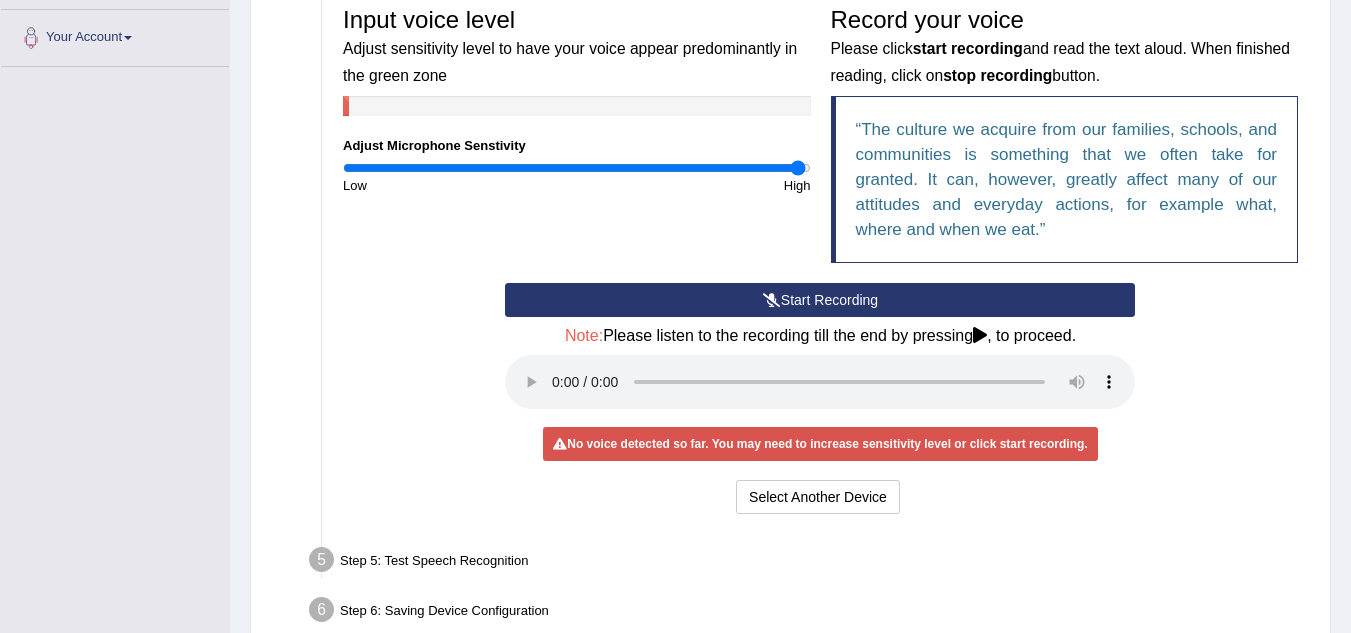 click on "Start Recording" at bounding box center (820, 300) 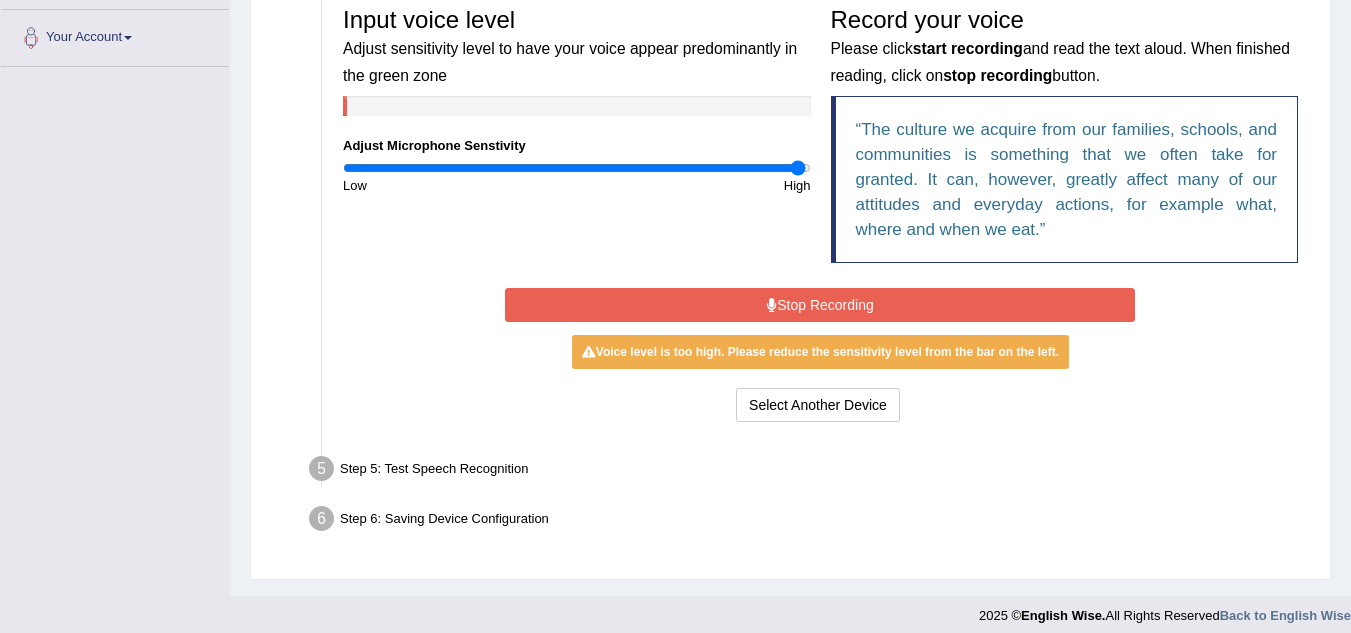 click on "Stop Recording" at bounding box center [820, 305] 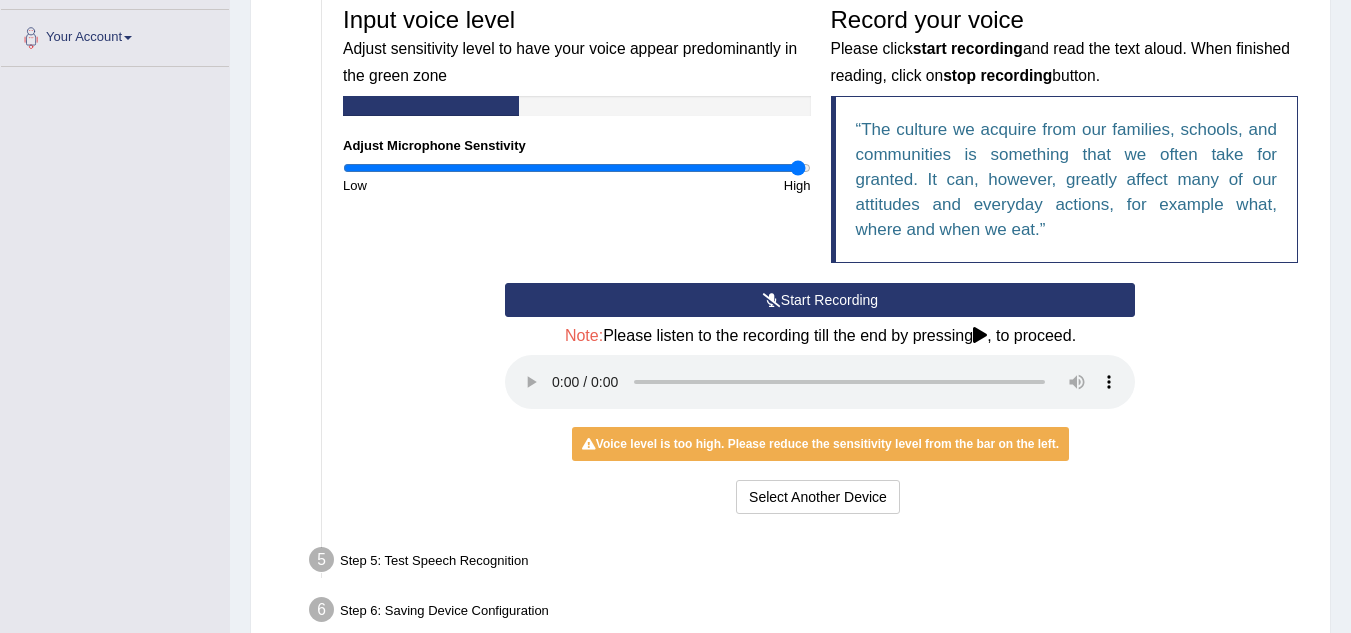 scroll, scrollTop: 535, scrollLeft: 0, axis: vertical 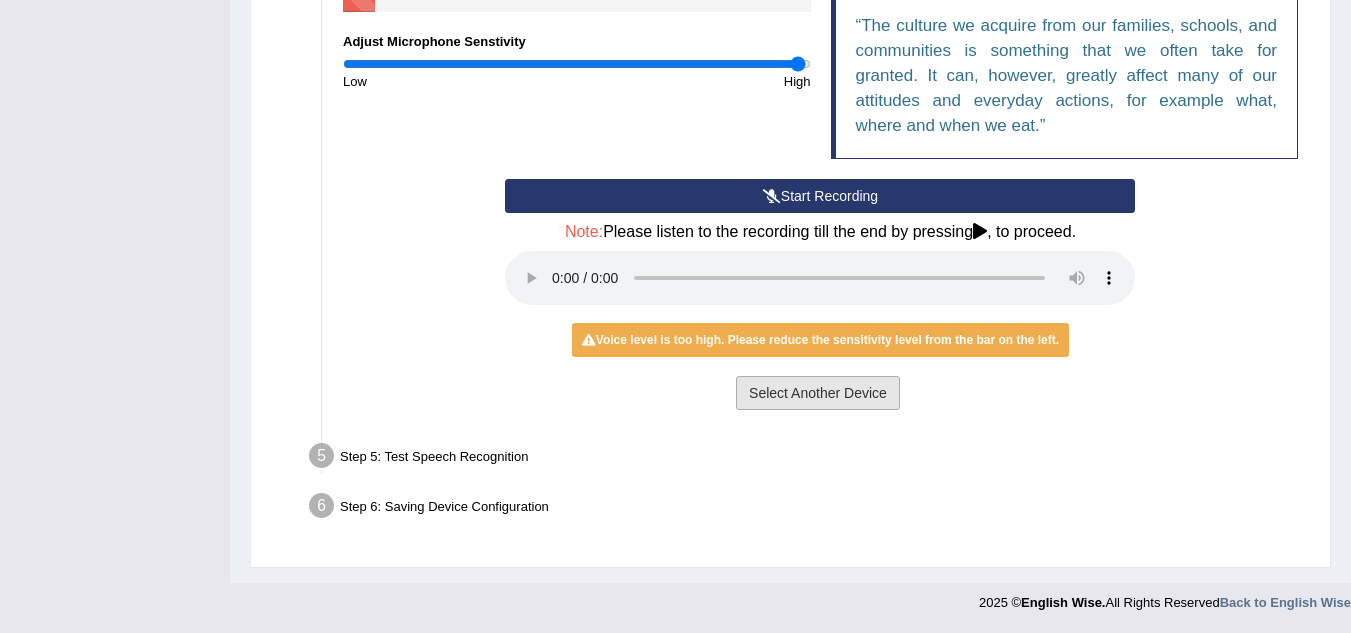 click on "Select Another Device" at bounding box center [818, 393] 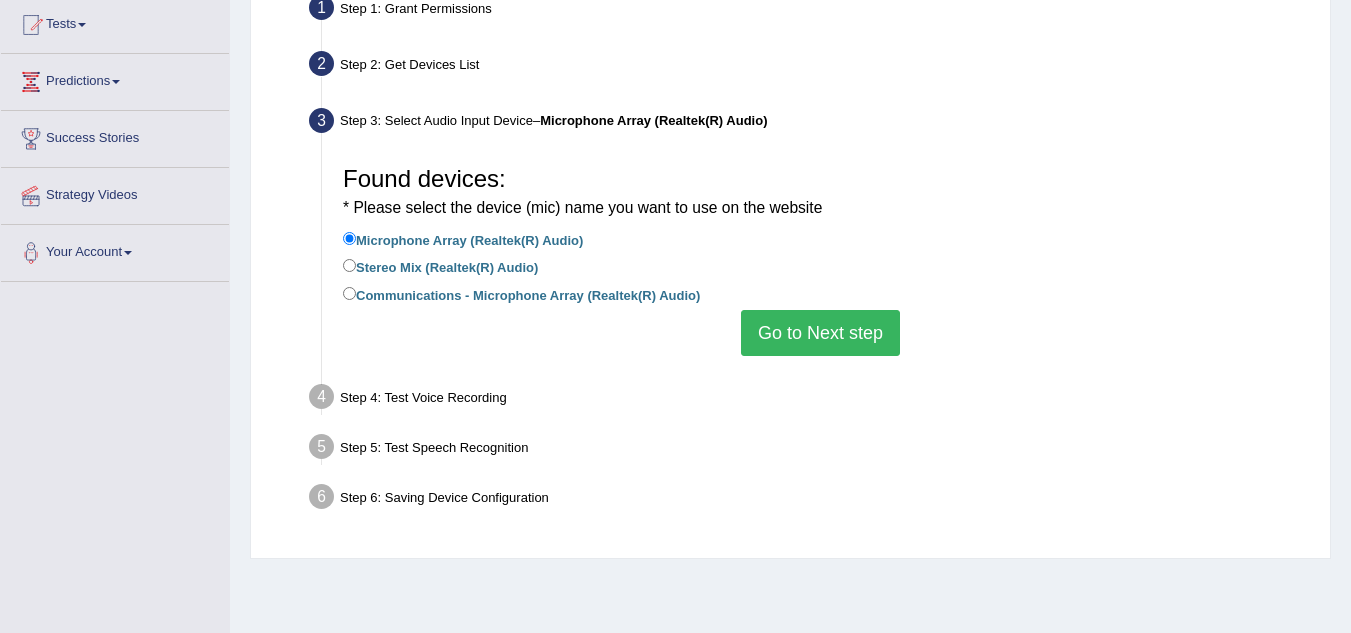 scroll, scrollTop: 214, scrollLeft: 0, axis: vertical 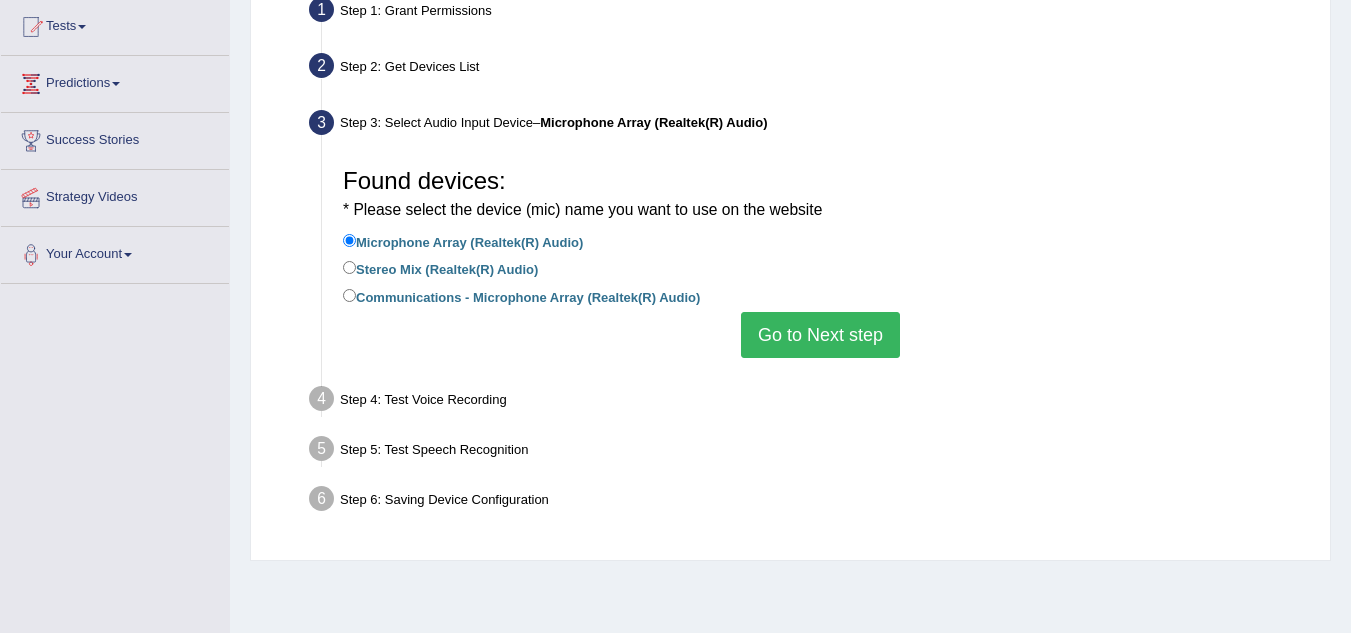 click on "Stereo Mix (Realtek(R) Audio)" at bounding box center [440, 268] 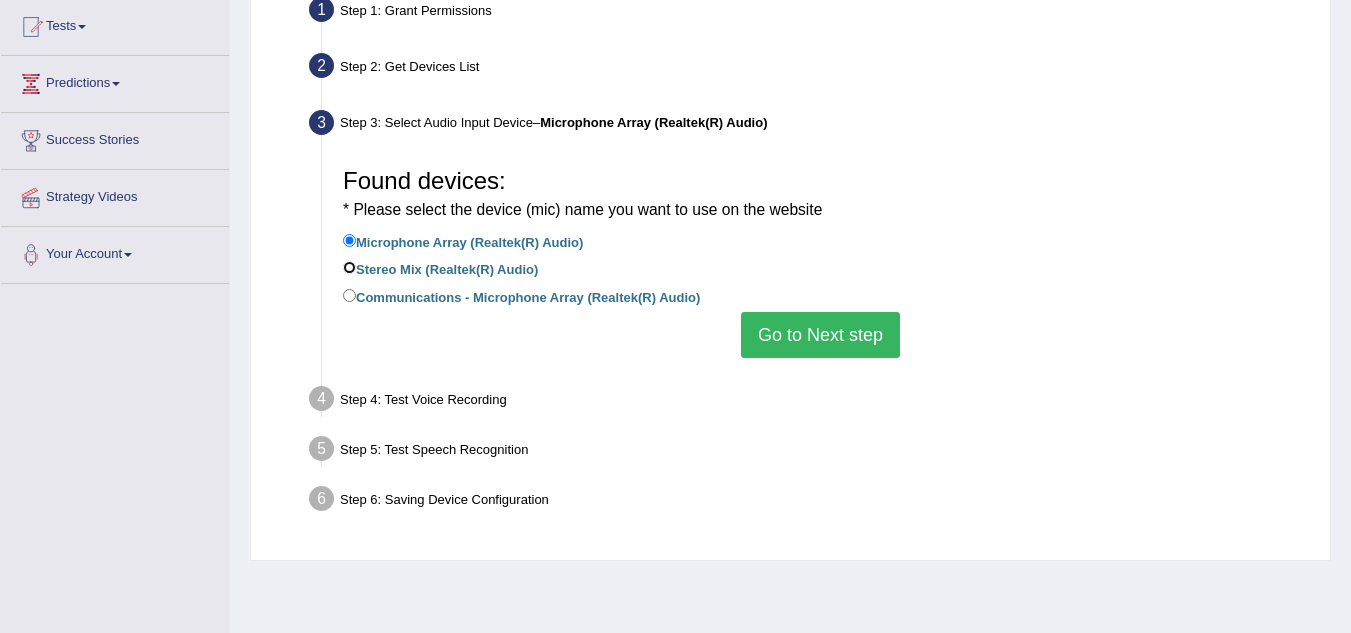 click on "Stereo Mix (Realtek(R) Audio)" at bounding box center [349, 267] 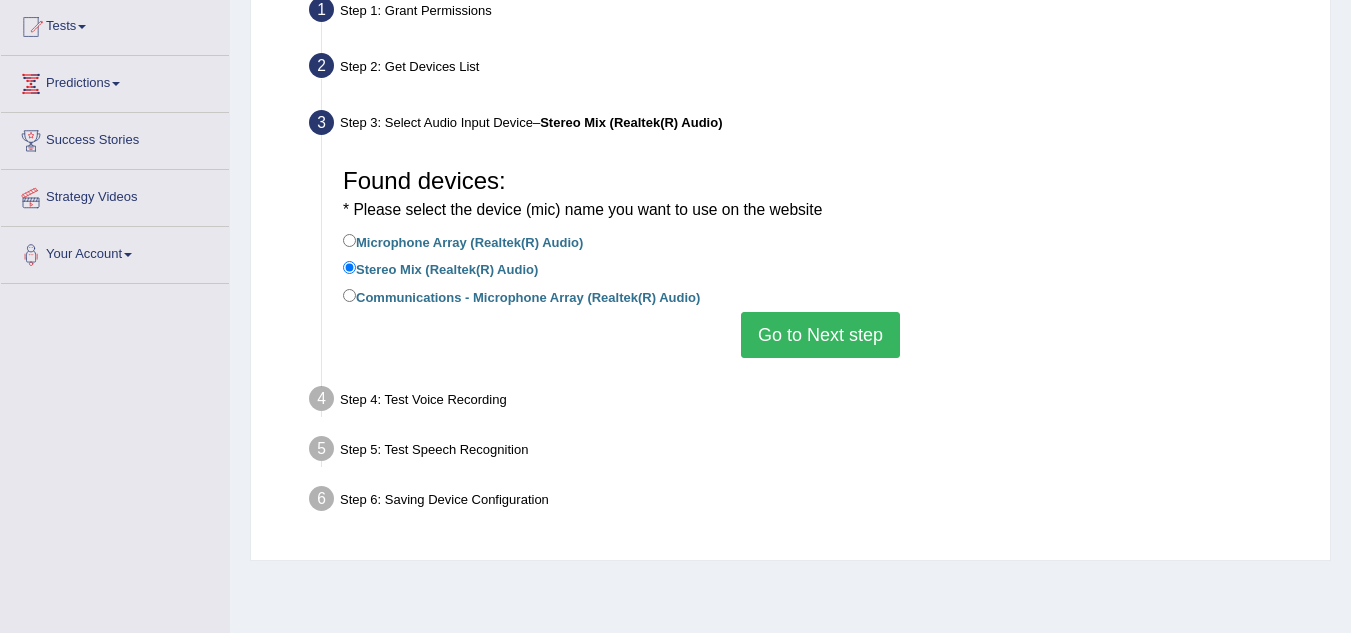 click on "Go to Next step" at bounding box center [820, 335] 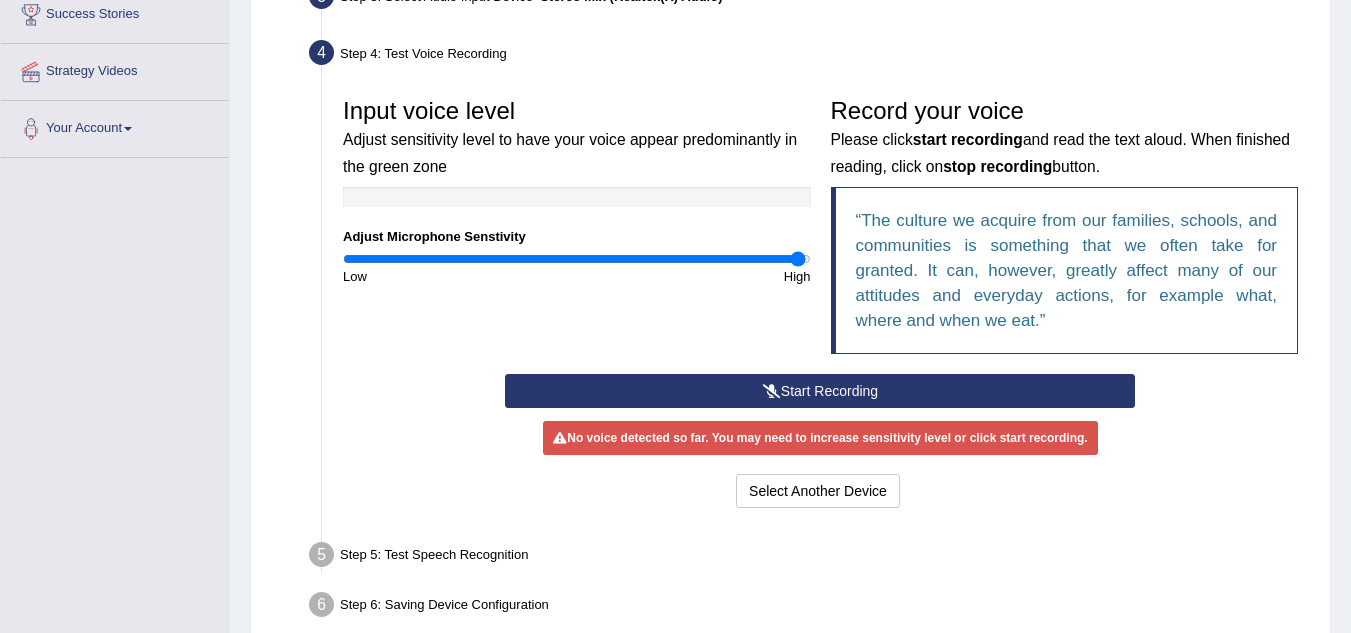 scroll, scrollTop: 341, scrollLeft: 0, axis: vertical 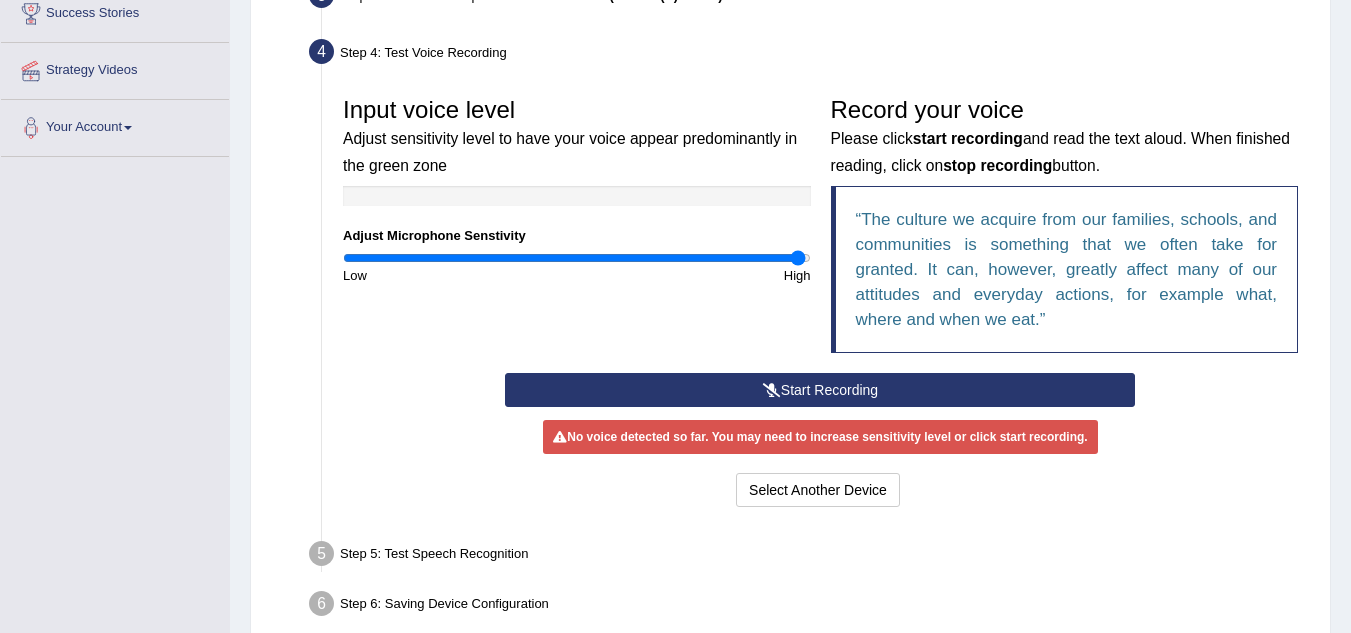 click on "Start Recording" at bounding box center [820, 390] 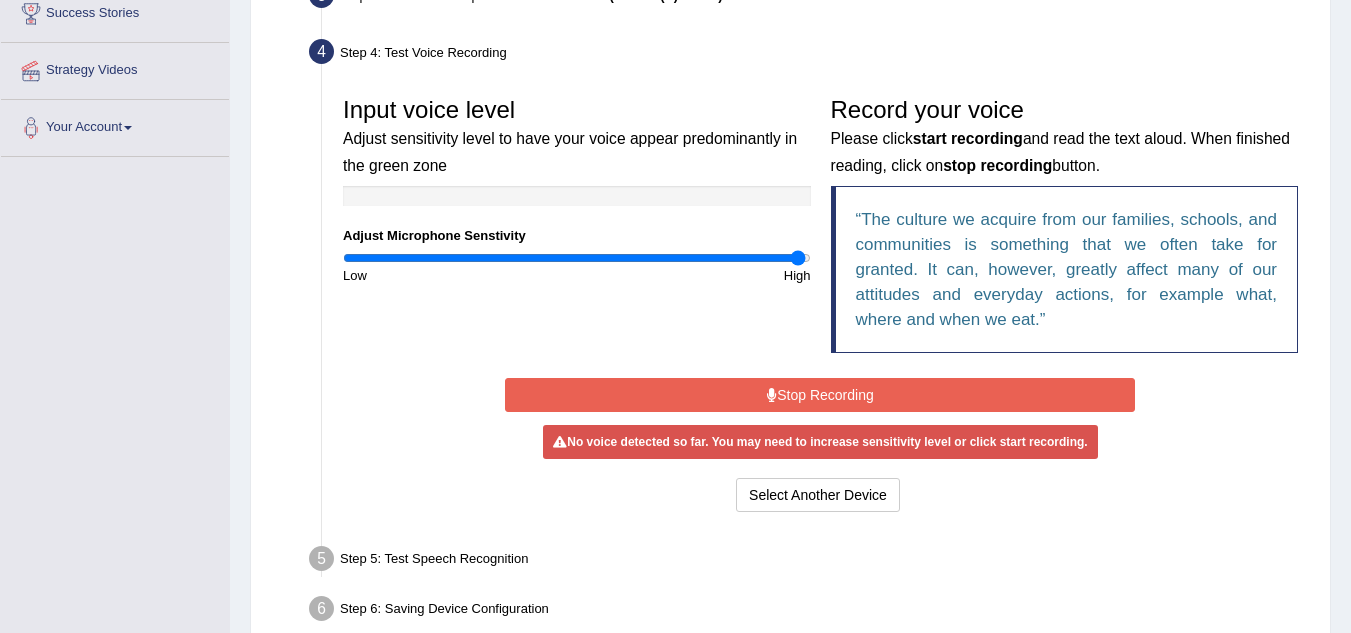 click on "Stop Recording" at bounding box center [820, 395] 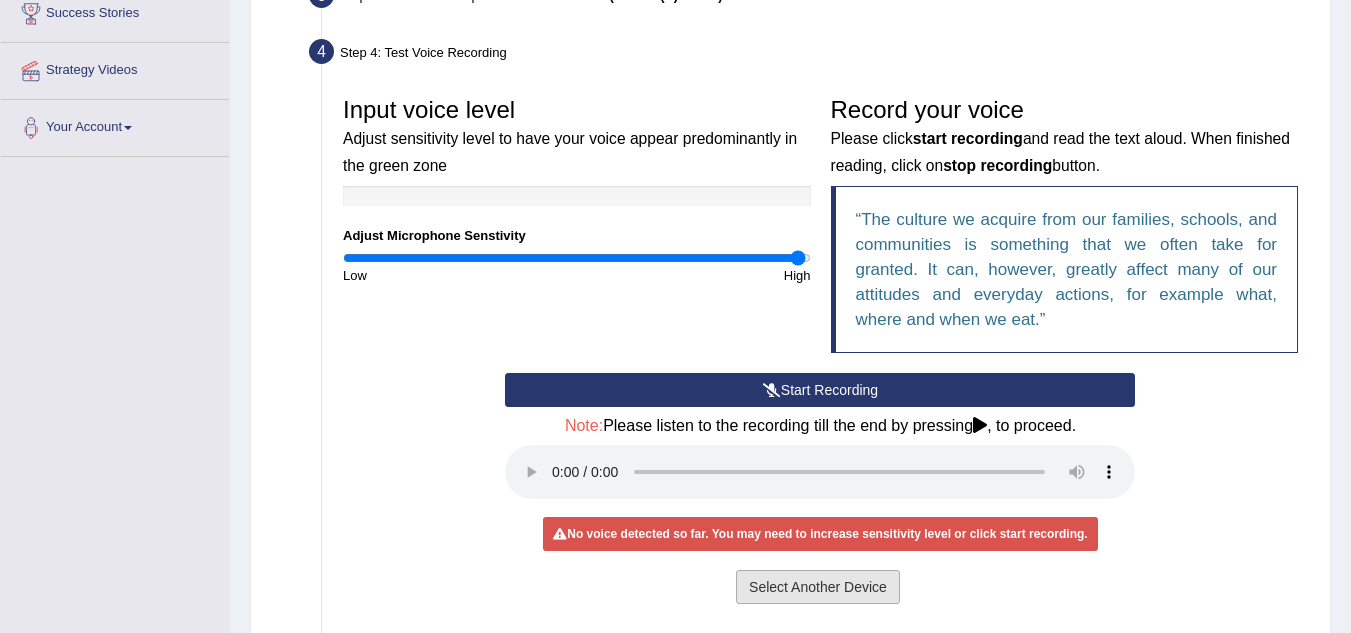click on "Select Another Device" at bounding box center (818, 587) 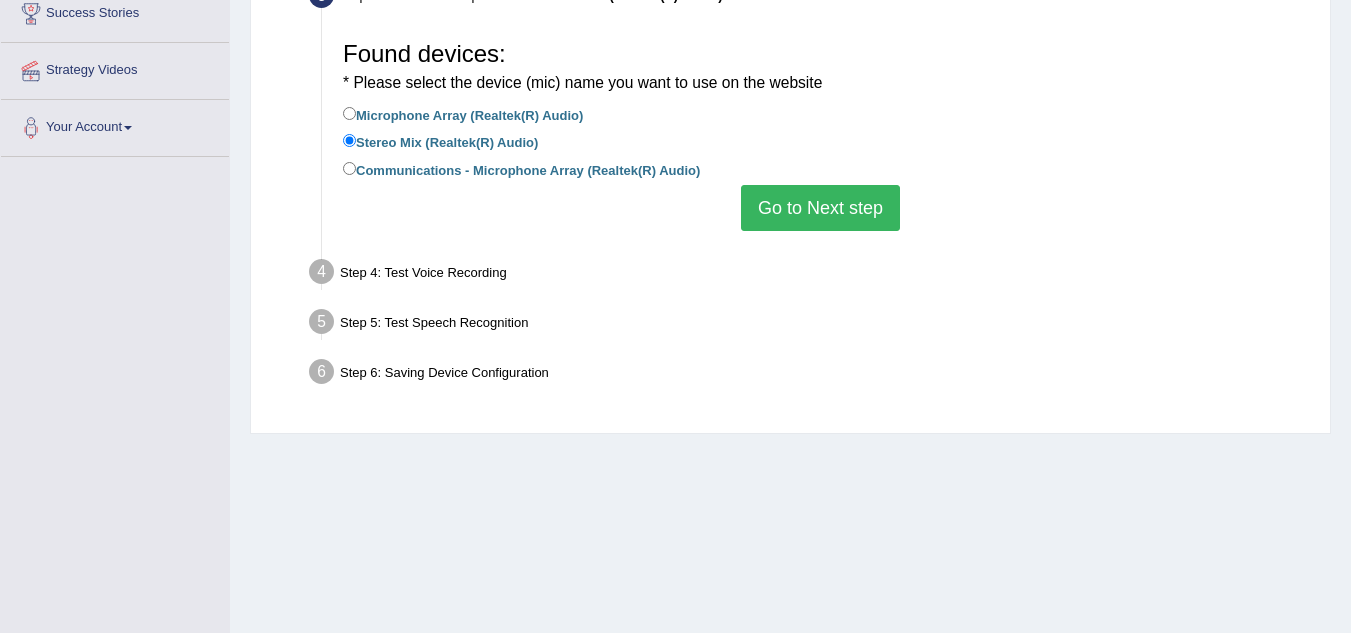 click on "Communications - Microphone Array (Realtek(R) Audio)" at bounding box center (521, 169) 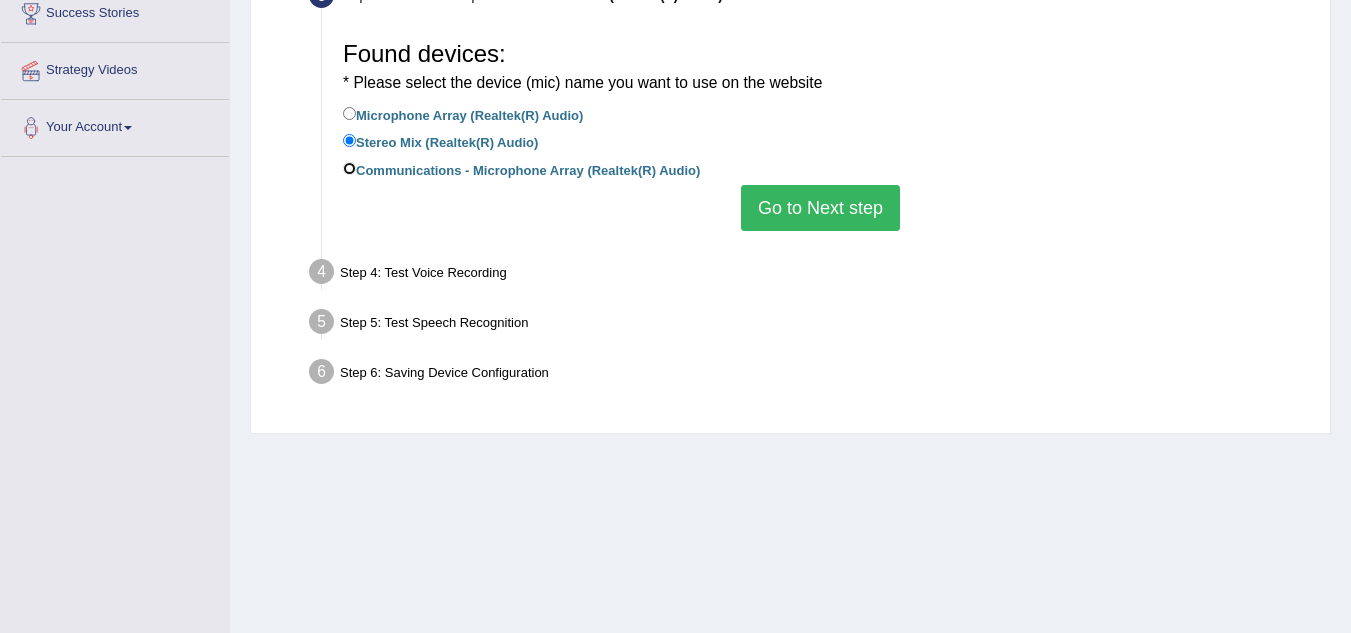 radio on "true" 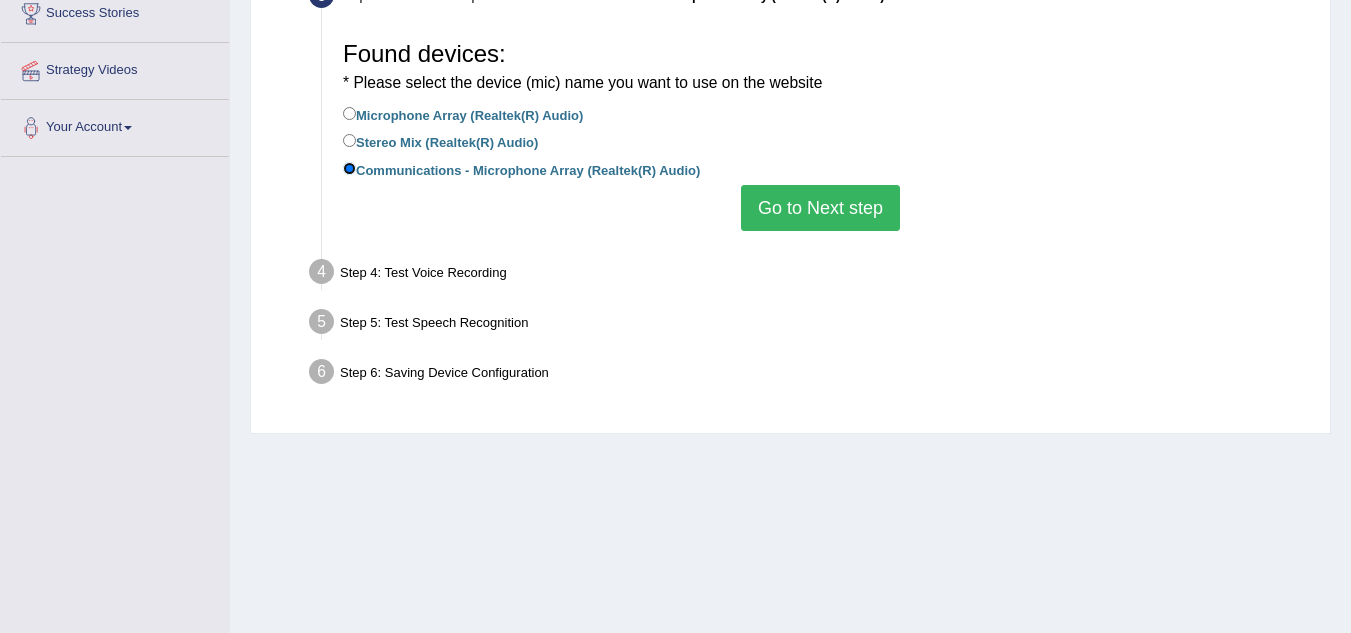 click on "Communications - Microphone Array (Realtek(R) Audio)" at bounding box center (349, 168) 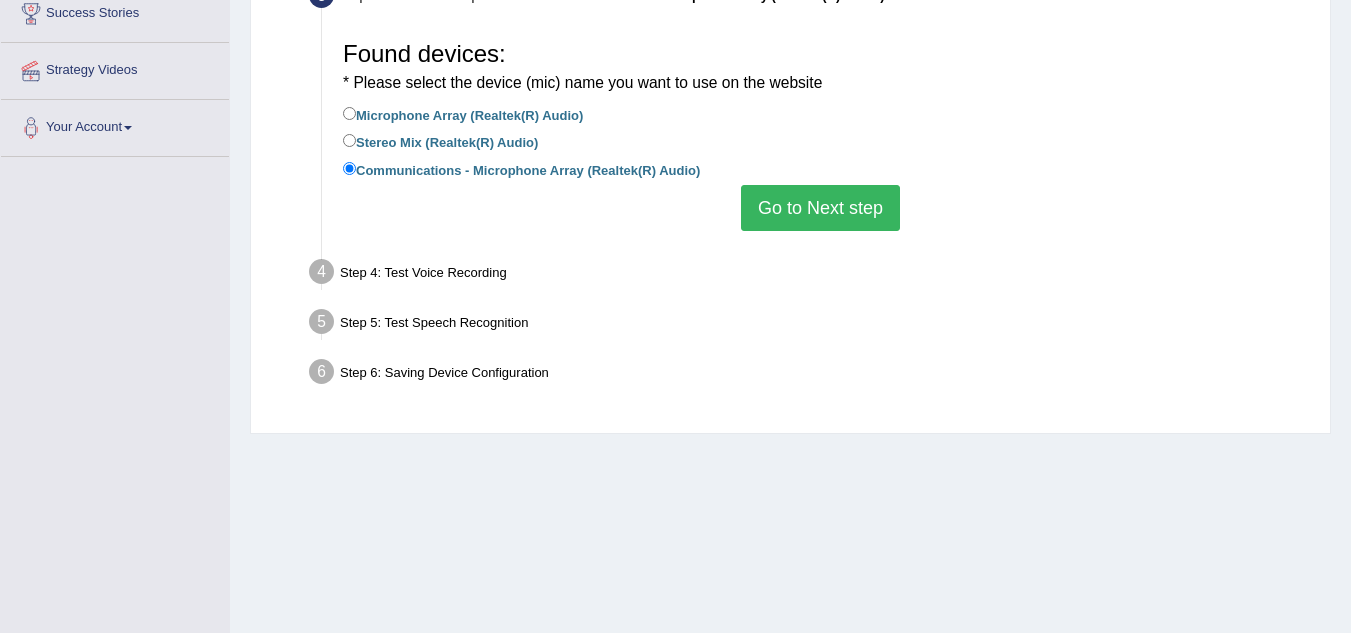 click on "Go to Next step" at bounding box center [820, 208] 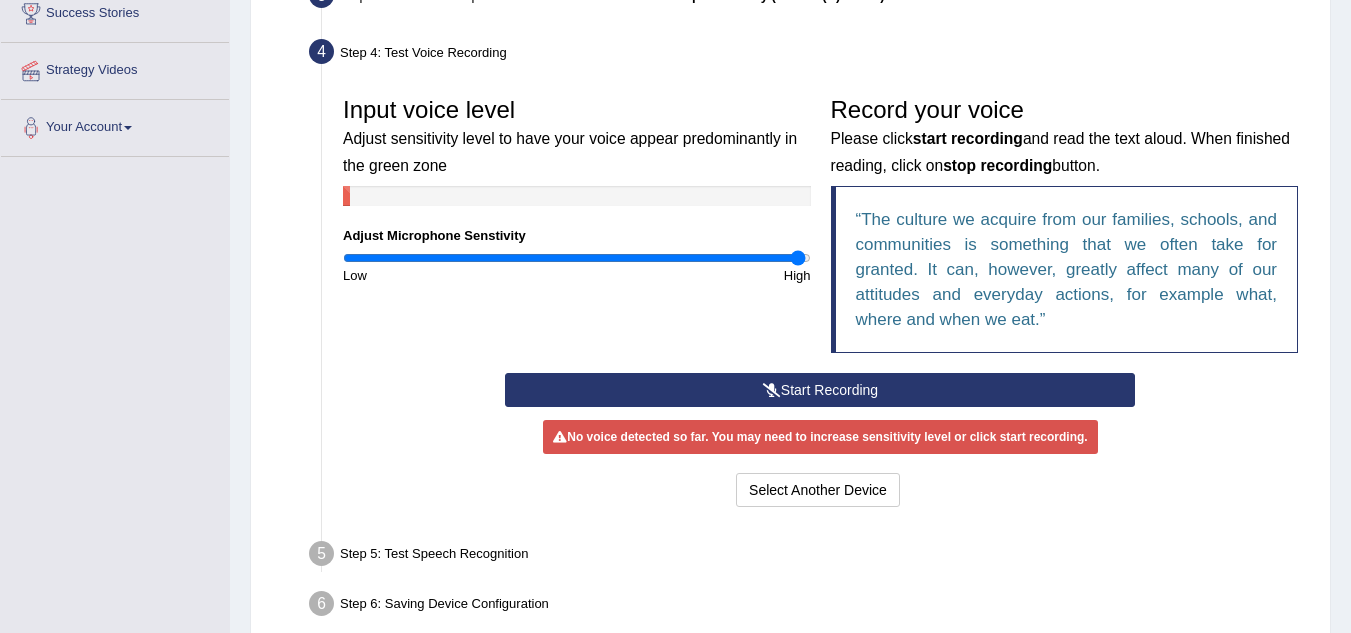 click on "Start Recording" at bounding box center [820, 390] 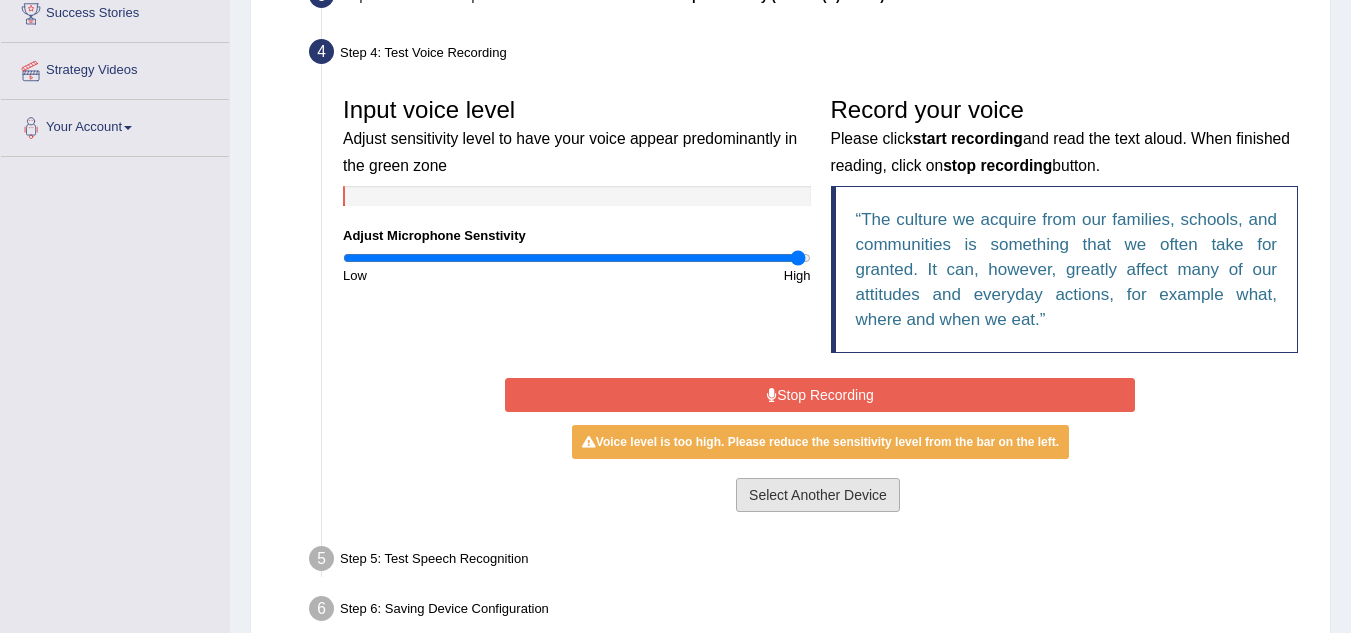 click on "Select Another Device" at bounding box center [818, 495] 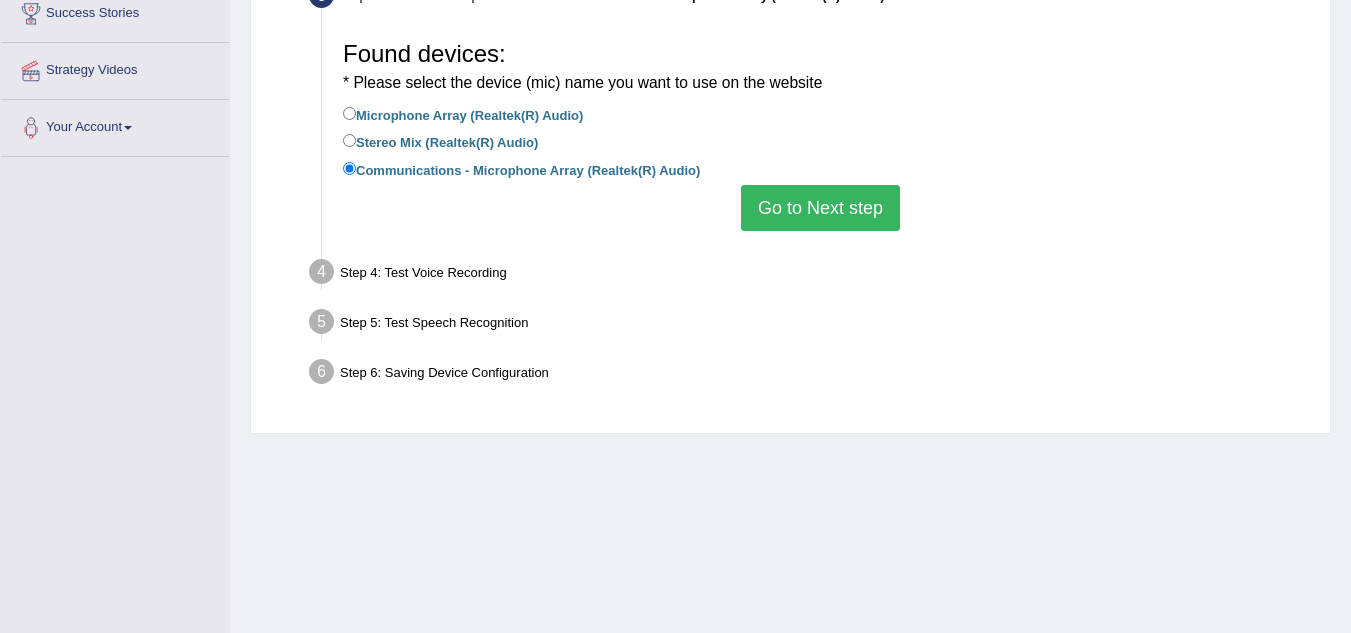 click on "Go to Next step" at bounding box center [820, 208] 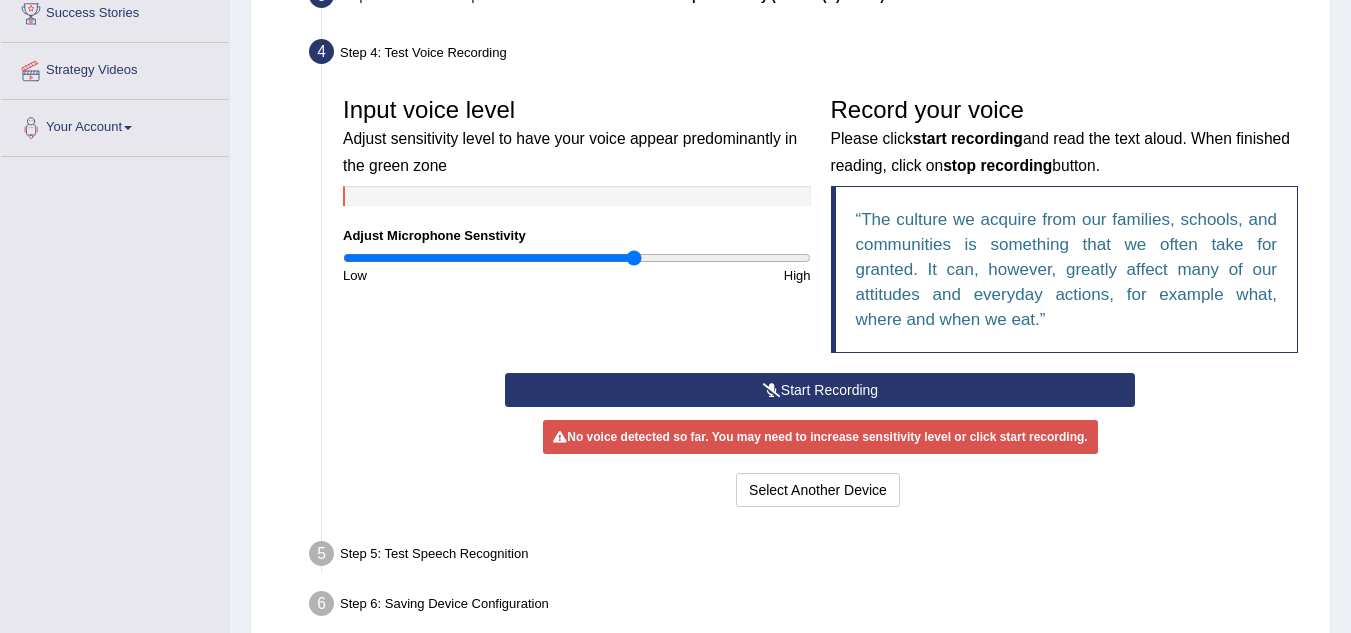 type on "1.26" 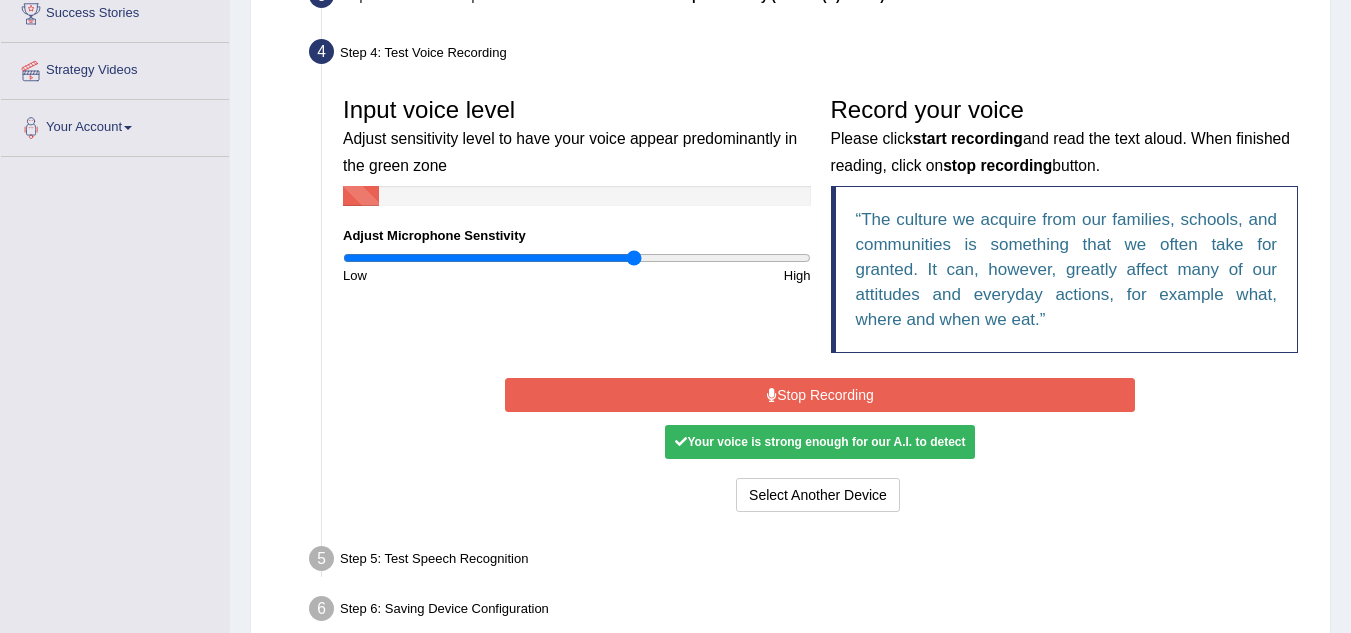 click on "Stop Recording" at bounding box center (820, 395) 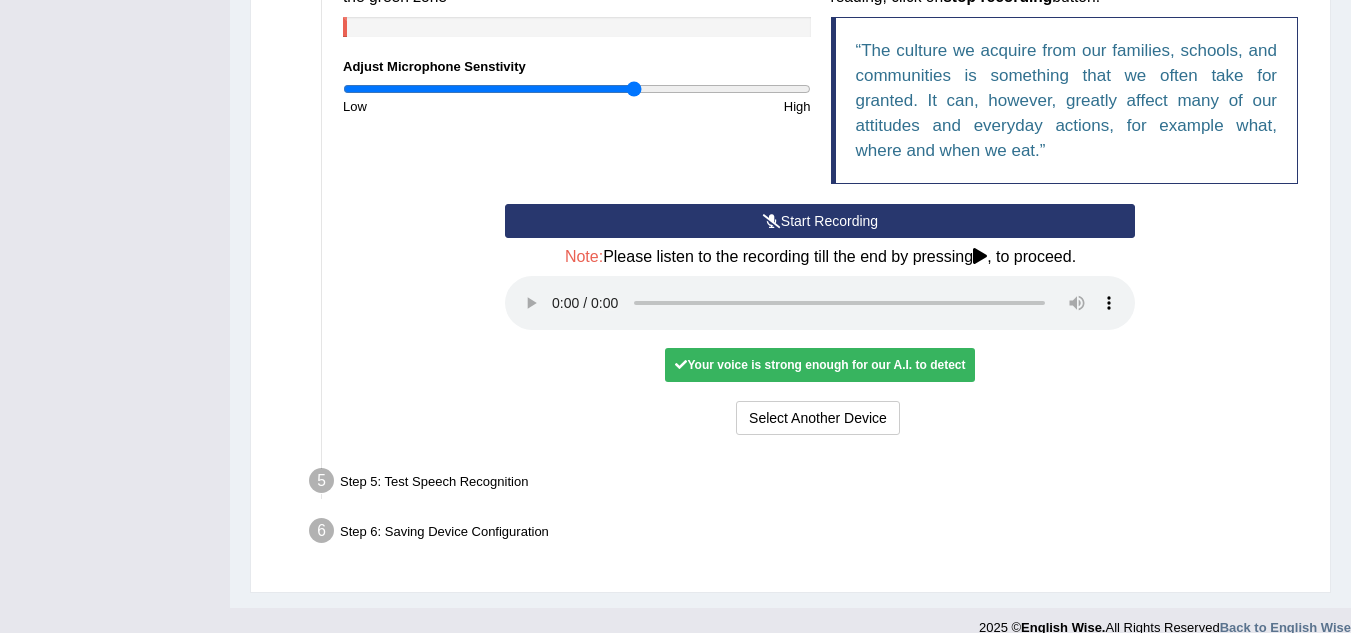 scroll, scrollTop: 511, scrollLeft: 0, axis: vertical 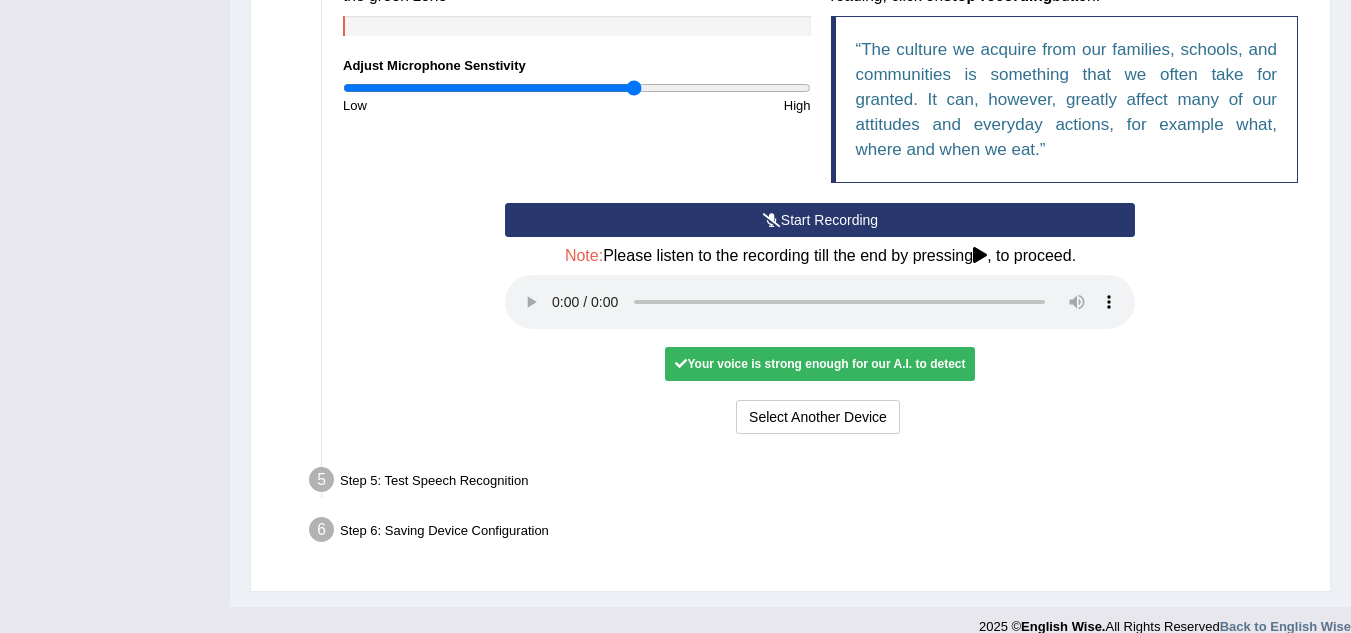 click at bounding box center (980, 255) 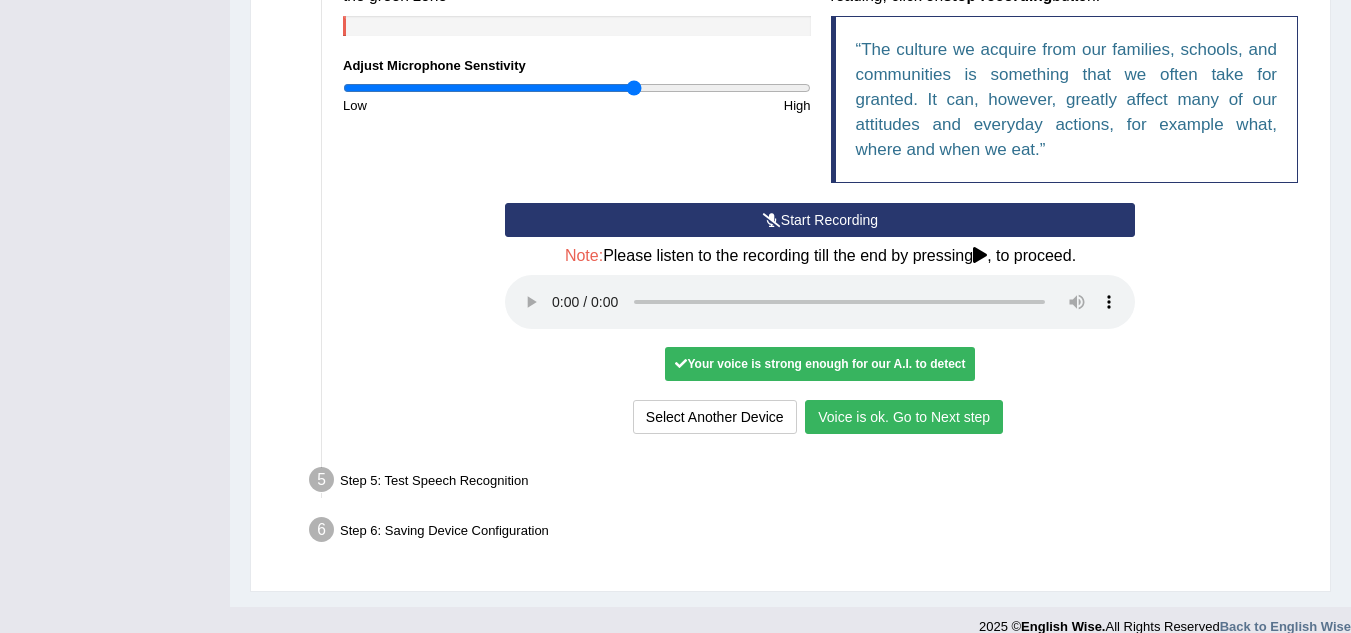 click on "Voice is ok. Go to Next step" at bounding box center [904, 417] 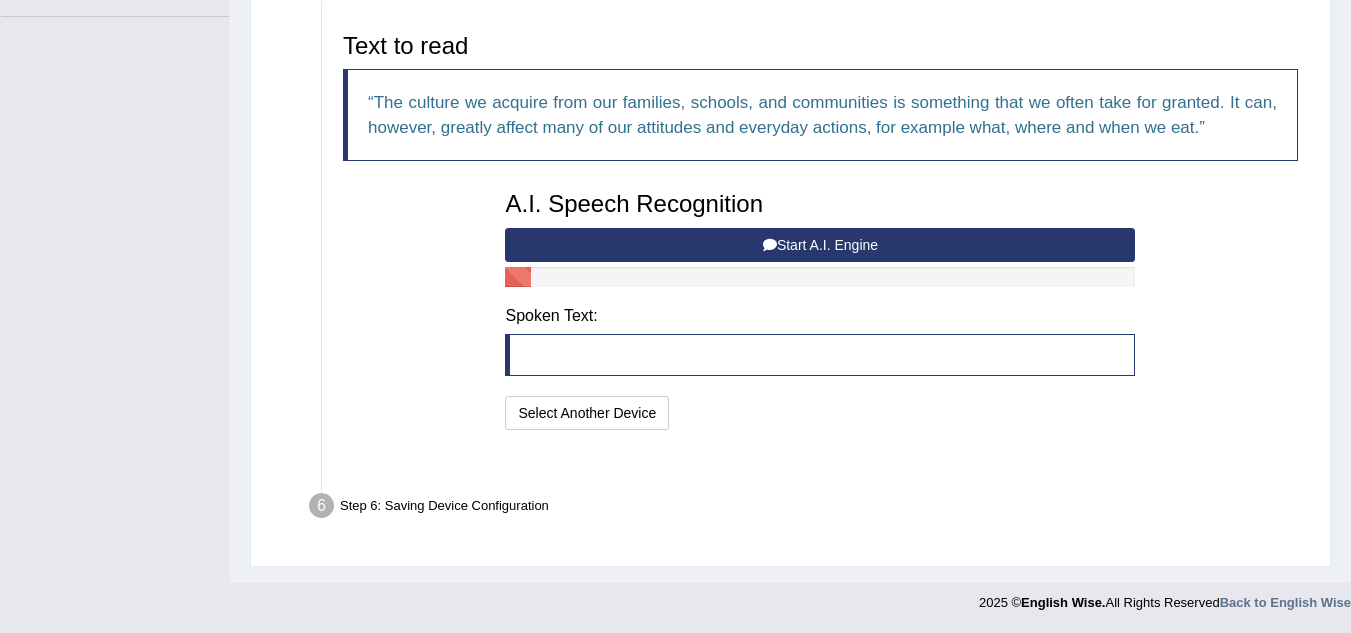 scroll, scrollTop: 432, scrollLeft: 0, axis: vertical 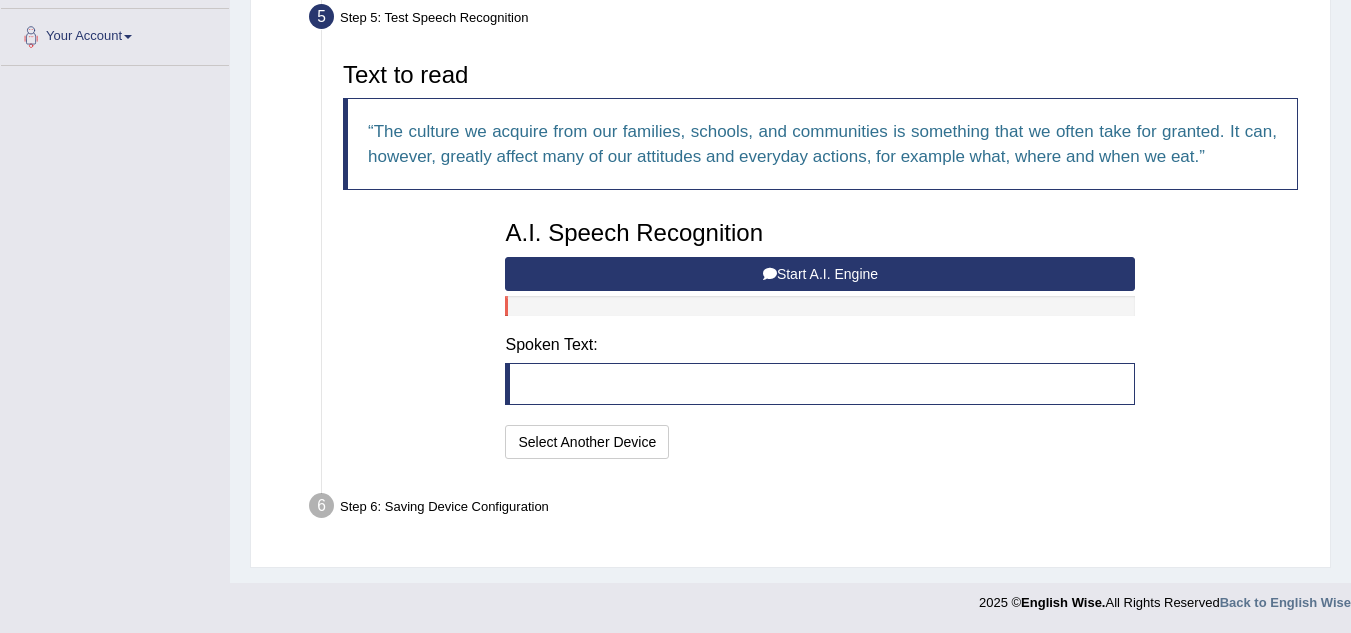 click at bounding box center [820, 384] 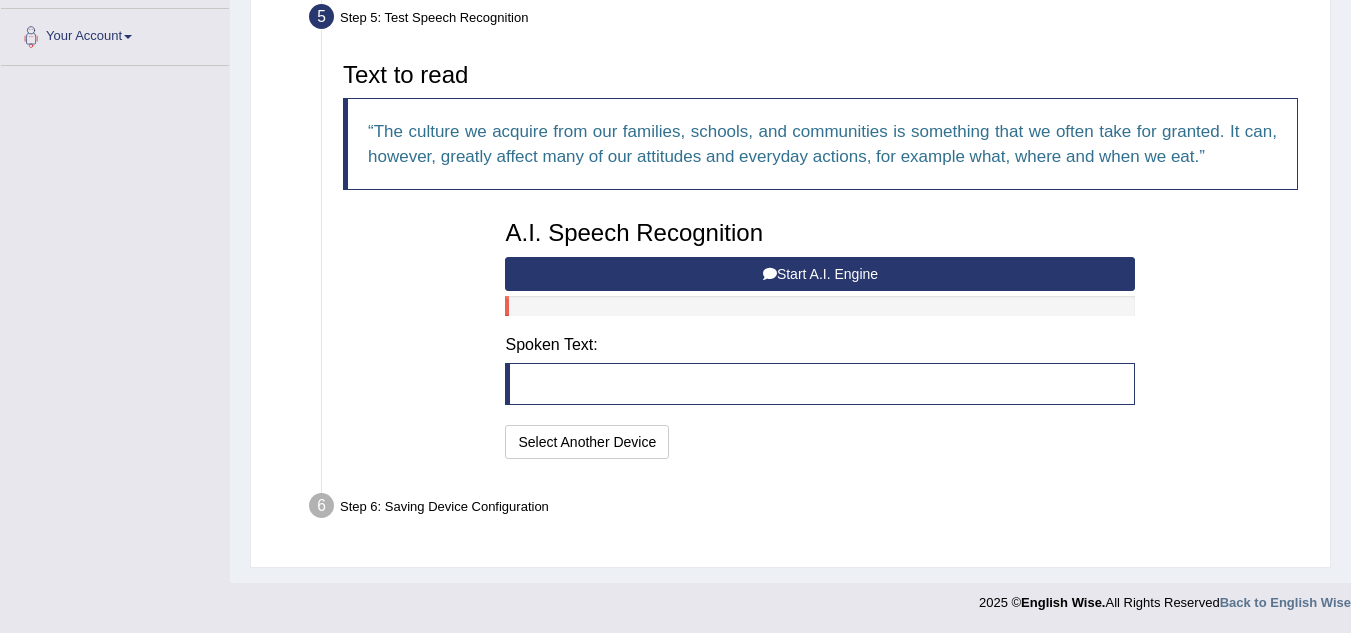 click on "Start A.I. Engine" at bounding box center [820, 274] 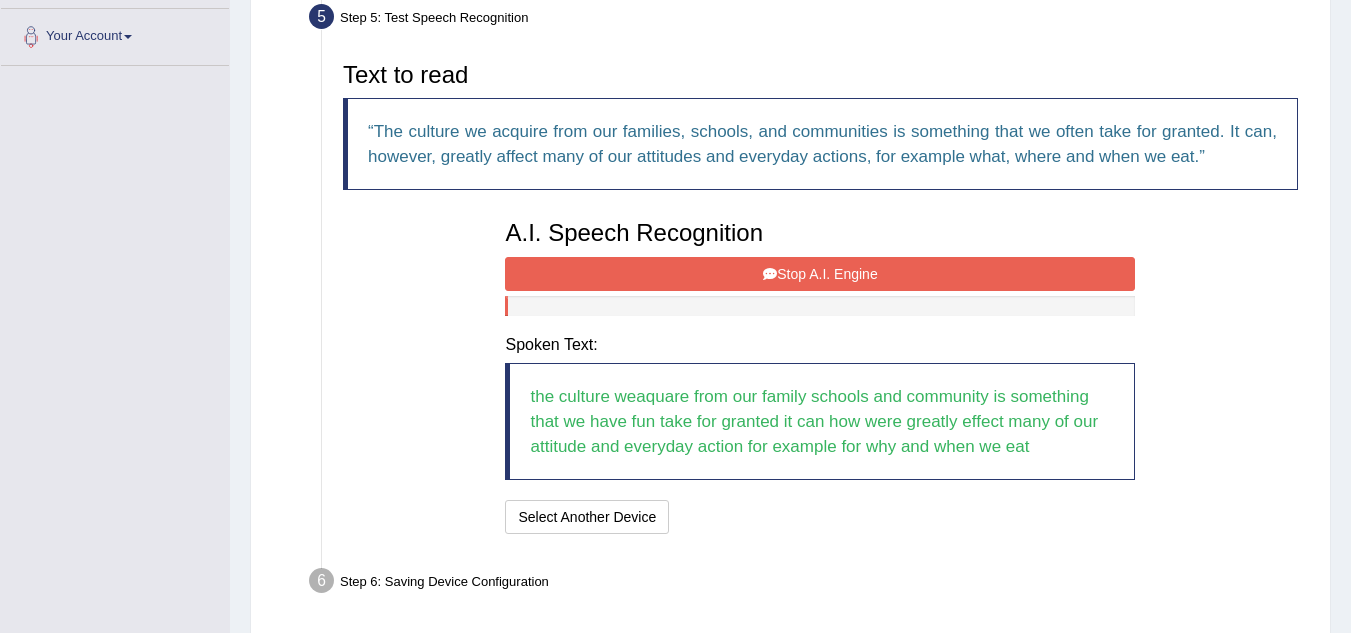 click on "Stop A.I. Engine" at bounding box center [820, 274] 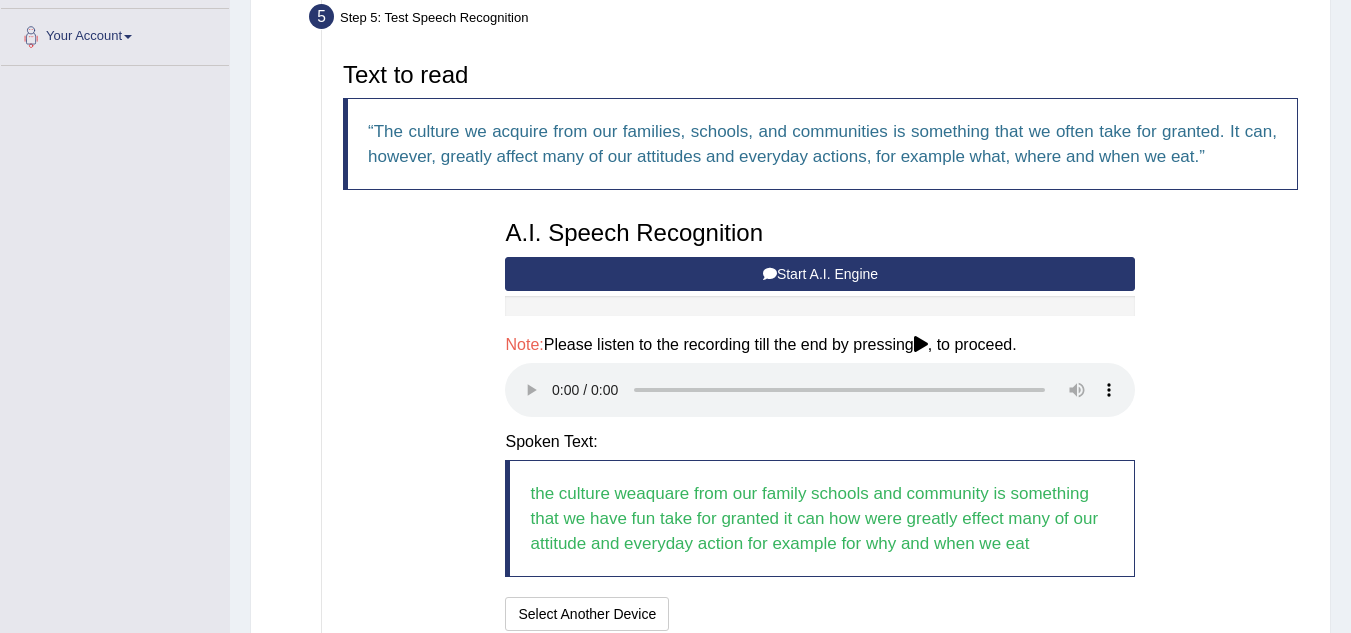 scroll, scrollTop: 604, scrollLeft: 0, axis: vertical 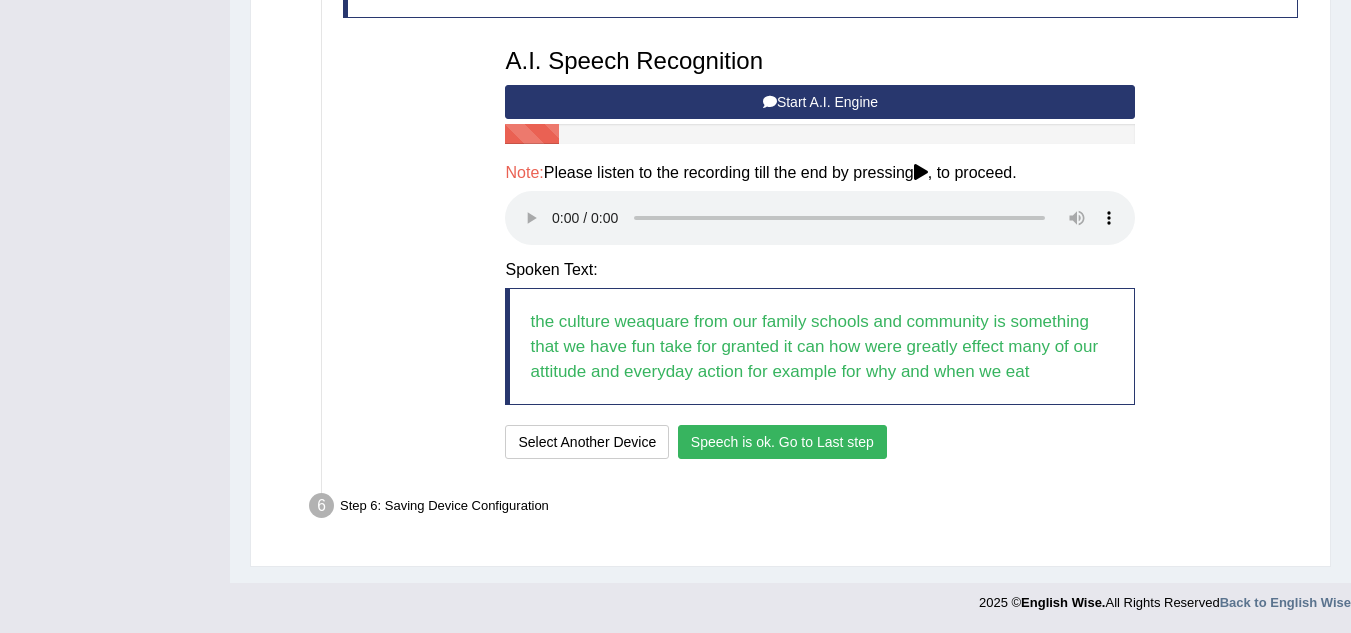 click on "Speech is ok. Go to Last step" at bounding box center [782, 442] 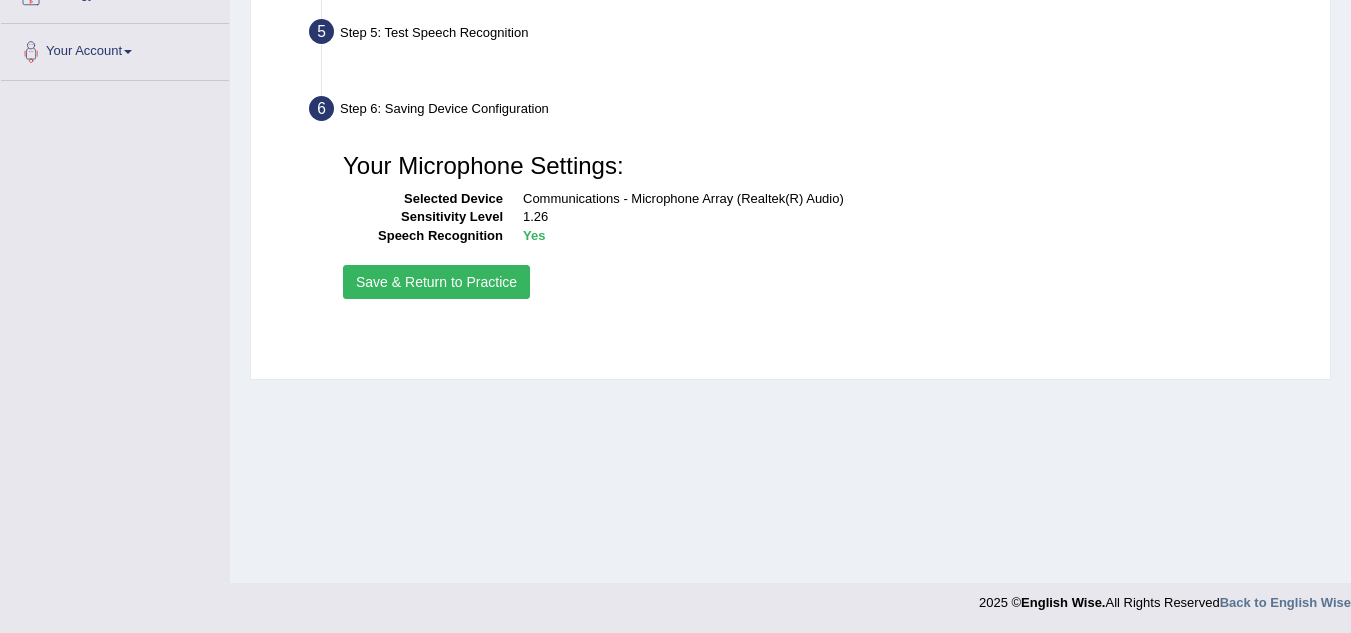 scroll, scrollTop: 417, scrollLeft: 0, axis: vertical 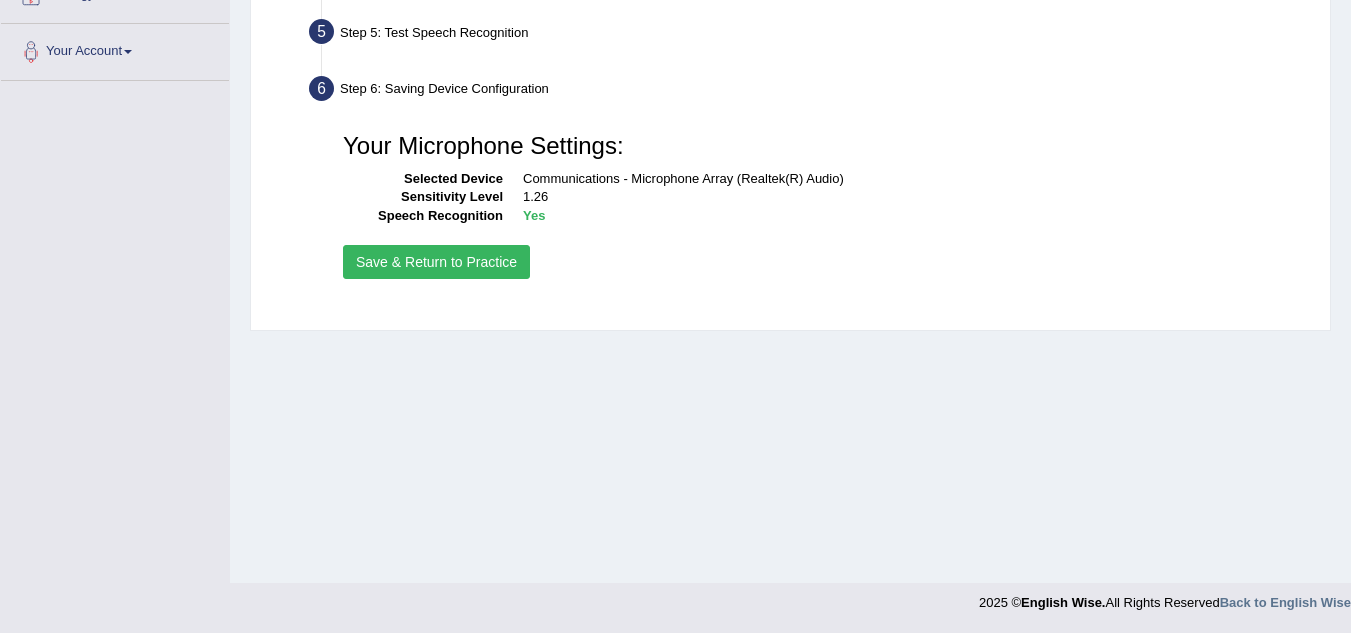 click on "Save & Return to Practice" at bounding box center (436, 262) 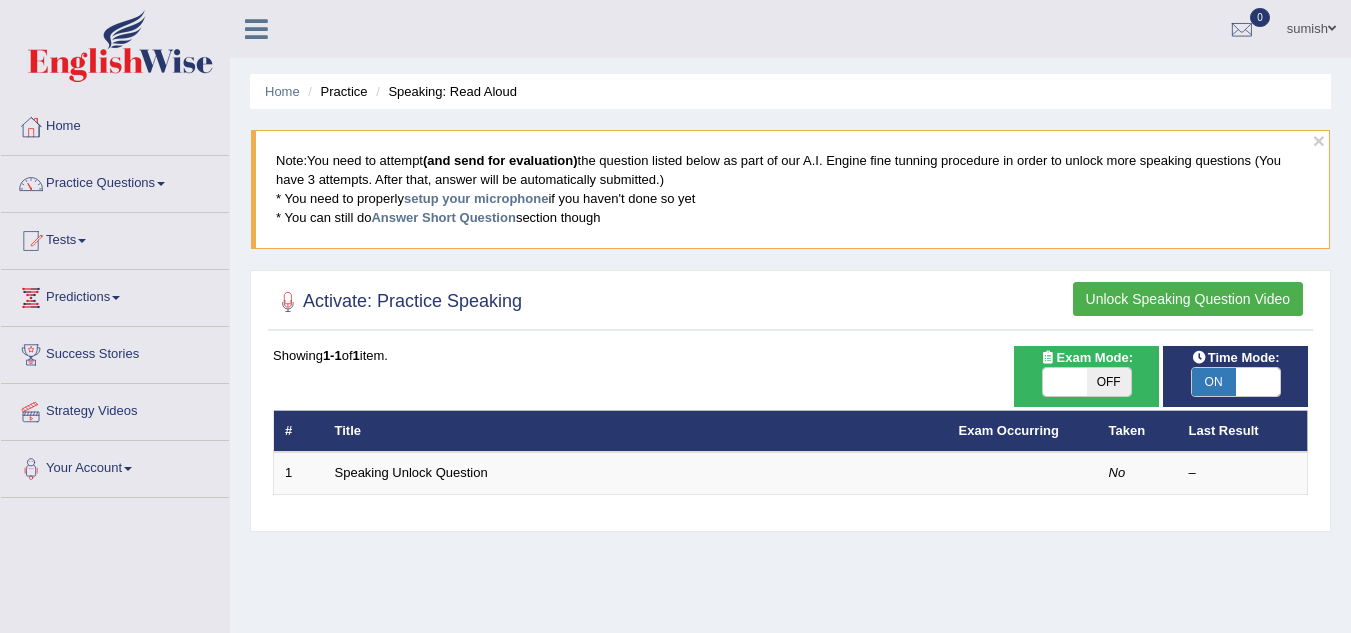 scroll, scrollTop: 0, scrollLeft: 0, axis: both 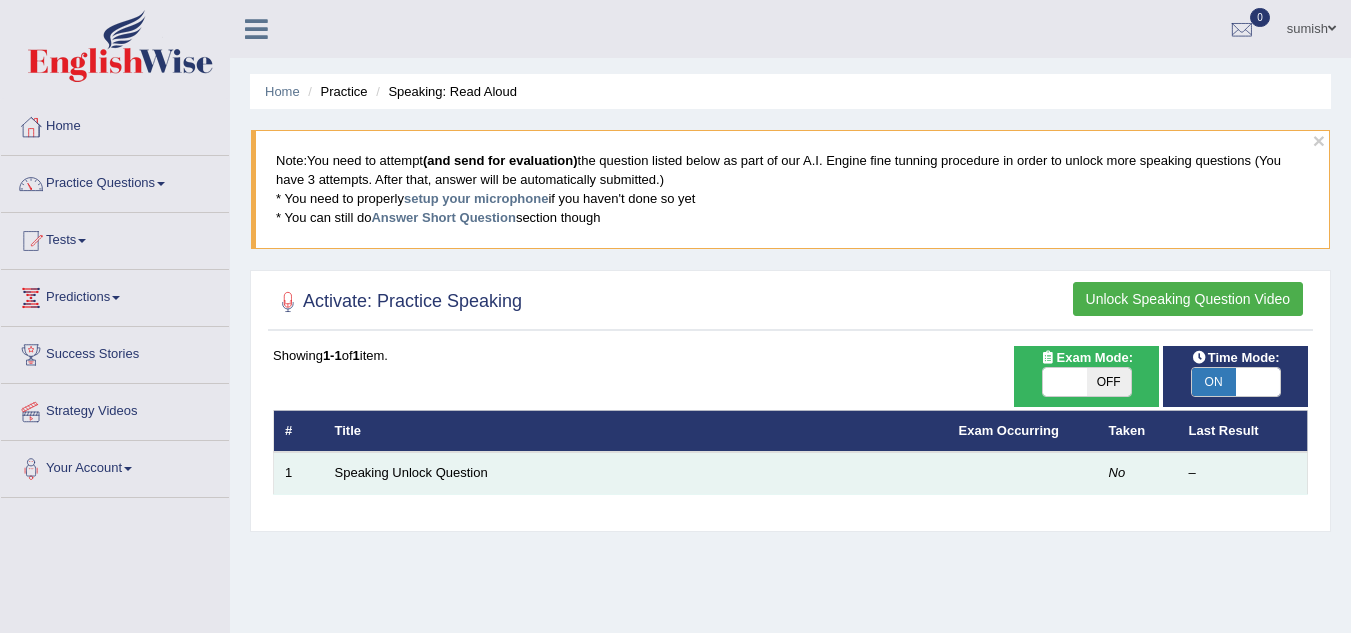 click on "Speaking Unlock Question" at bounding box center [636, 473] 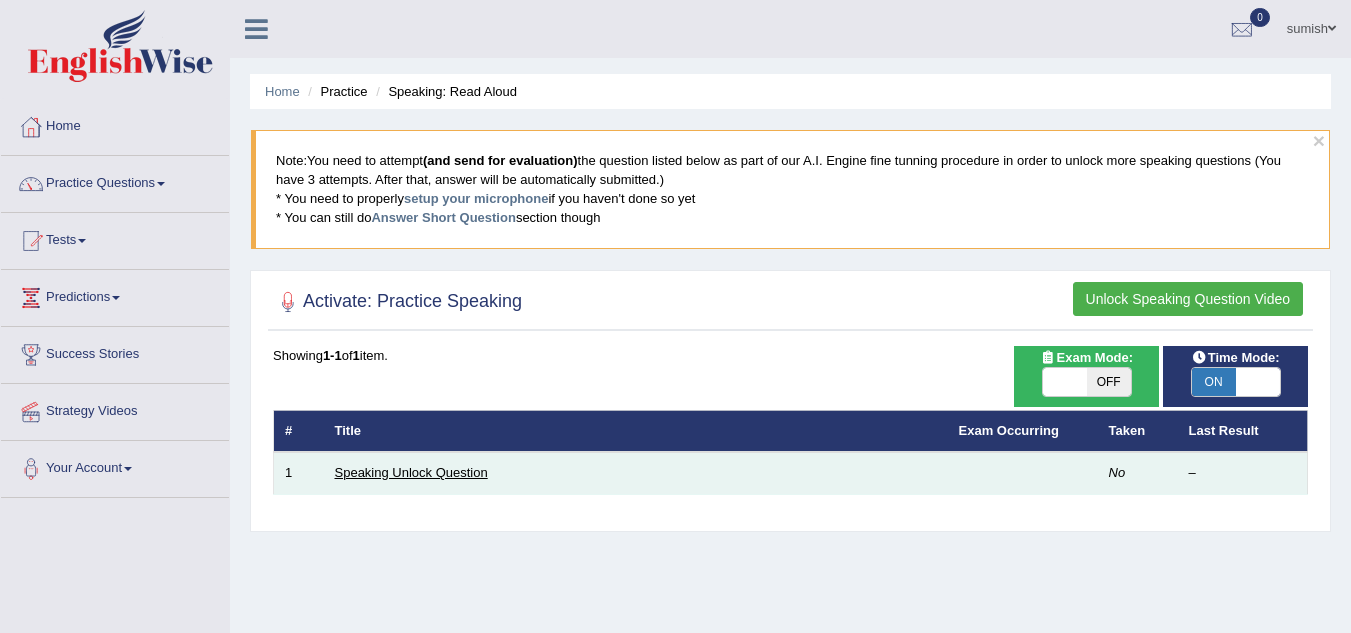 click on "Speaking Unlock Question" at bounding box center [411, 472] 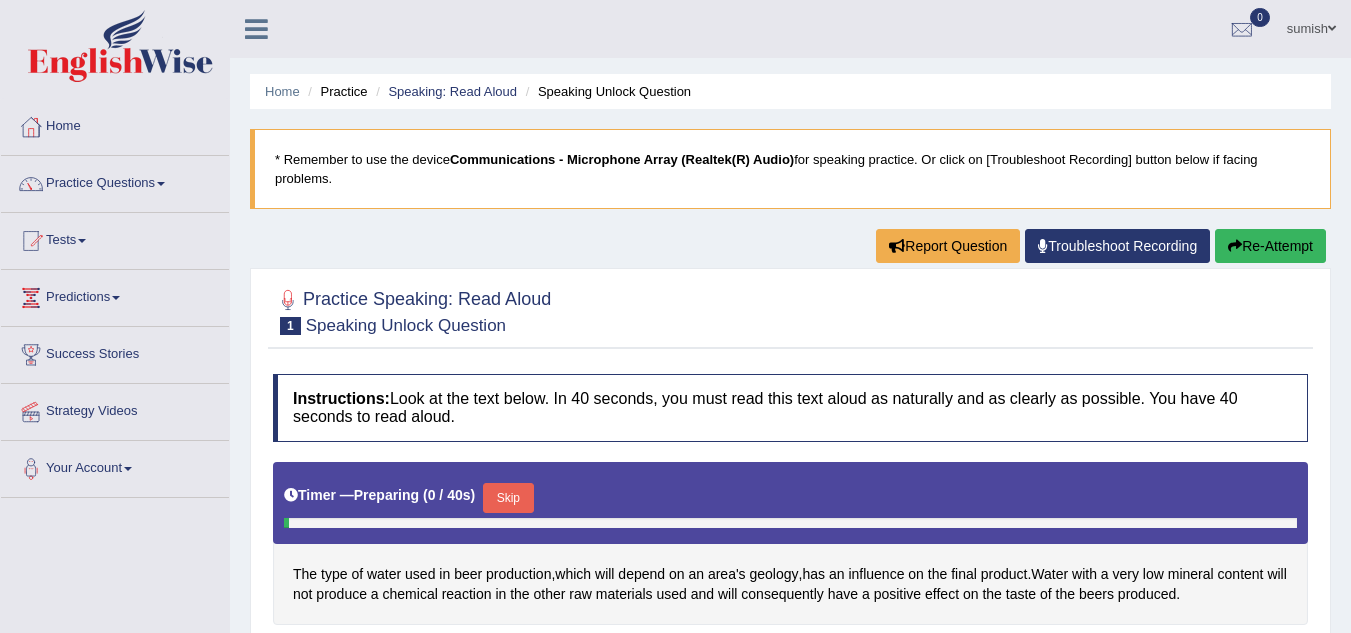 scroll, scrollTop: 0, scrollLeft: 0, axis: both 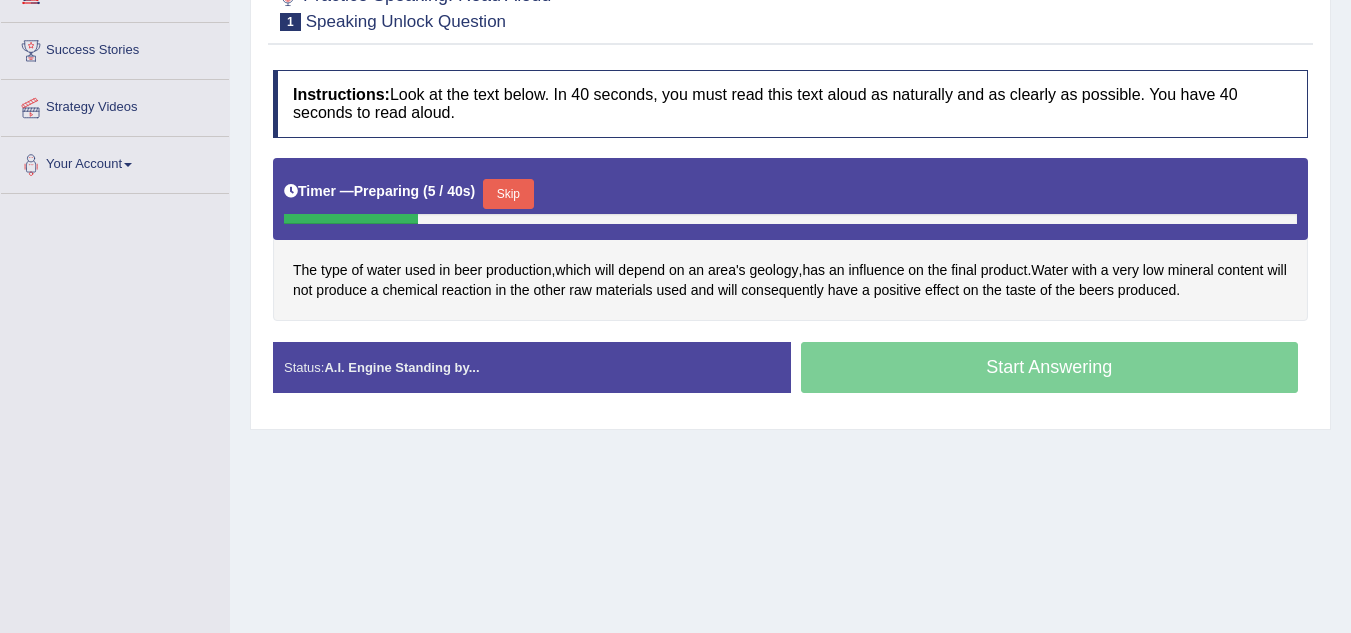 click on "Start Answering" at bounding box center [1050, 370] 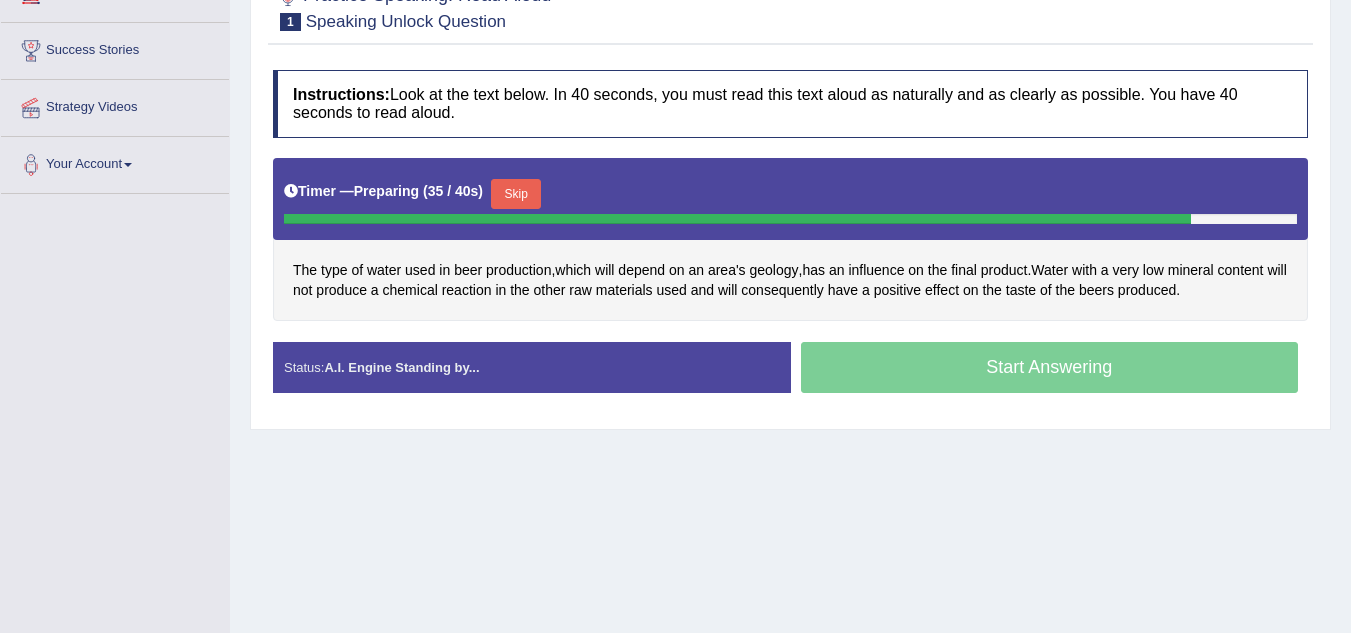 click on "Skip" at bounding box center (516, 194) 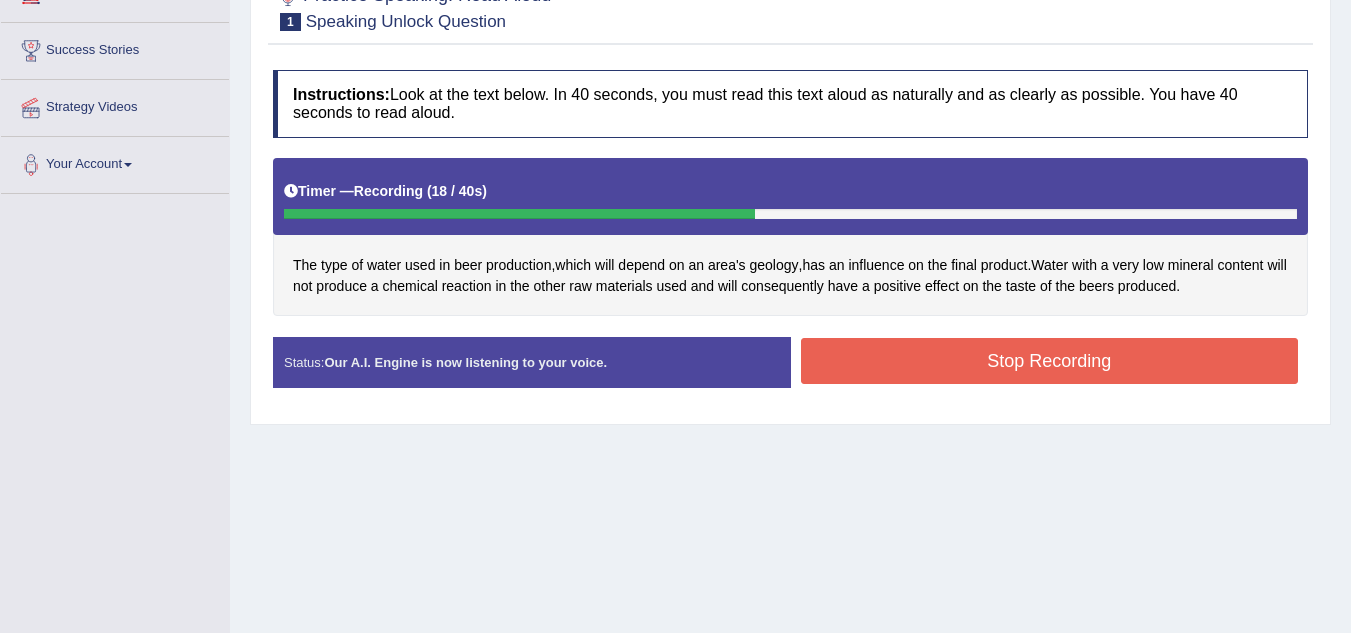 click on "Stop Recording" at bounding box center [1050, 361] 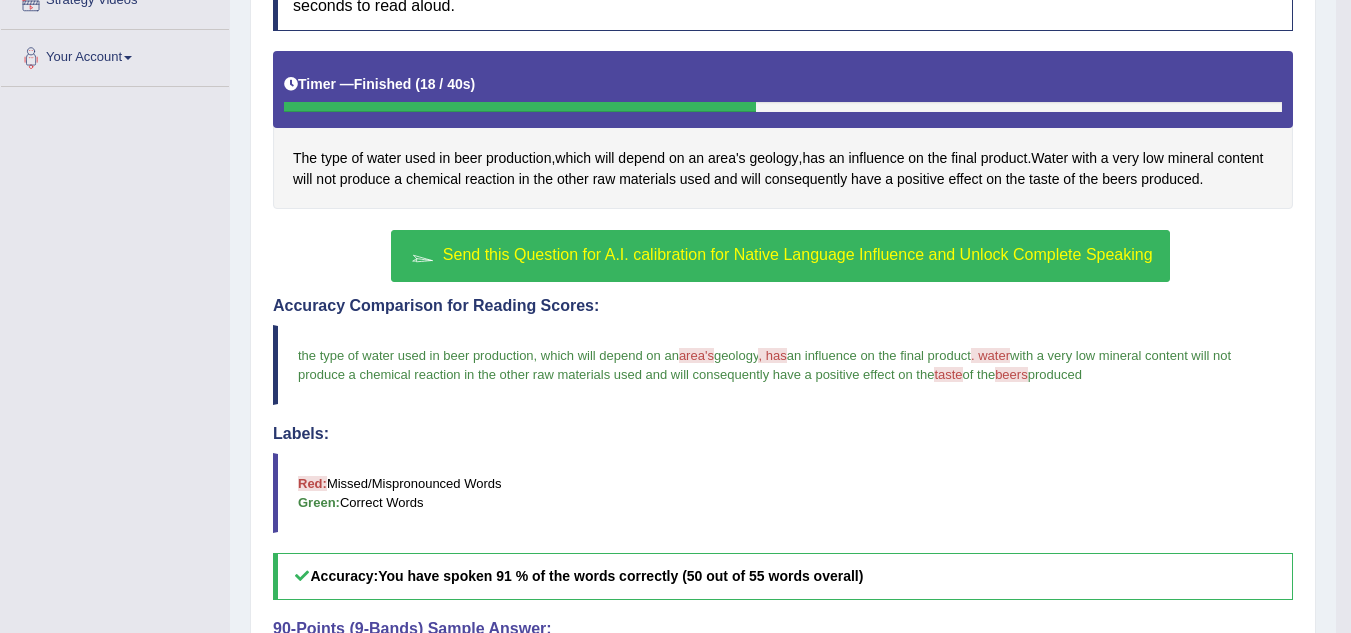 scroll, scrollTop: 410, scrollLeft: 0, axis: vertical 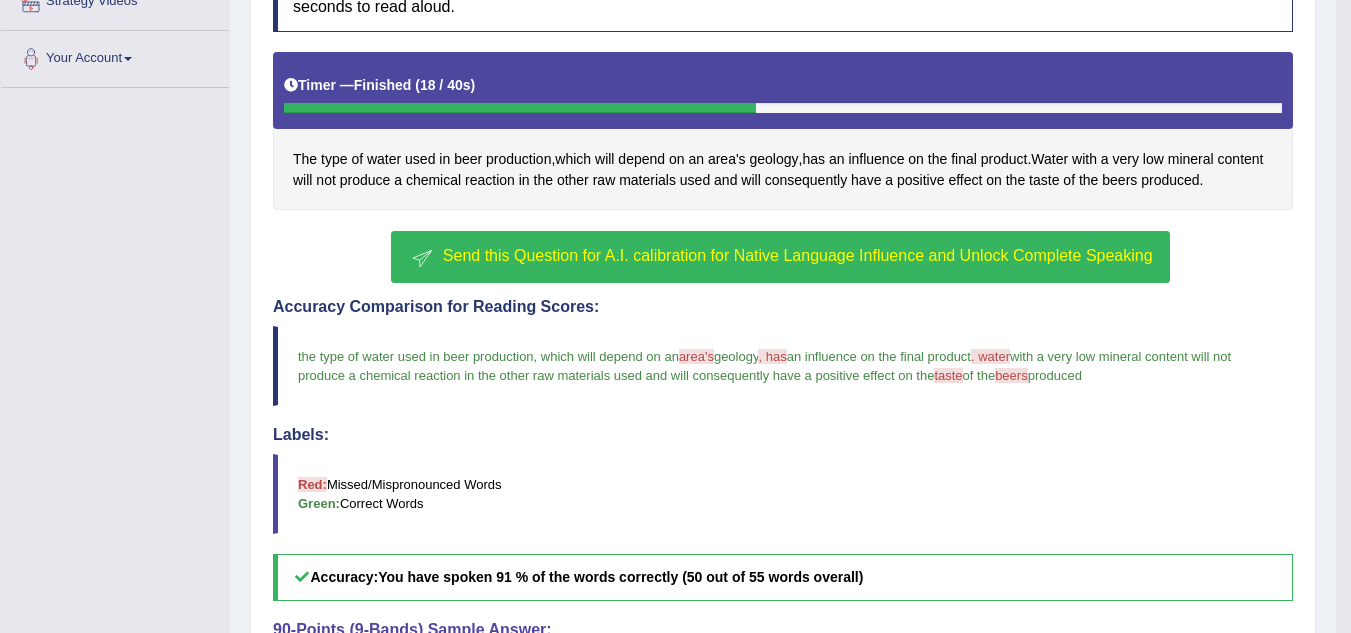 click on "Send this Question for A.I. calibration for Native Language Influence and Unlock Complete Speaking" at bounding box center (798, 255) 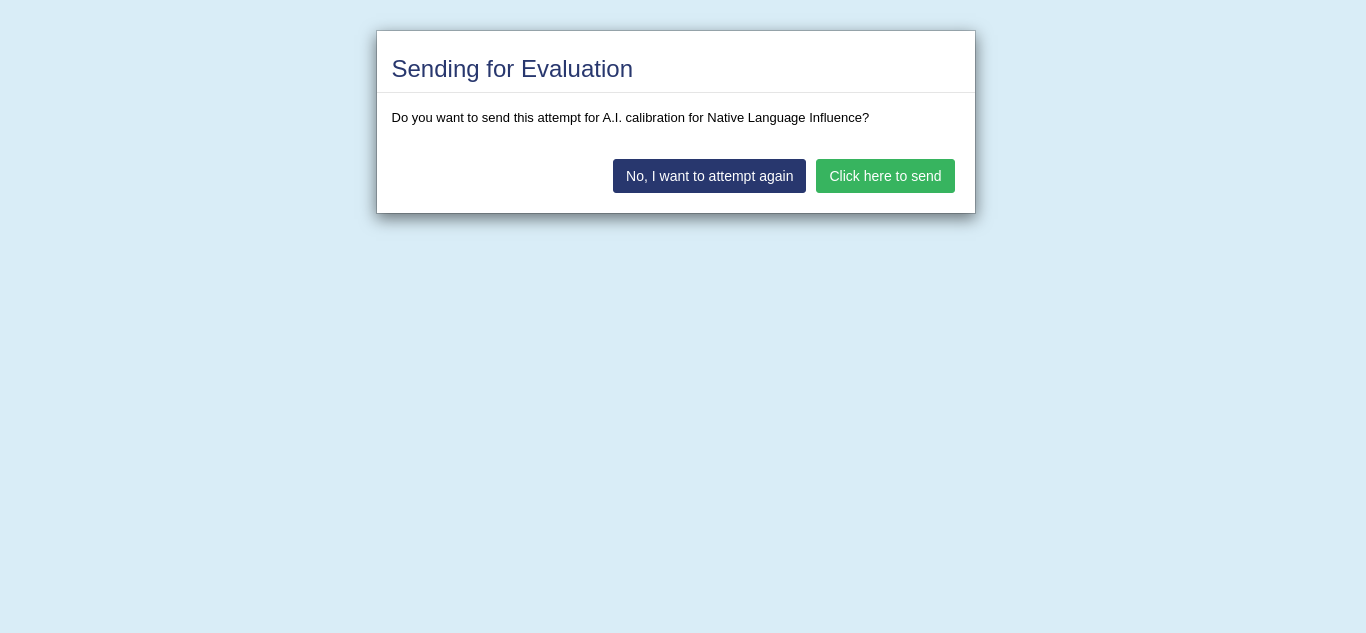 click on "Click here to send" at bounding box center (885, 176) 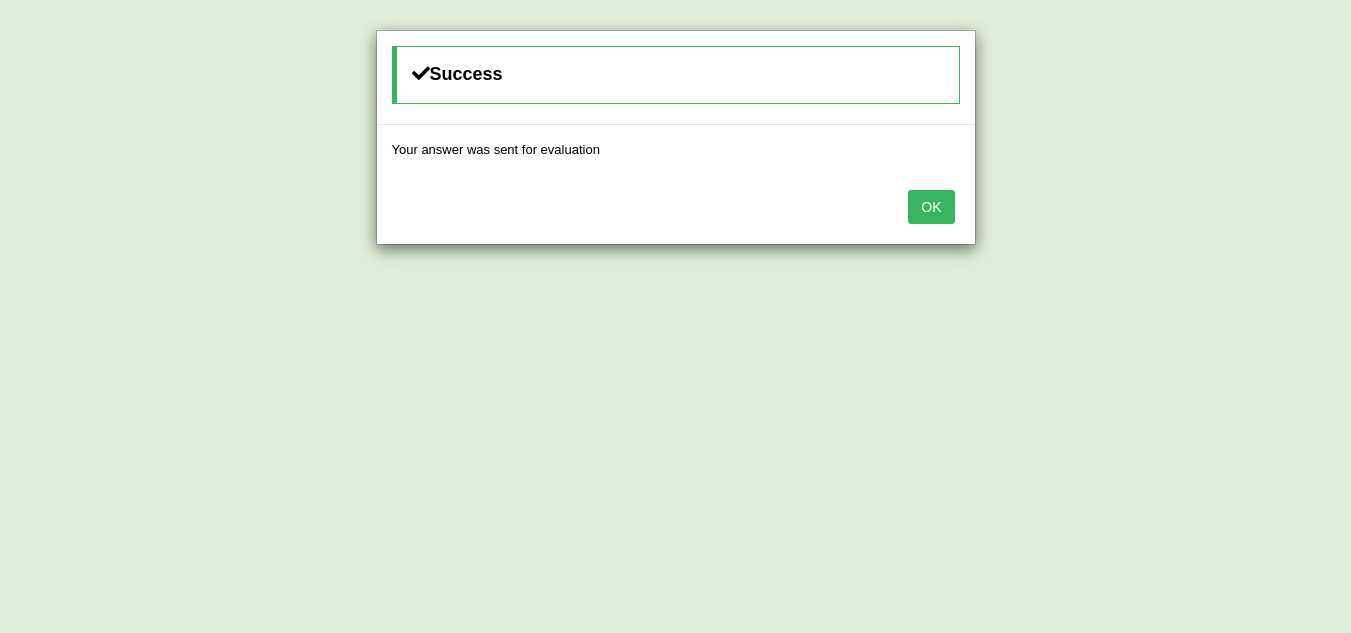 click on "OK" at bounding box center [931, 207] 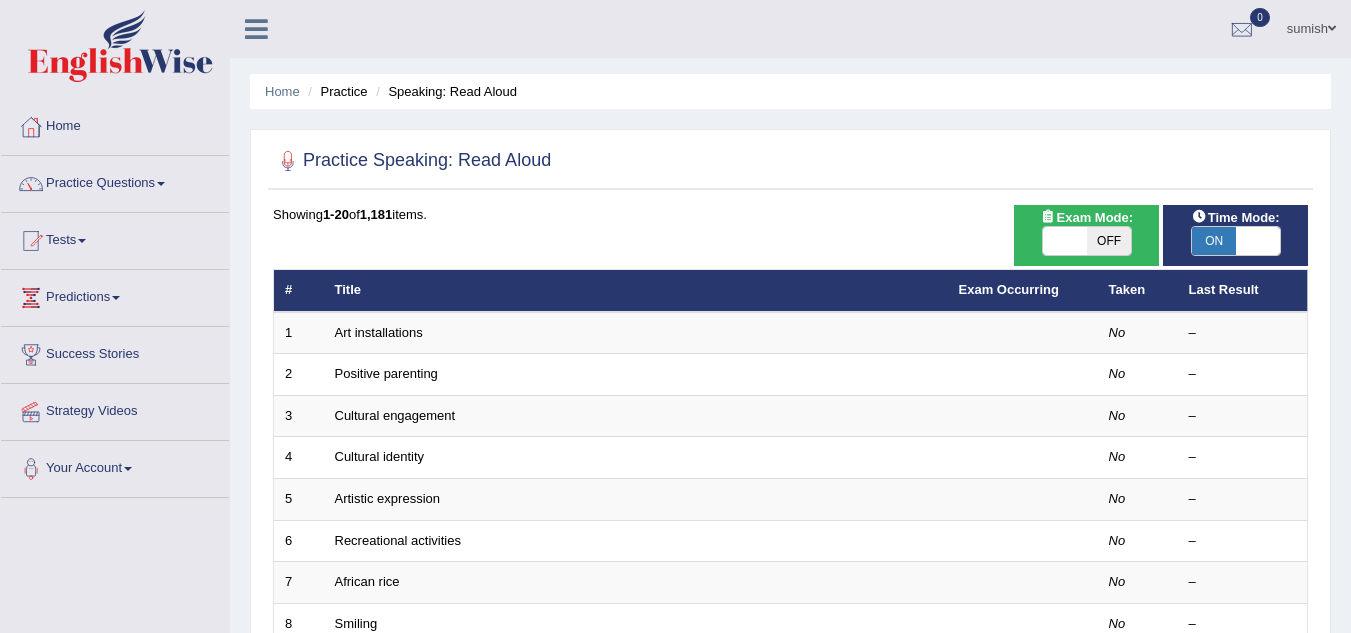 scroll, scrollTop: 0, scrollLeft: 0, axis: both 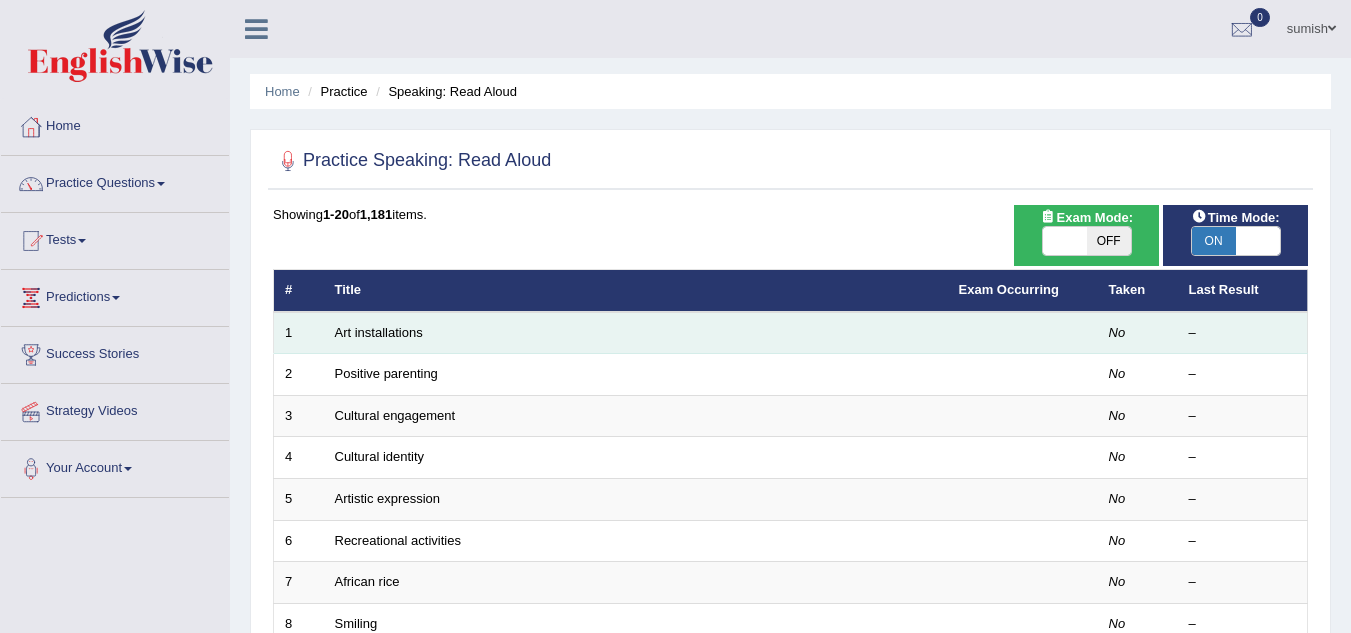 click on "Art installations" at bounding box center (636, 333) 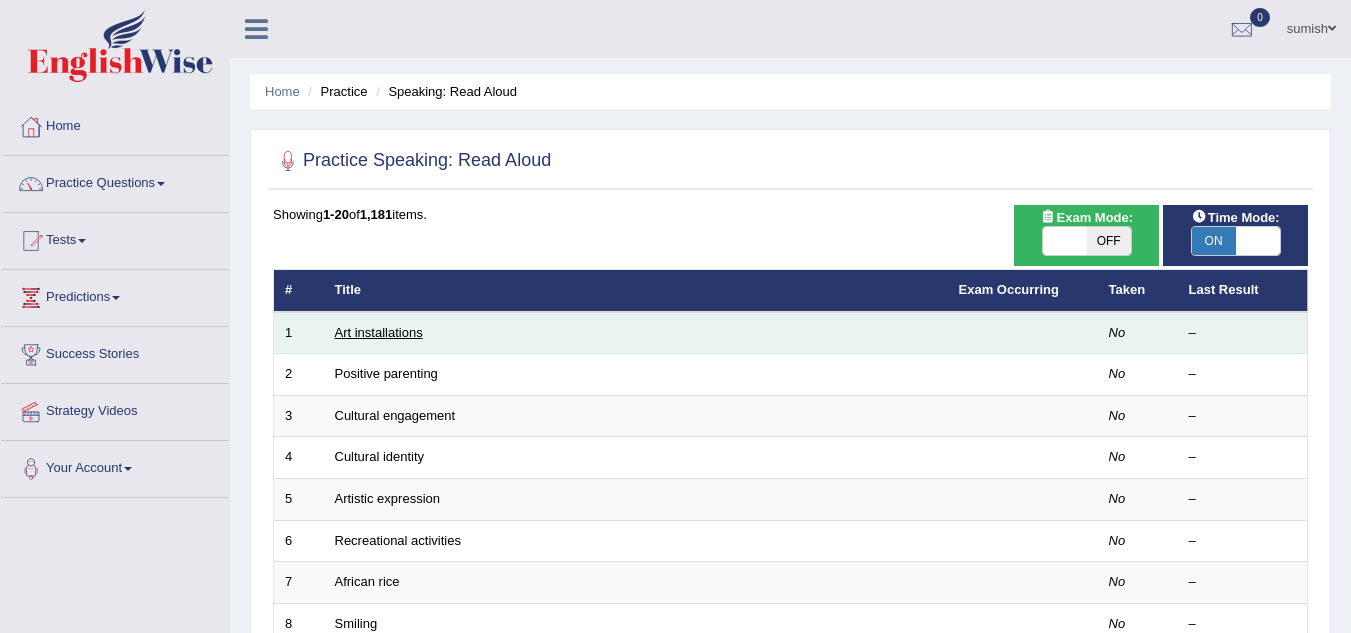 click on "Art installations" at bounding box center [379, 332] 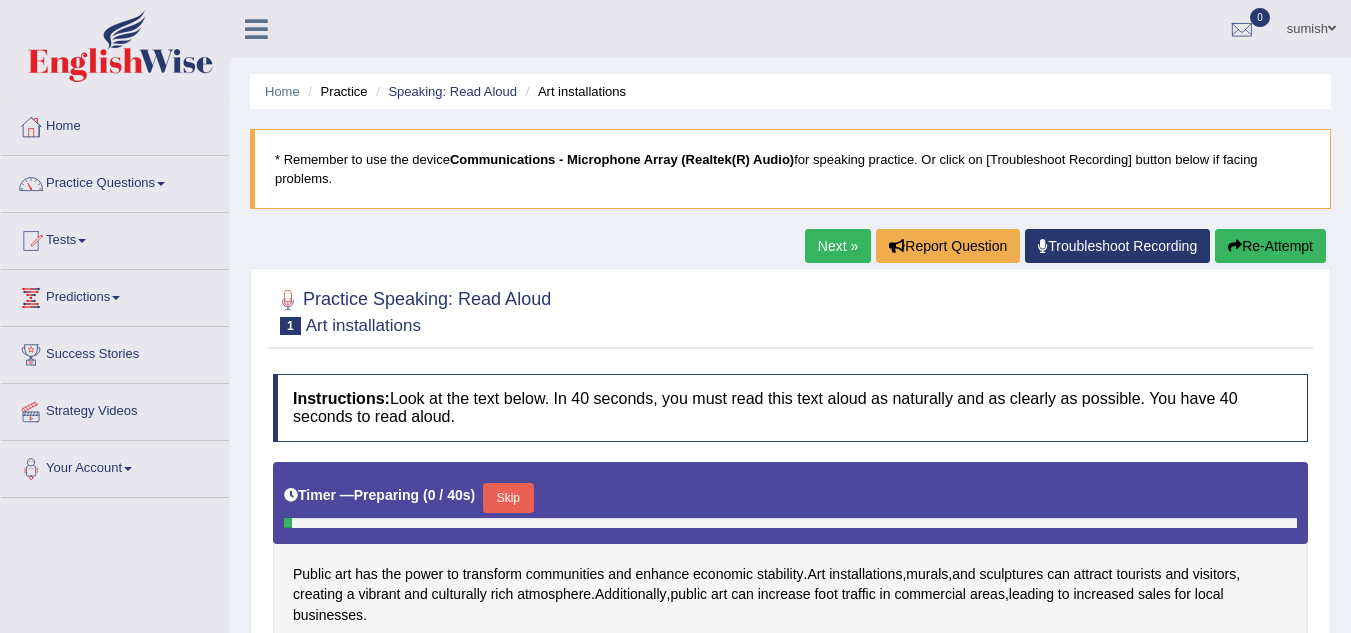 scroll, scrollTop: 0, scrollLeft: 0, axis: both 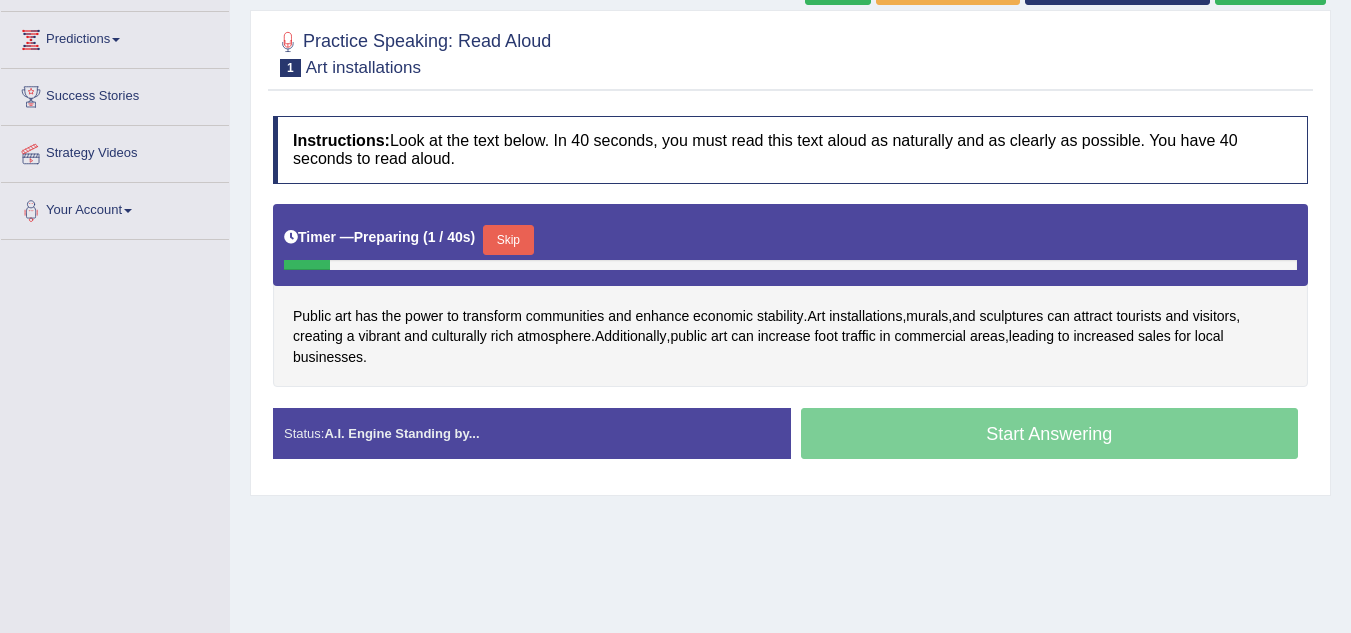 click on "Skip" at bounding box center (508, 240) 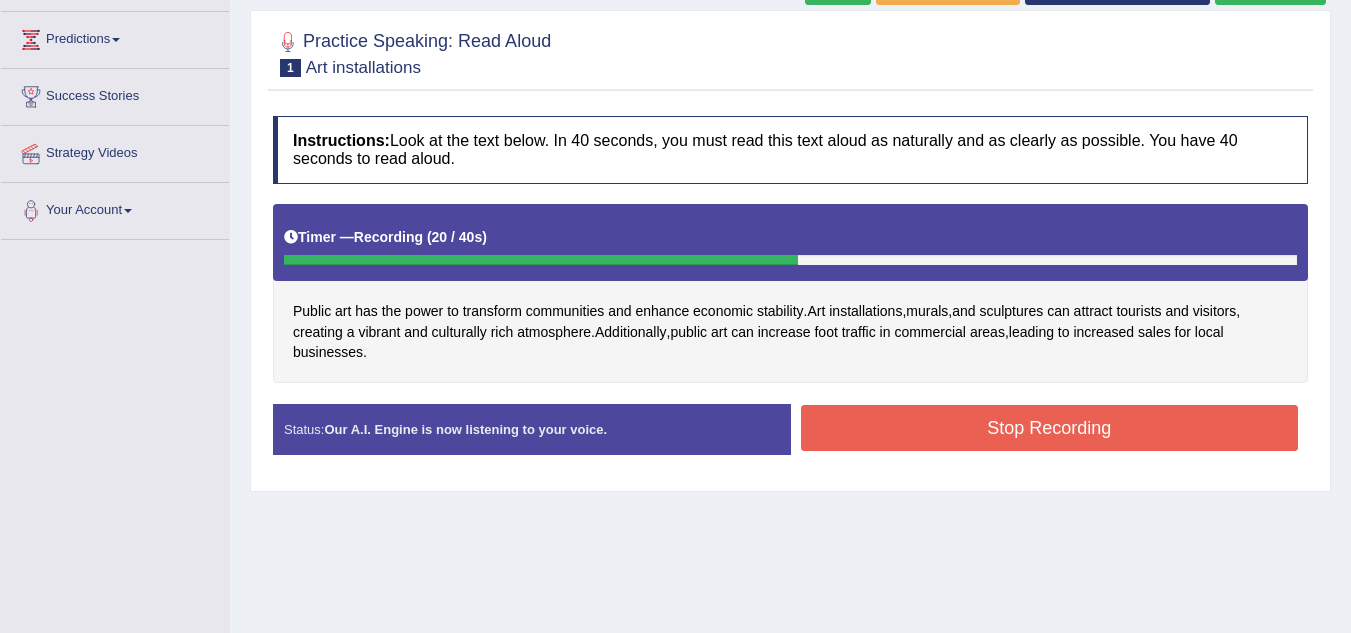 click on "Stop Recording" at bounding box center (1050, 428) 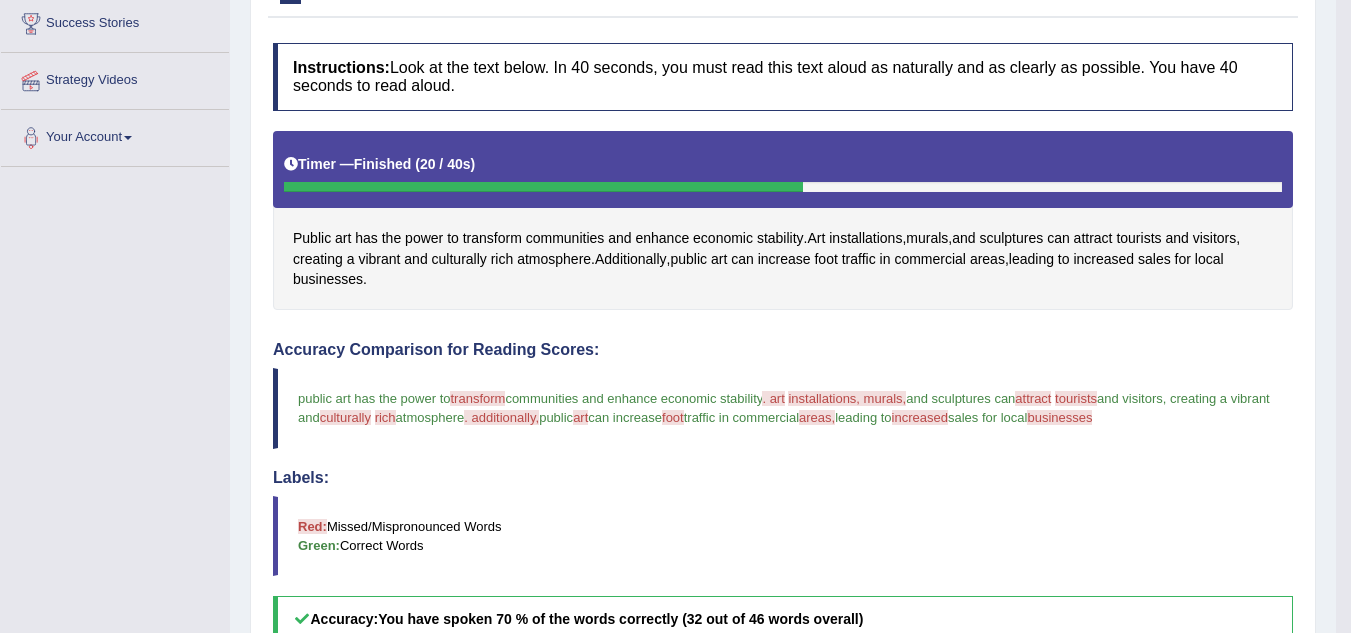 scroll, scrollTop: 0, scrollLeft: 0, axis: both 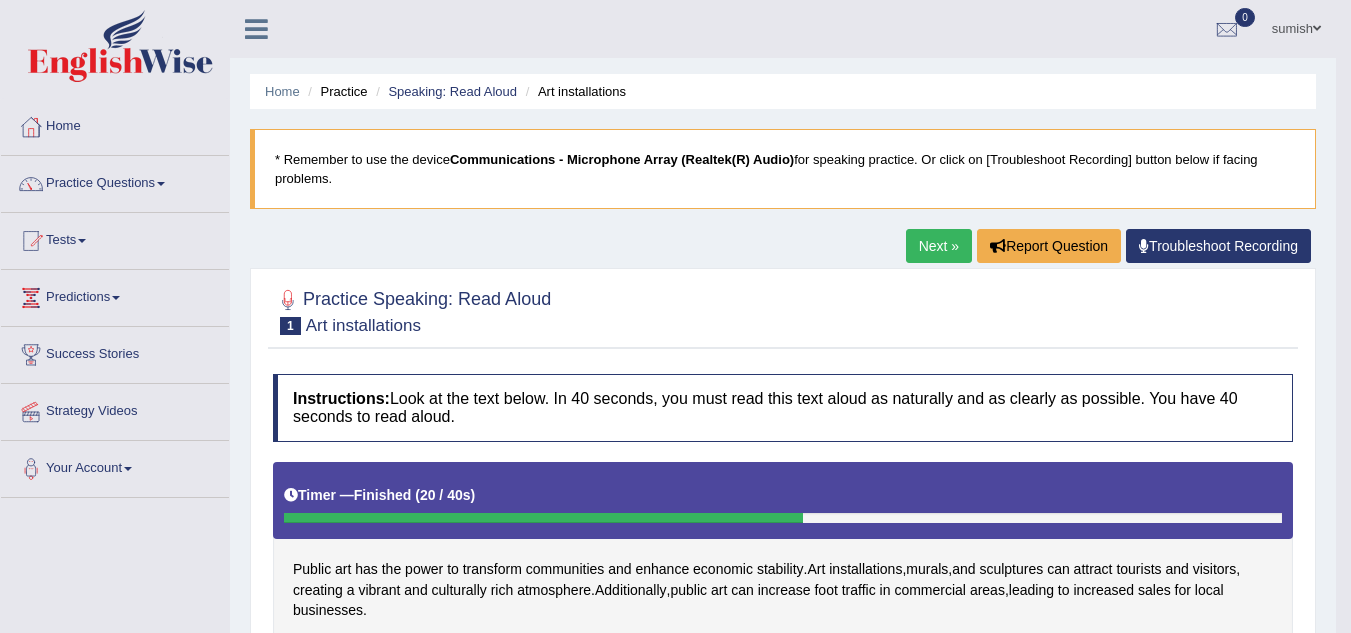 click on "Next »" at bounding box center [939, 246] 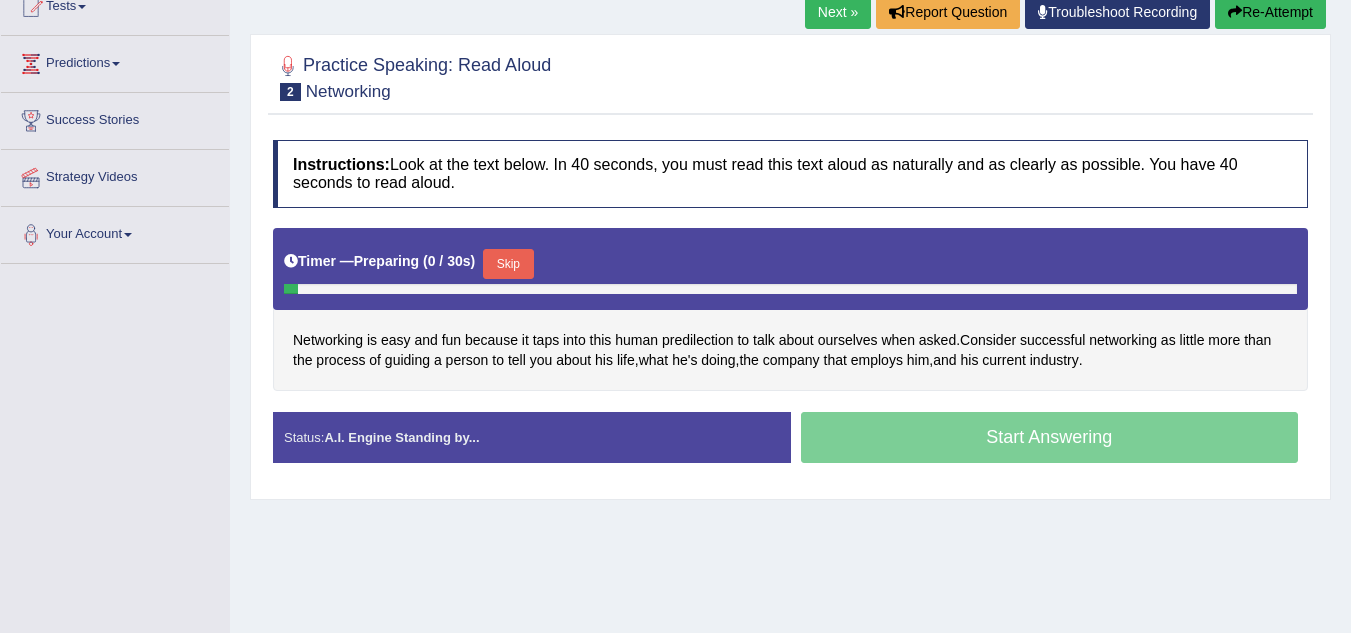 scroll, scrollTop: 0, scrollLeft: 0, axis: both 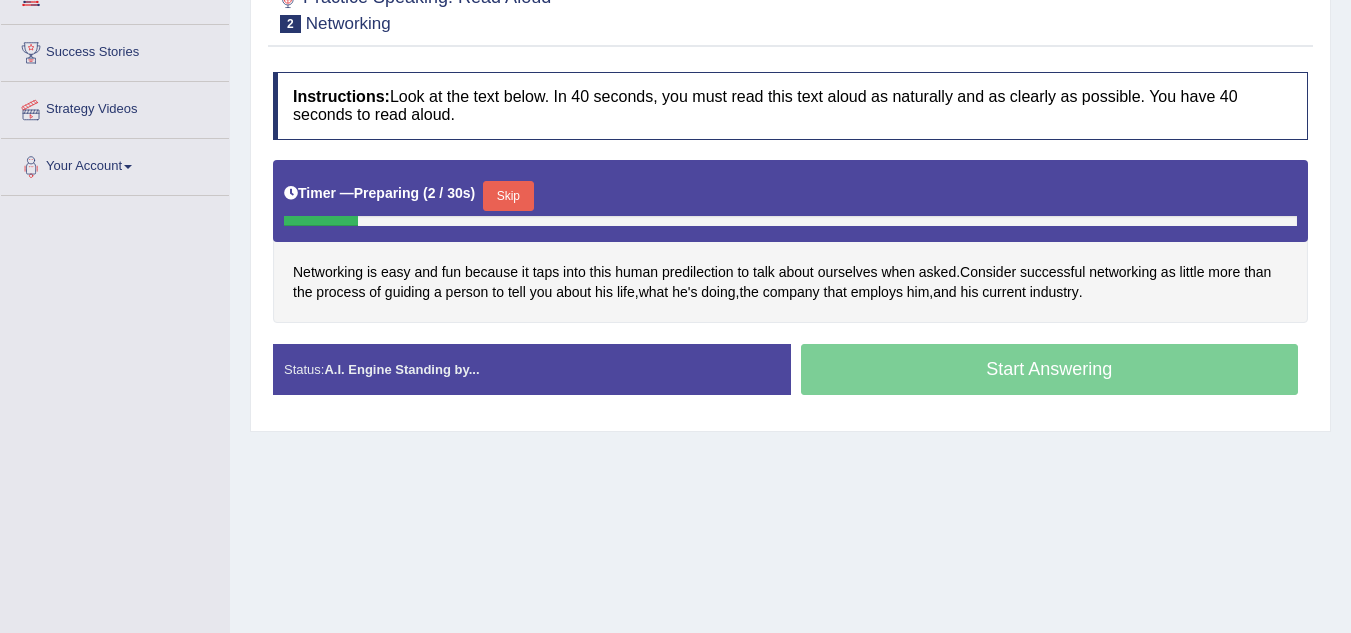 click on "Skip" at bounding box center [508, 196] 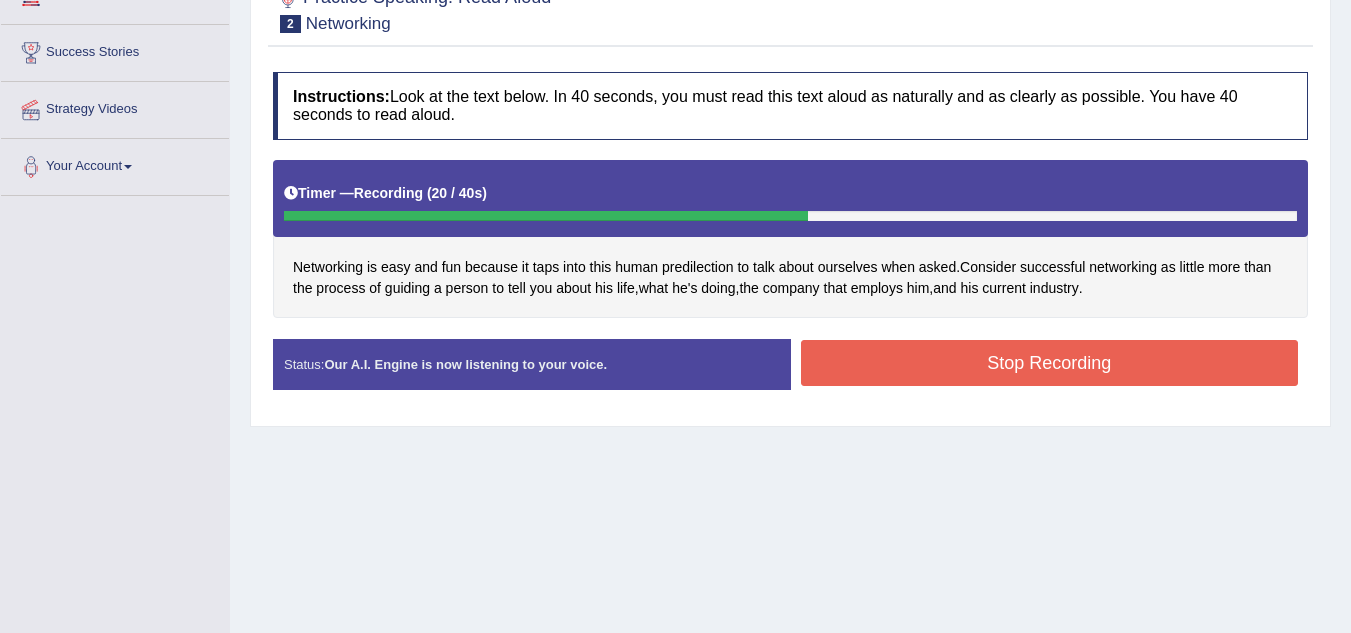 click on "Stop Recording" at bounding box center (1050, 363) 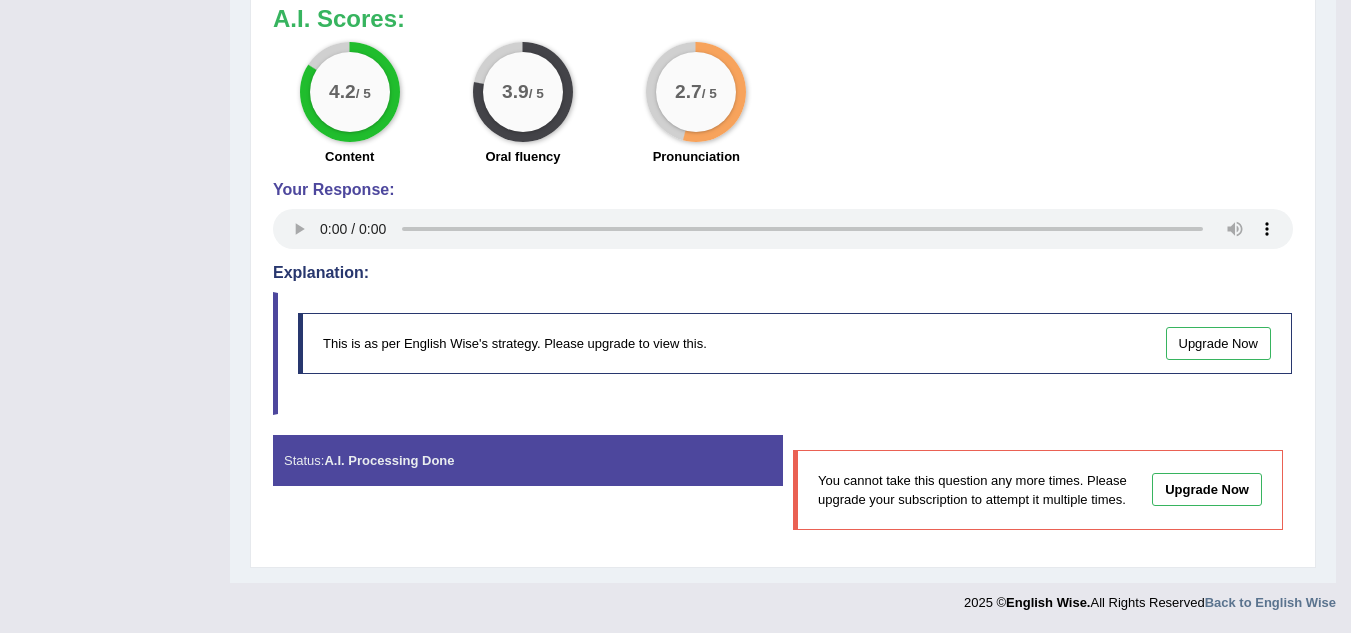 scroll, scrollTop: 0, scrollLeft: 0, axis: both 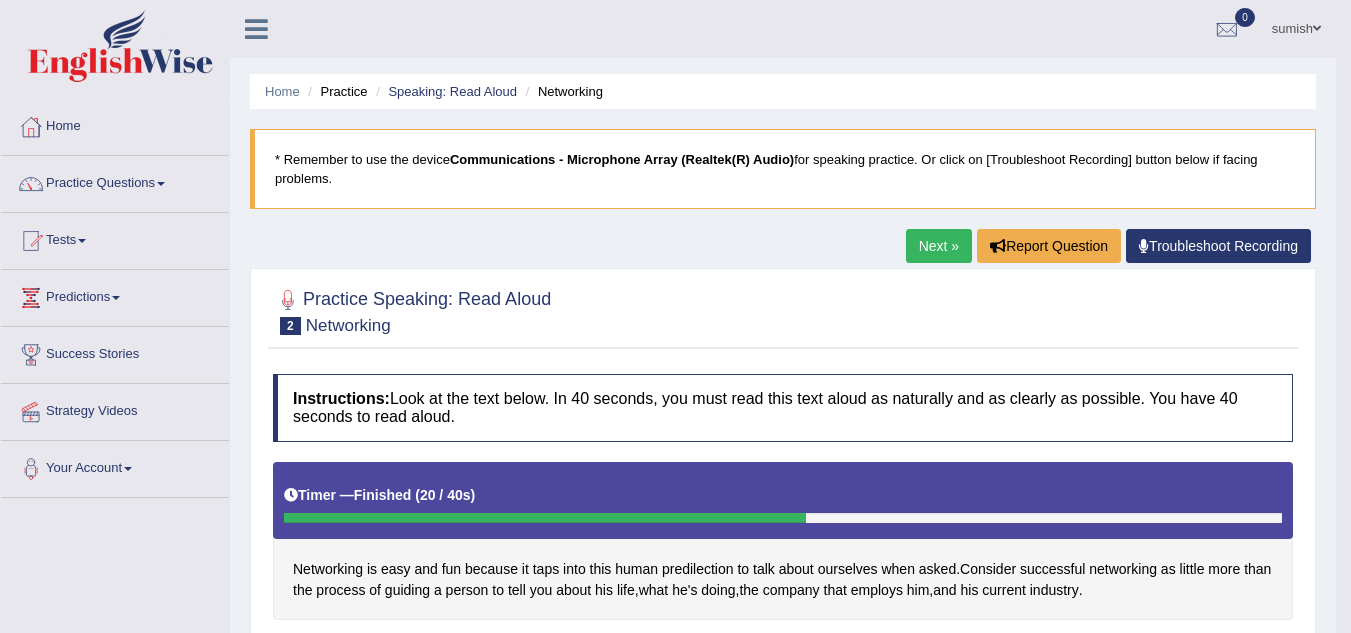 click on "Next »" at bounding box center (939, 246) 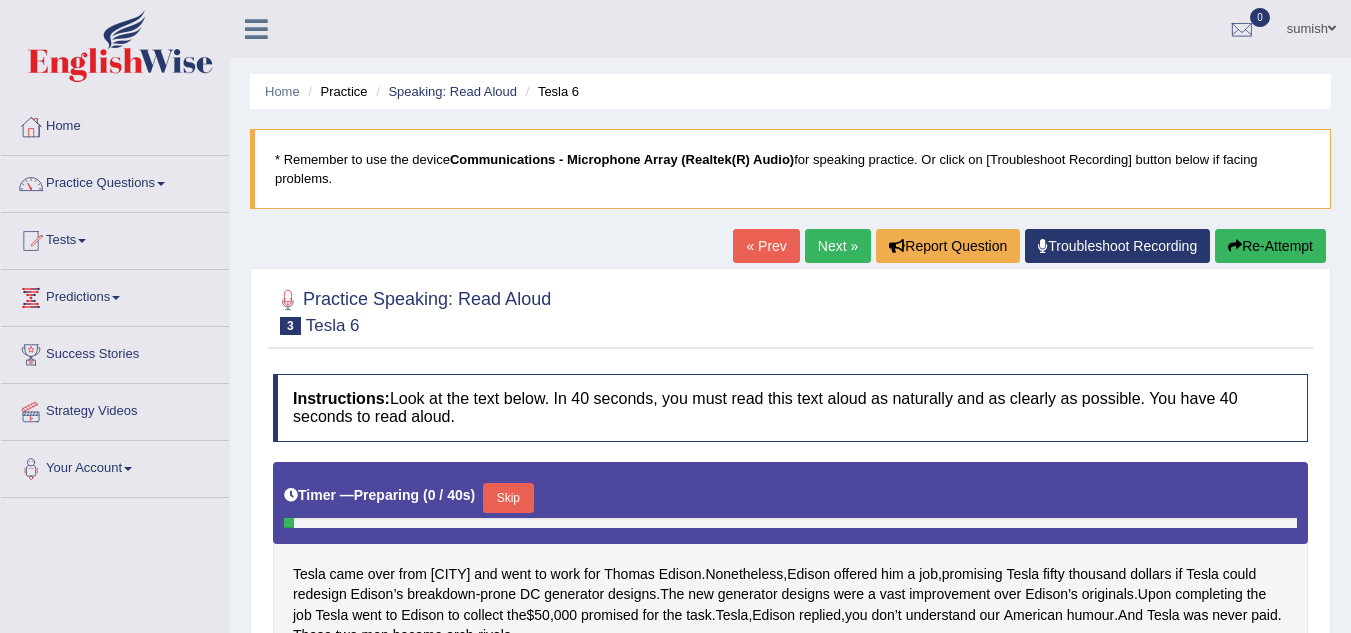 scroll, scrollTop: 0, scrollLeft: 0, axis: both 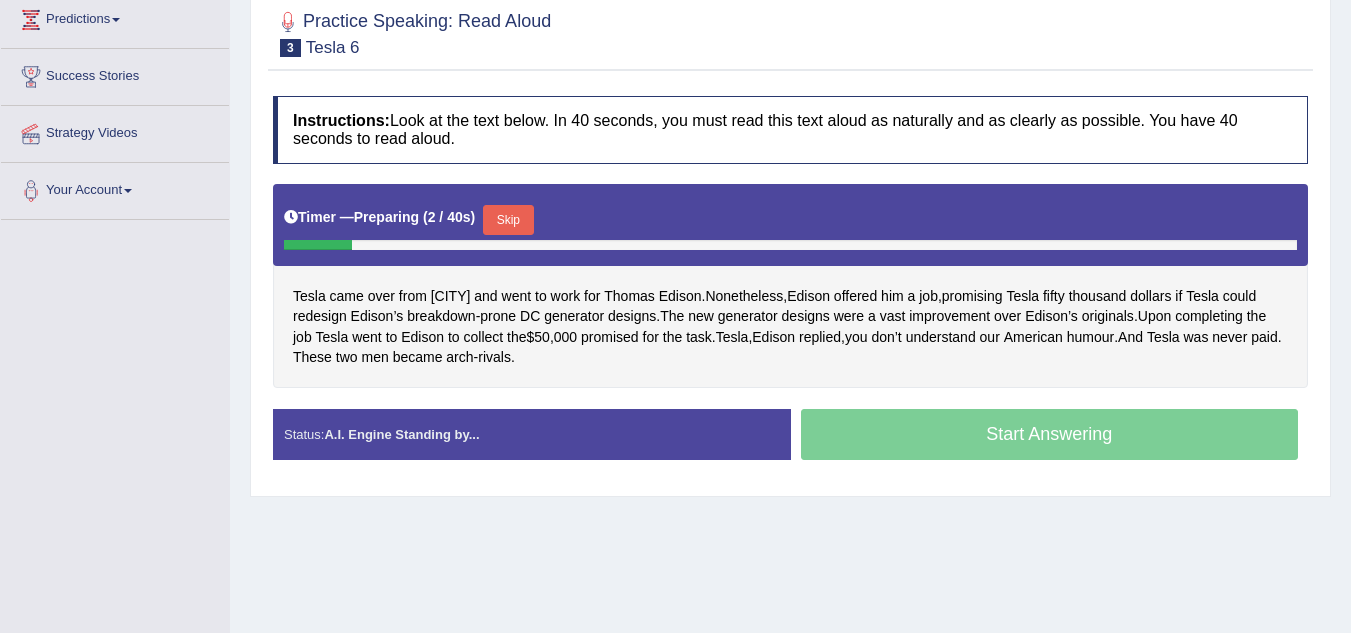 click on "Skip" at bounding box center [508, 220] 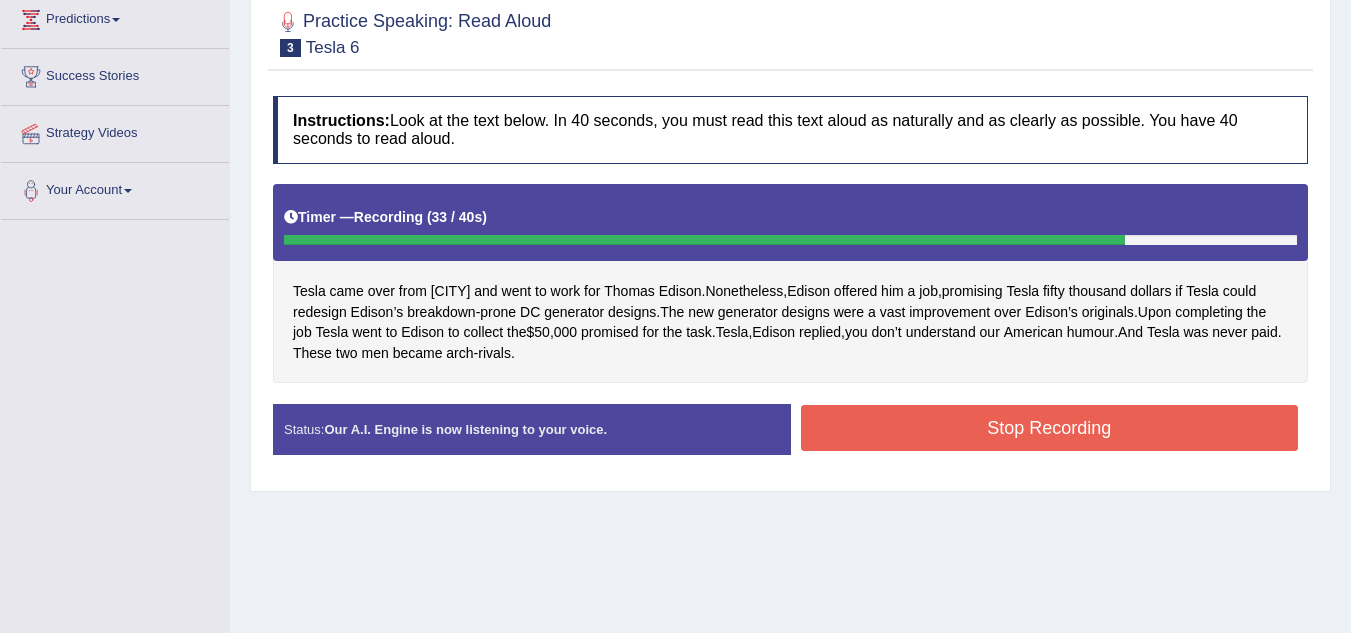 click on "Stop Recording" at bounding box center (1050, 428) 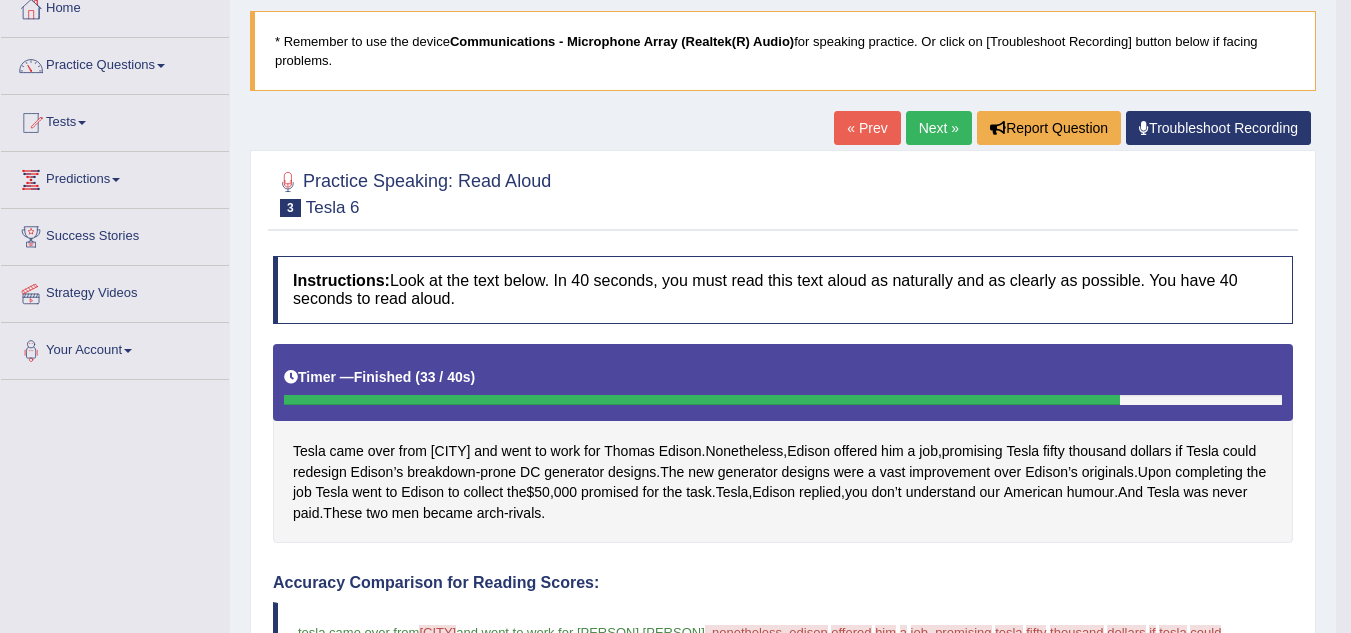 scroll, scrollTop: 0, scrollLeft: 0, axis: both 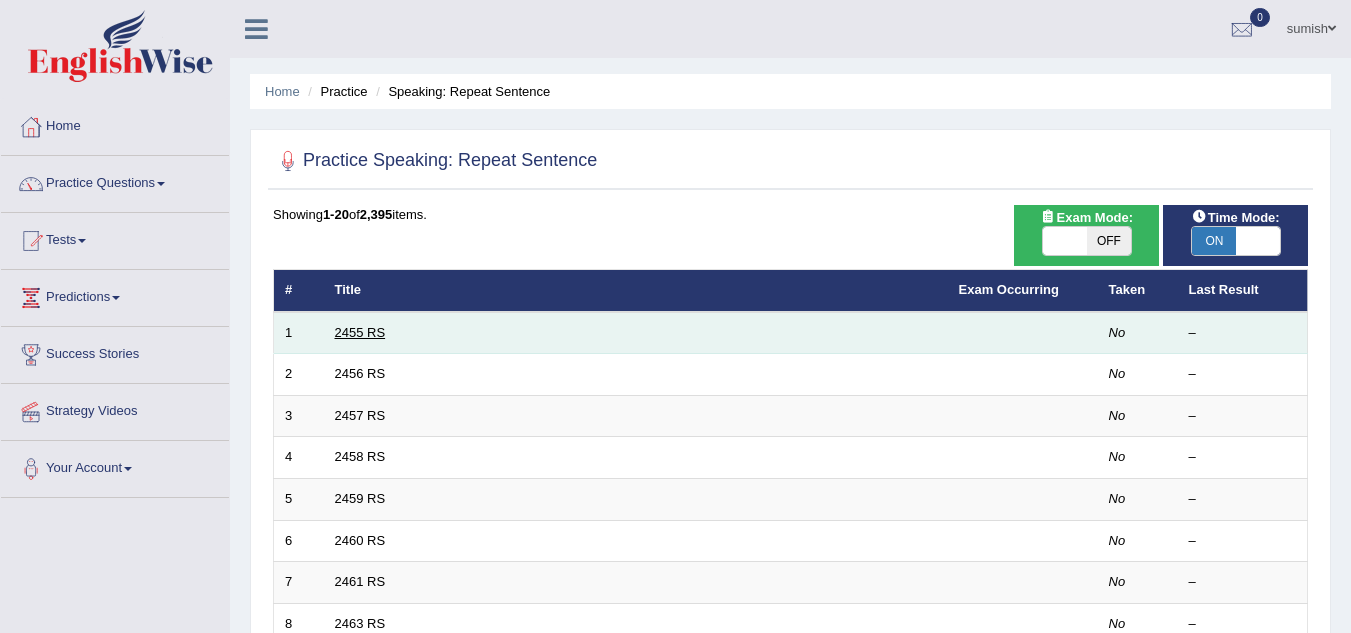 click on "2455 RS" at bounding box center (360, 332) 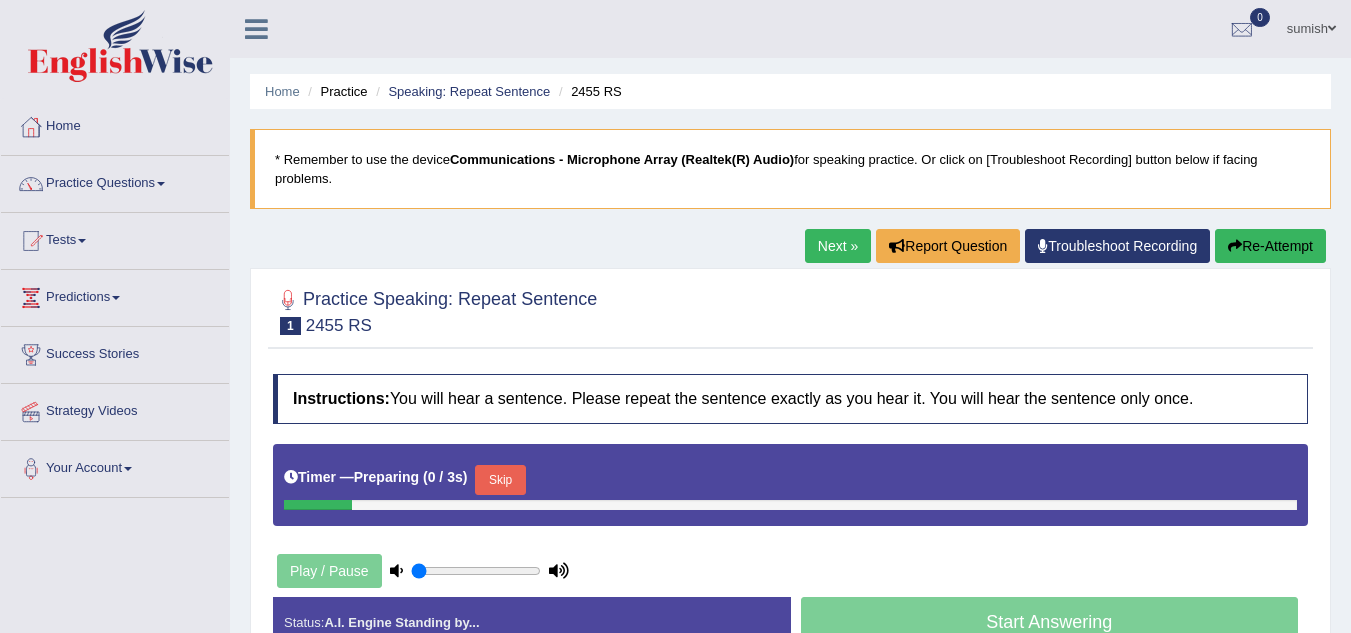 scroll, scrollTop: 0, scrollLeft: 0, axis: both 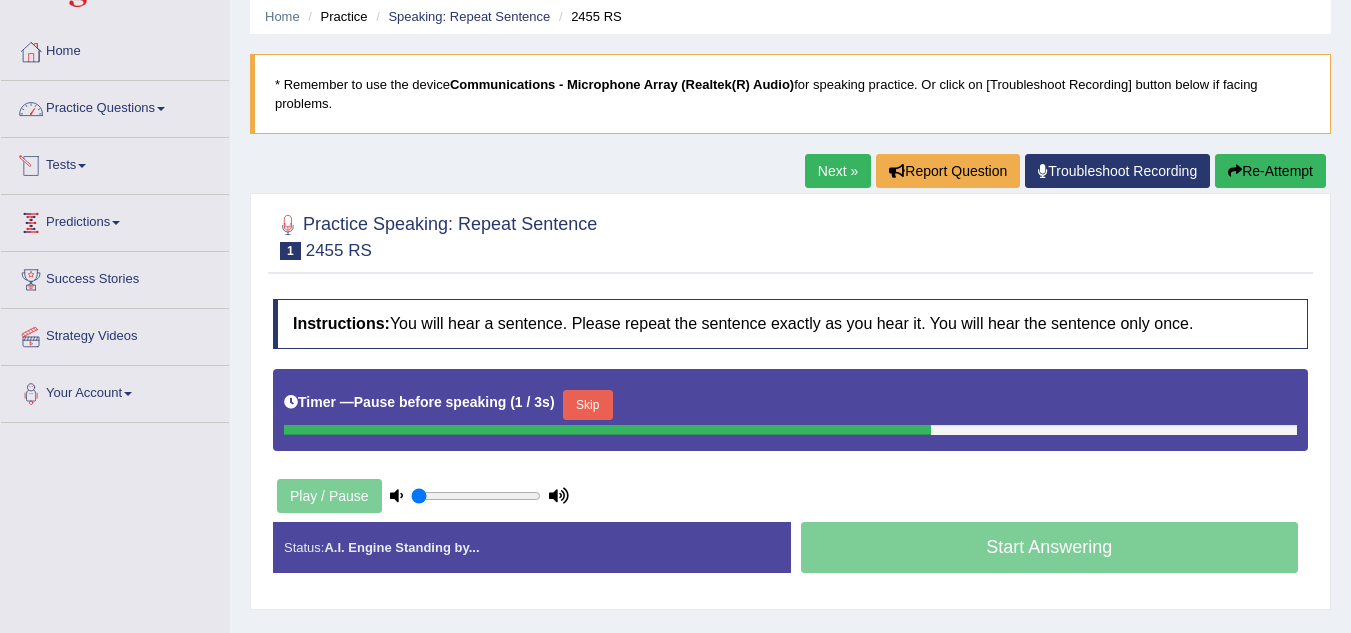 click on "Practice Questions" at bounding box center [115, 106] 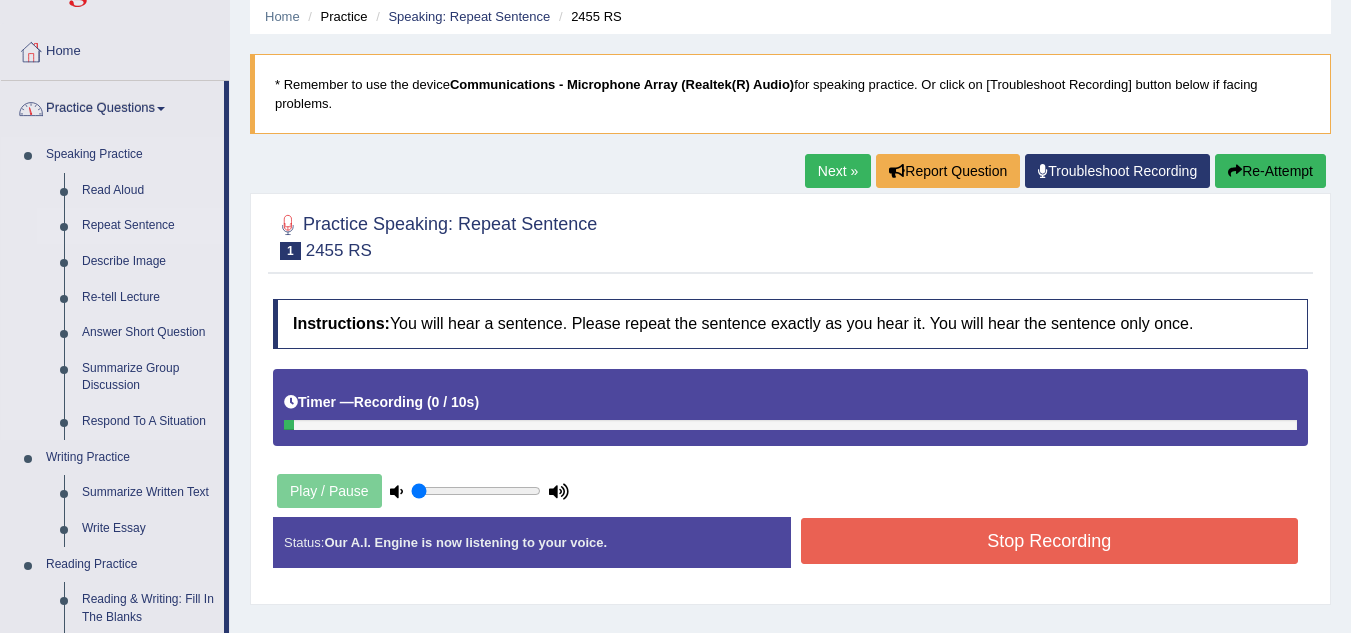 click on "Repeat Sentence" at bounding box center [148, 226] 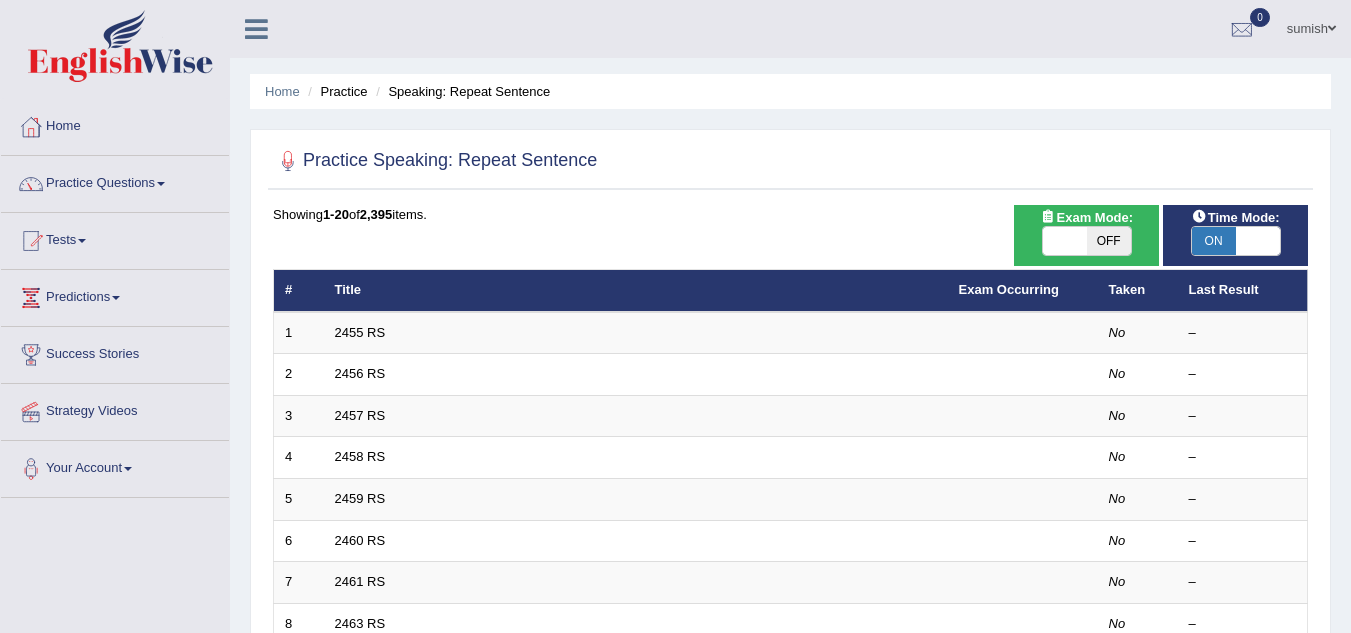 scroll, scrollTop: 0, scrollLeft: 0, axis: both 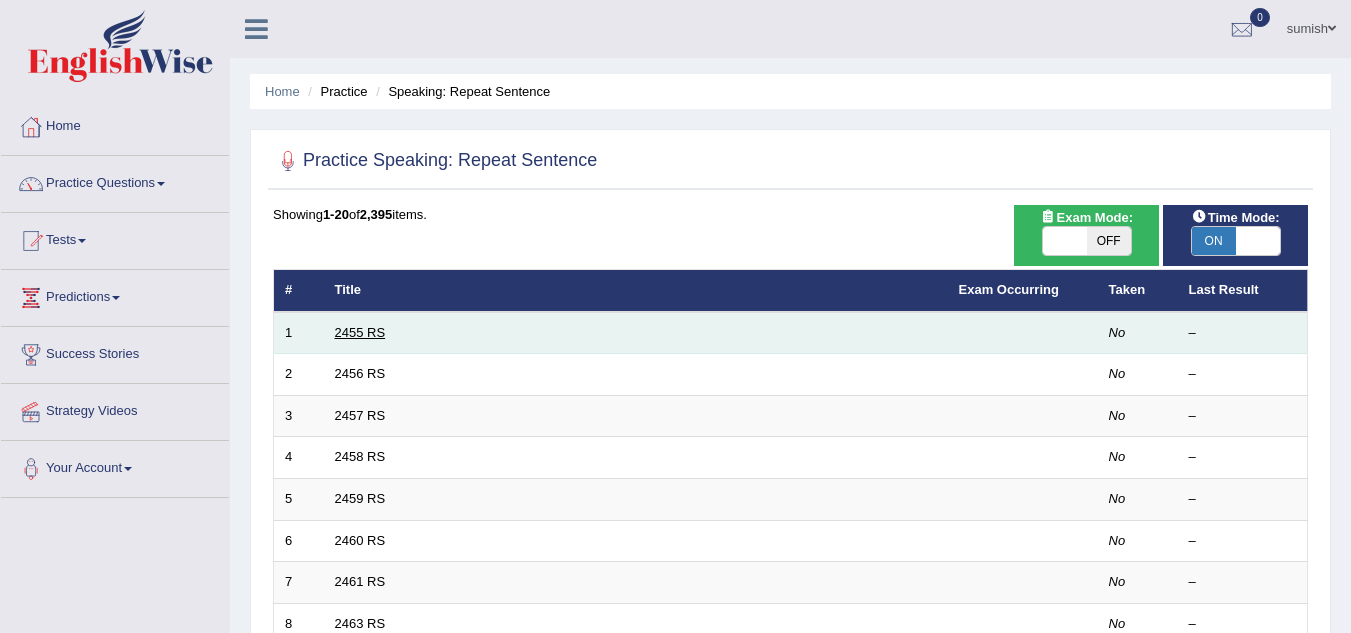 click on "2455 RS" at bounding box center [360, 332] 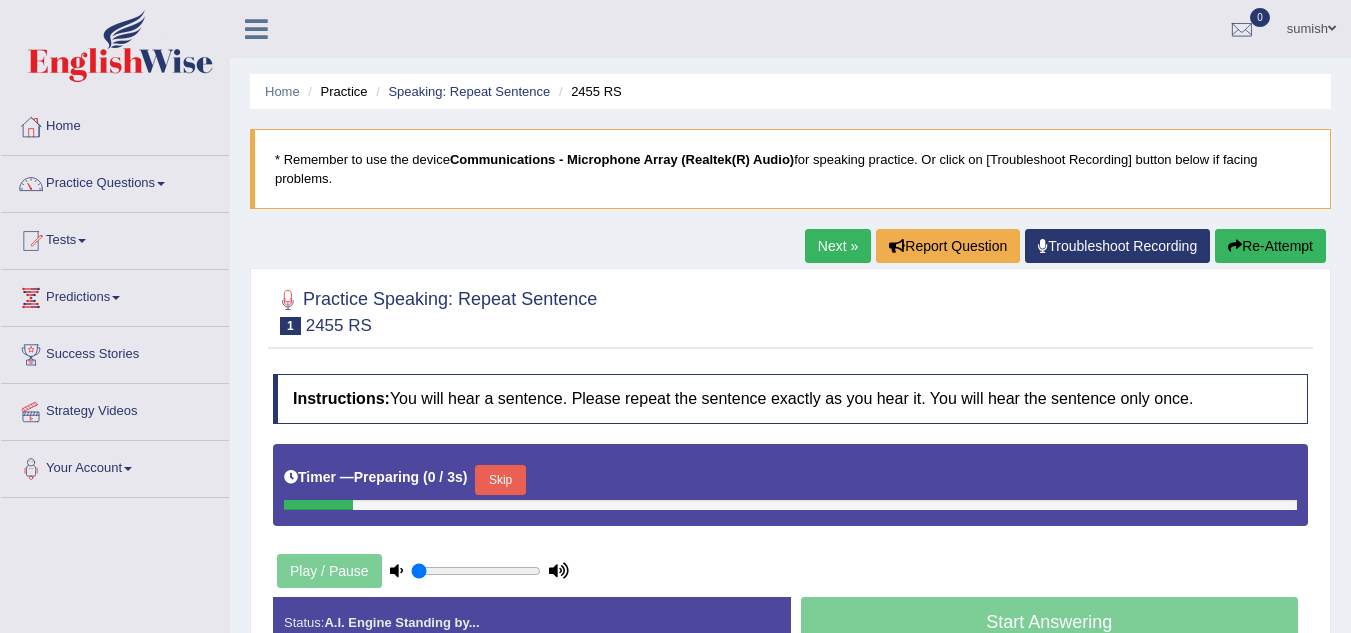 scroll, scrollTop: 0, scrollLeft: 0, axis: both 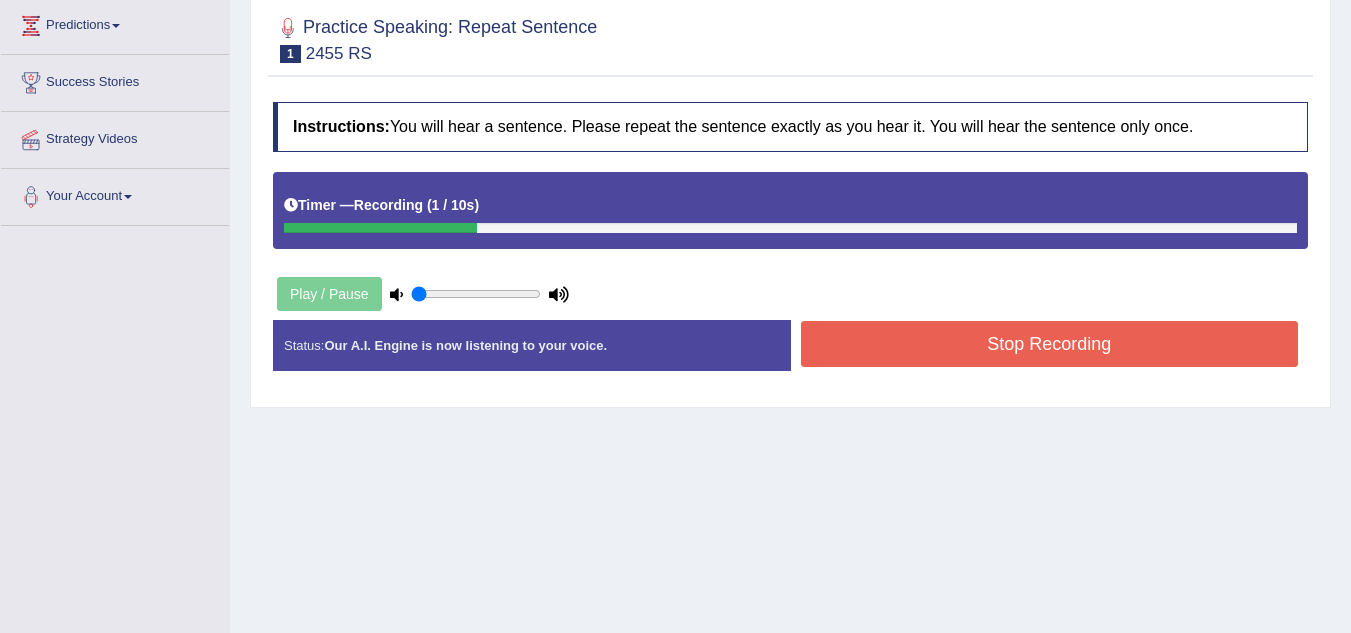 click on "Stop Recording" at bounding box center (1050, 344) 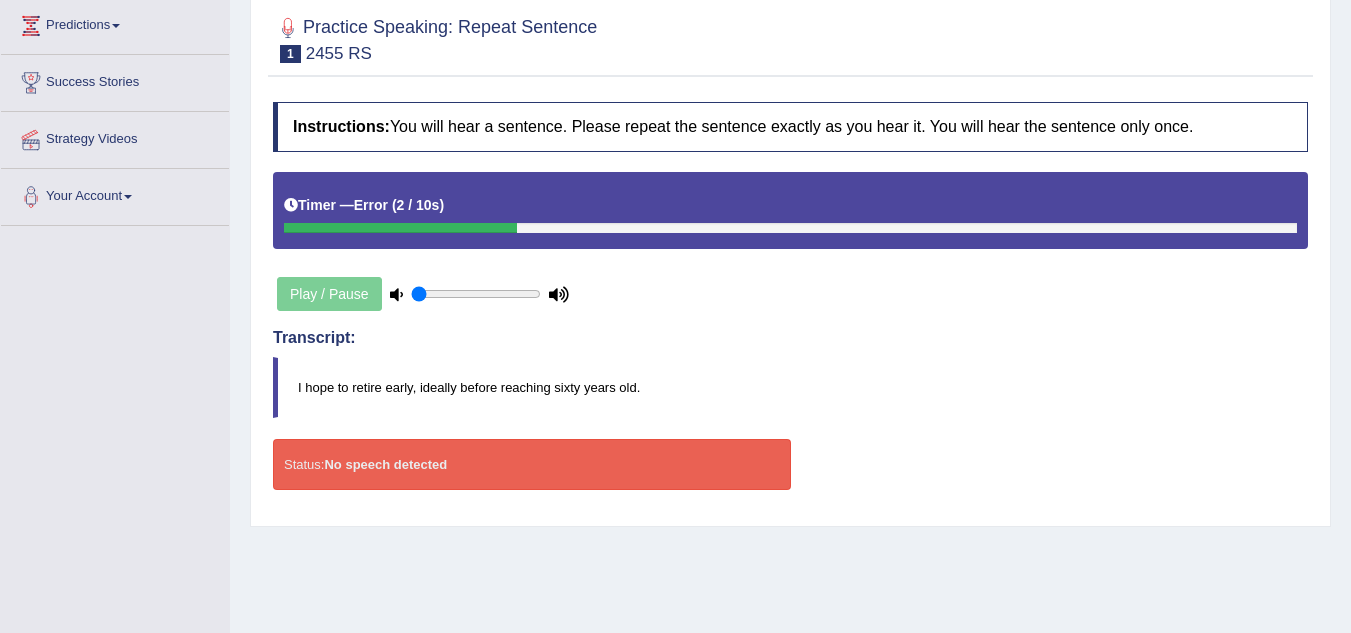 click on "Play / Pause" at bounding box center [423, 294] 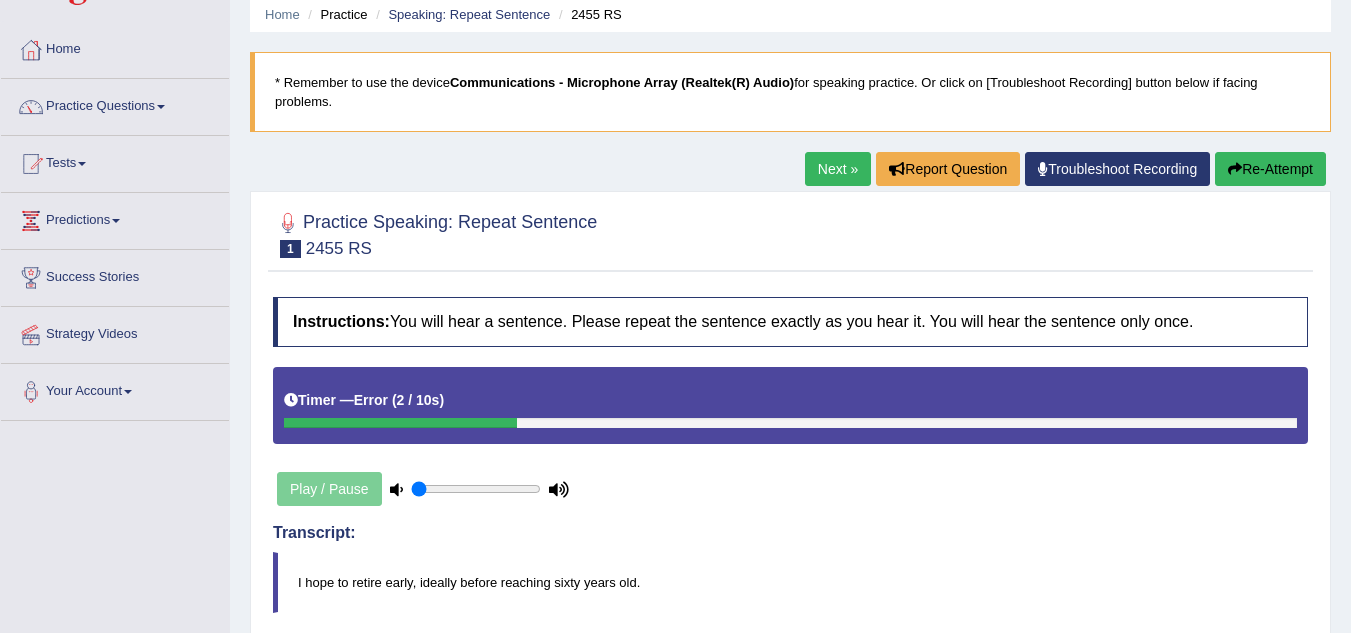 scroll, scrollTop: 69, scrollLeft: 0, axis: vertical 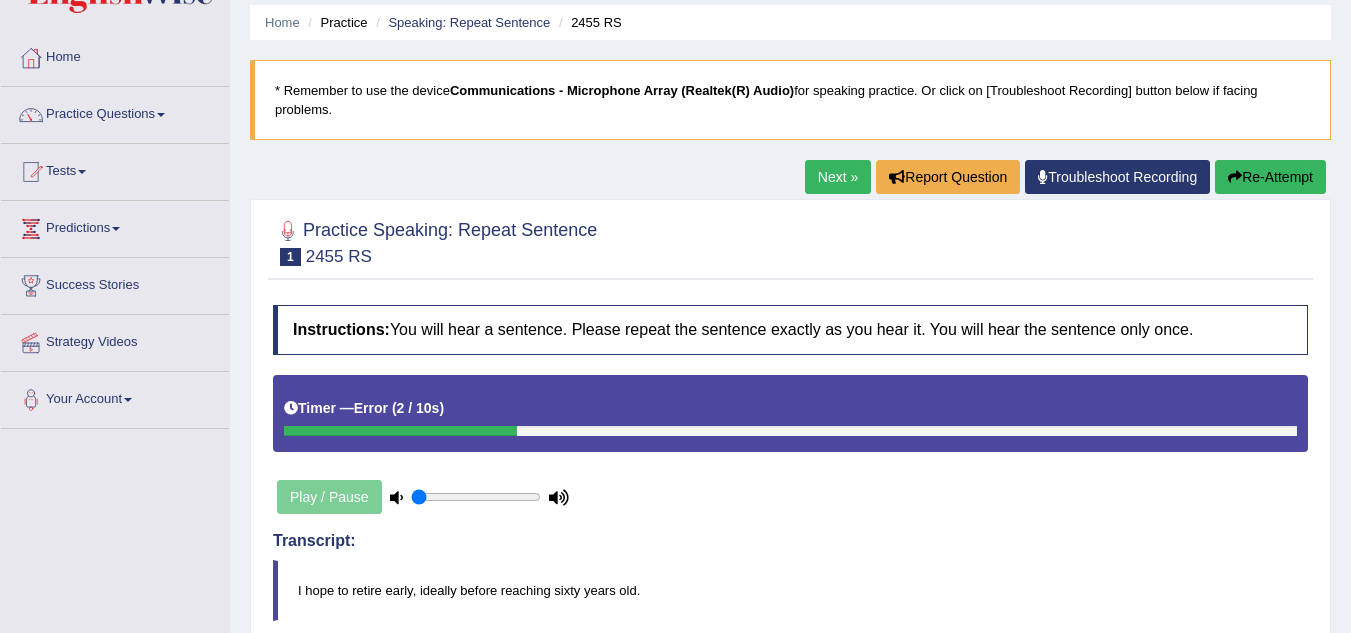 click on "Re-Attempt" at bounding box center (1270, 177) 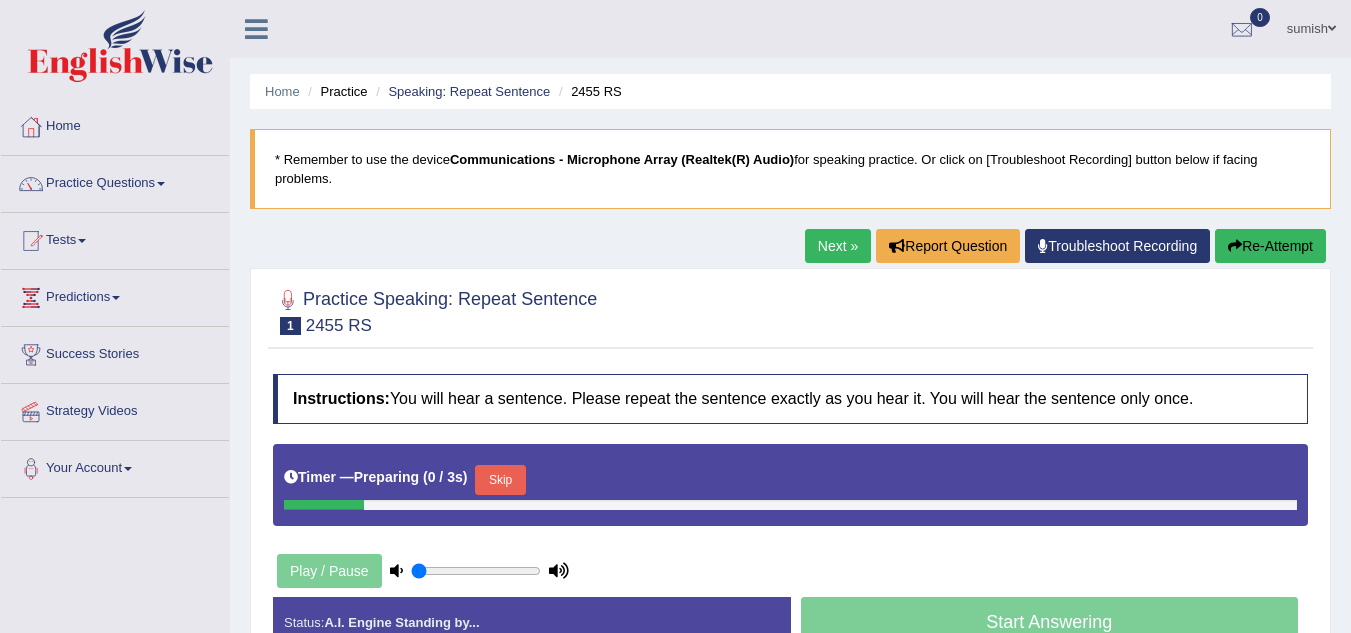 scroll, scrollTop: 306, scrollLeft: 0, axis: vertical 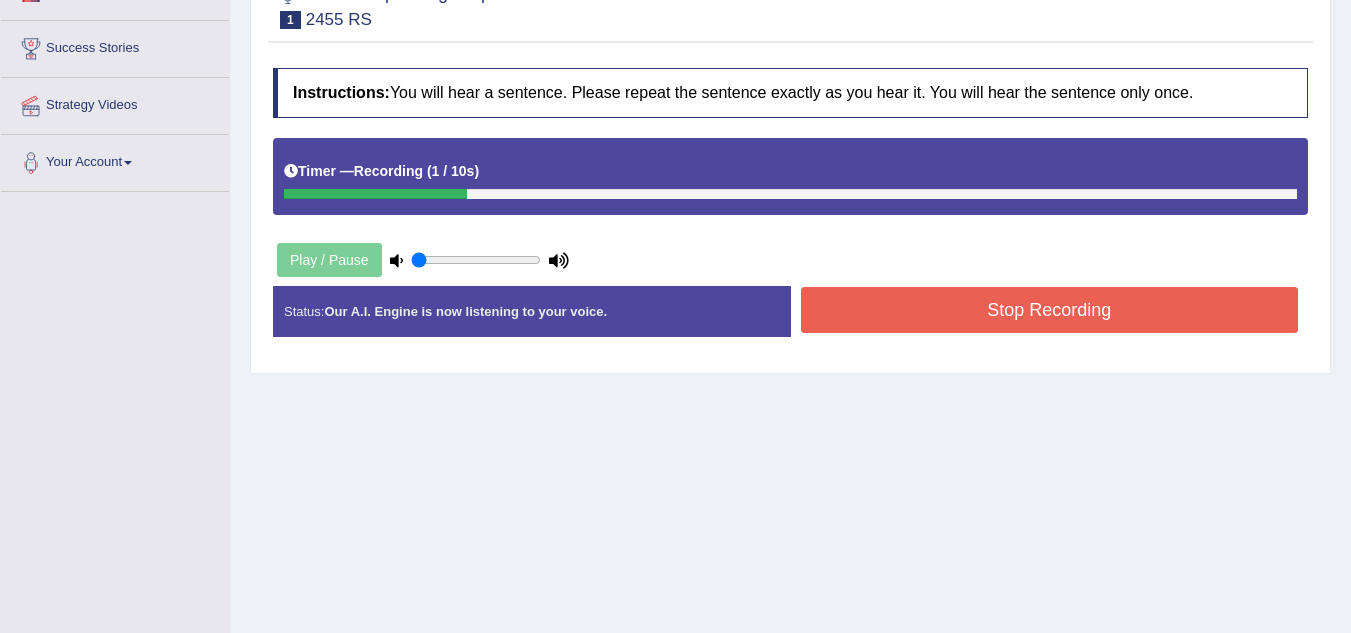 click on "Stop Recording" at bounding box center (1050, 310) 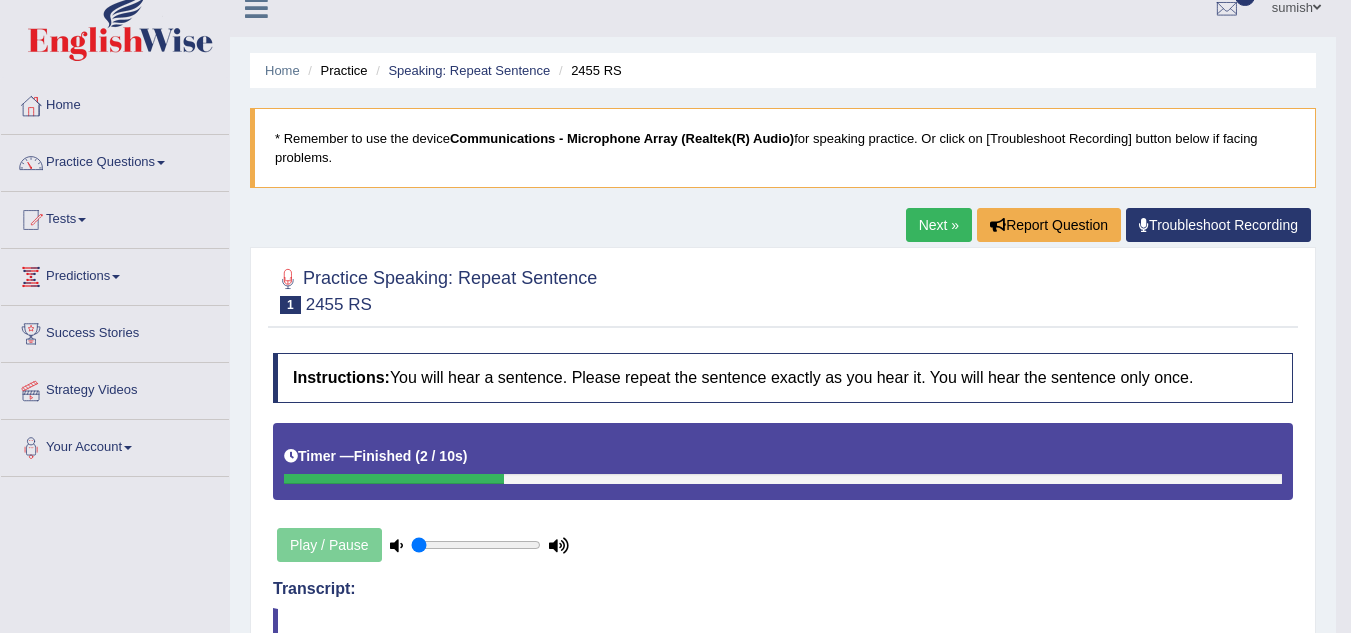 scroll, scrollTop: 0, scrollLeft: 0, axis: both 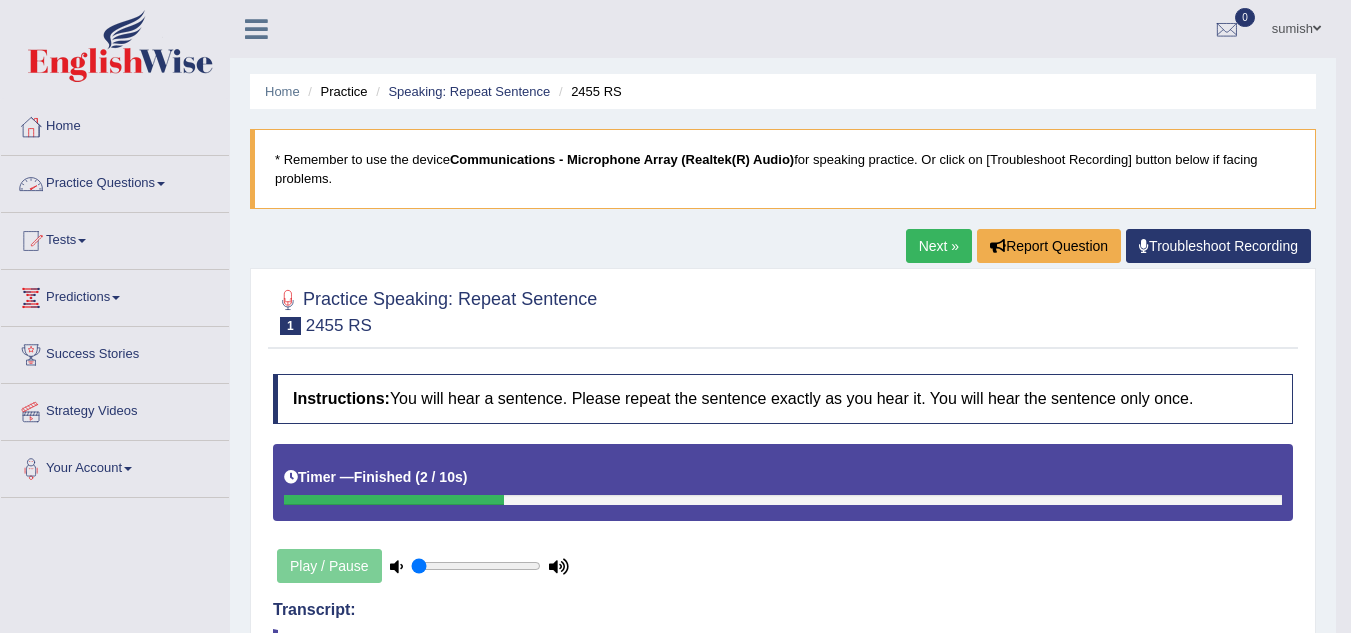click on "Practice Questions" at bounding box center (115, 181) 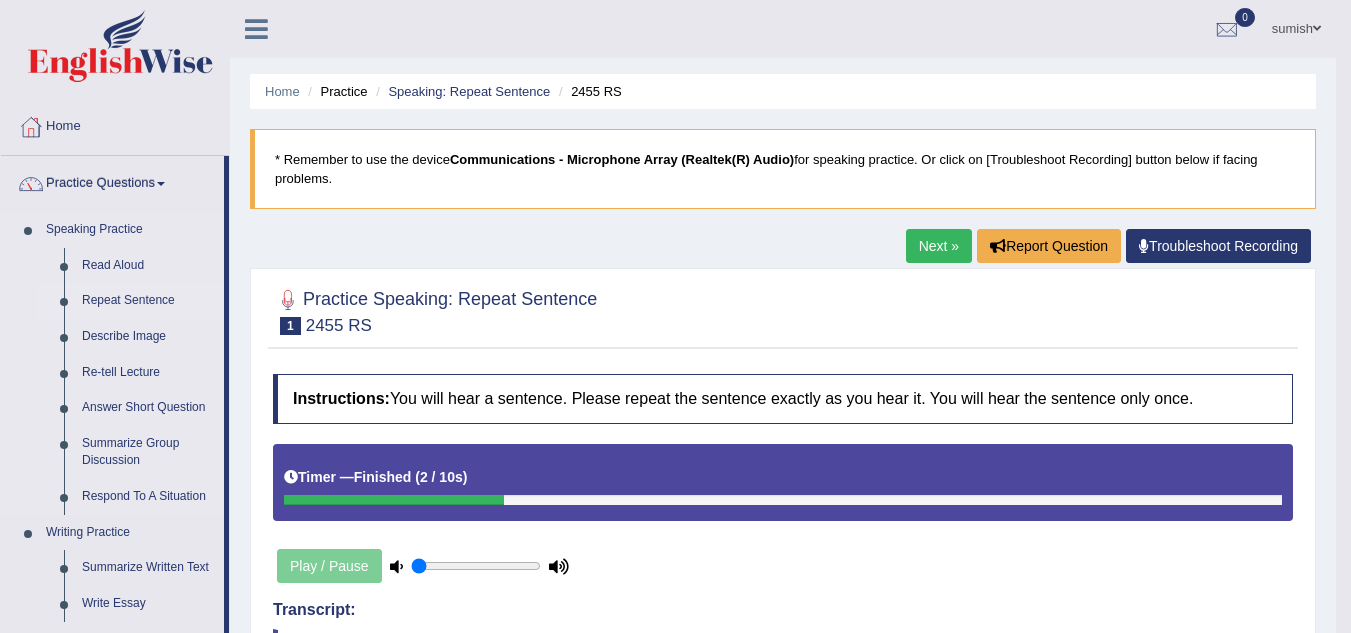 click on "Repeat Sentence" at bounding box center [148, 301] 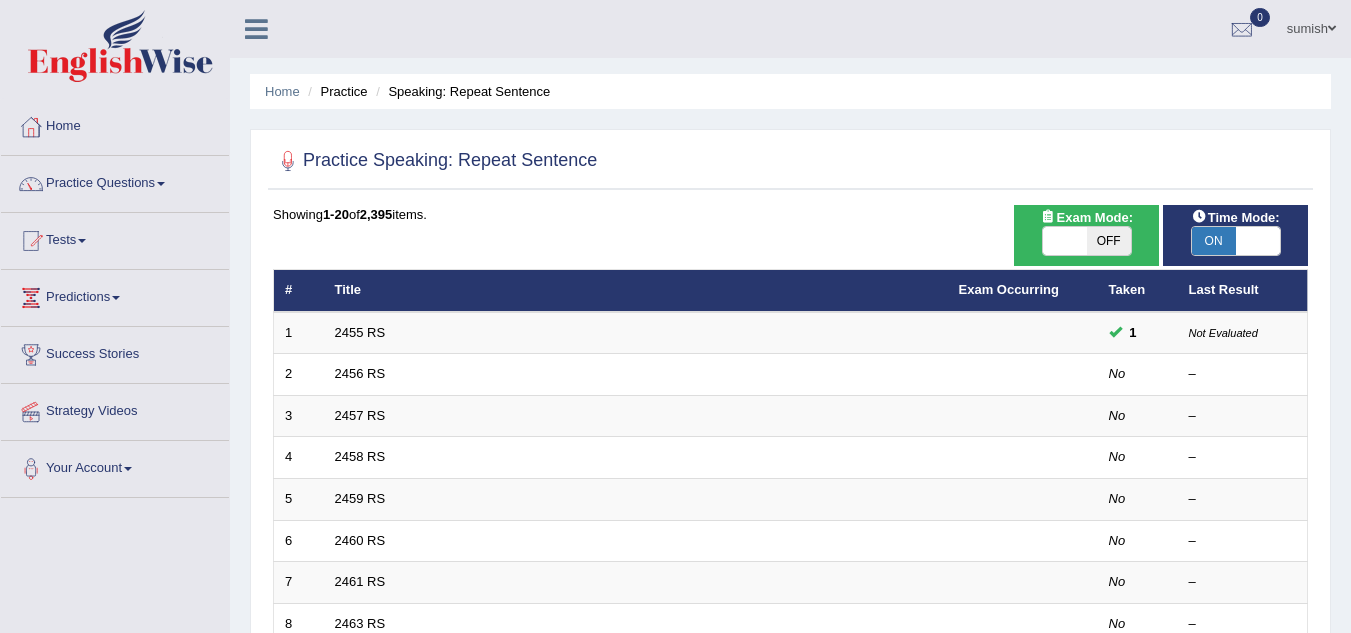 scroll, scrollTop: 0, scrollLeft: 0, axis: both 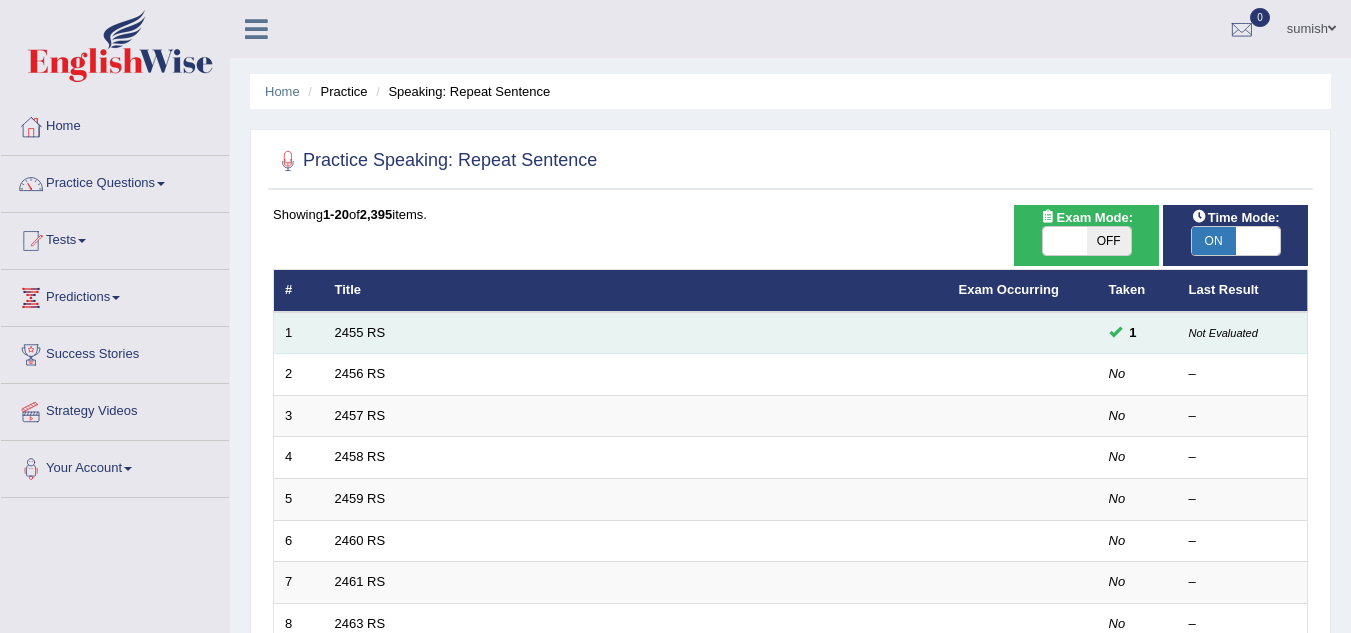 click on "Not Evaluated" at bounding box center (1223, 333) 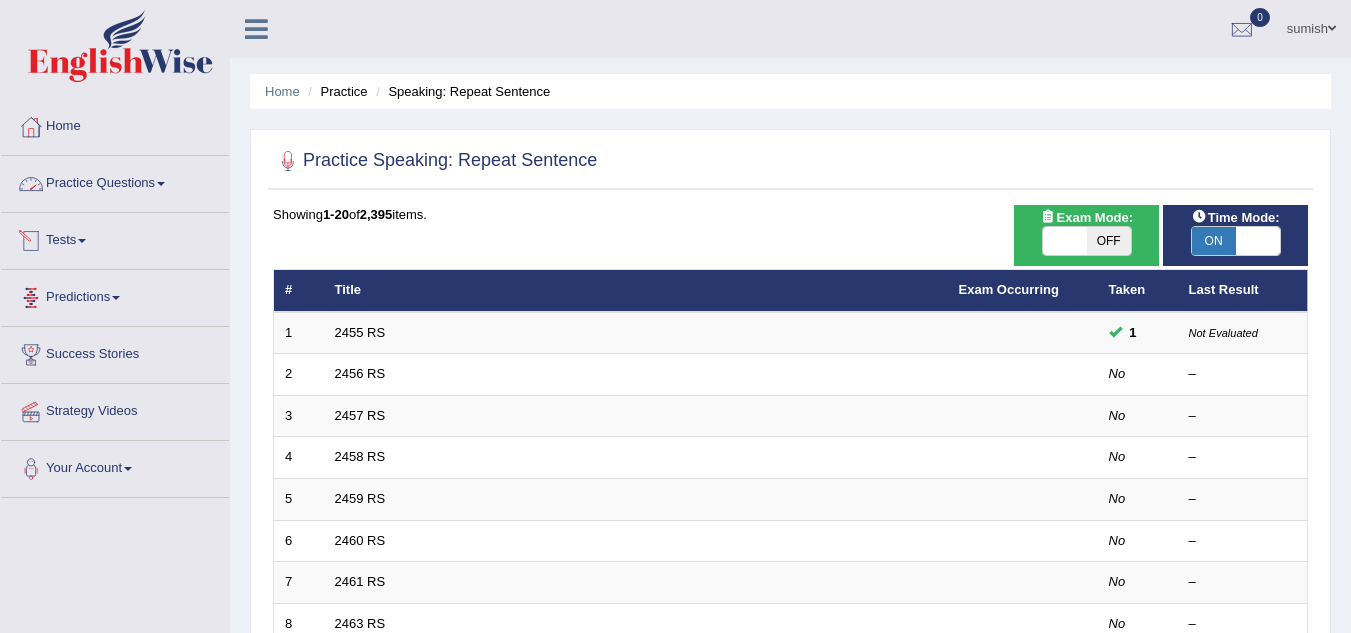 click on "Practice Questions" at bounding box center (115, 181) 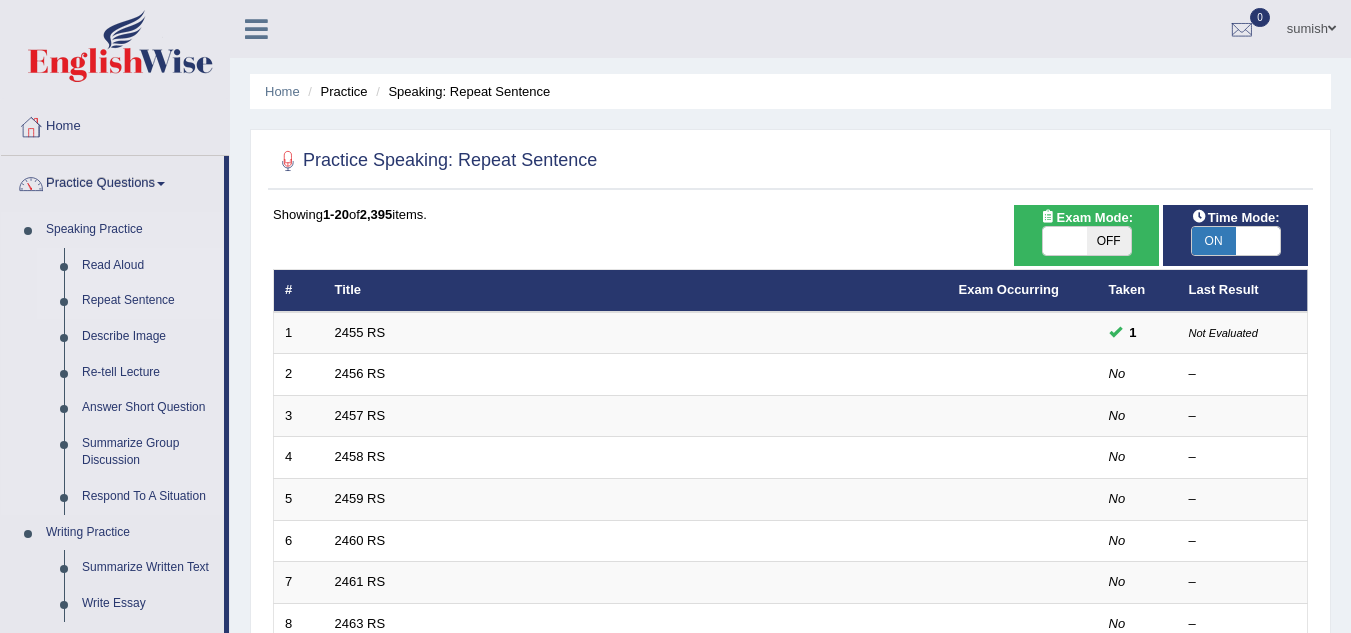 click on "Read Aloud" at bounding box center (148, 266) 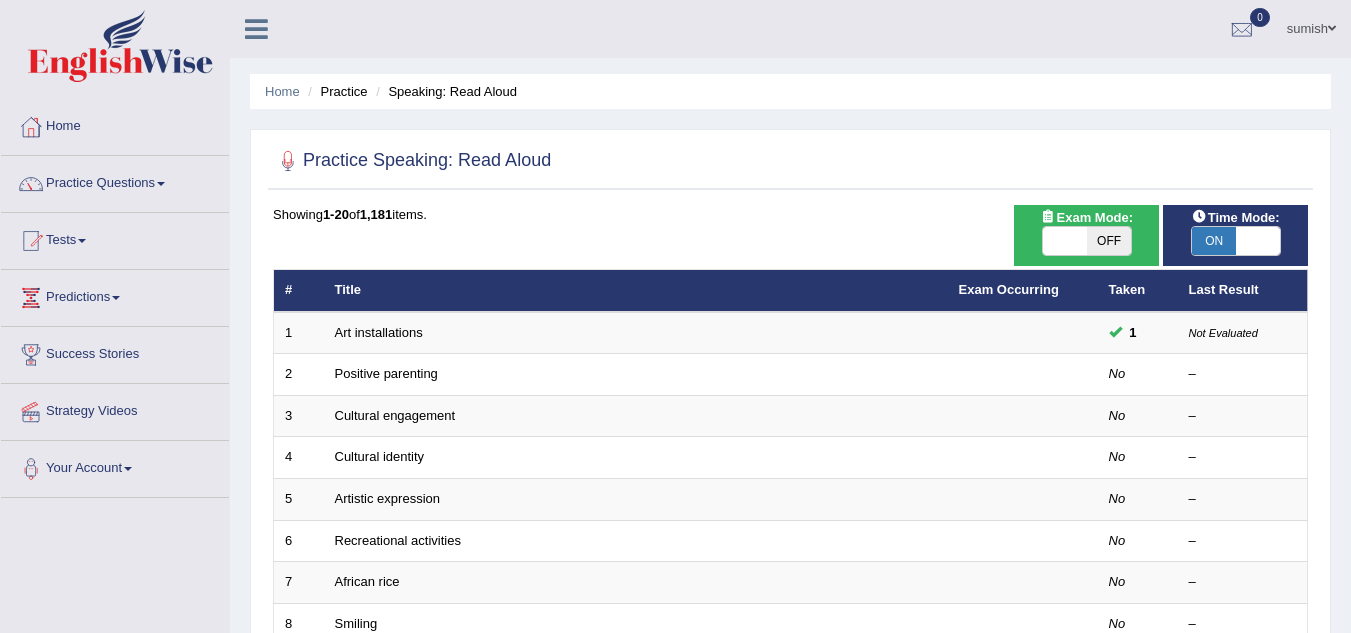 scroll, scrollTop: 0, scrollLeft: 0, axis: both 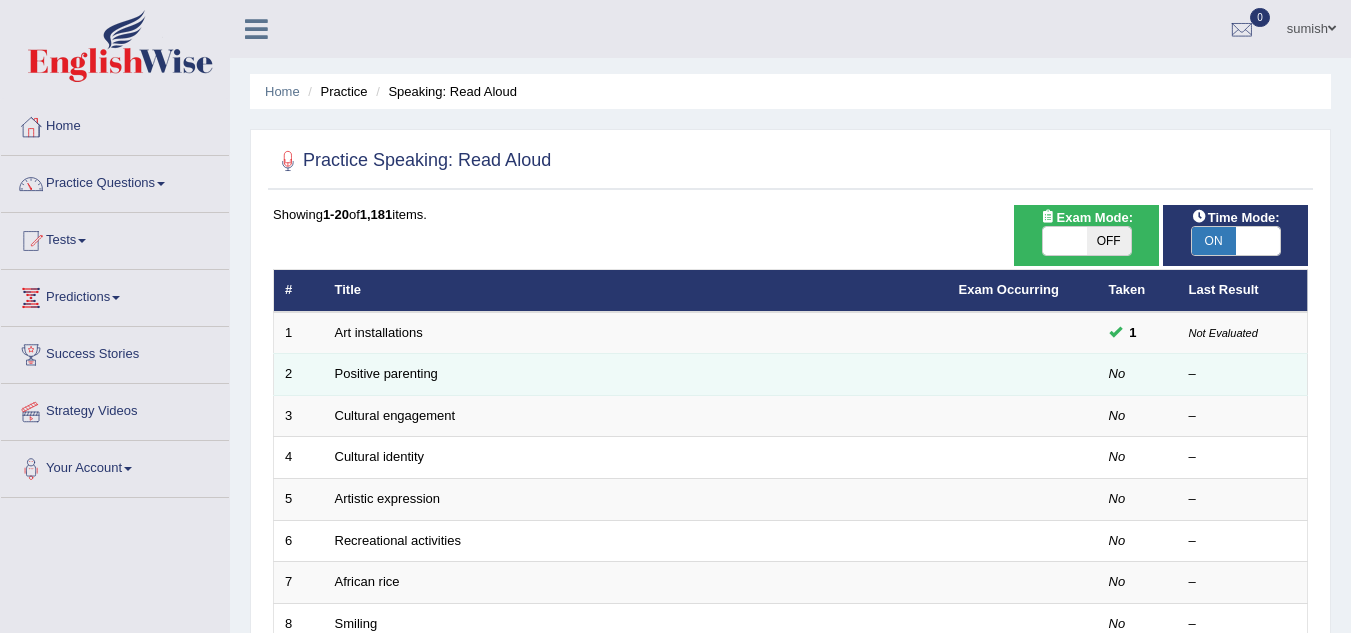 click on "No" at bounding box center [1117, 373] 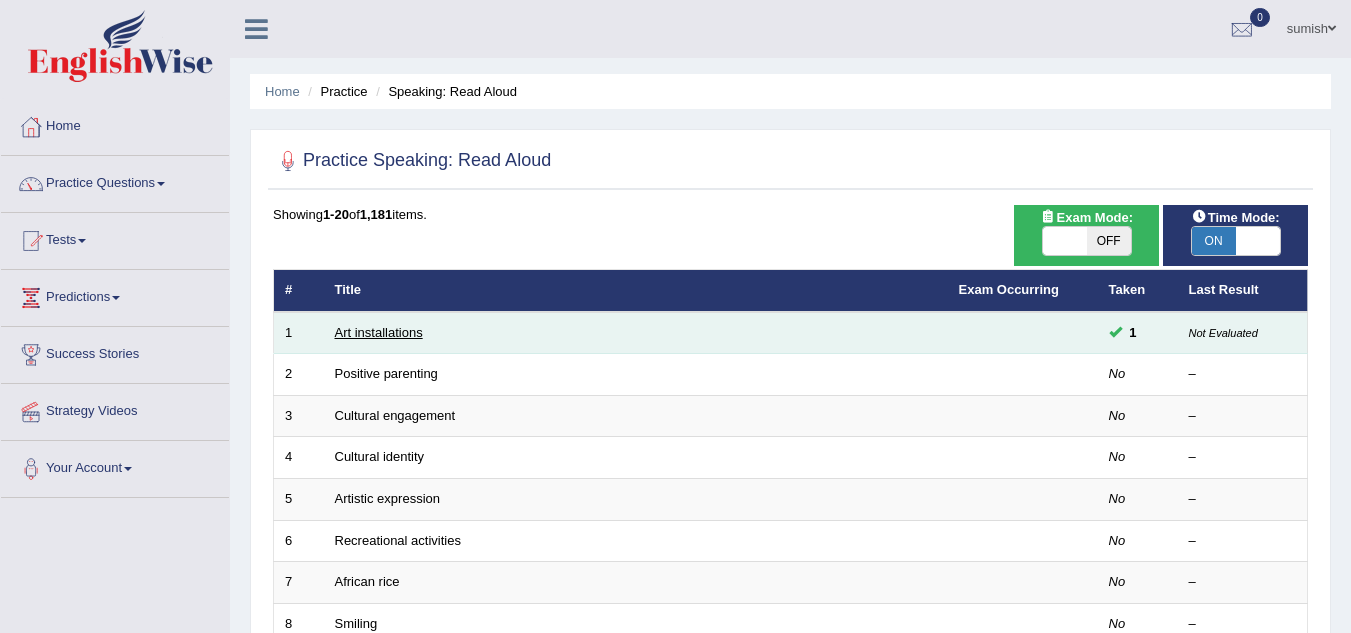 click on "Art installations" at bounding box center [379, 332] 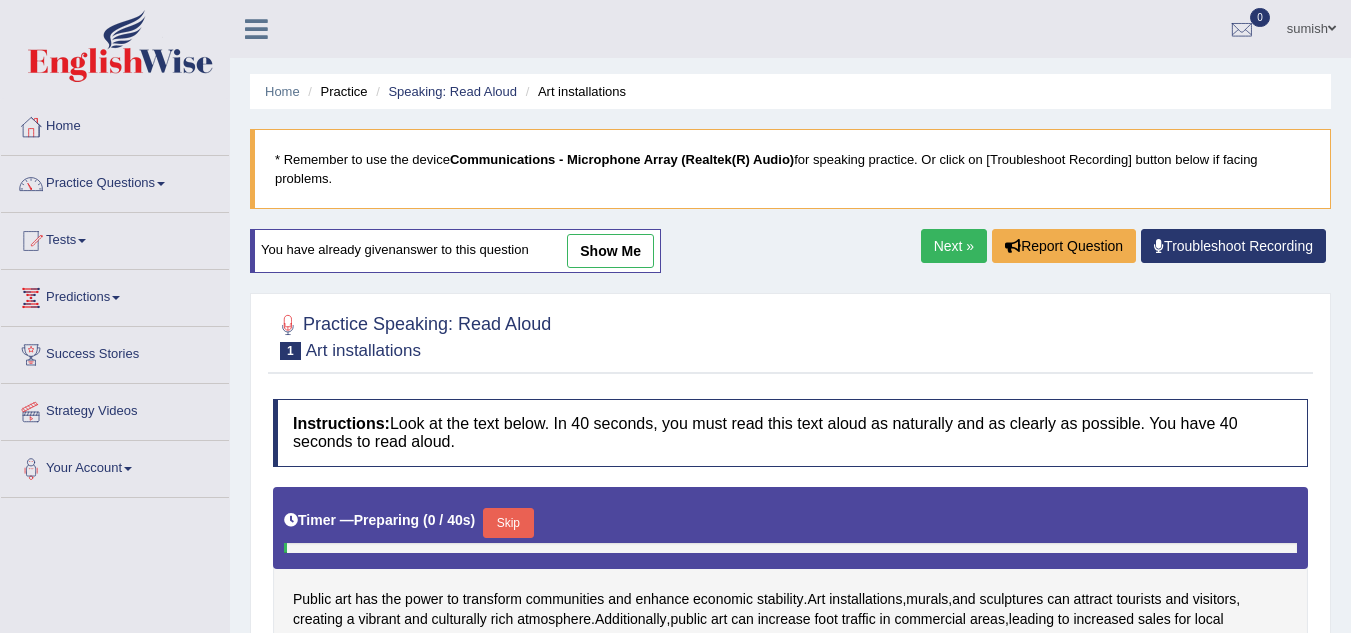 scroll, scrollTop: 0, scrollLeft: 0, axis: both 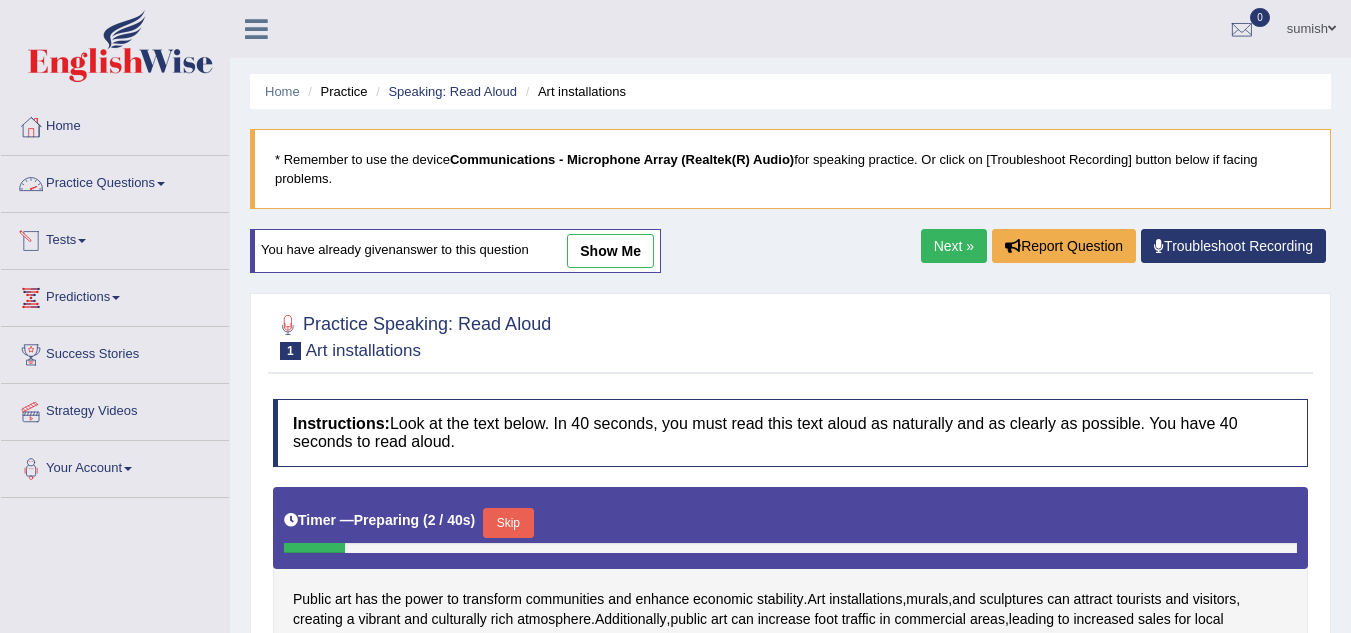 click on "Practice Questions" at bounding box center [115, 181] 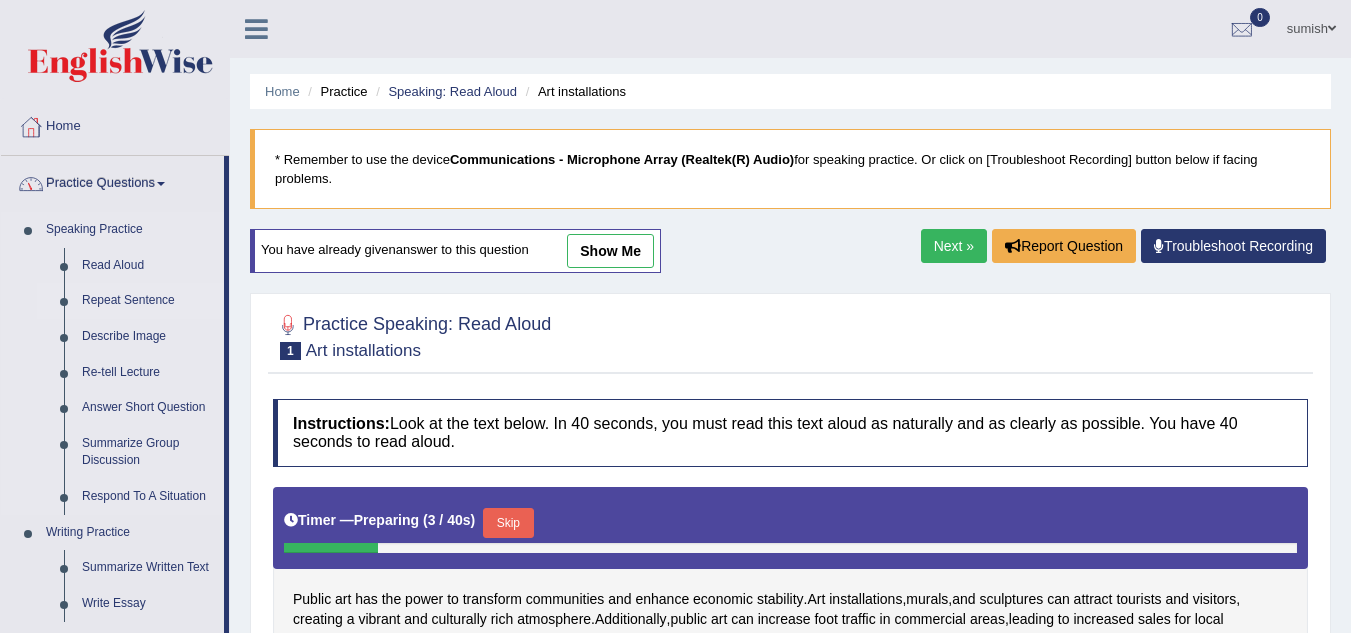 click on "Repeat Sentence" at bounding box center (148, 301) 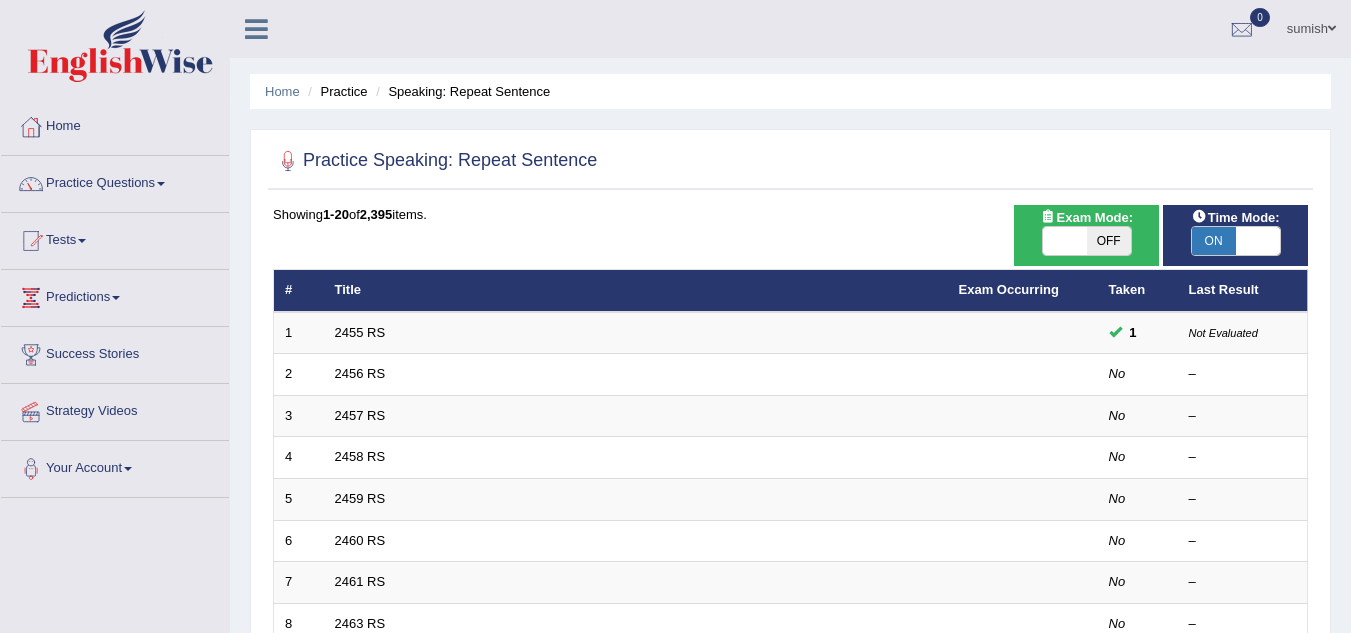 scroll, scrollTop: 0, scrollLeft: 0, axis: both 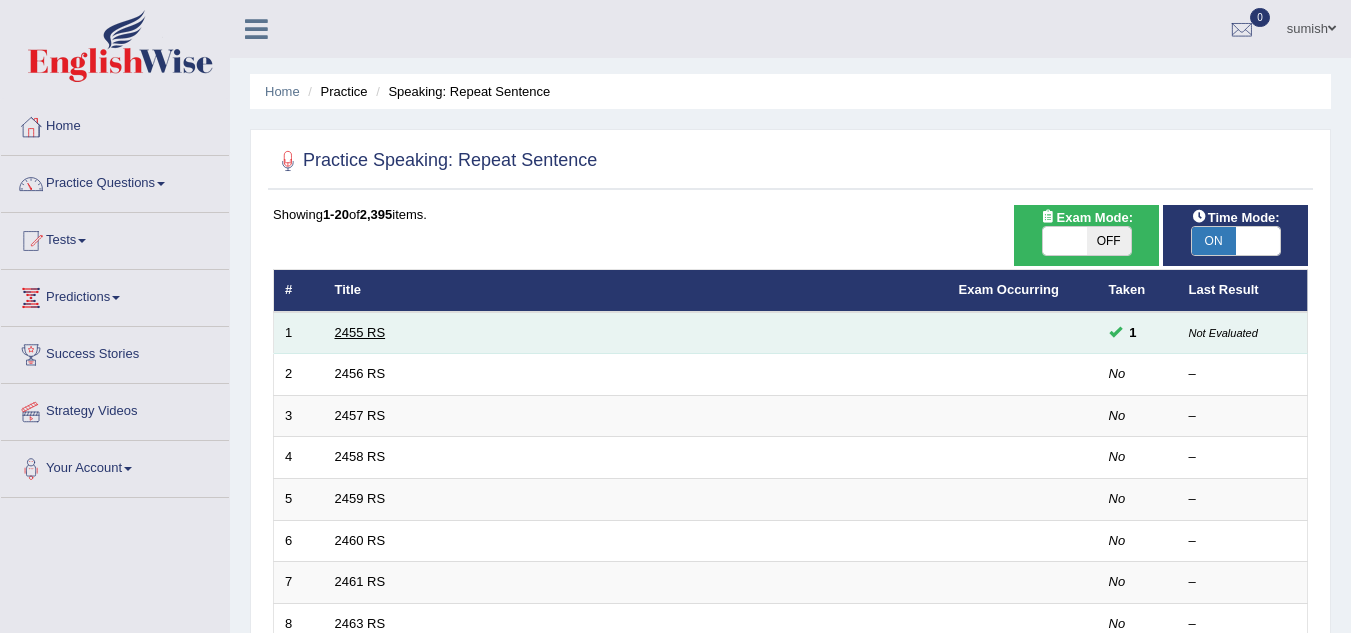 click on "2455 RS" at bounding box center [360, 332] 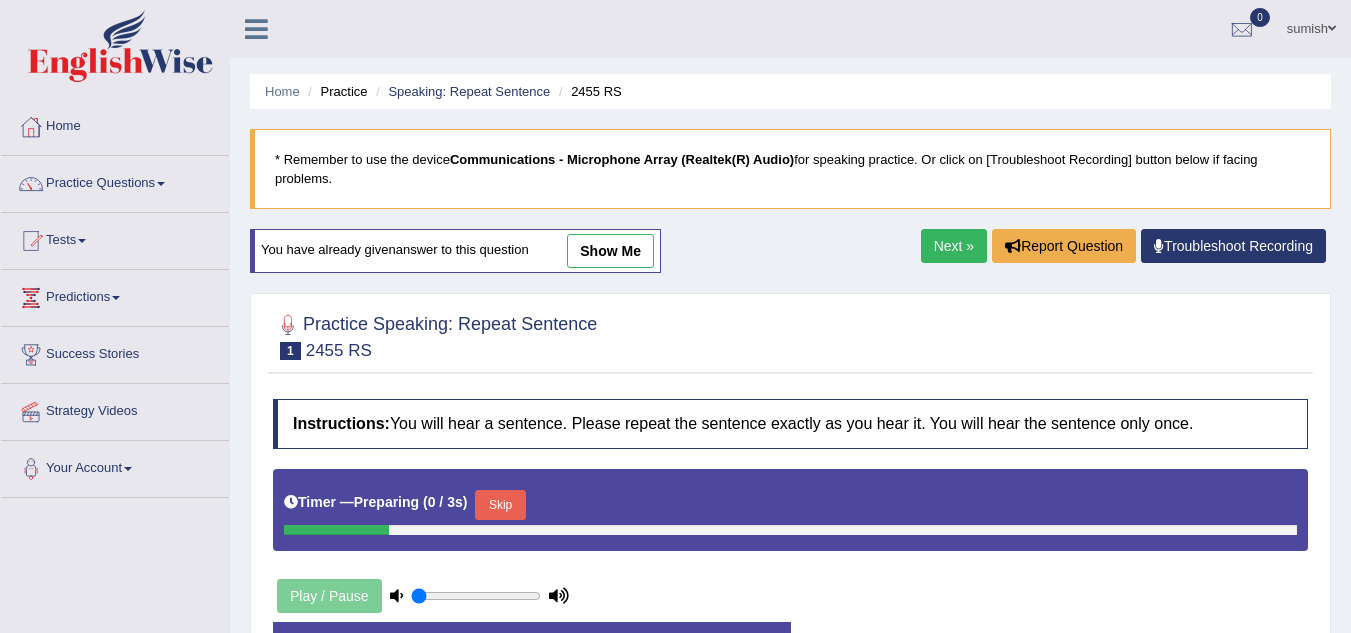 scroll, scrollTop: 0, scrollLeft: 0, axis: both 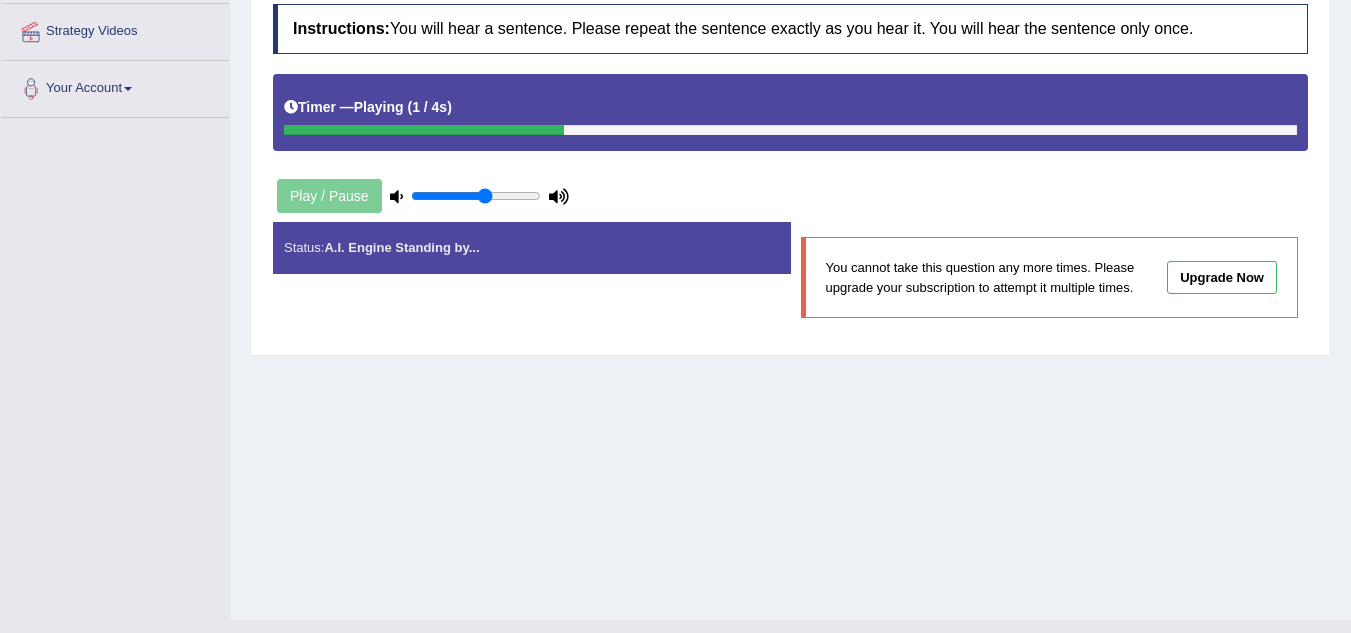 type on "0.6" 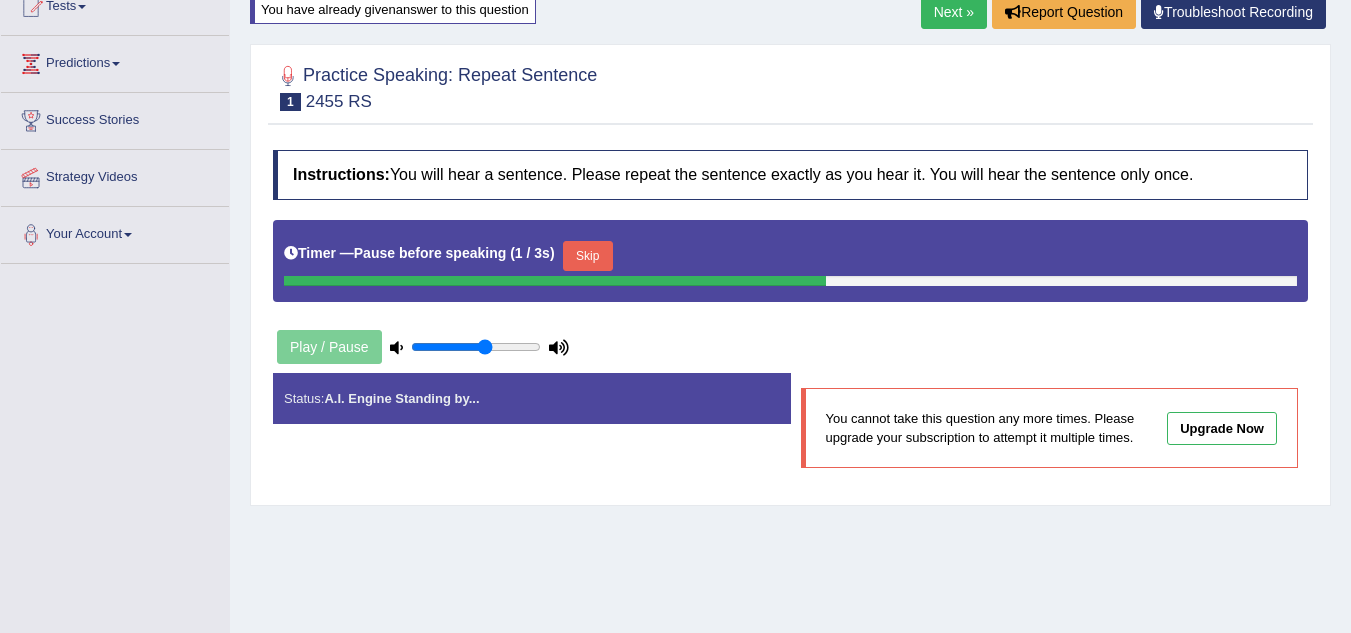 scroll, scrollTop: 232, scrollLeft: 0, axis: vertical 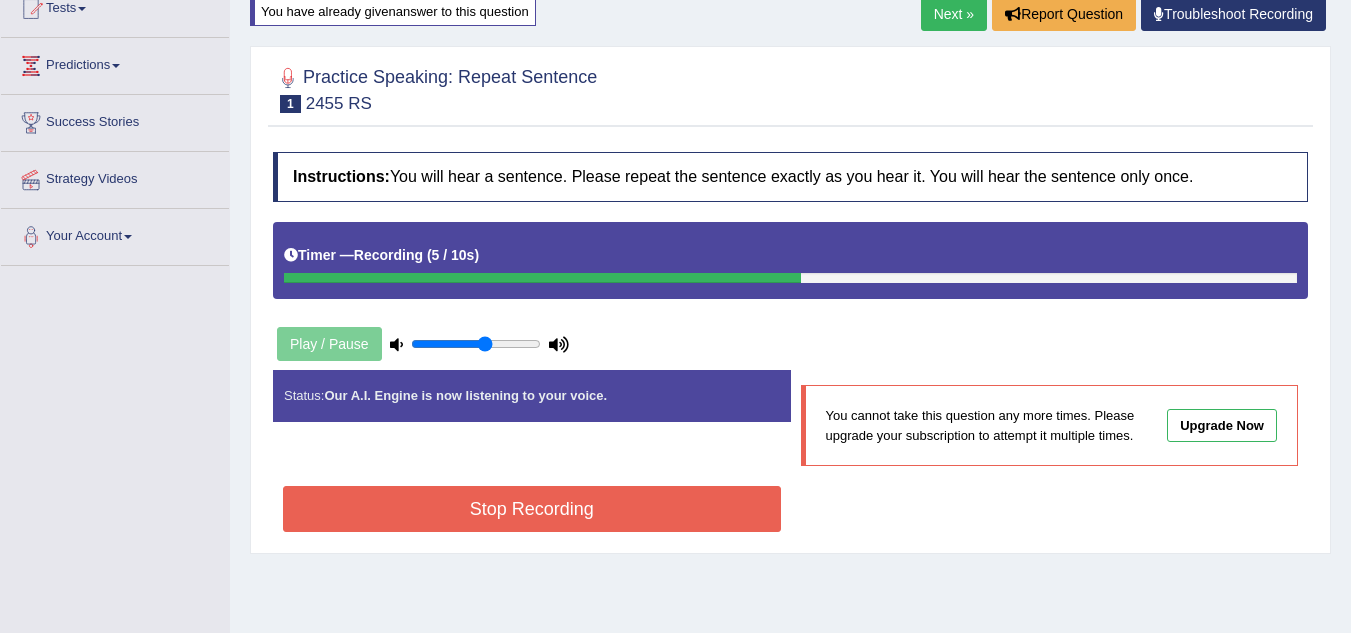 click on "Stop Recording" at bounding box center [532, 509] 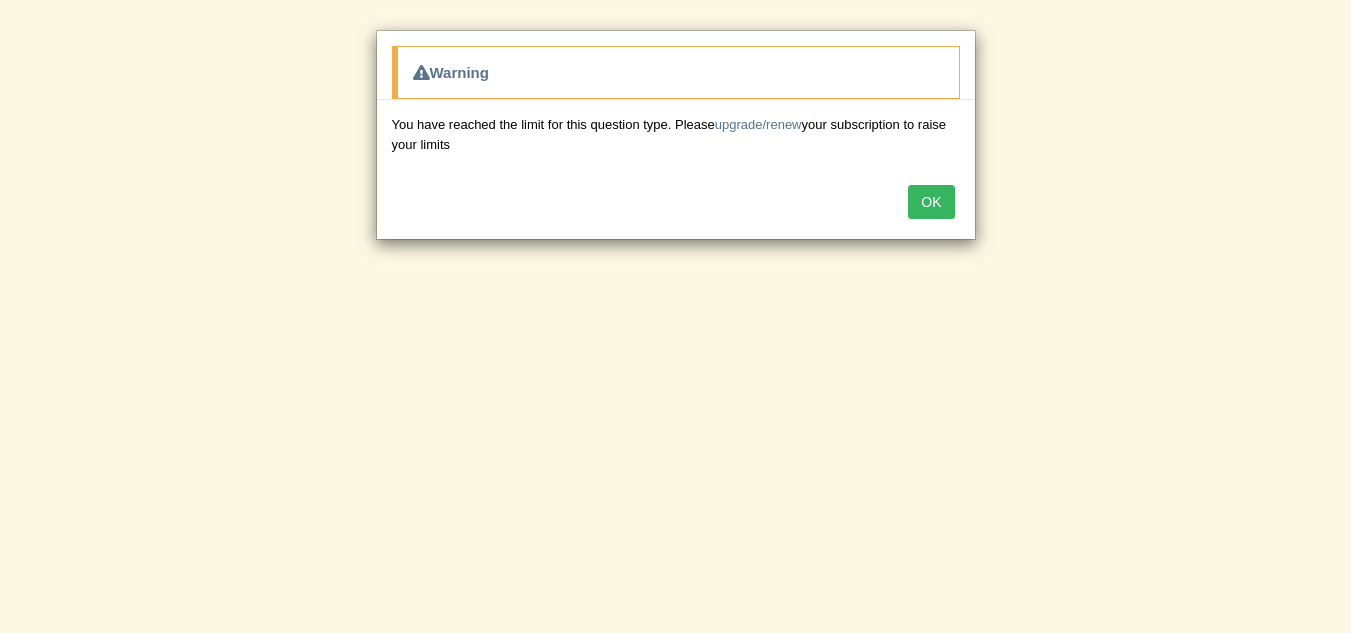 click on "OK" at bounding box center (931, 202) 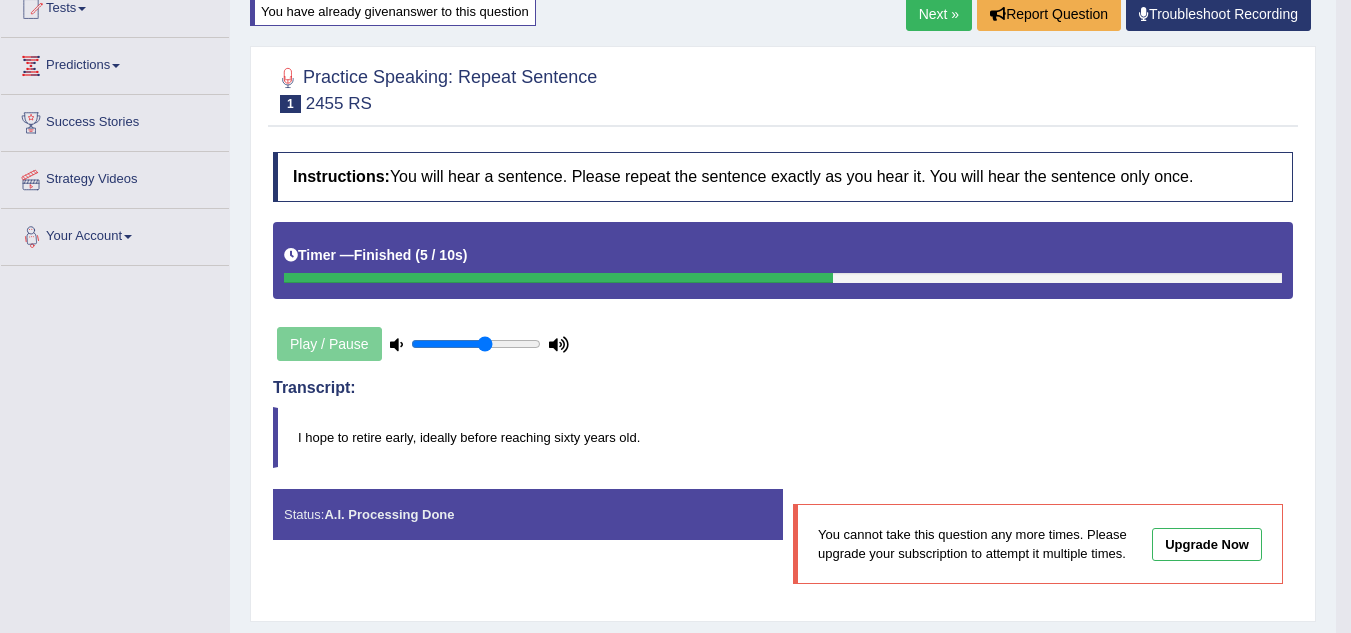 scroll, scrollTop: 0, scrollLeft: 0, axis: both 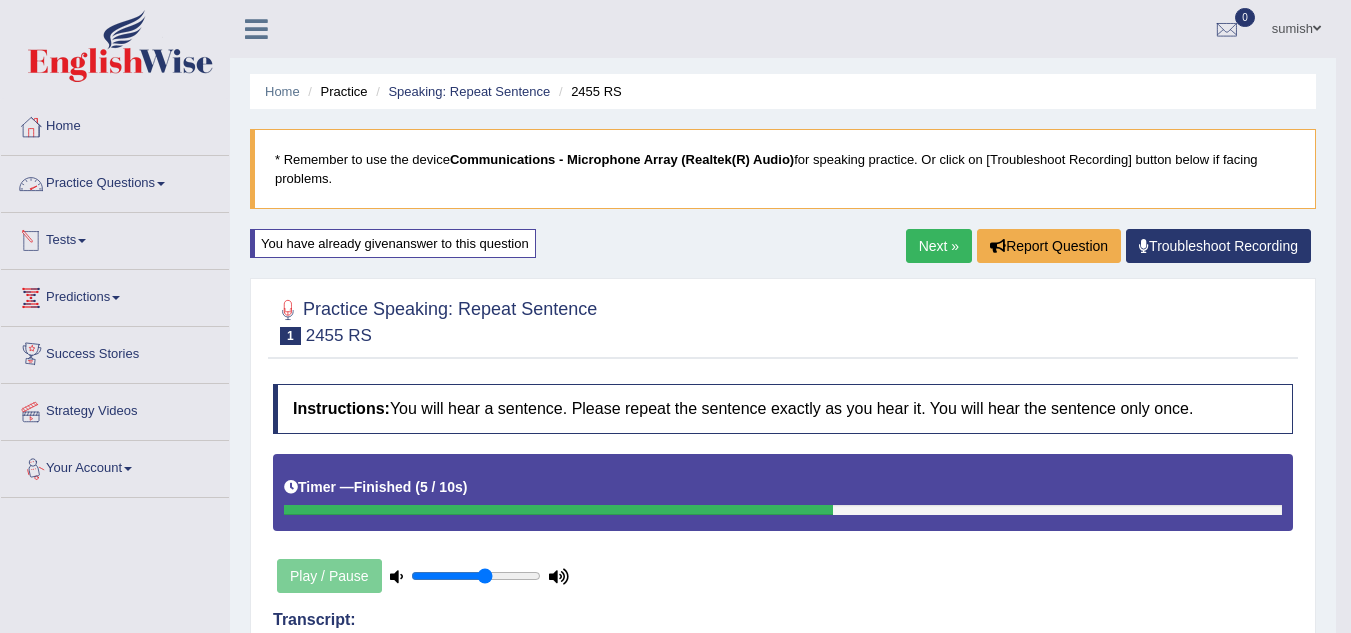 click on "Practice Questions" at bounding box center (115, 181) 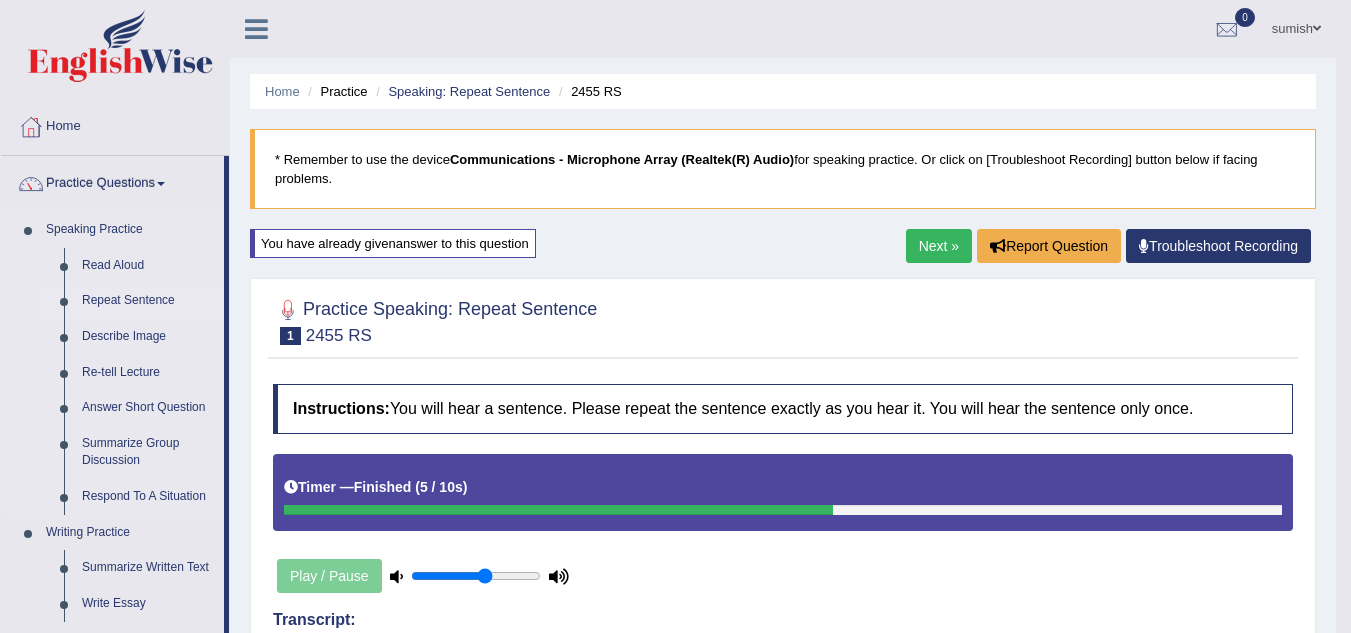 click on "Repeat Sentence" at bounding box center (148, 301) 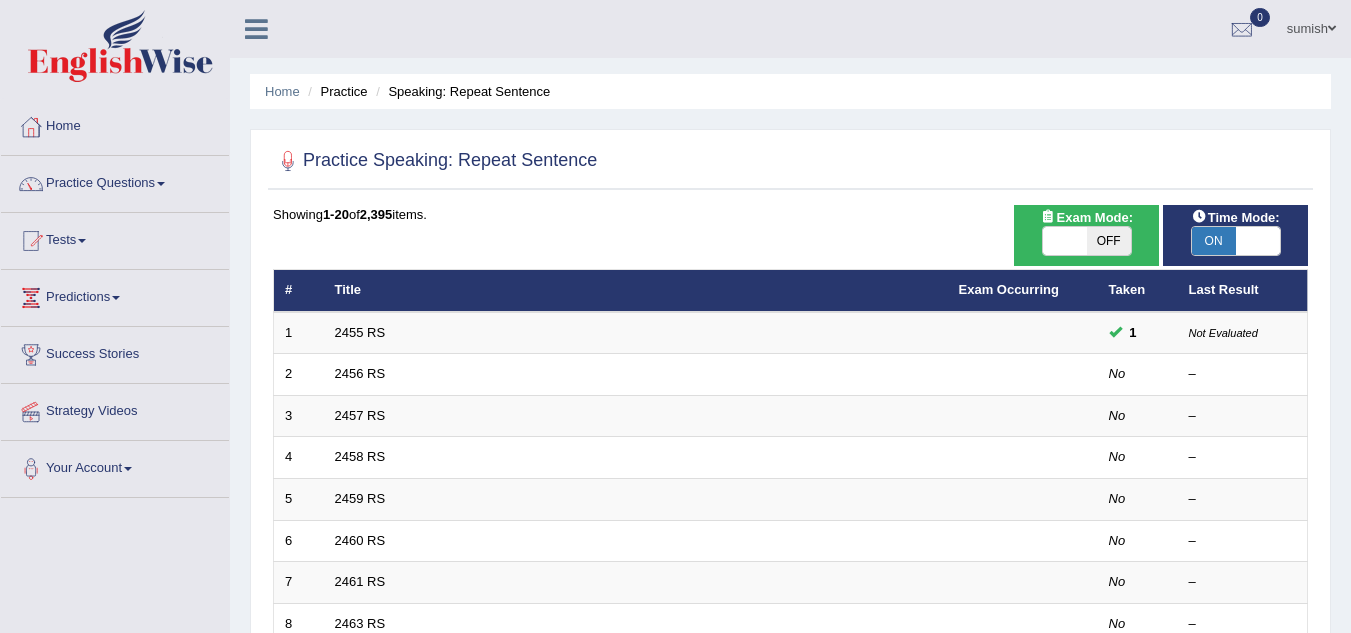 scroll, scrollTop: 0, scrollLeft: 0, axis: both 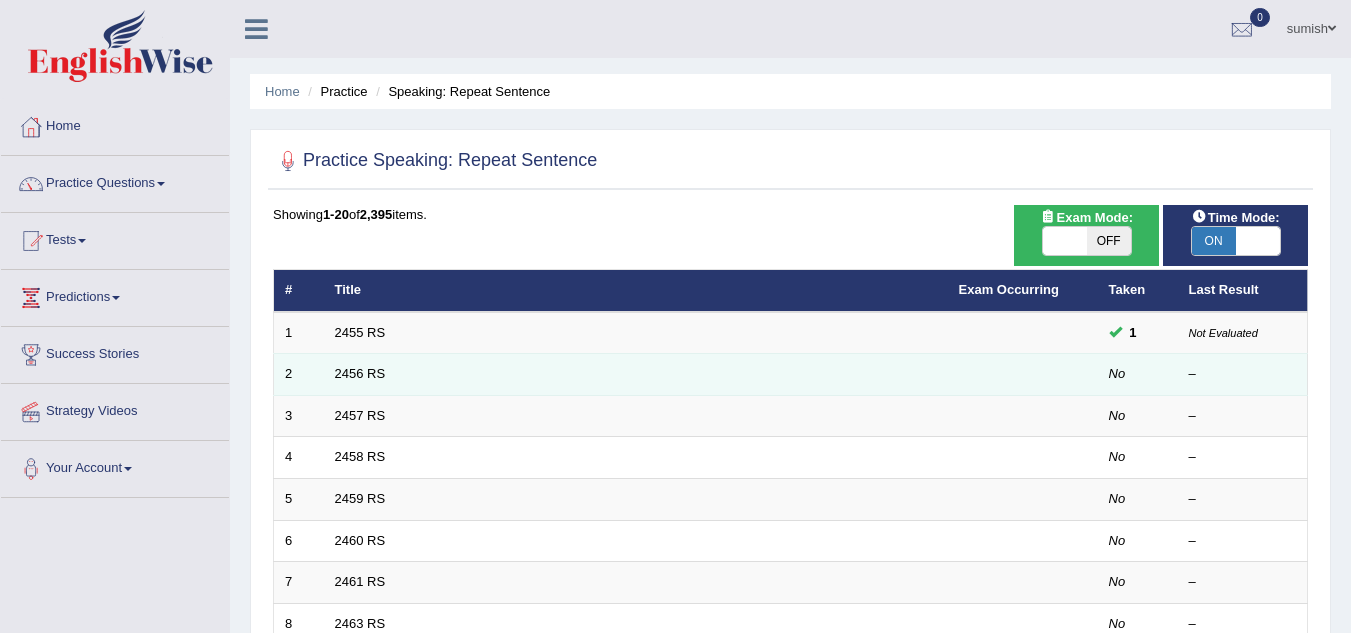 click on "2456 RS" at bounding box center [636, 375] 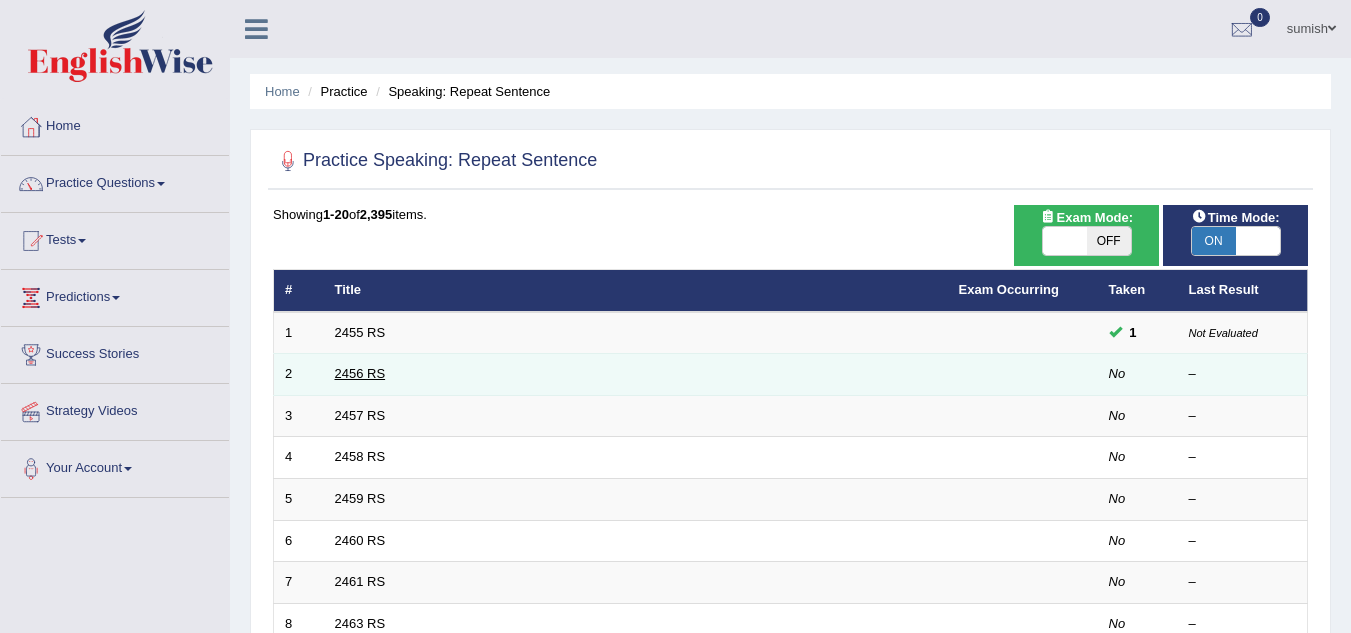 click on "2456 RS" at bounding box center (360, 373) 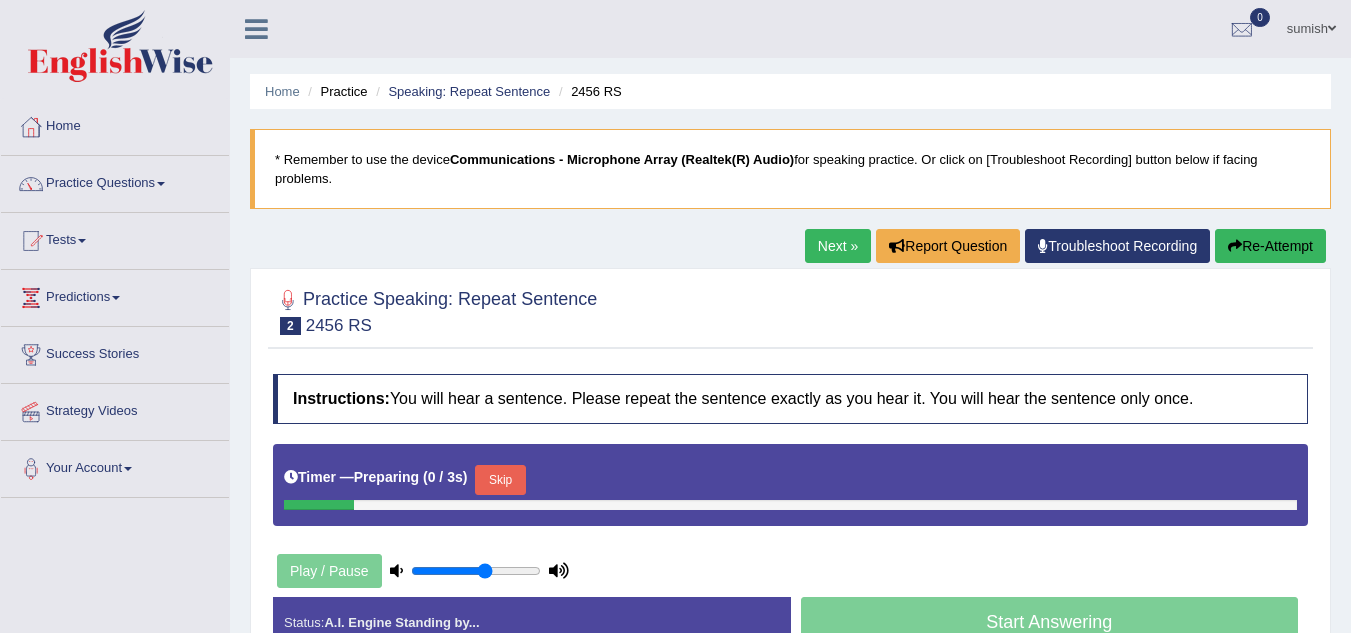 scroll, scrollTop: 266, scrollLeft: 0, axis: vertical 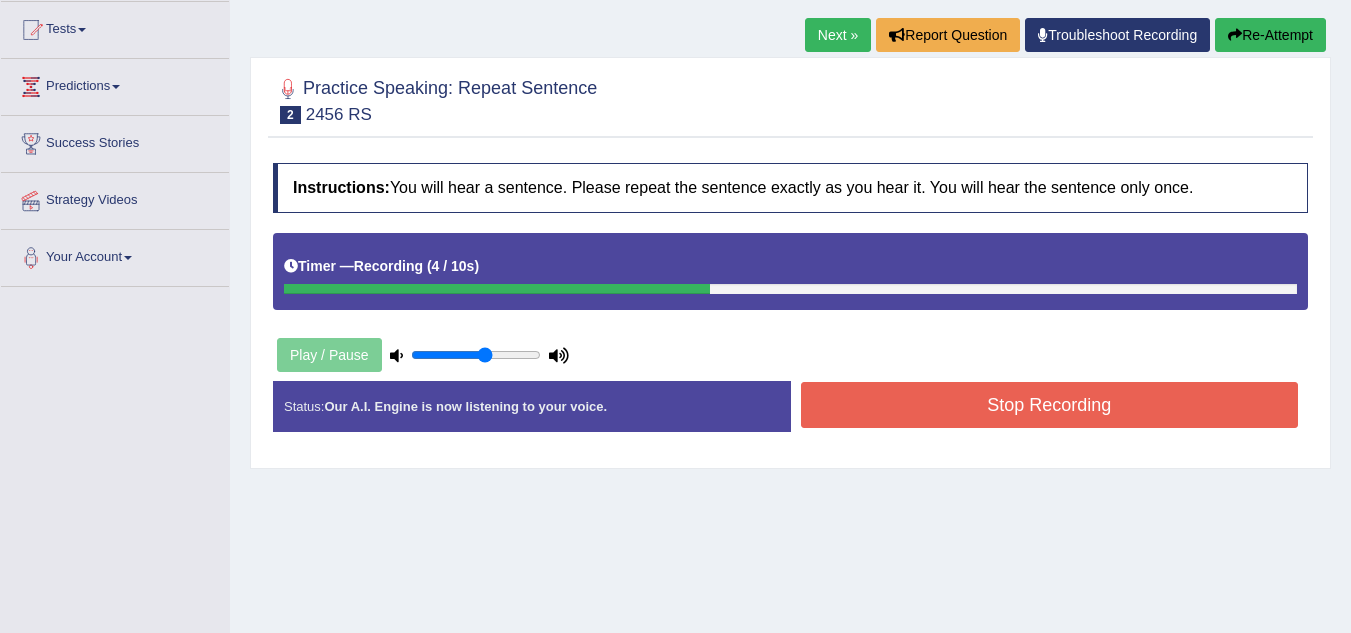 click on "Stop Recording" at bounding box center (1050, 405) 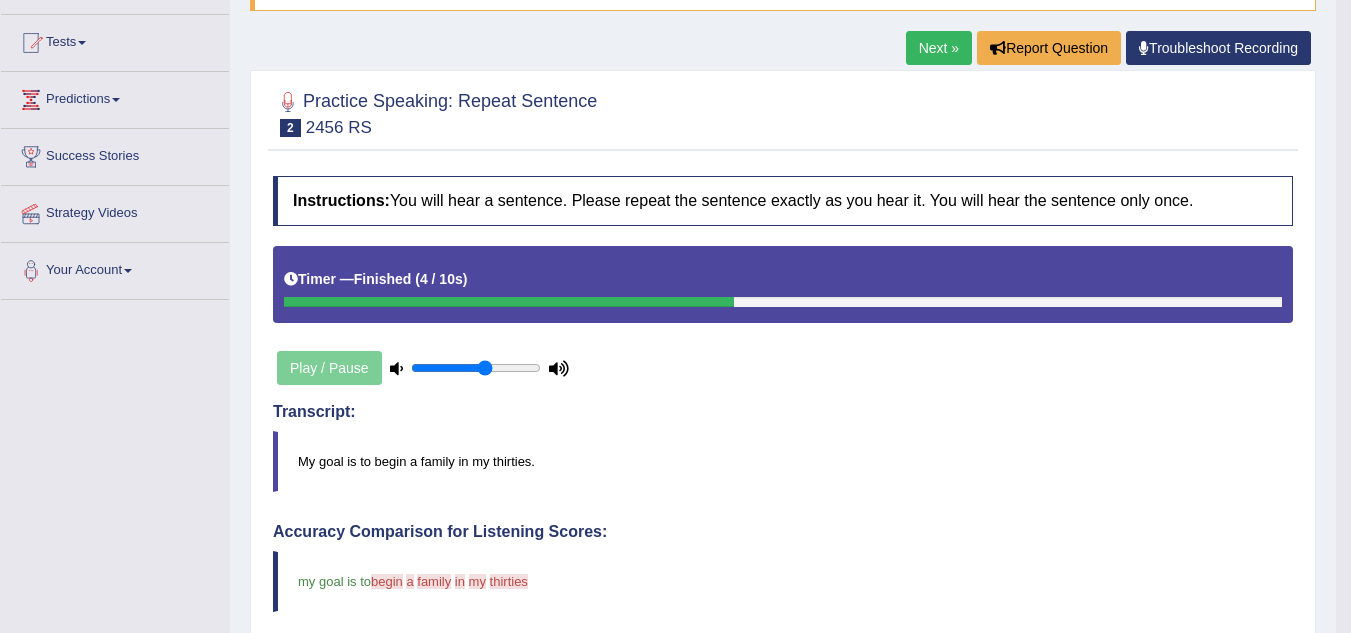 scroll, scrollTop: 0, scrollLeft: 0, axis: both 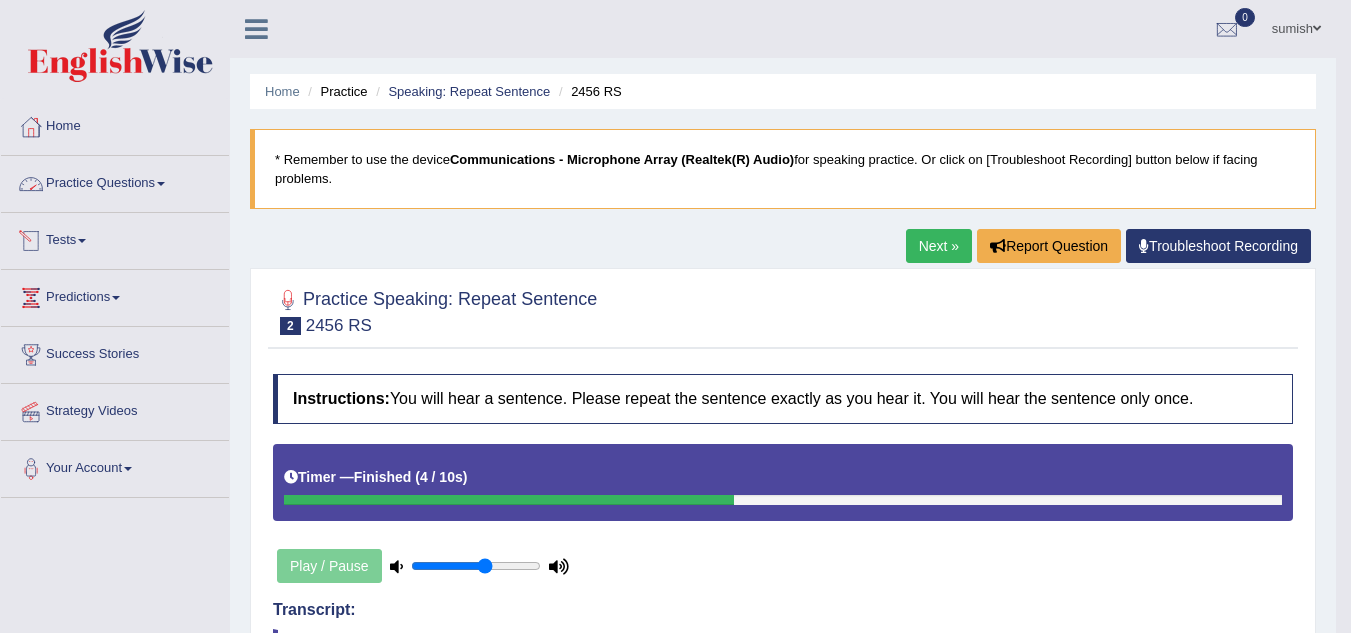 click on "Tests" at bounding box center (115, 238) 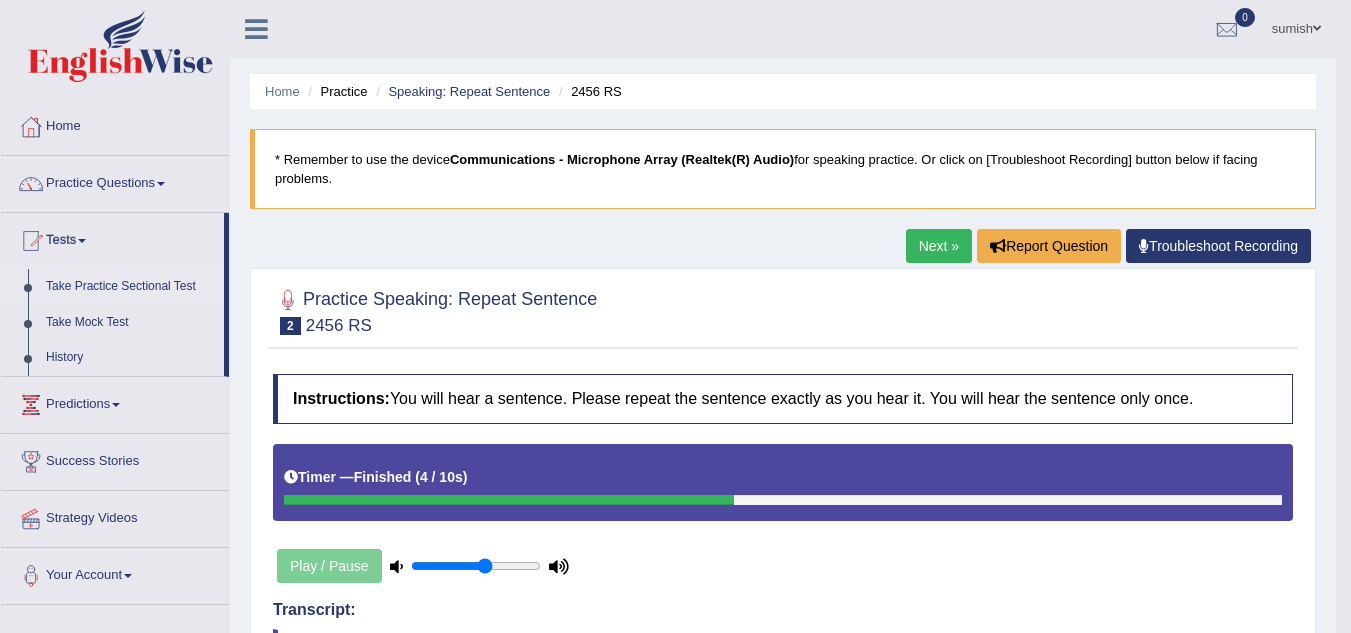 click on "Take Practice Sectional Test" at bounding box center [130, 287] 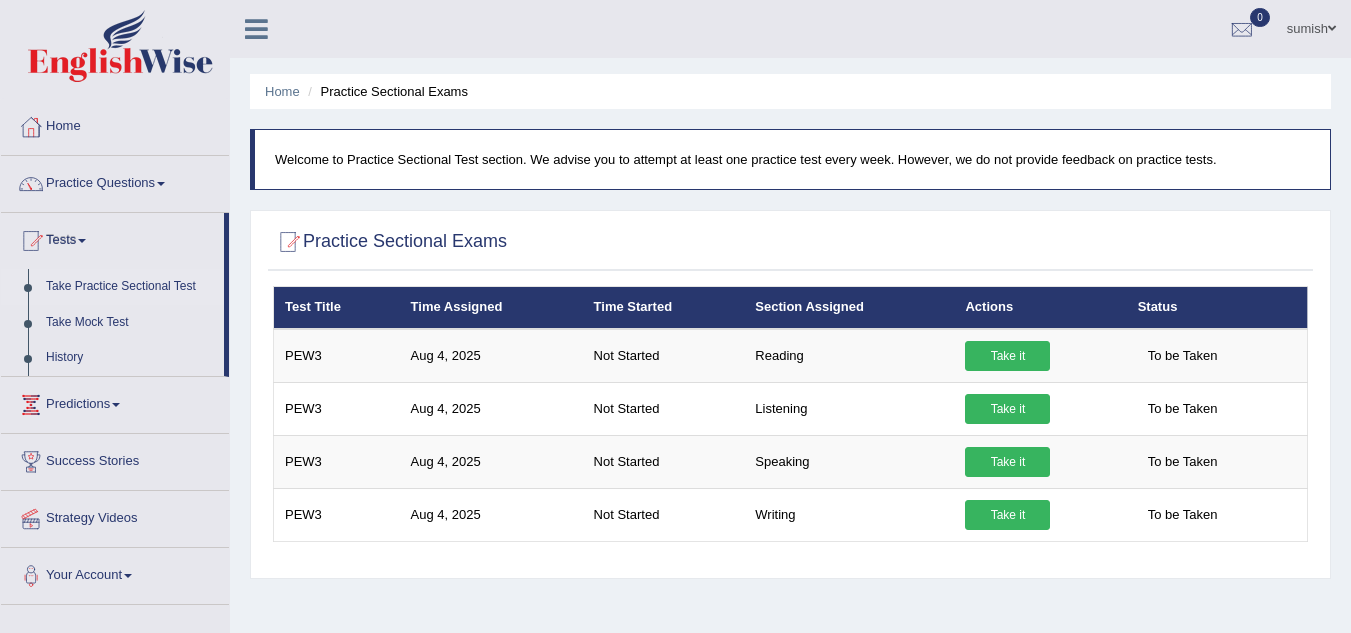 scroll, scrollTop: 0, scrollLeft: 0, axis: both 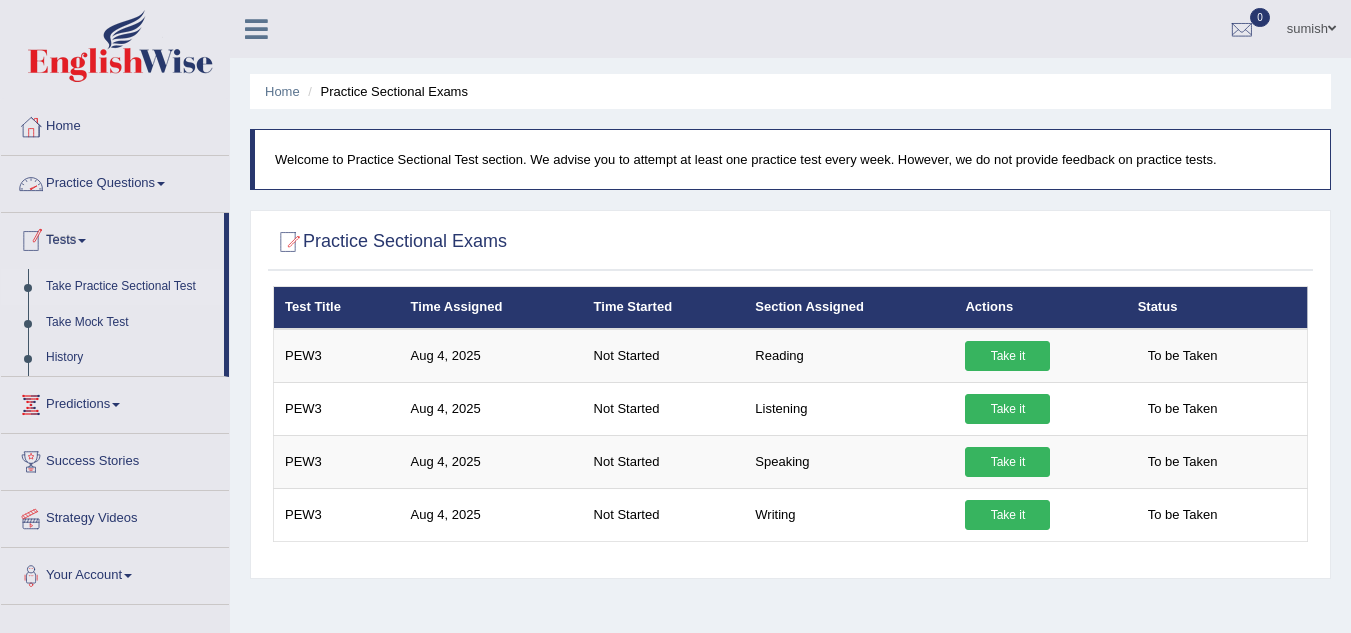click on "Practice Questions" at bounding box center [115, 181] 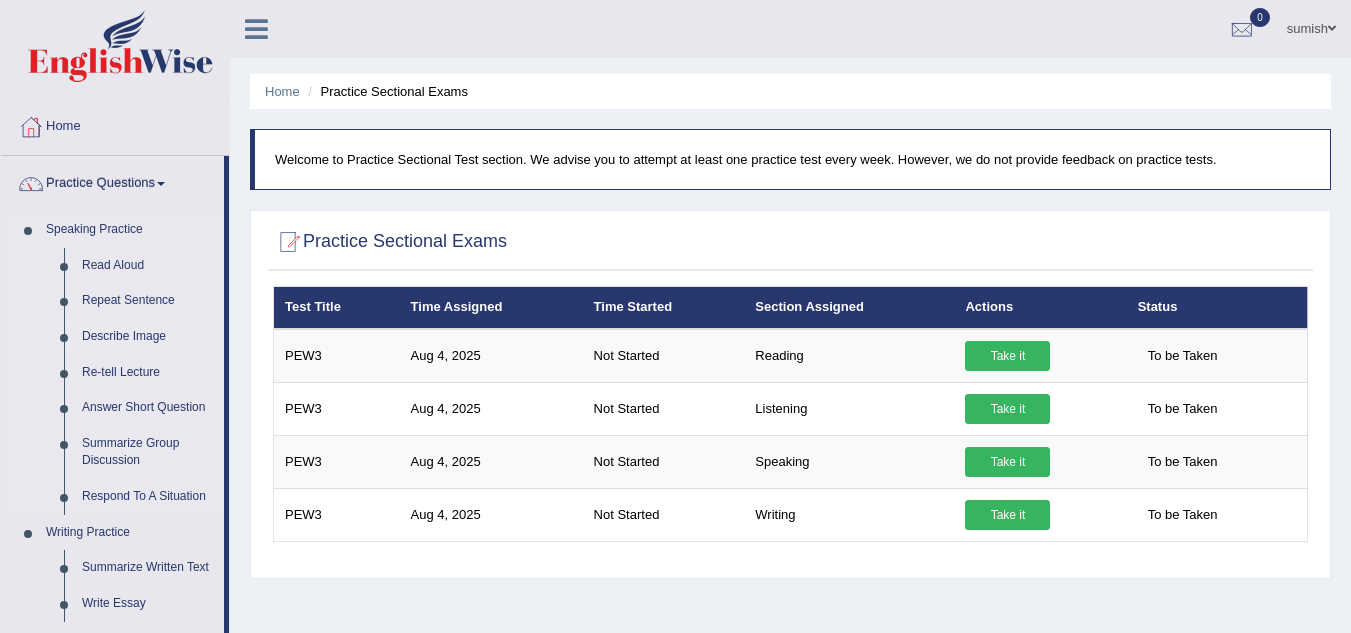 click on "Describe Image" at bounding box center (148, 337) 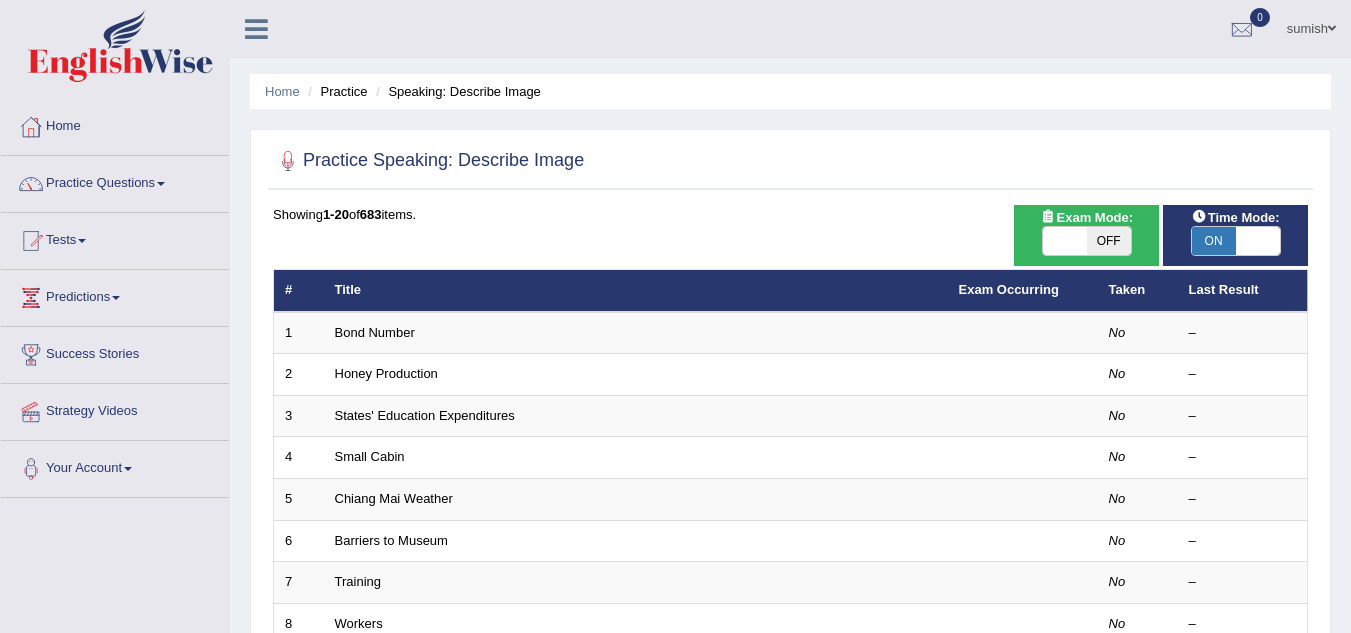 scroll, scrollTop: 0, scrollLeft: 0, axis: both 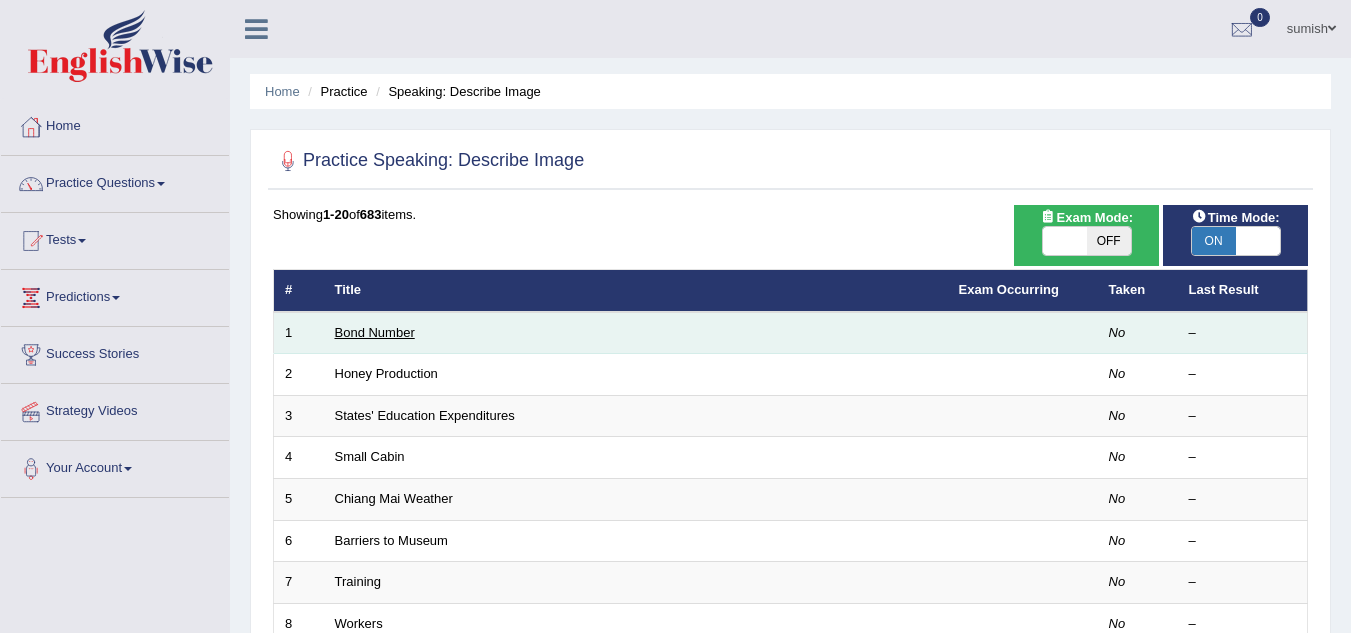 click on "Bond Number" at bounding box center [375, 332] 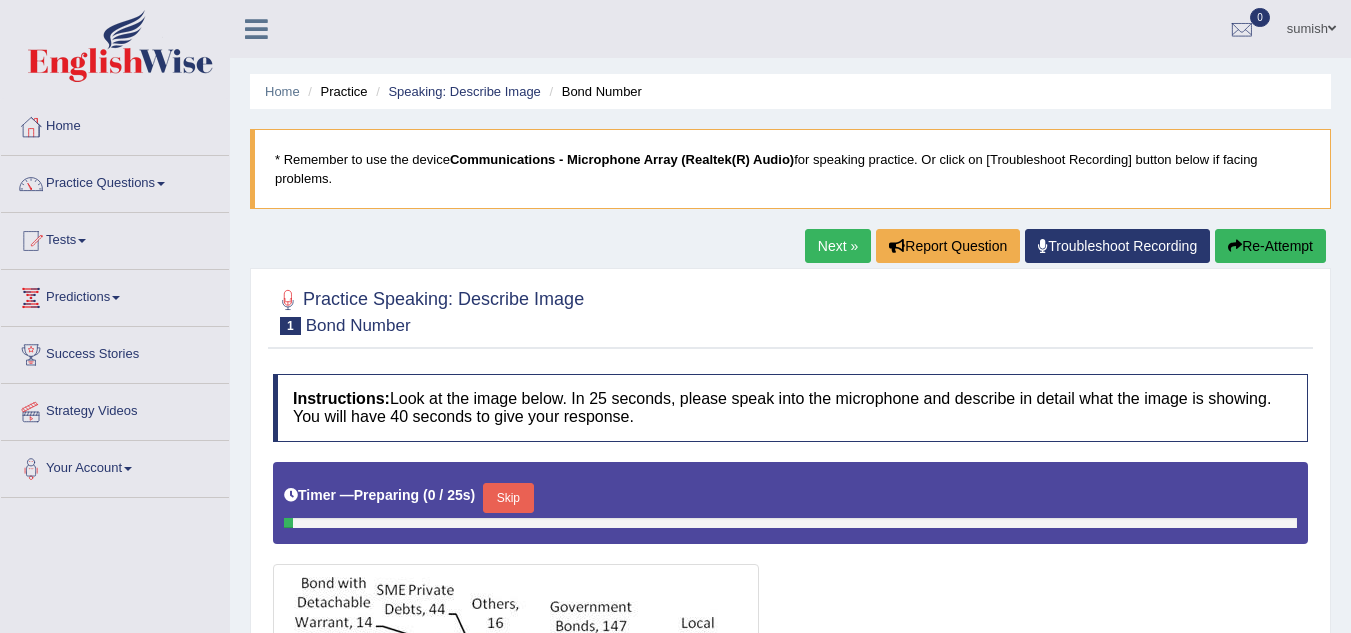 scroll, scrollTop: 0, scrollLeft: 0, axis: both 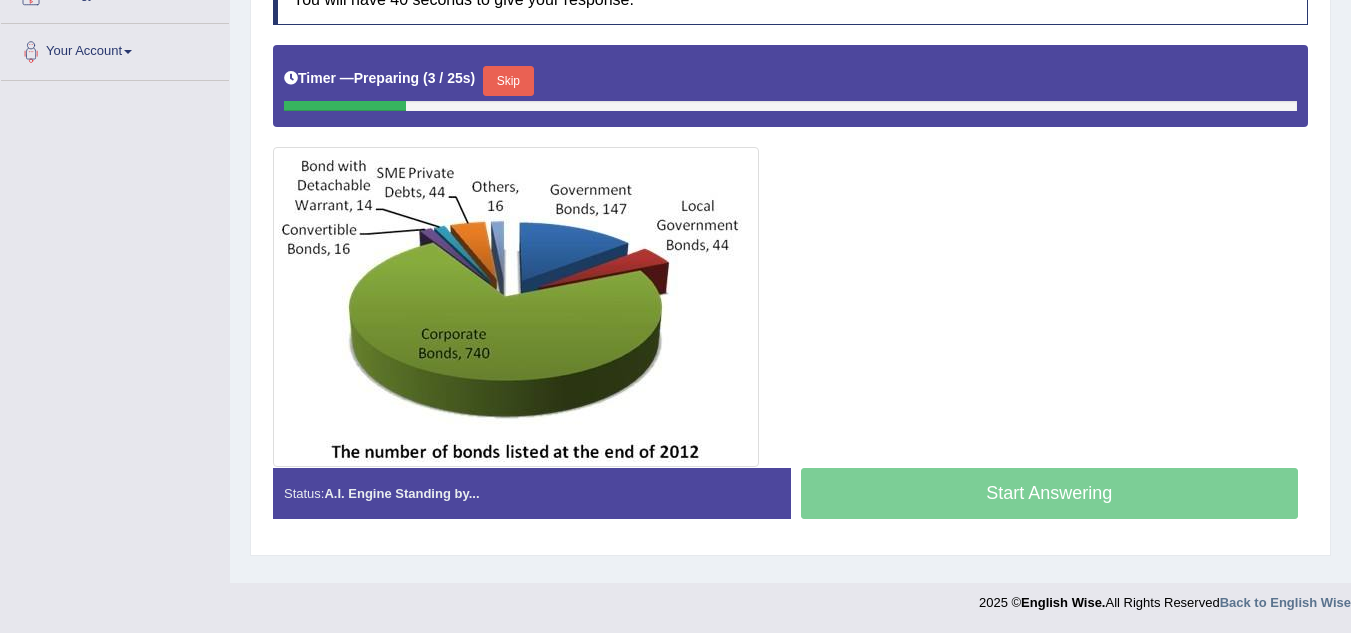 click on "Skip" at bounding box center (508, 81) 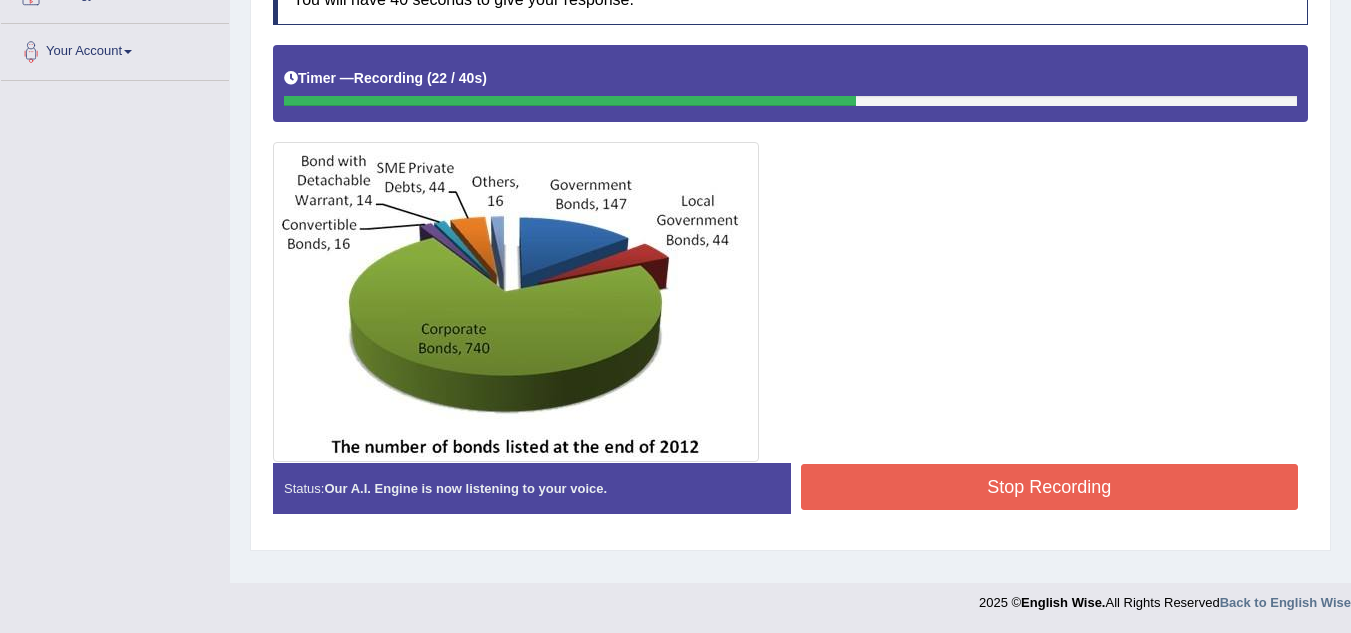 click on "Stop Recording" at bounding box center (1050, 487) 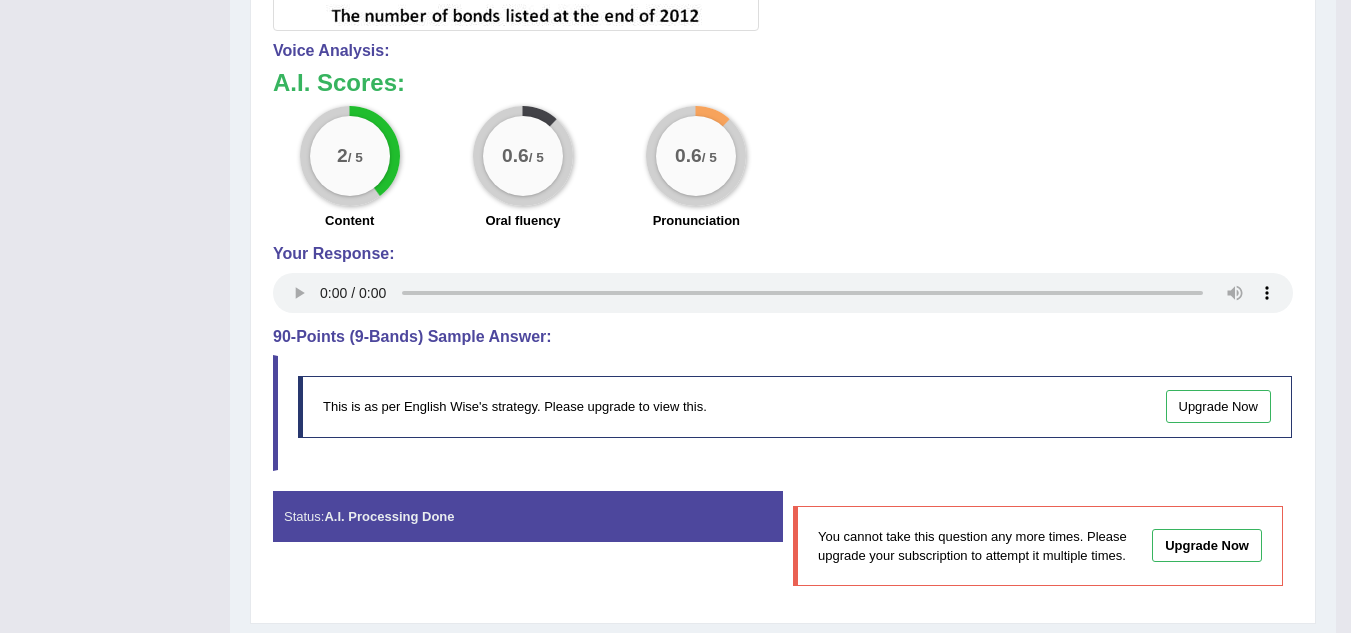 scroll, scrollTop: 901, scrollLeft: 0, axis: vertical 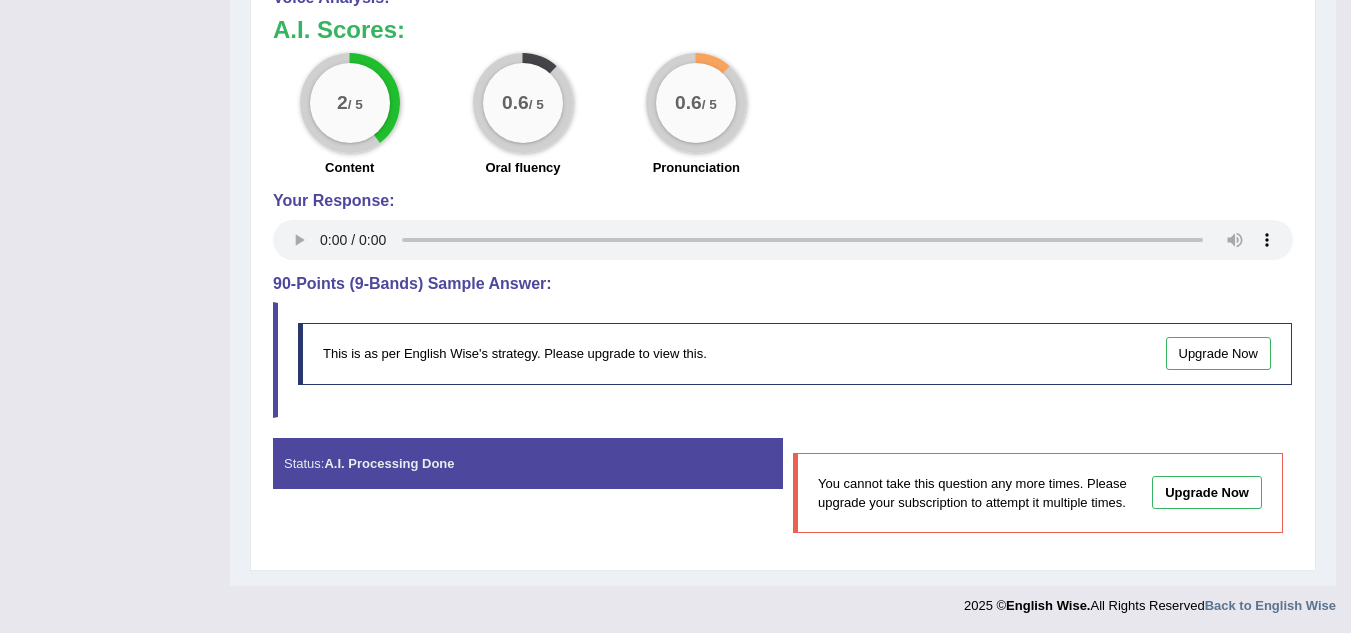 click on "Instructions:  Look at the image below. In 25 seconds, please speak into the microphone and describe in detail what the image is showing. You will have 40 seconds to give your response.
Timer —  Finished   ( 22 / 40s ) Created with Highcharts 7.1.2 Too low Too high Time Pitch meter: 0 10 20 30 40 Created with Highcharts 7.1.2 Great Too slow Too fast Time Speech pace meter: 0 10 20 30 40 Spoken Keywords:  Bonds  Corporate  Bonds  Bonds  Bonds  Bonds  Bond  Bond  2012  Bonds Voice Analysis: A.I. Scores:
2  / 5              Content
0.6  / 5              Oral fluency
0.6  / 5              Pronunciation
Your Response: 90-Points (9-Bands) Sample Answer: This is as per English Wise's strategy. Please upgrade to view this.  Upgrade Now Status:  A.I. Processing Done Start Answering Upgrade Now Stop Recording" at bounding box center (783, 11) 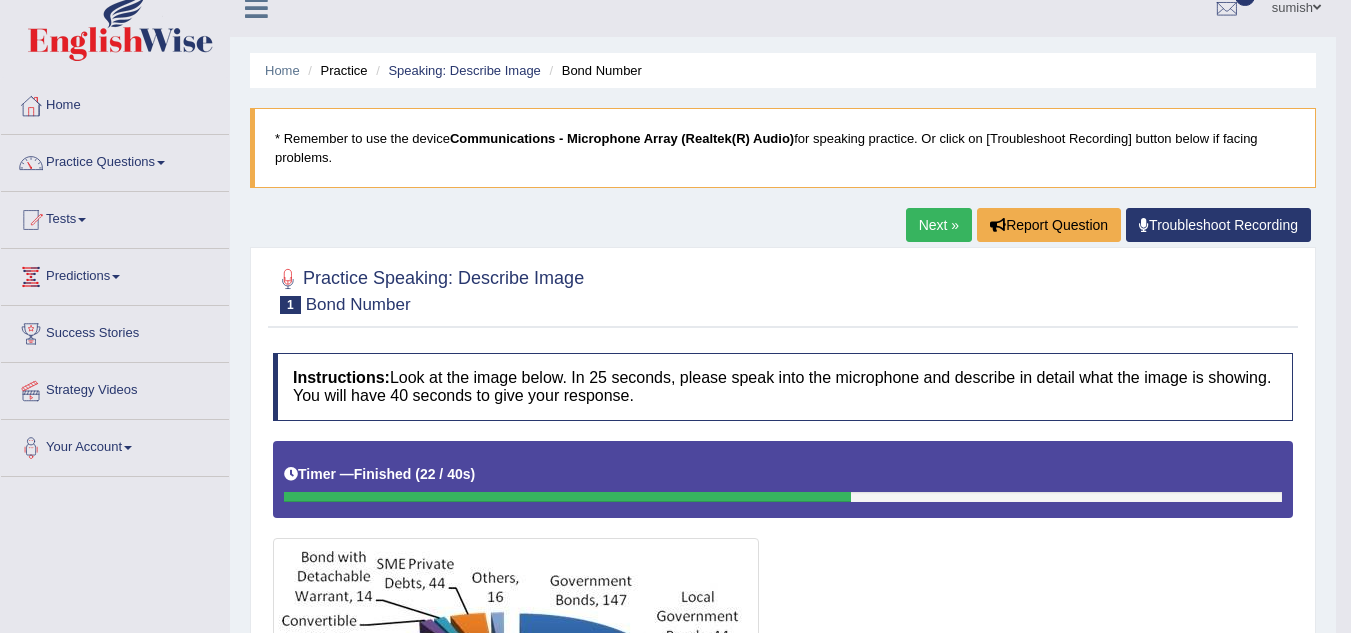scroll, scrollTop: 0, scrollLeft: 0, axis: both 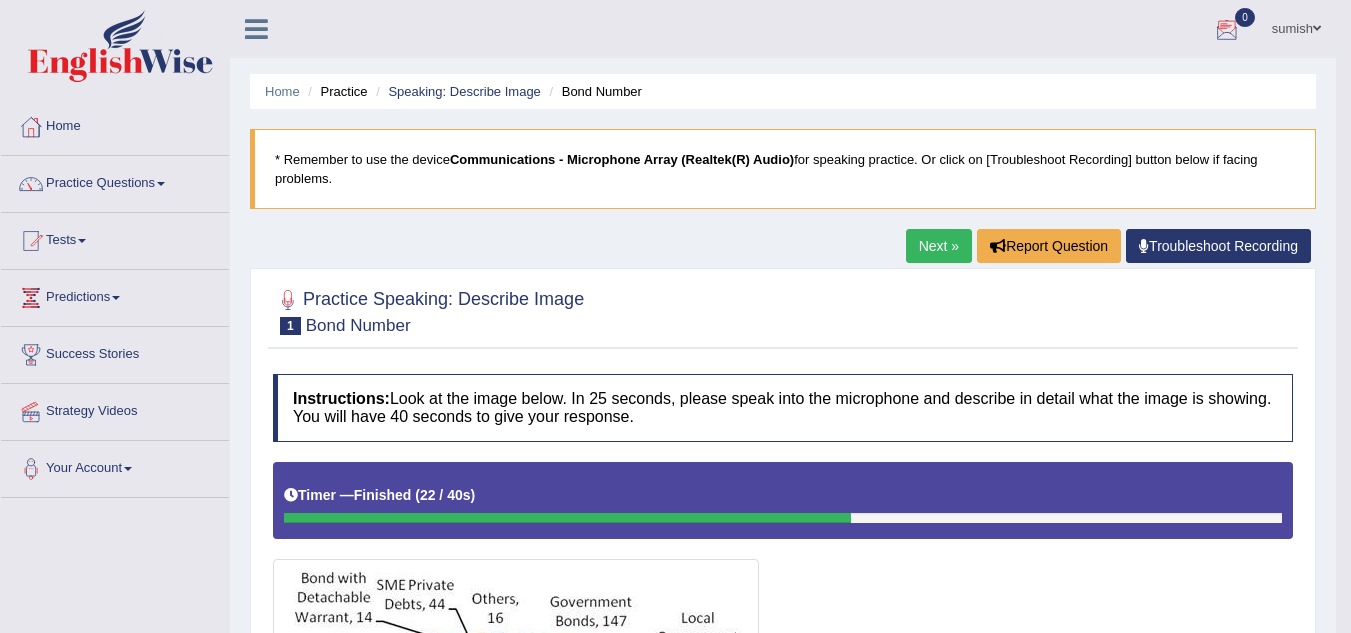 click at bounding box center (1227, 30) 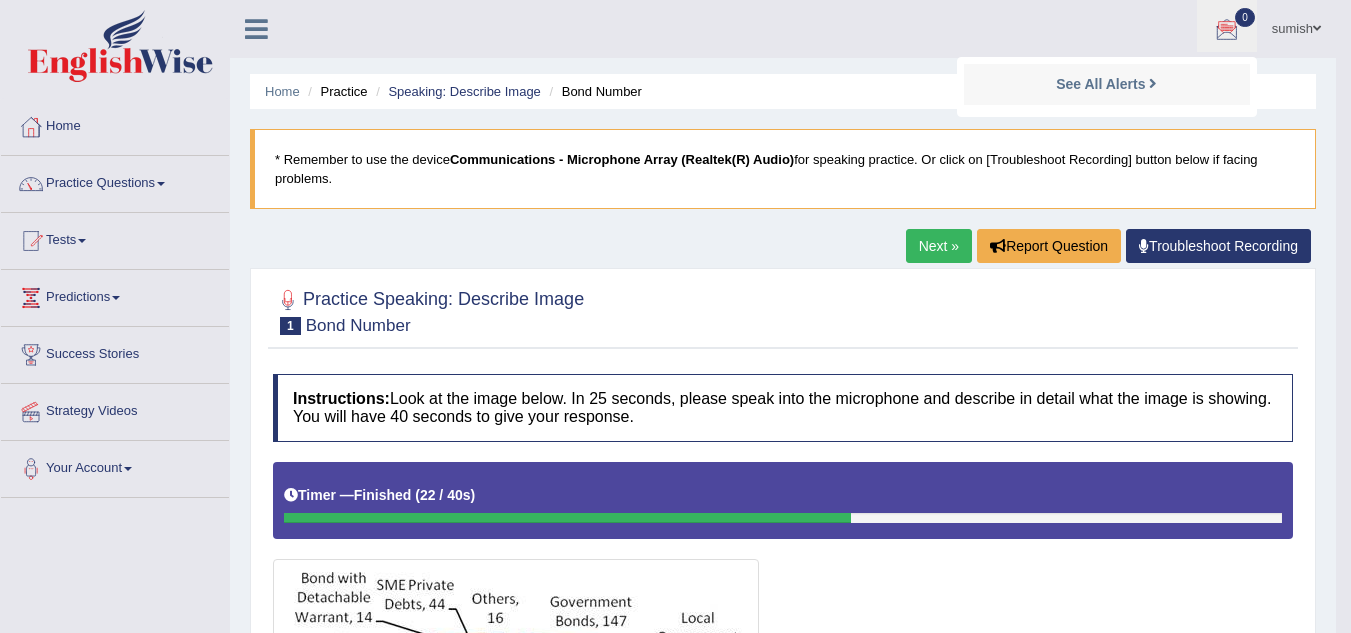 click at bounding box center (1227, 30) 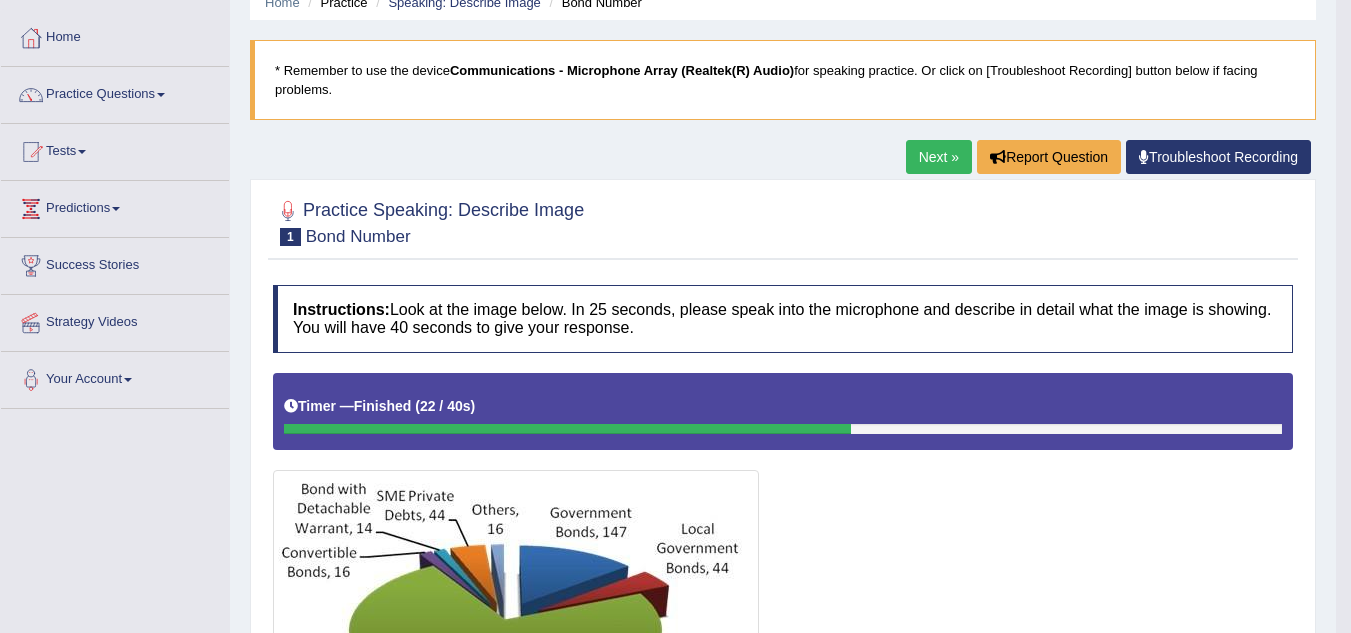 scroll, scrollTop: 0, scrollLeft: 0, axis: both 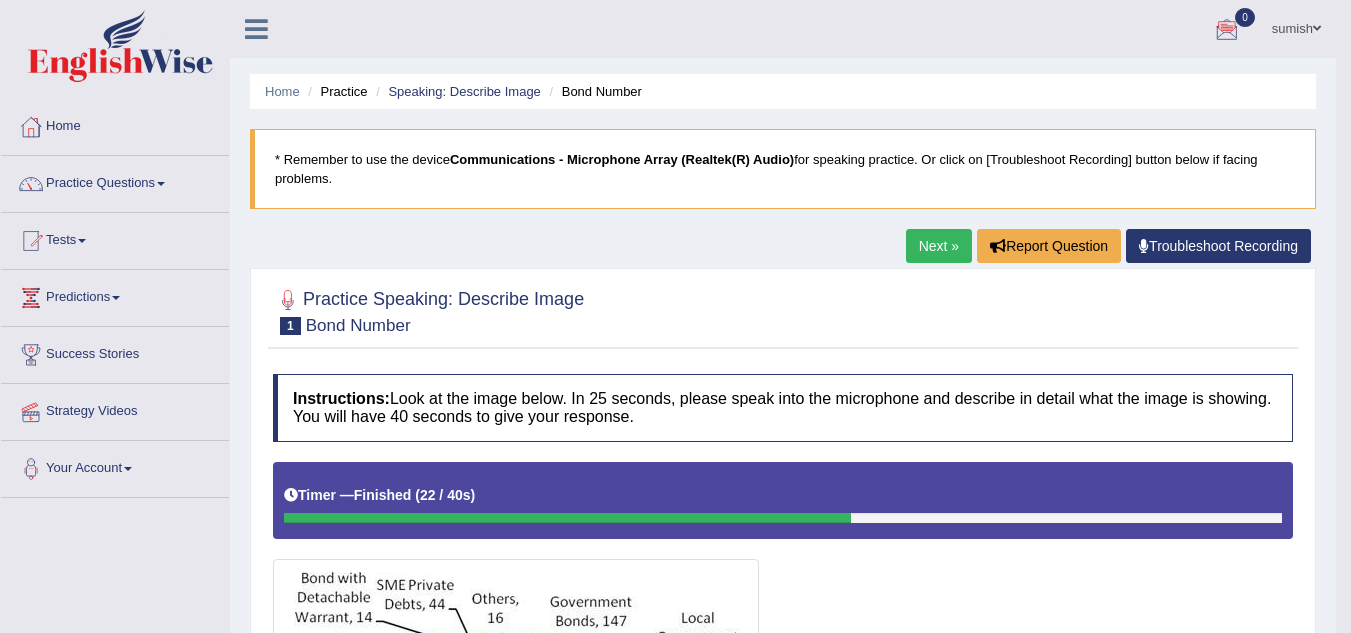 click on "Strategy Videos" at bounding box center (115, 409) 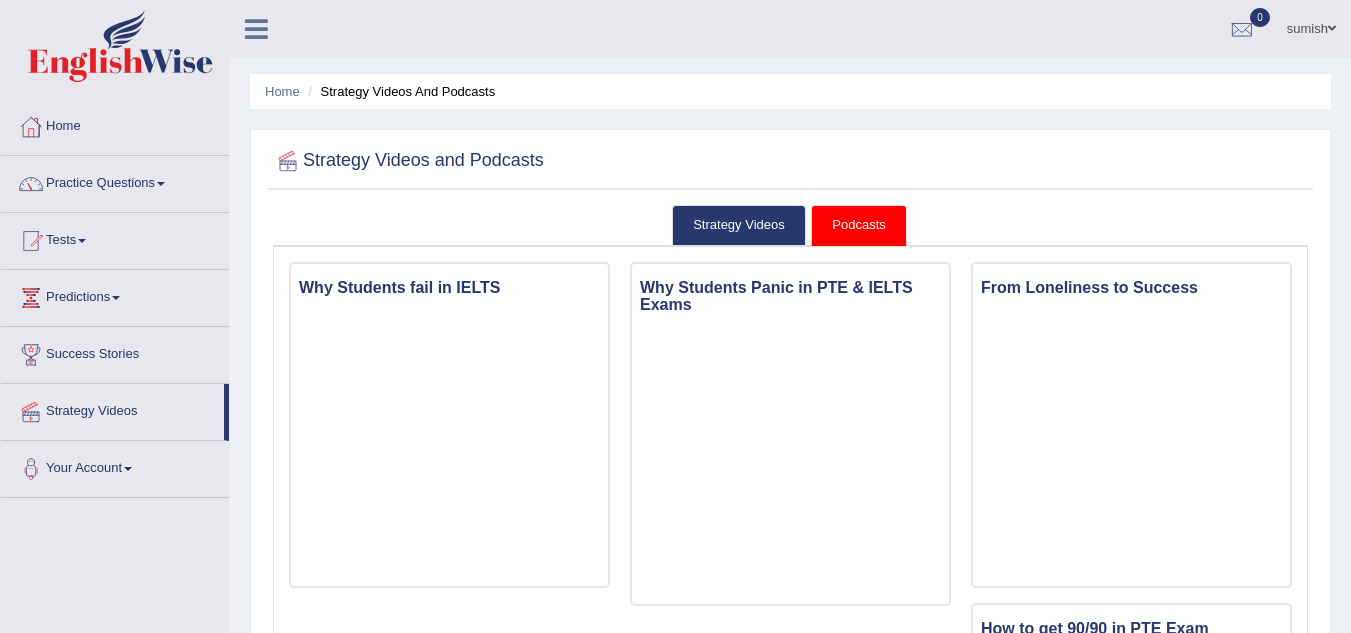 scroll, scrollTop: 0, scrollLeft: 0, axis: both 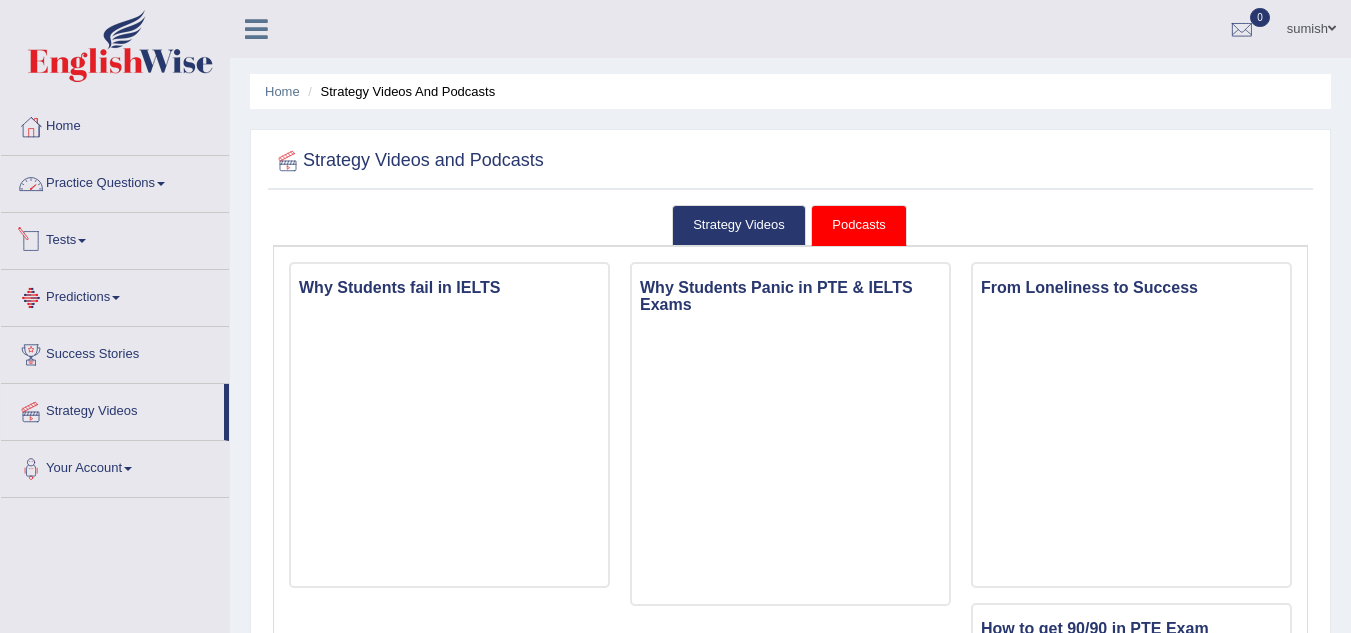 click on "Predictions" at bounding box center (115, 295) 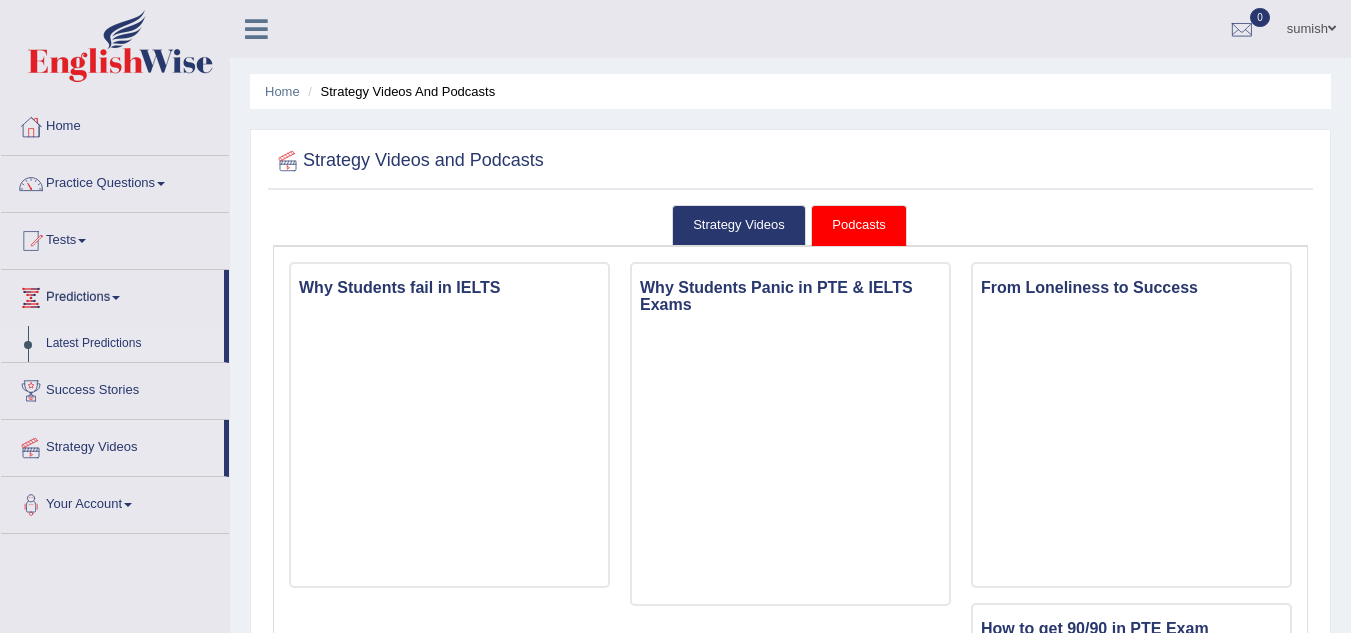 click on "Latest Predictions" at bounding box center [130, 344] 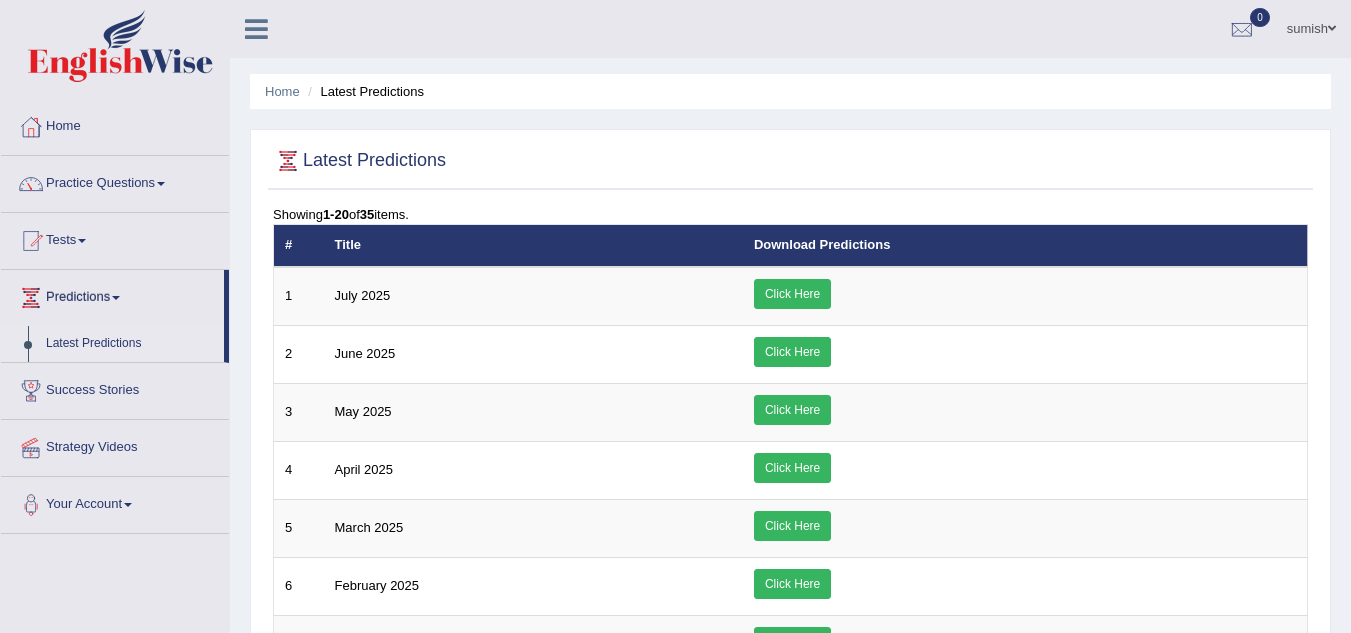 scroll, scrollTop: 0, scrollLeft: 0, axis: both 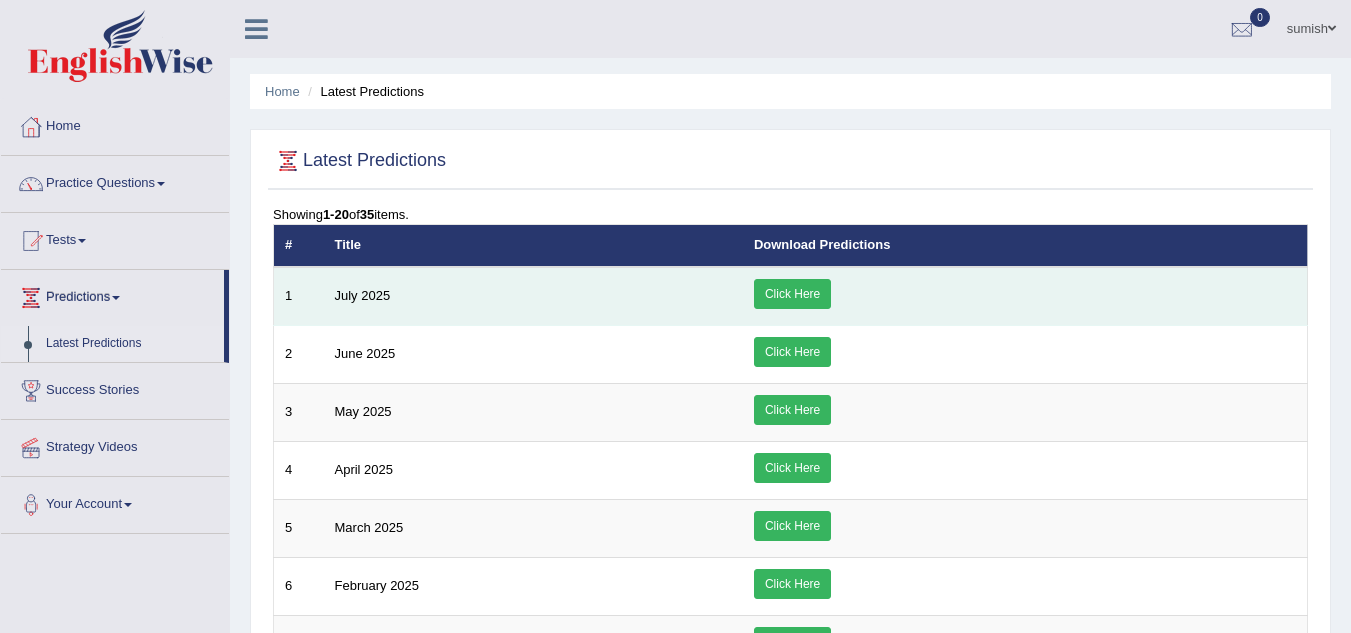 click on "Click Here" at bounding box center [792, 294] 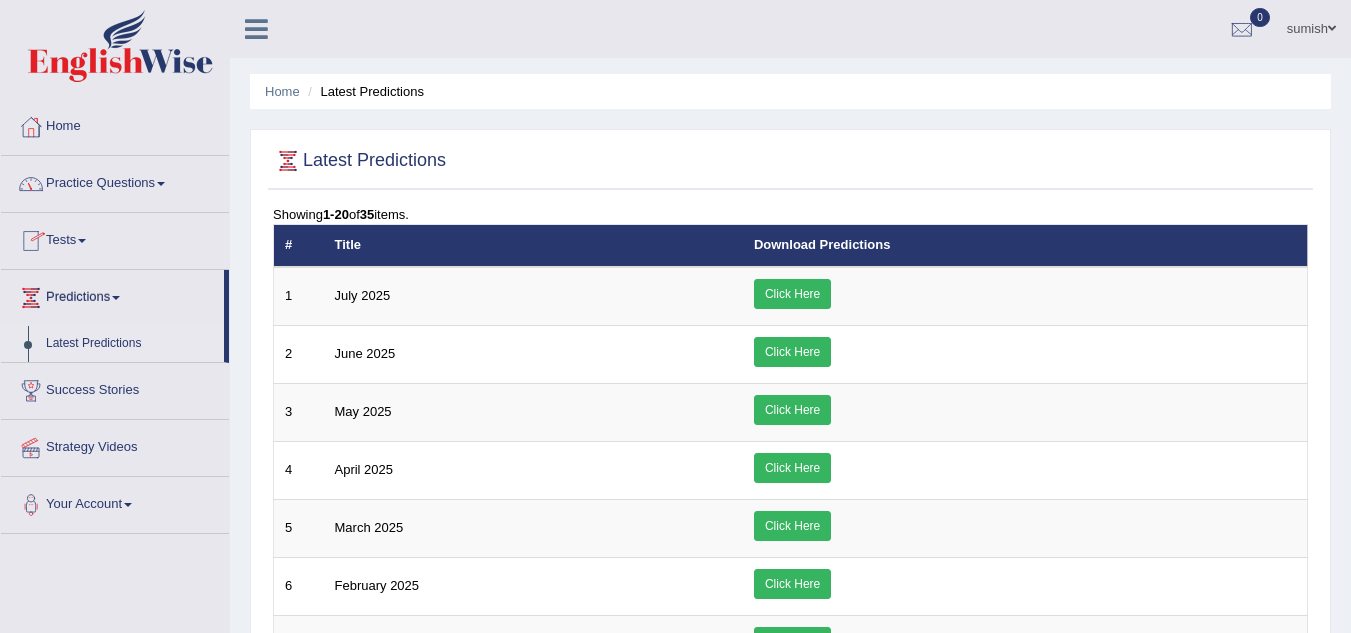 click on "Practice Questions" at bounding box center (115, 181) 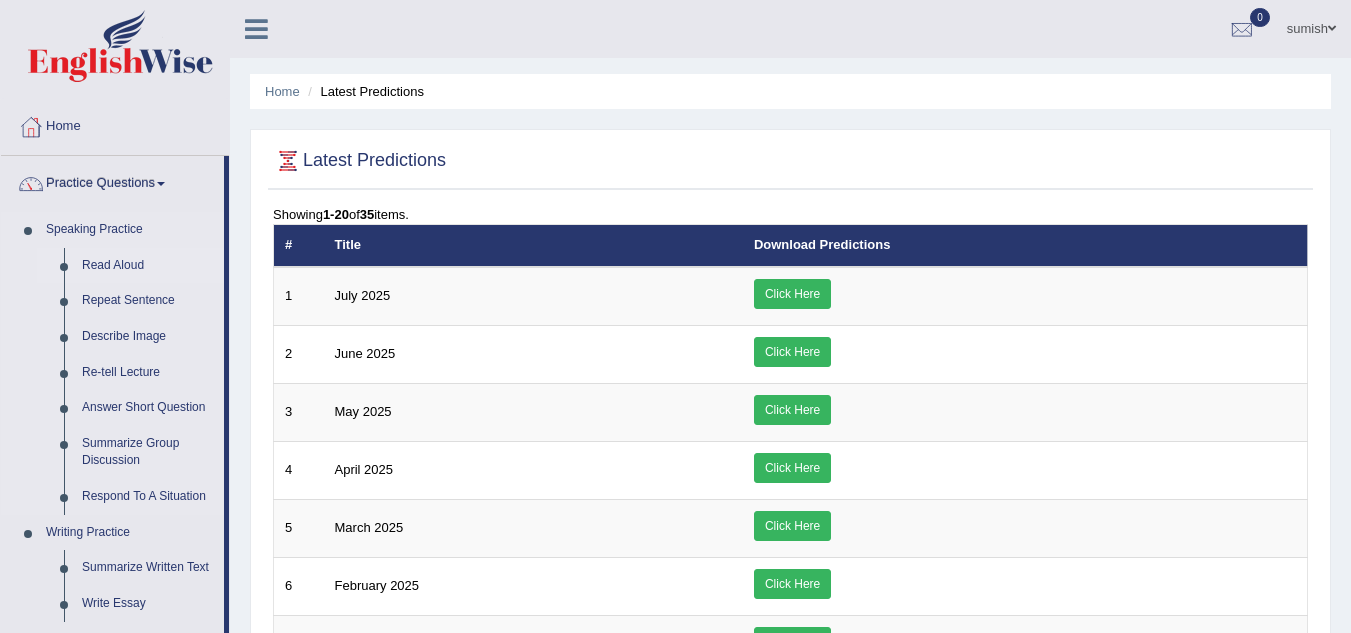 click on "Read Aloud" at bounding box center (148, 266) 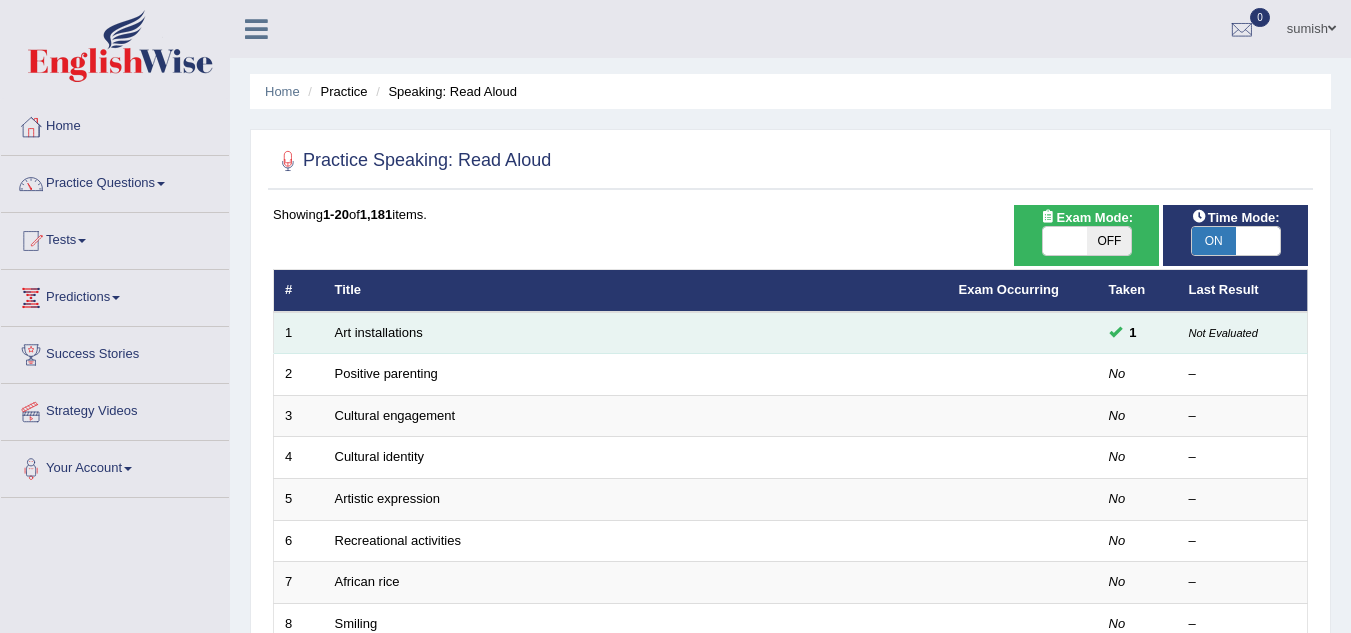 scroll, scrollTop: 0, scrollLeft: 0, axis: both 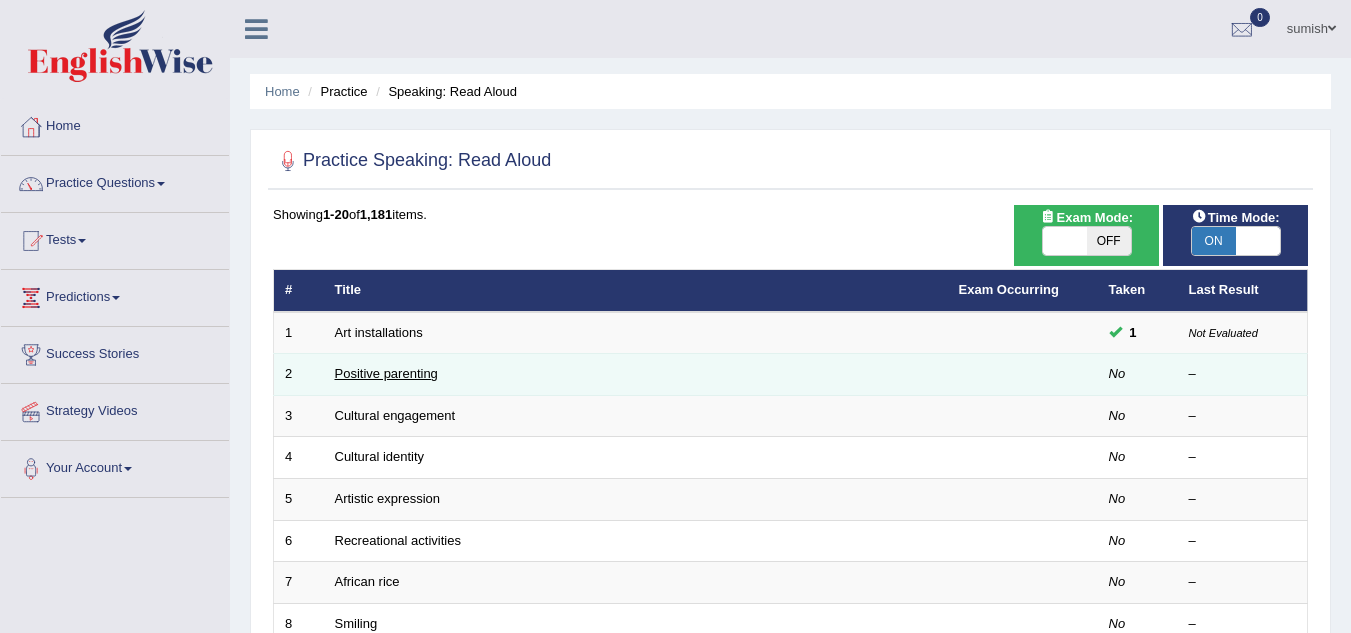 click on "Positive parenting" at bounding box center (386, 373) 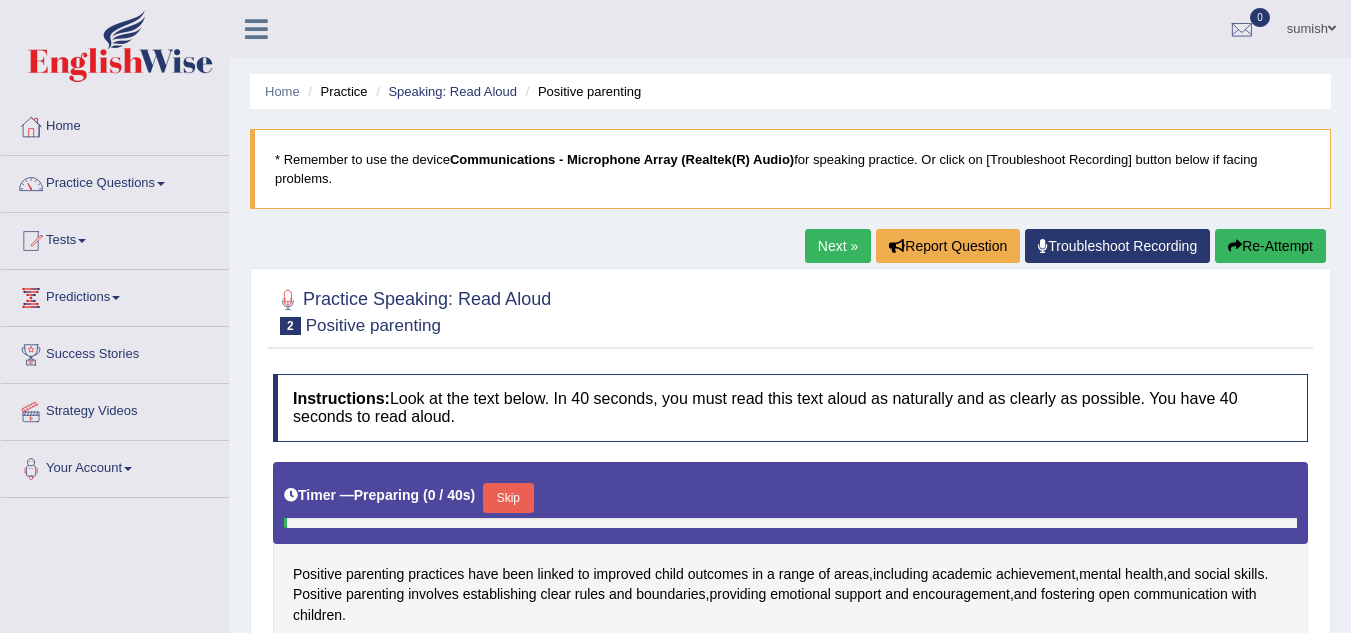scroll, scrollTop: 0, scrollLeft: 0, axis: both 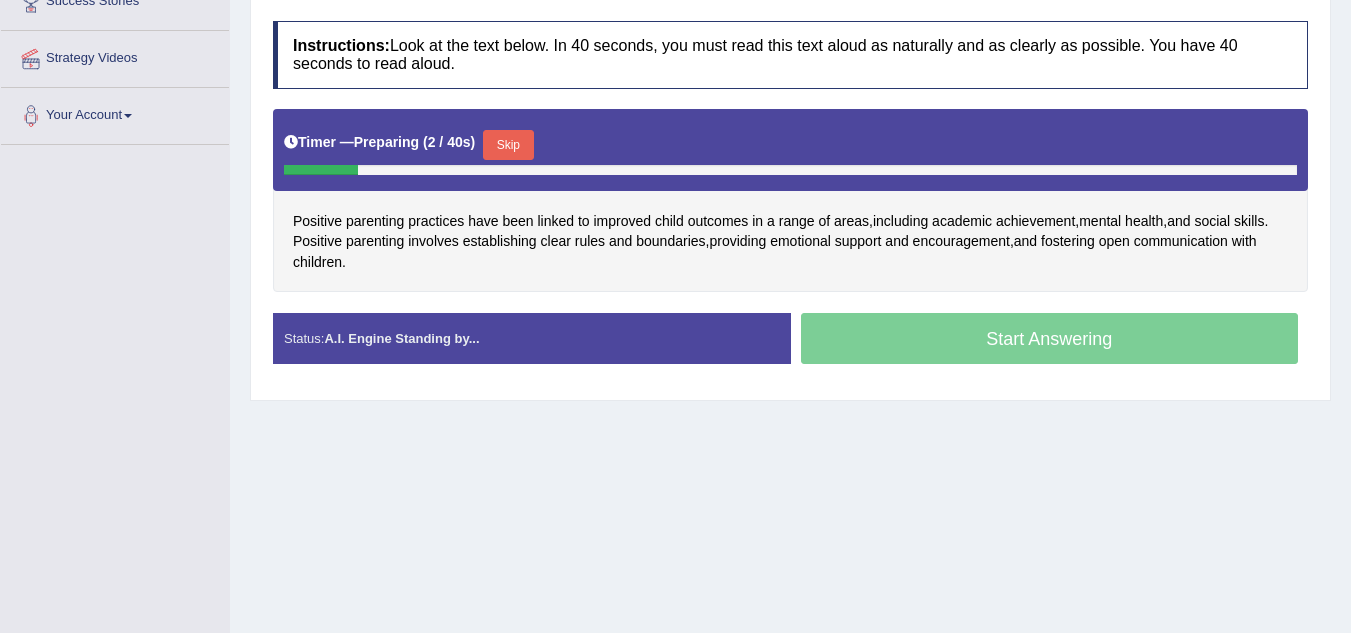 drag, startPoint x: 899, startPoint y: 329, endPoint x: 526, endPoint y: 144, distance: 416.35803 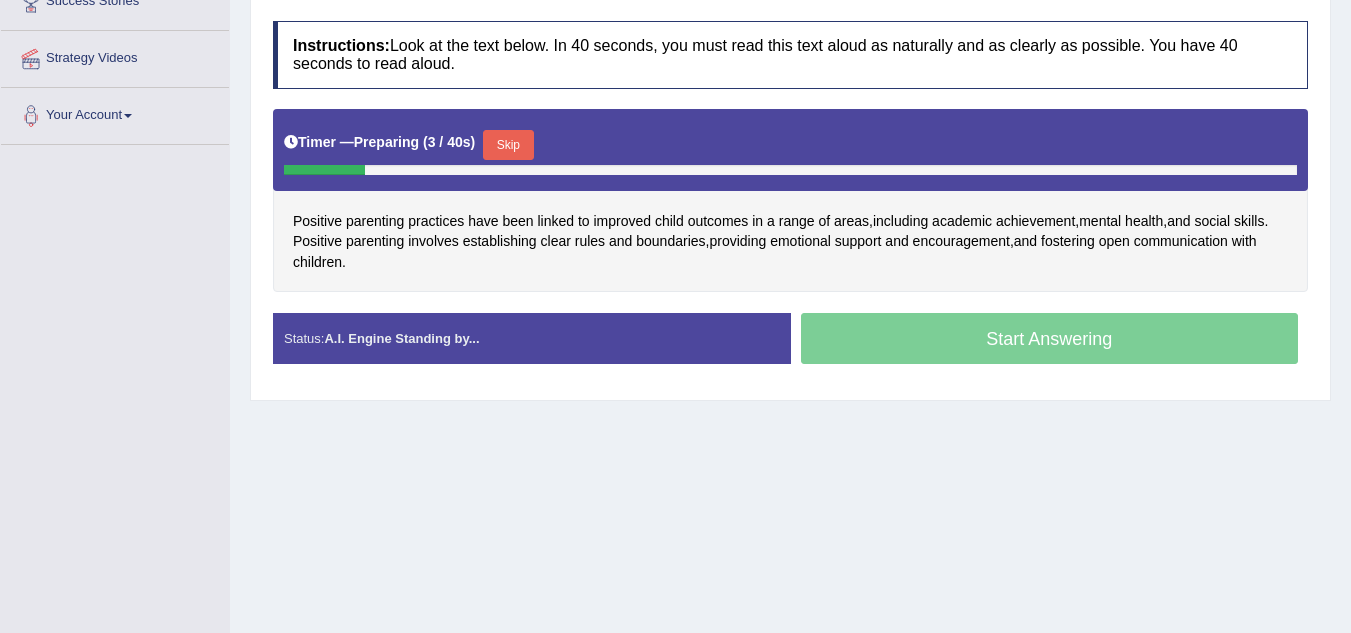 click on "Skip" at bounding box center [508, 145] 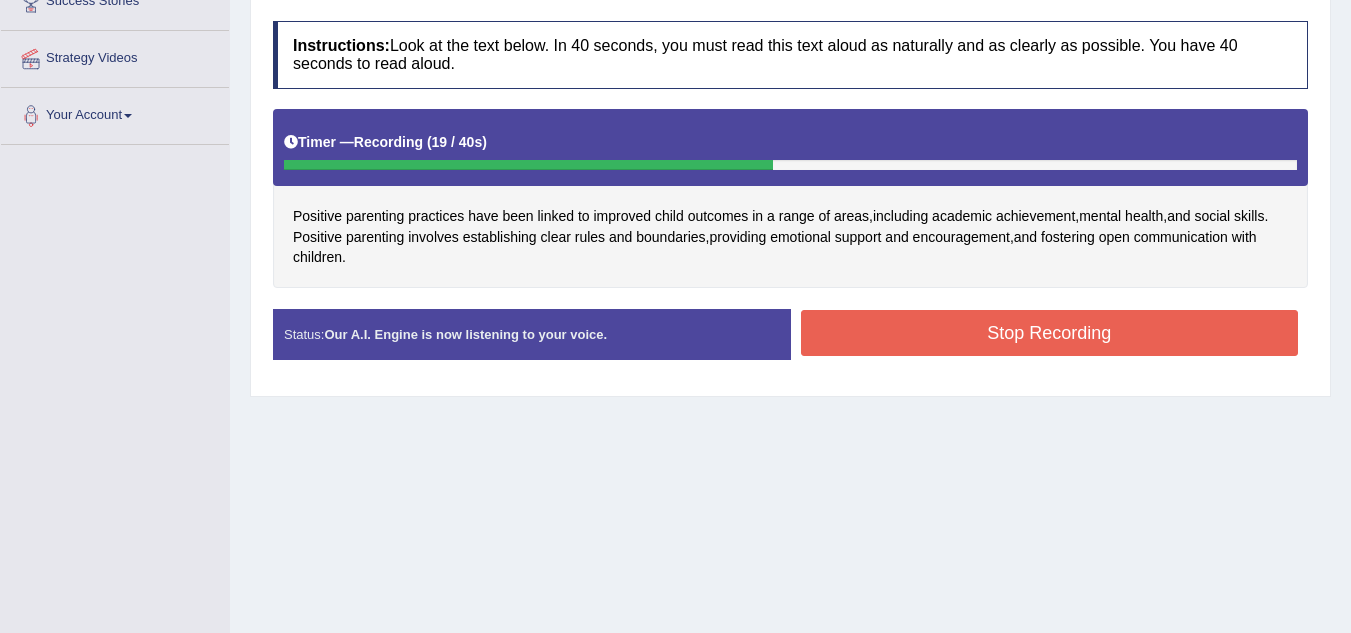 click on "Stop Recording" at bounding box center [1050, 333] 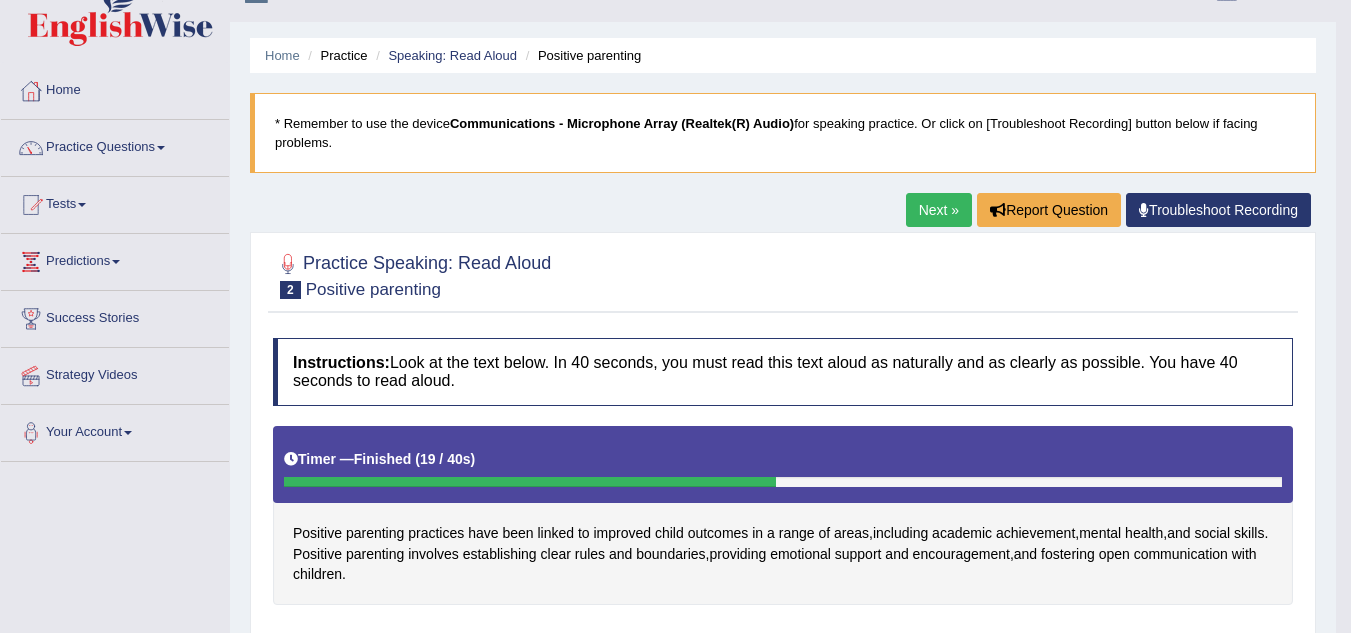 scroll, scrollTop: 0, scrollLeft: 0, axis: both 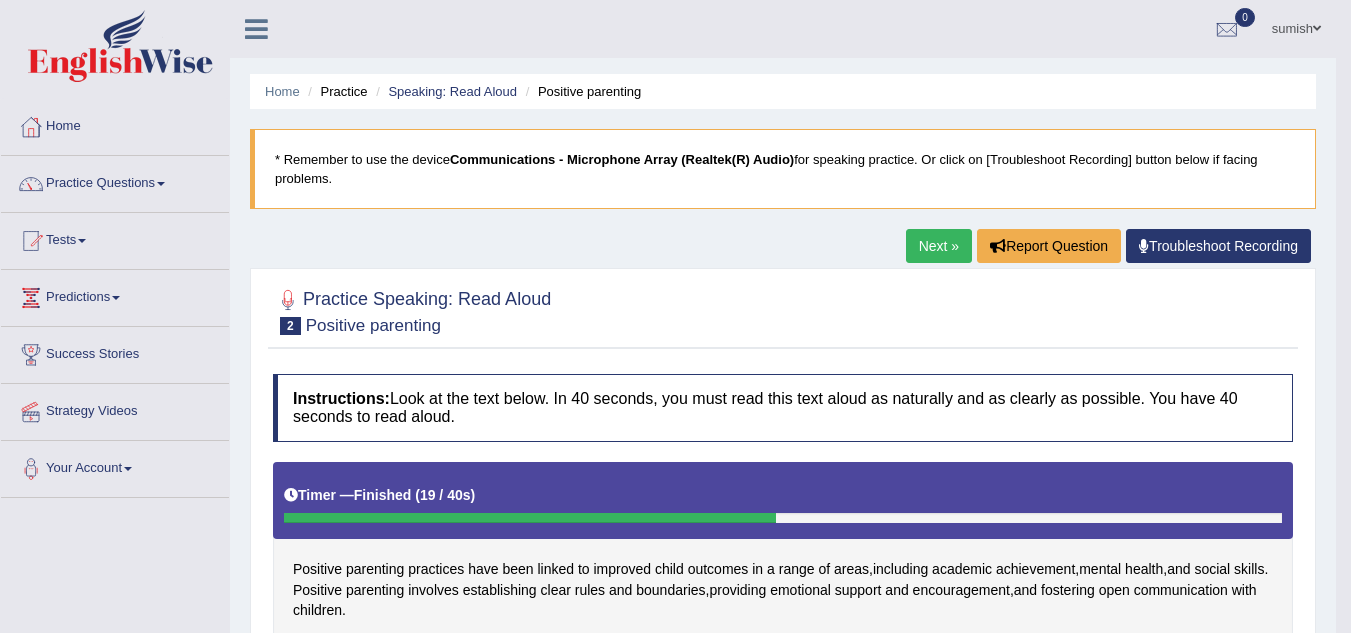 click on "Next »" at bounding box center (939, 246) 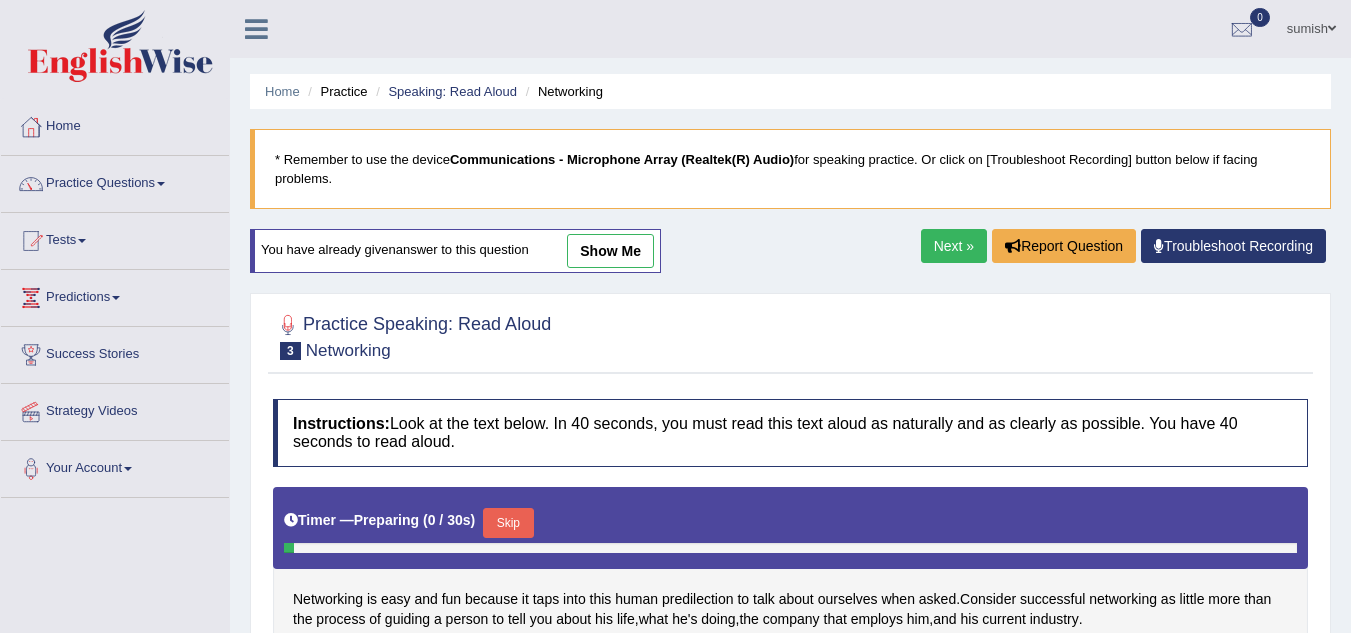 scroll, scrollTop: 326, scrollLeft: 0, axis: vertical 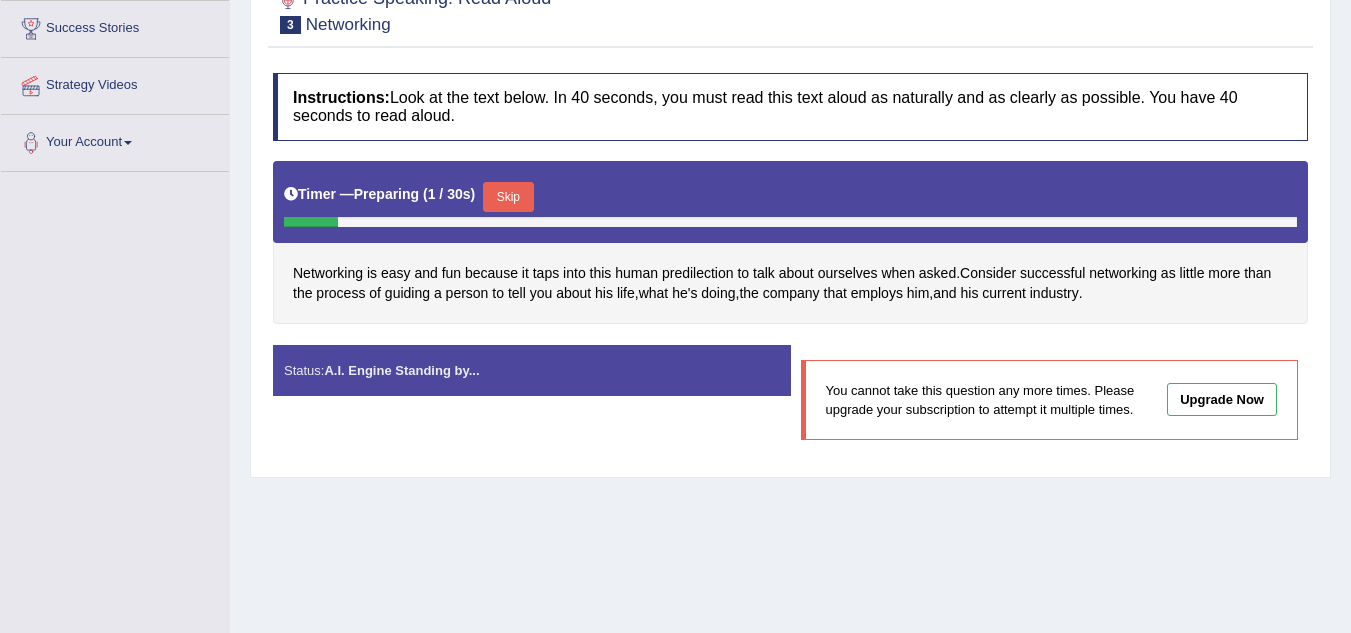 click on "Skip" at bounding box center (508, 197) 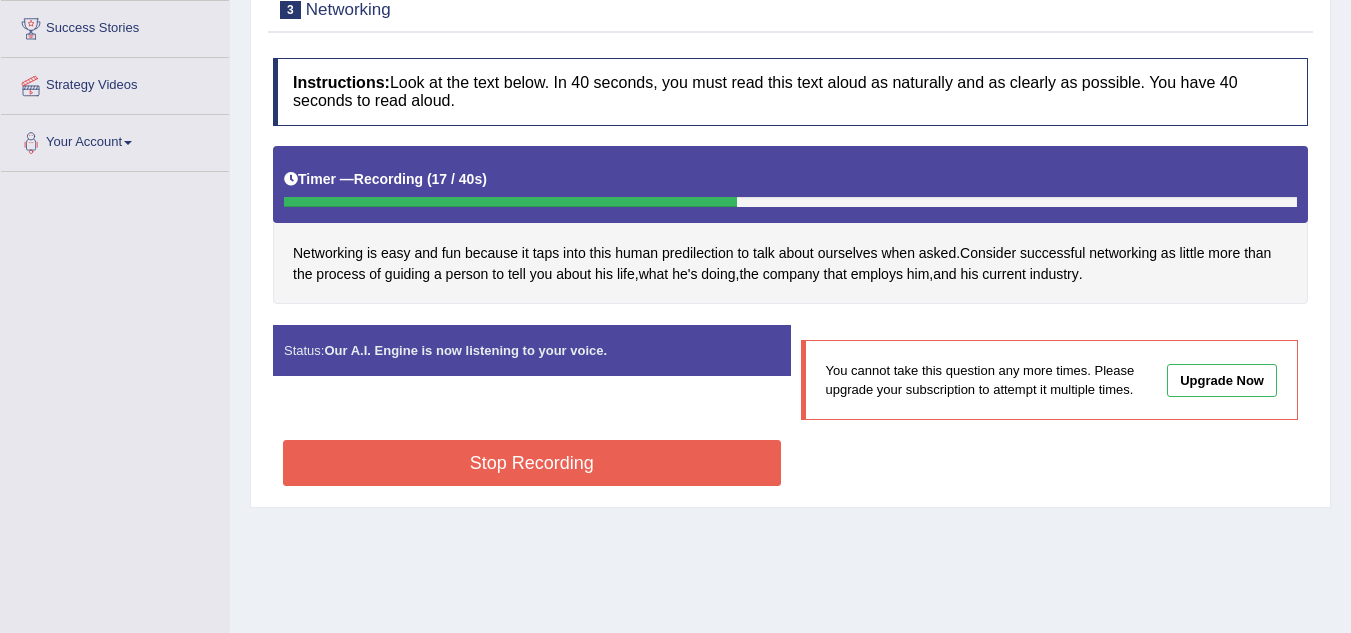 click on "Stop Recording" at bounding box center [532, 463] 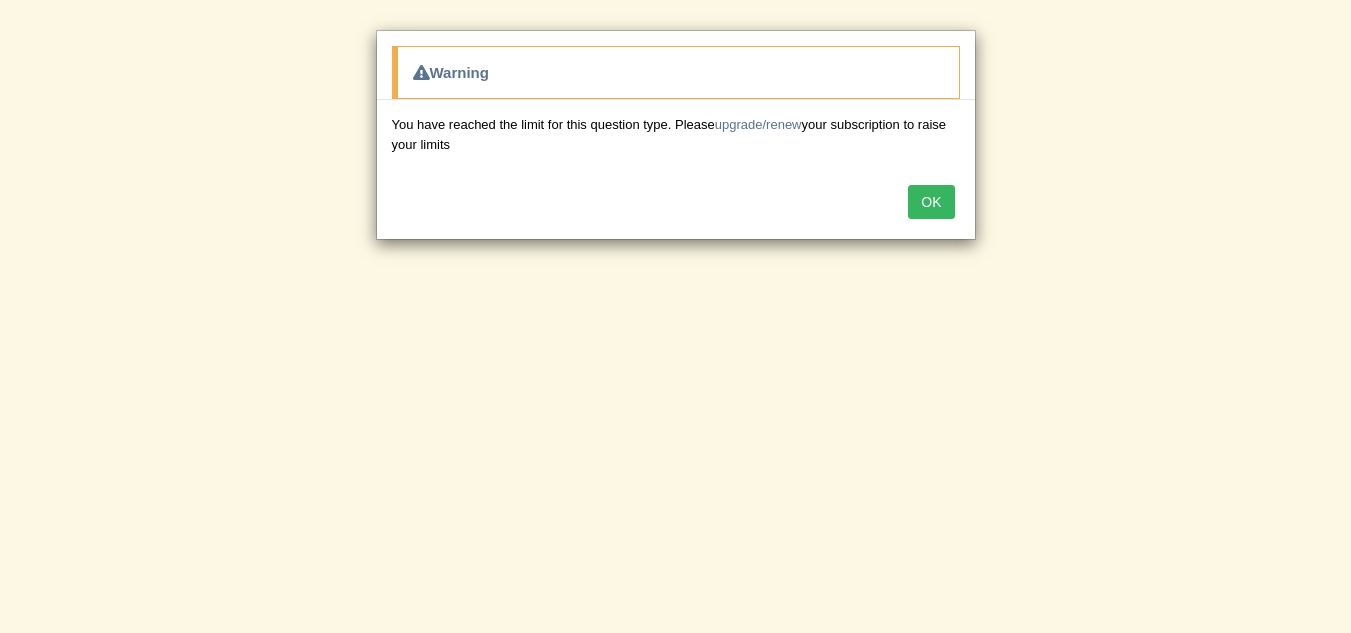 click on "OK" at bounding box center [931, 202] 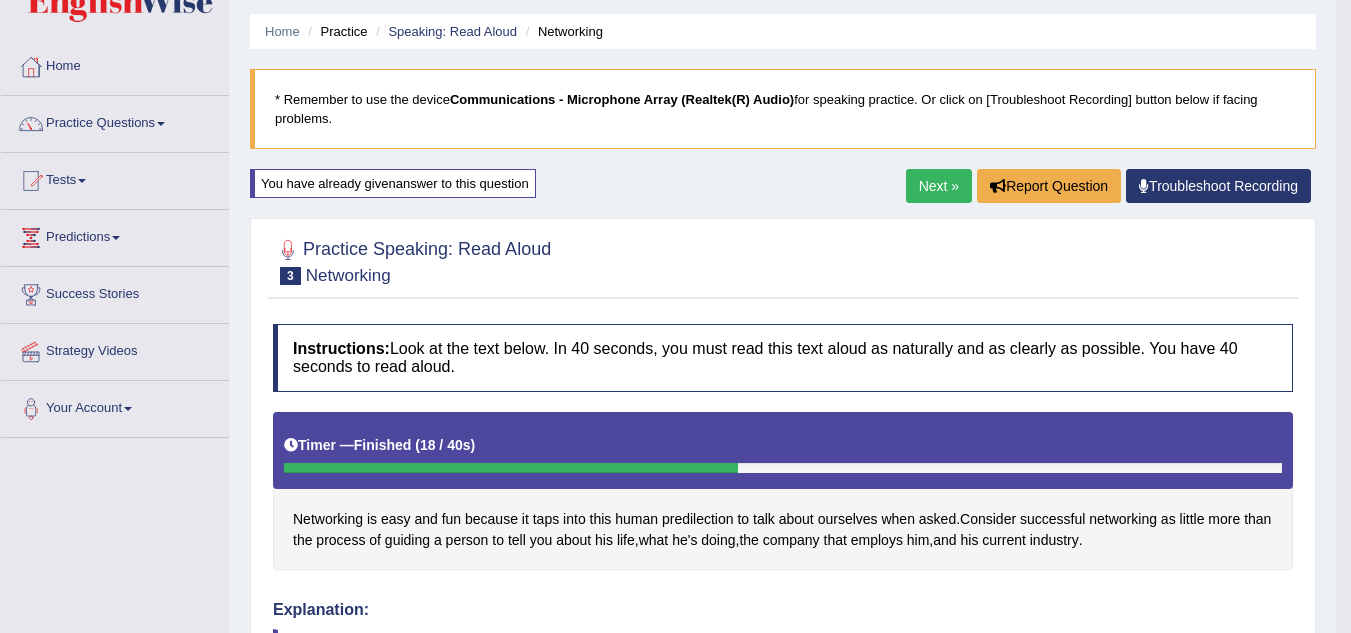 scroll, scrollTop: 0, scrollLeft: 0, axis: both 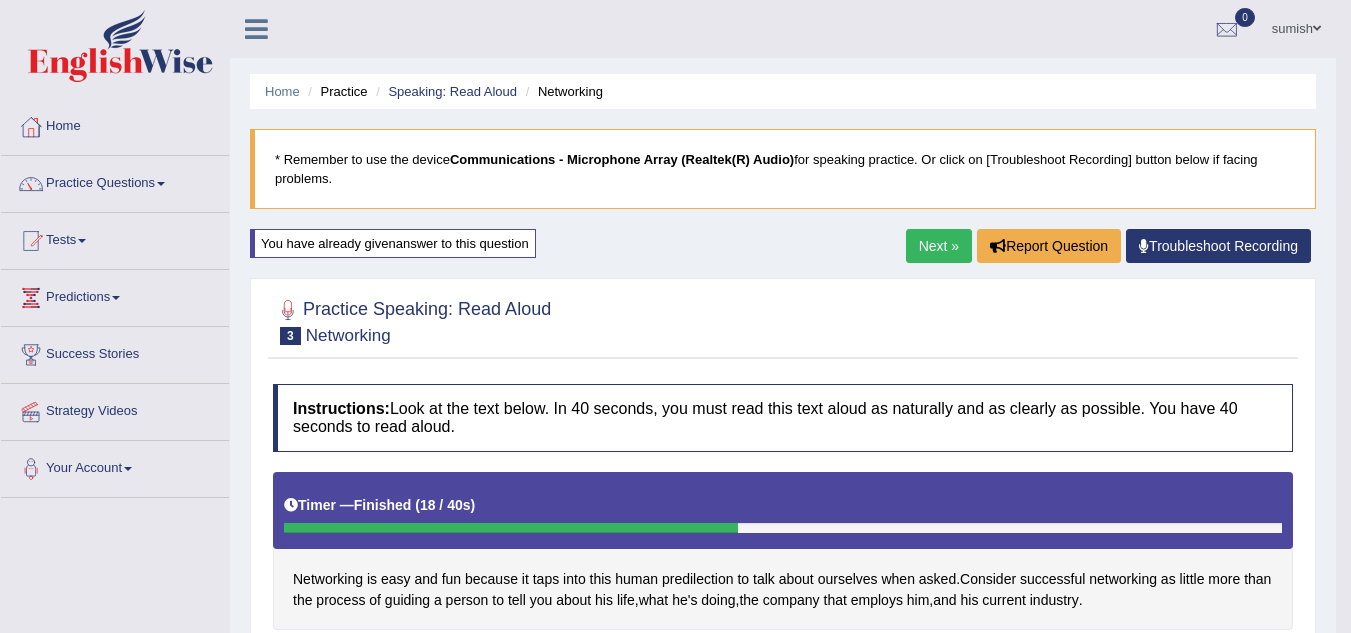 click on "Next »" at bounding box center [939, 246] 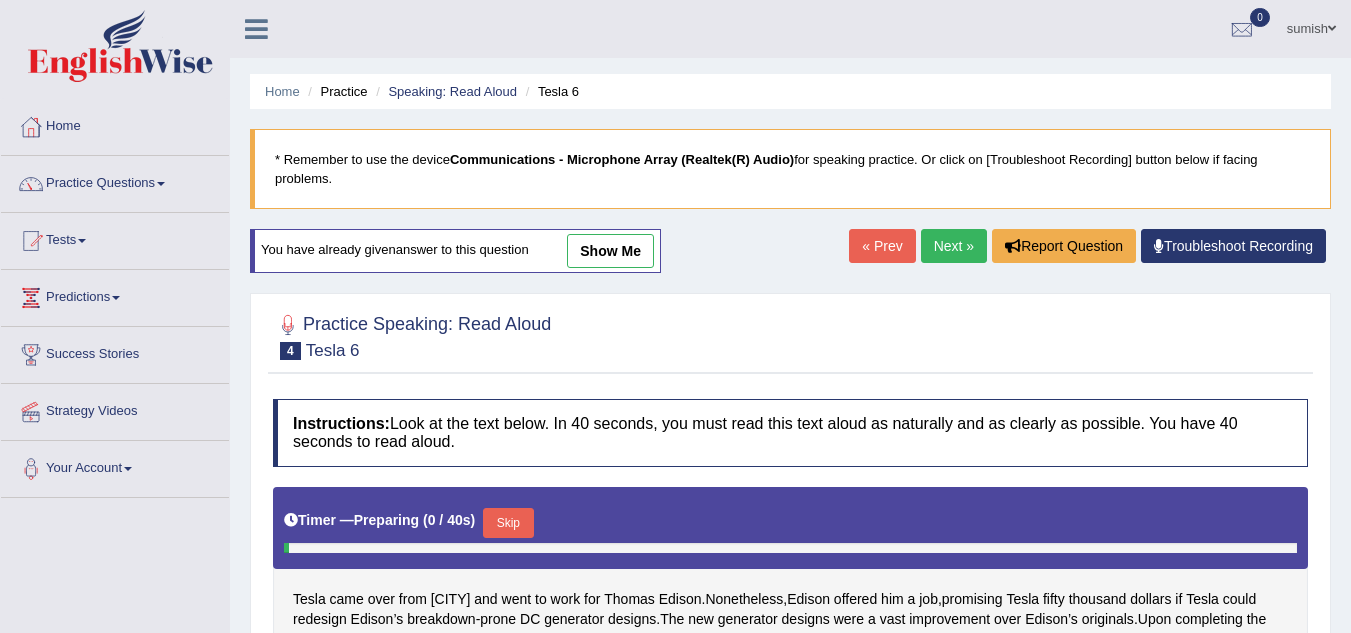 scroll, scrollTop: 0, scrollLeft: 0, axis: both 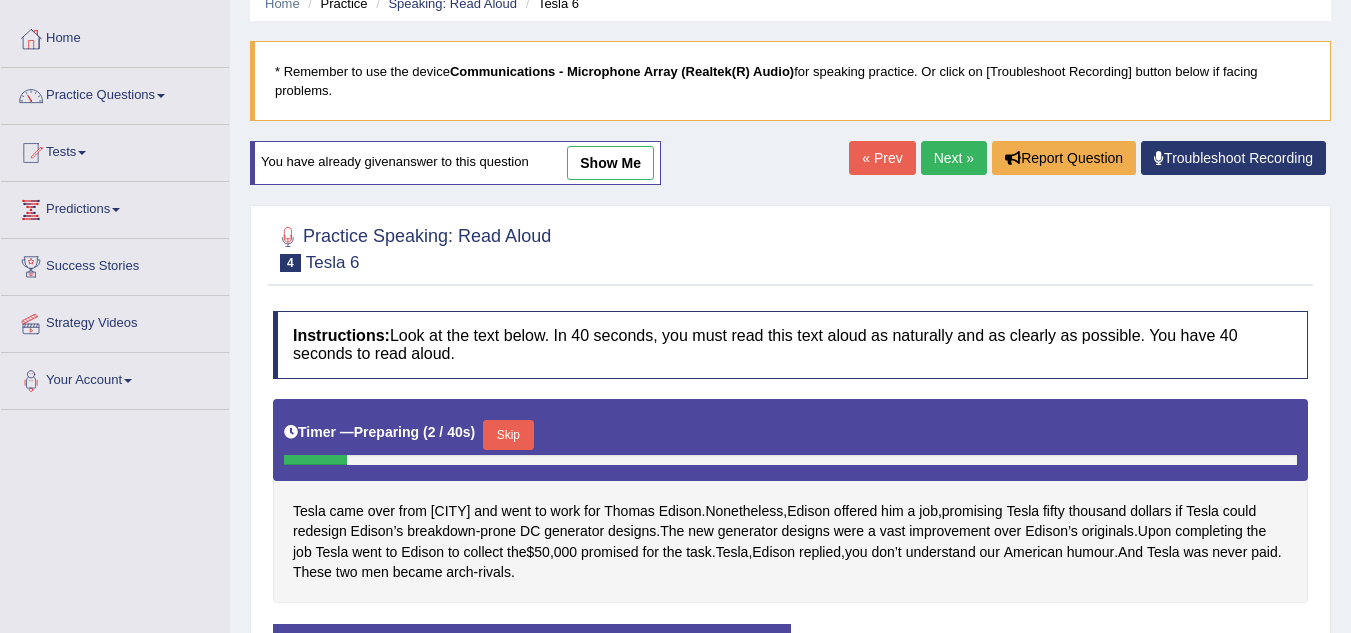 drag, startPoint x: 939, startPoint y: 136, endPoint x: 936, endPoint y: 164, distance: 28.160255 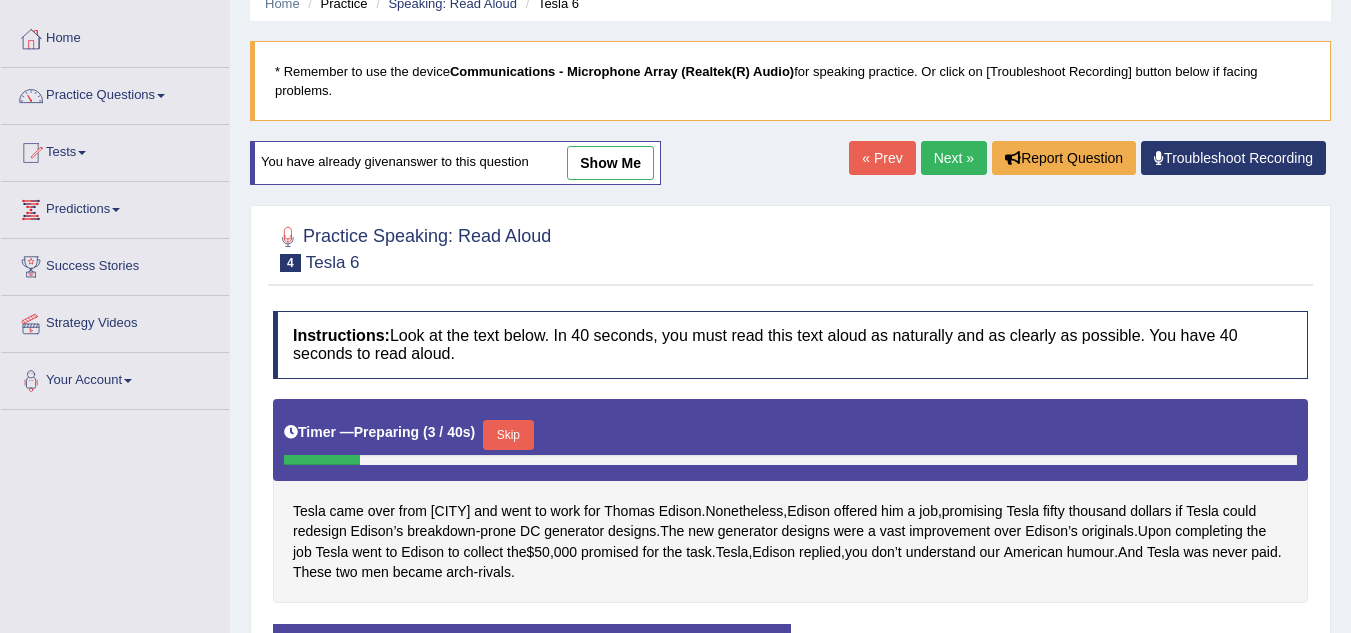 click on "Next »" at bounding box center [954, 158] 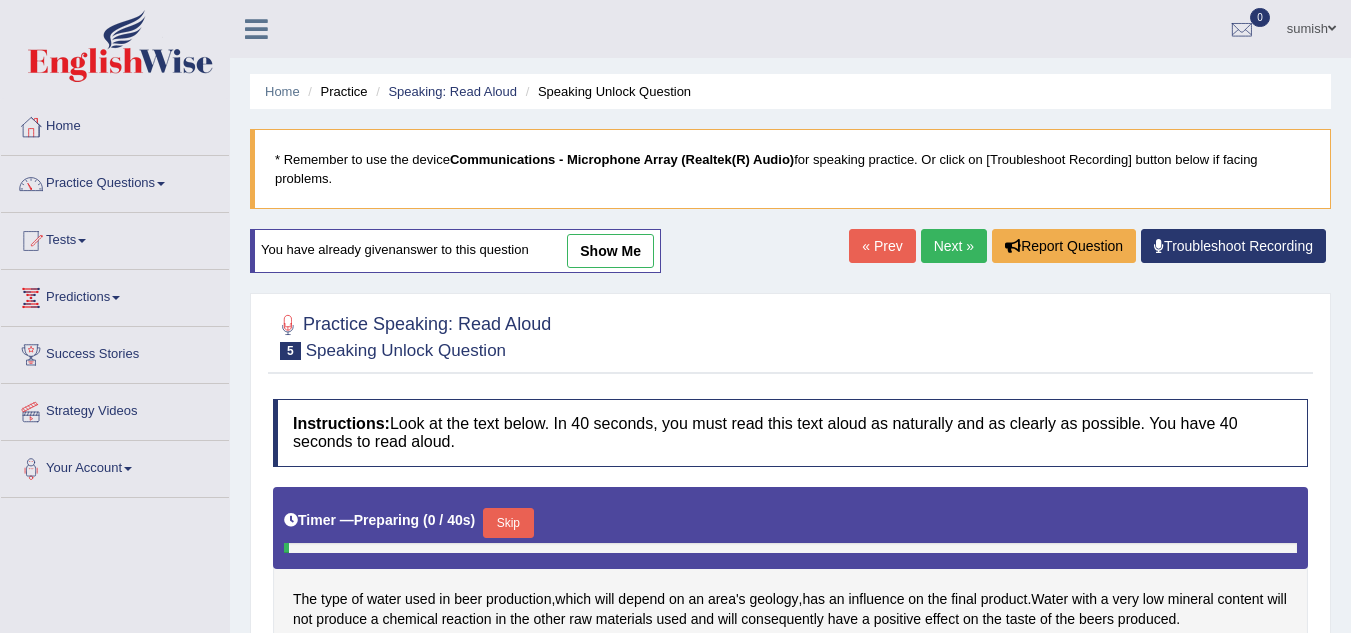 scroll, scrollTop: 0, scrollLeft: 0, axis: both 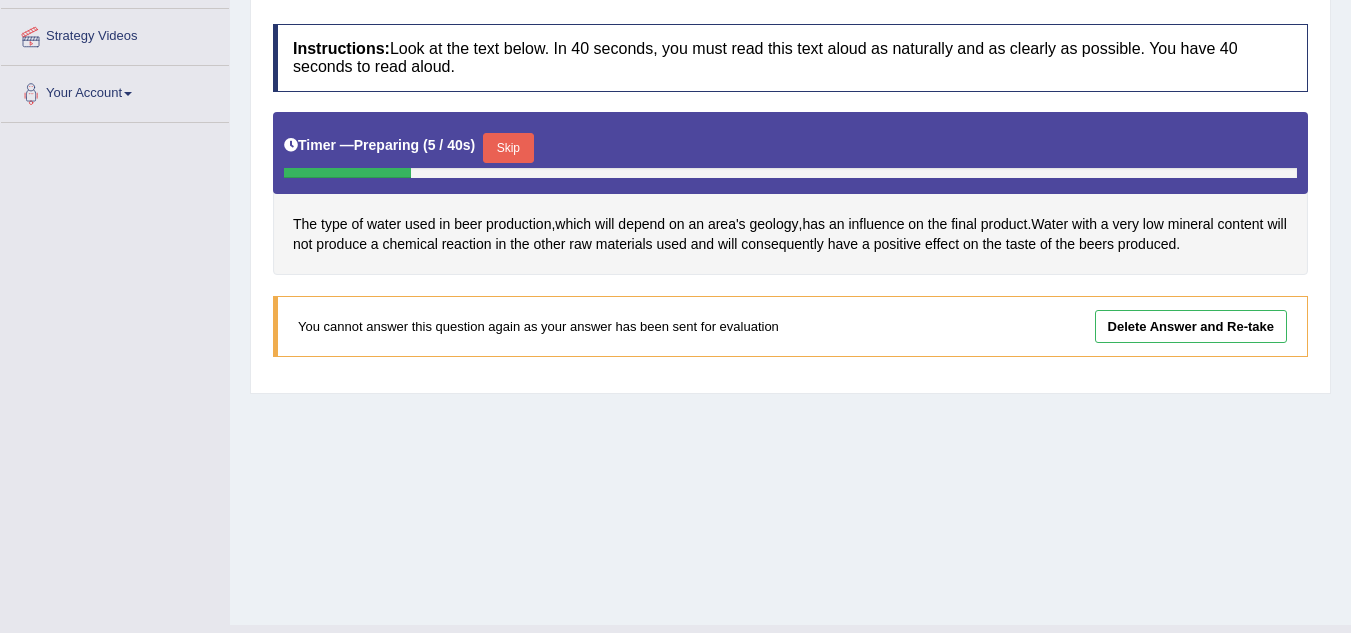 click on "Delete Answer and Re-take" at bounding box center [1191, 326] 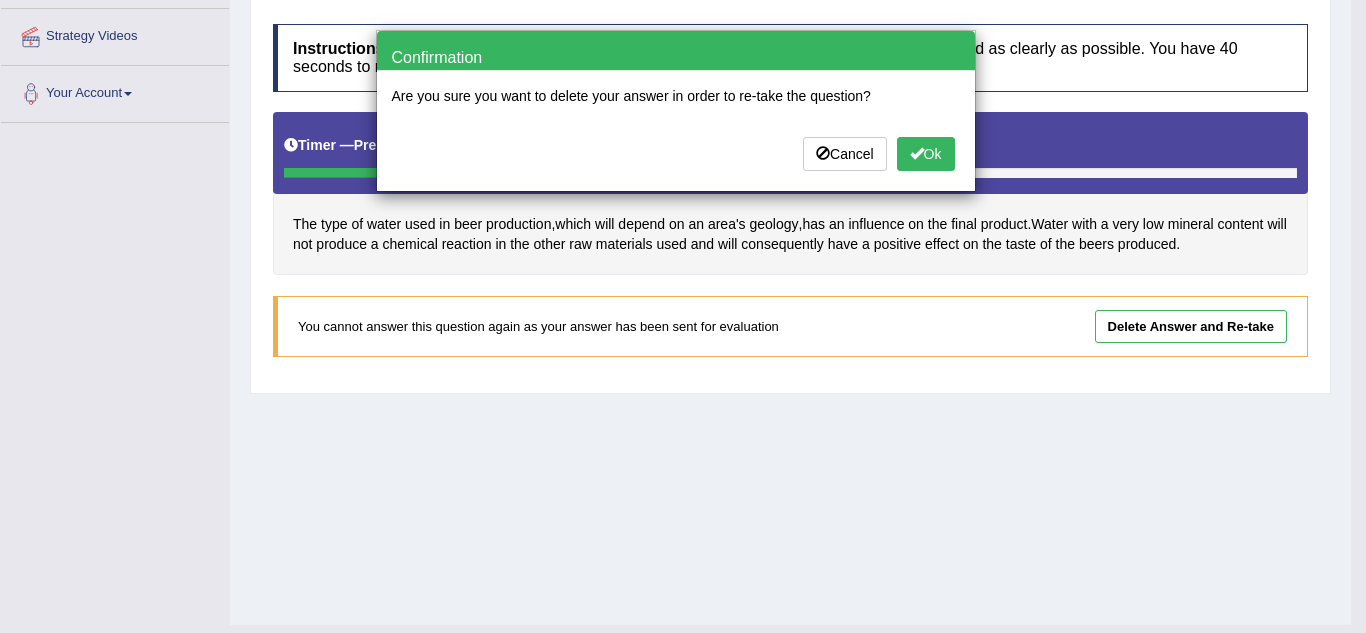 click on "Ok" at bounding box center (926, 154) 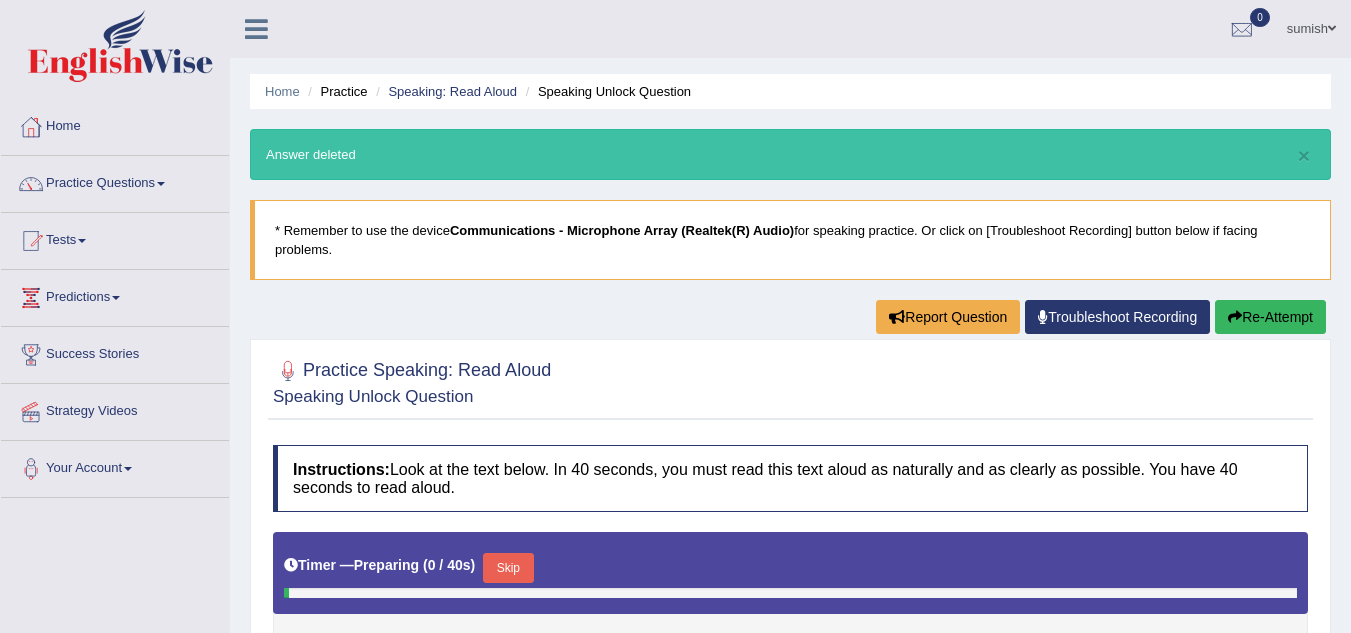 scroll, scrollTop: 0, scrollLeft: 0, axis: both 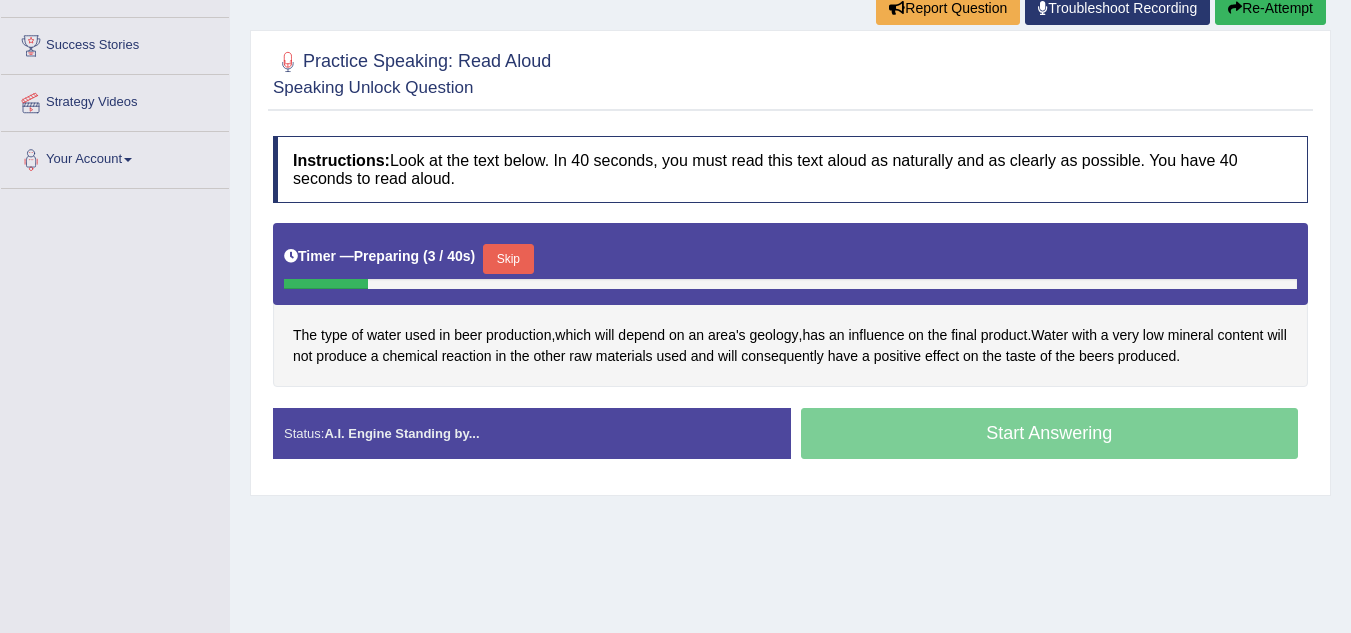 click on "Skip" at bounding box center (508, 259) 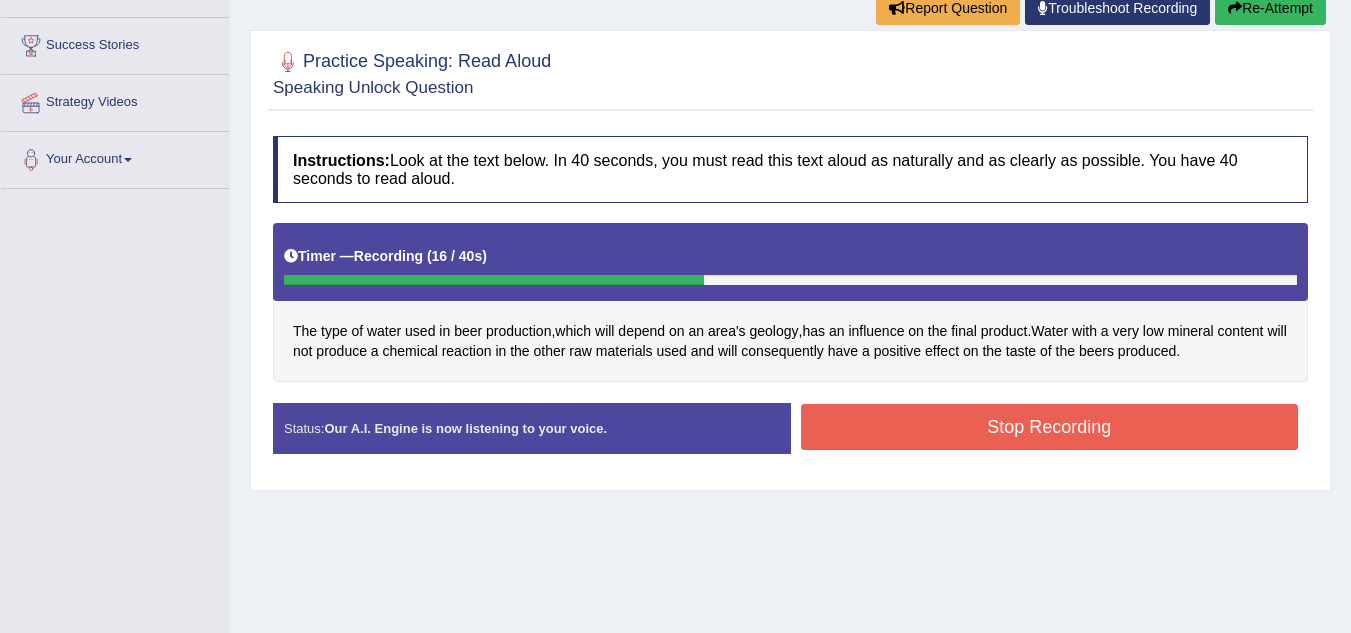 click on "Stop Recording" at bounding box center (1050, 427) 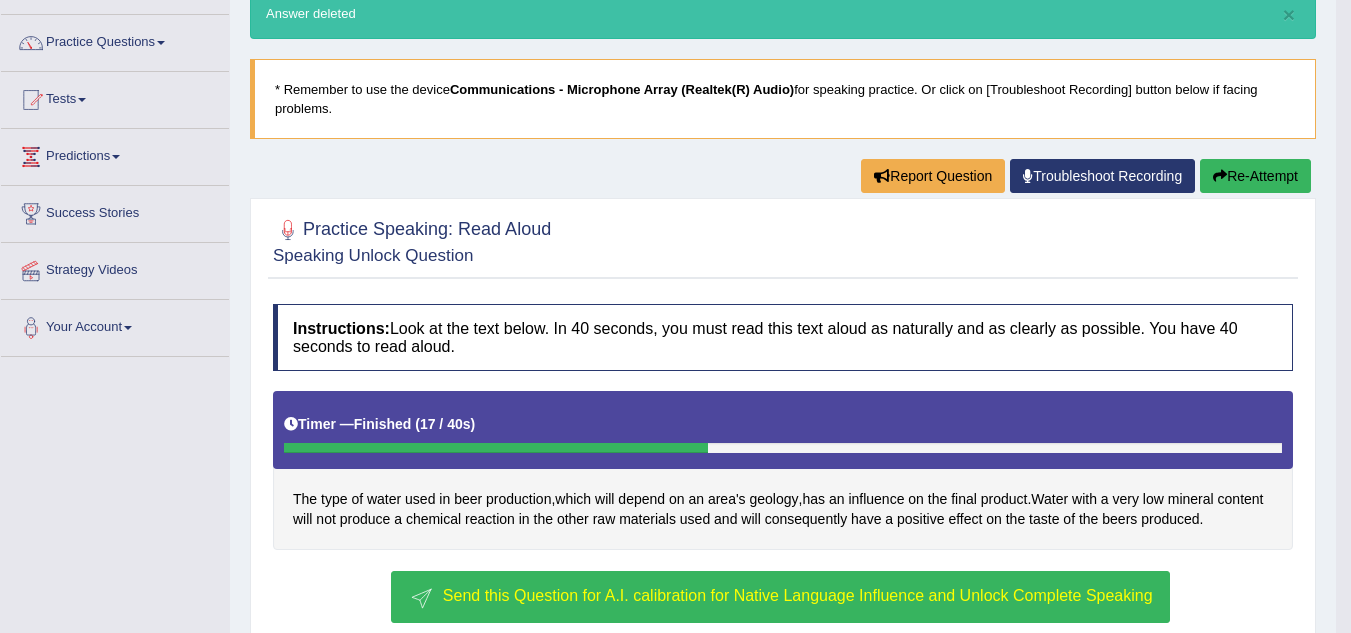 scroll, scrollTop: 0, scrollLeft: 0, axis: both 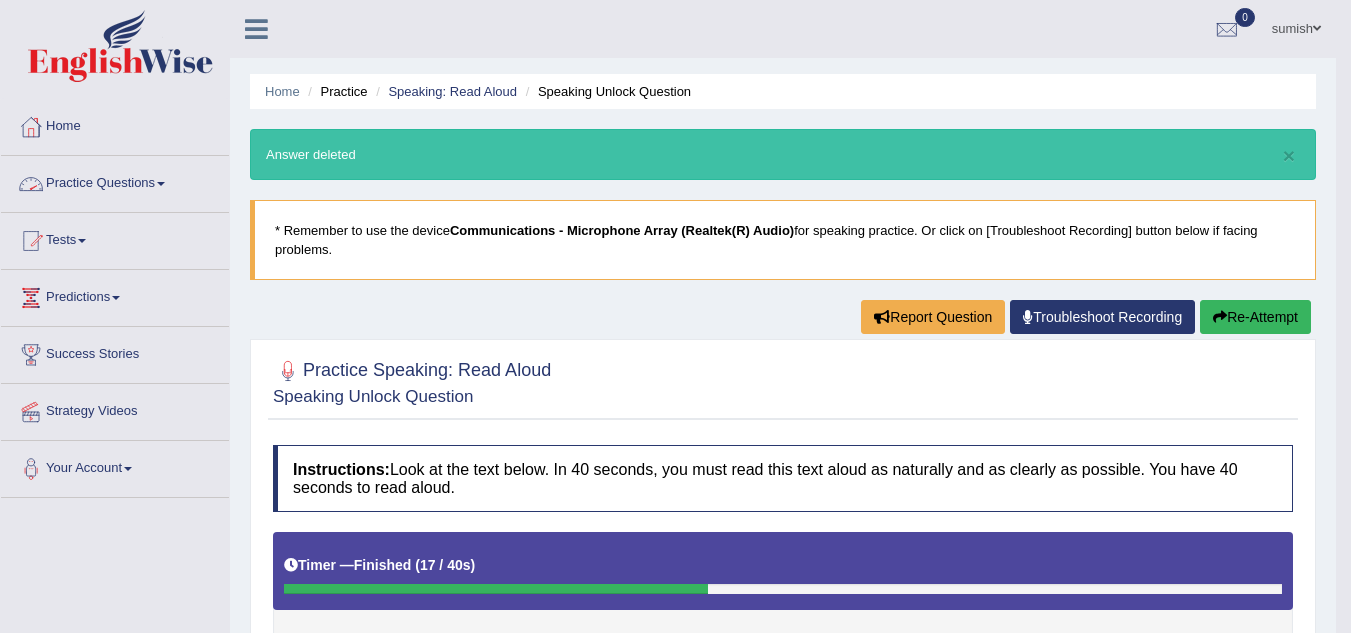 click on "Practice Questions" at bounding box center [115, 181] 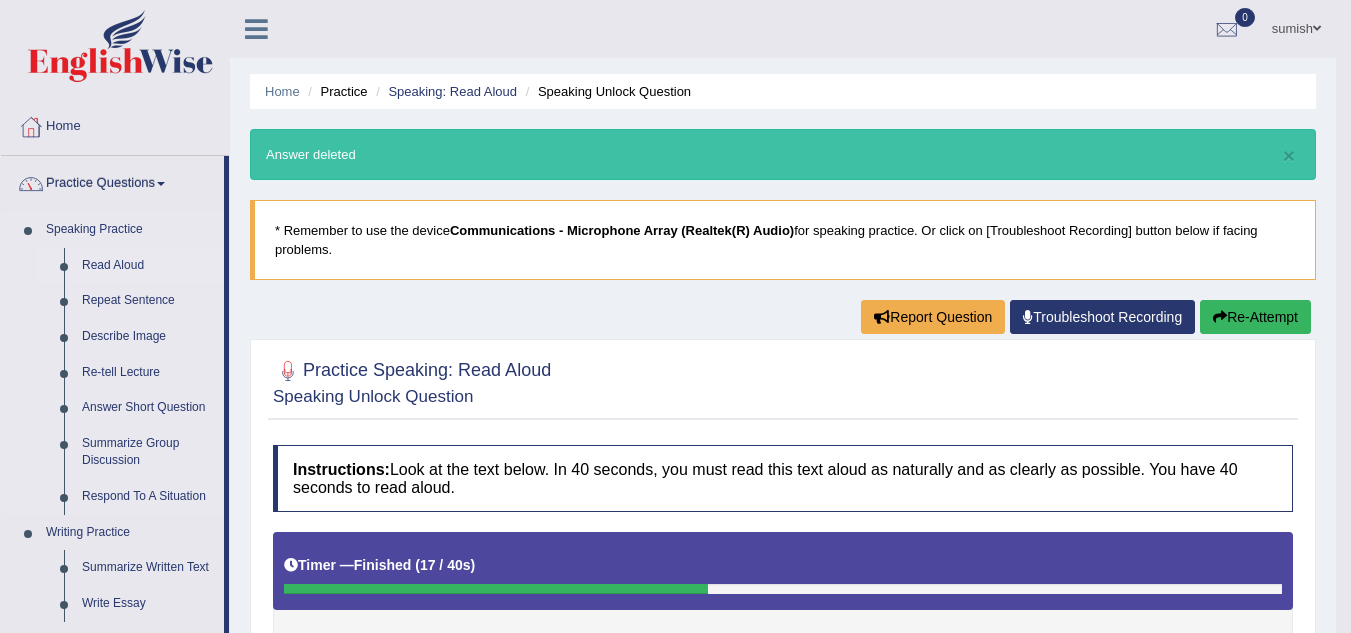 click on "Read Aloud" at bounding box center [148, 266] 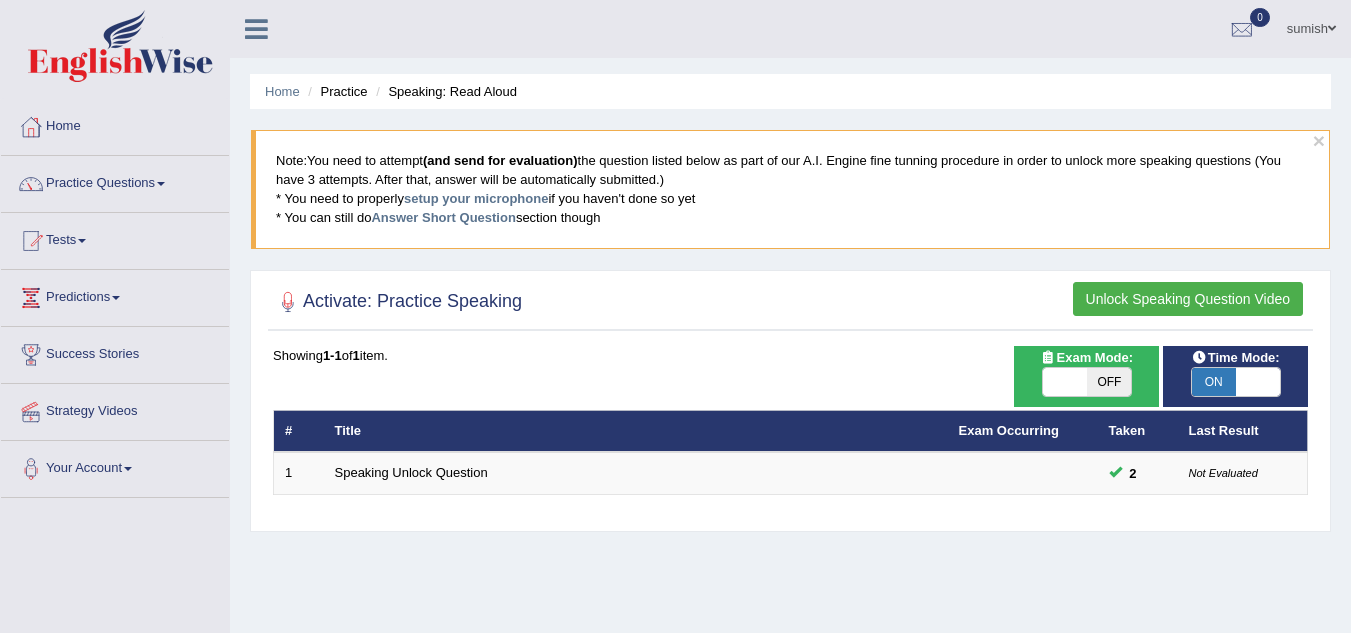 scroll, scrollTop: 0, scrollLeft: 0, axis: both 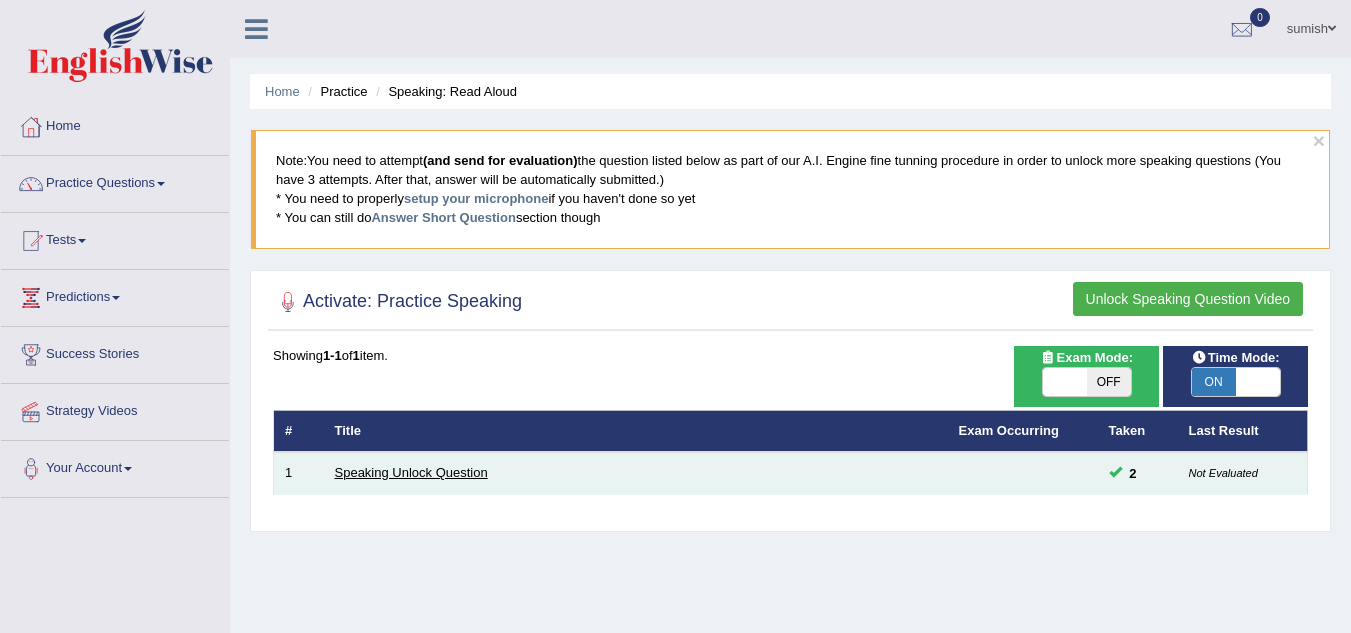 click on "Speaking Unlock Question" at bounding box center [411, 472] 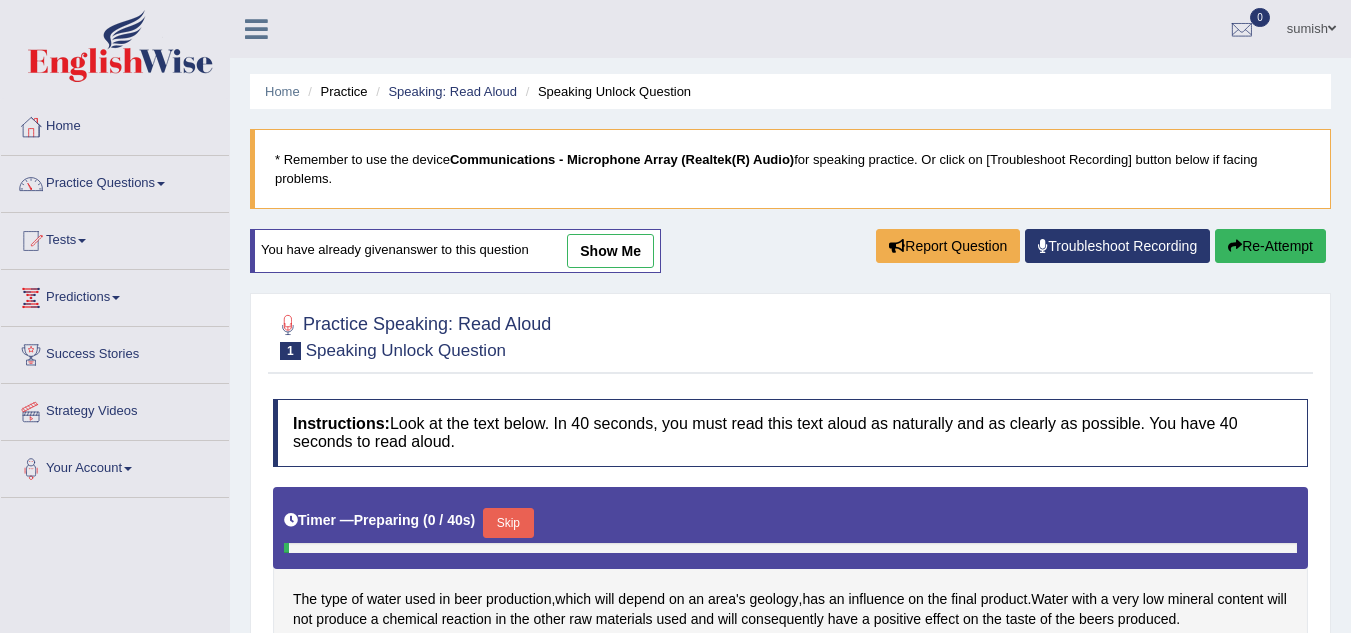 scroll, scrollTop: 0, scrollLeft: 0, axis: both 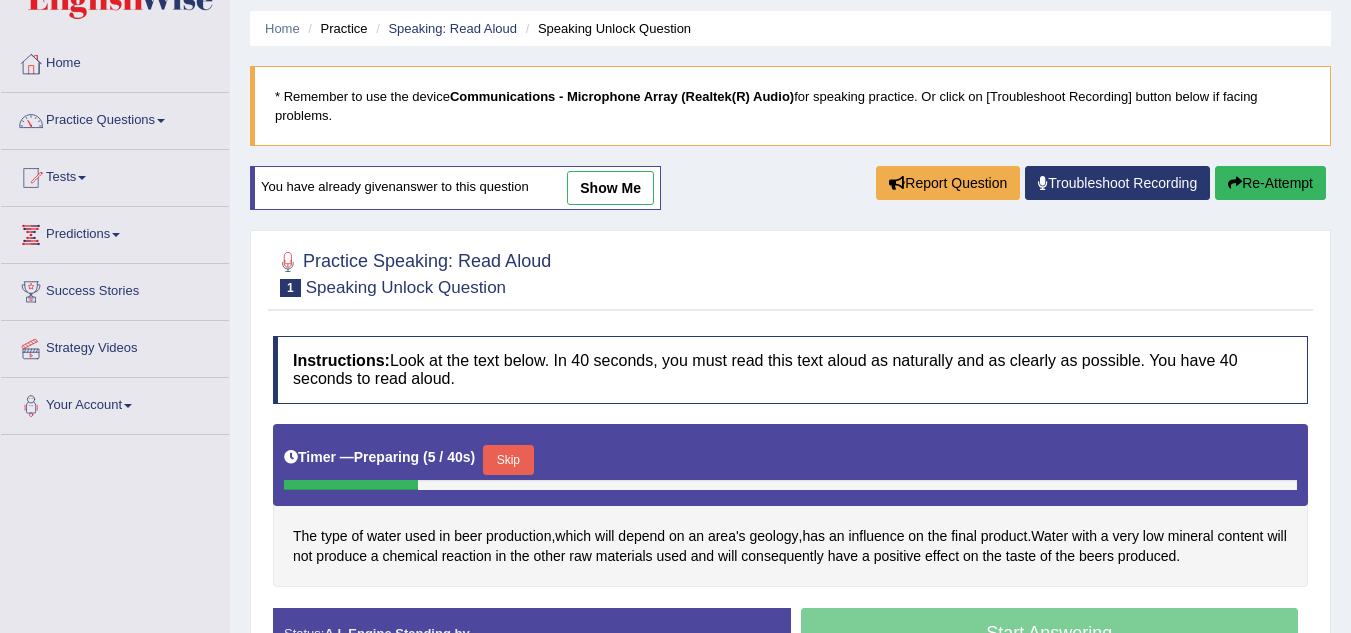 click on "You have already given   answer to this question
show me" at bounding box center (457, 198) 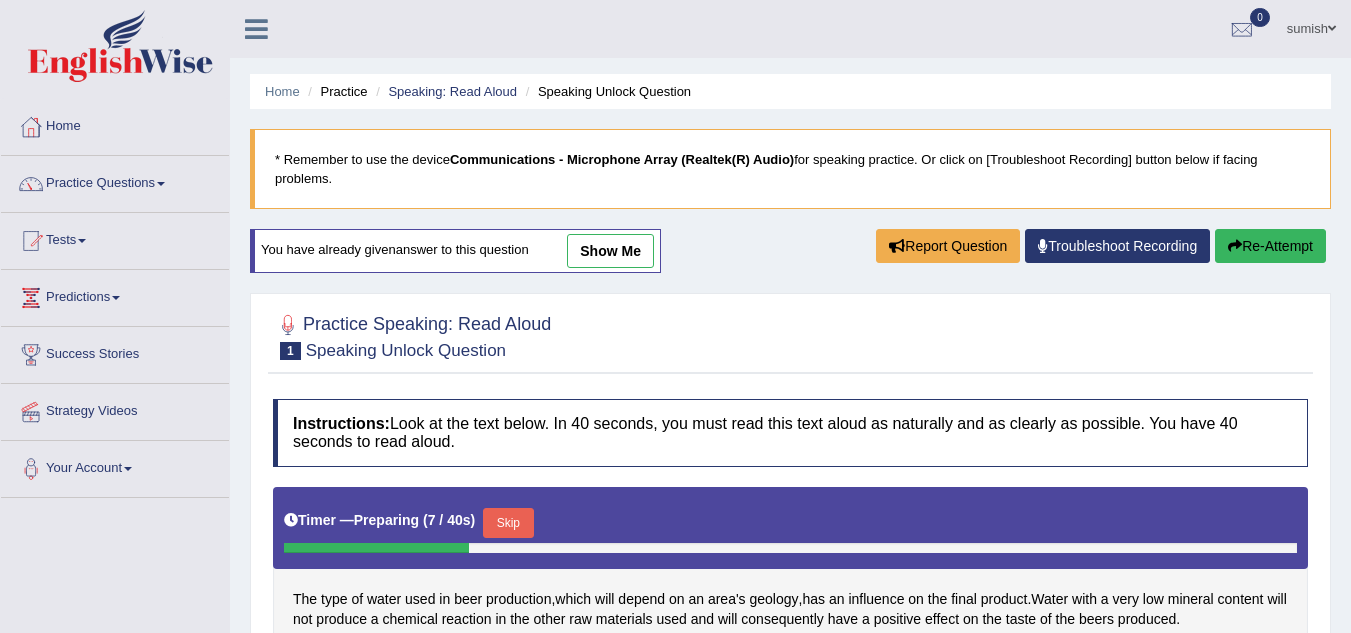scroll, scrollTop: 1, scrollLeft: 0, axis: vertical 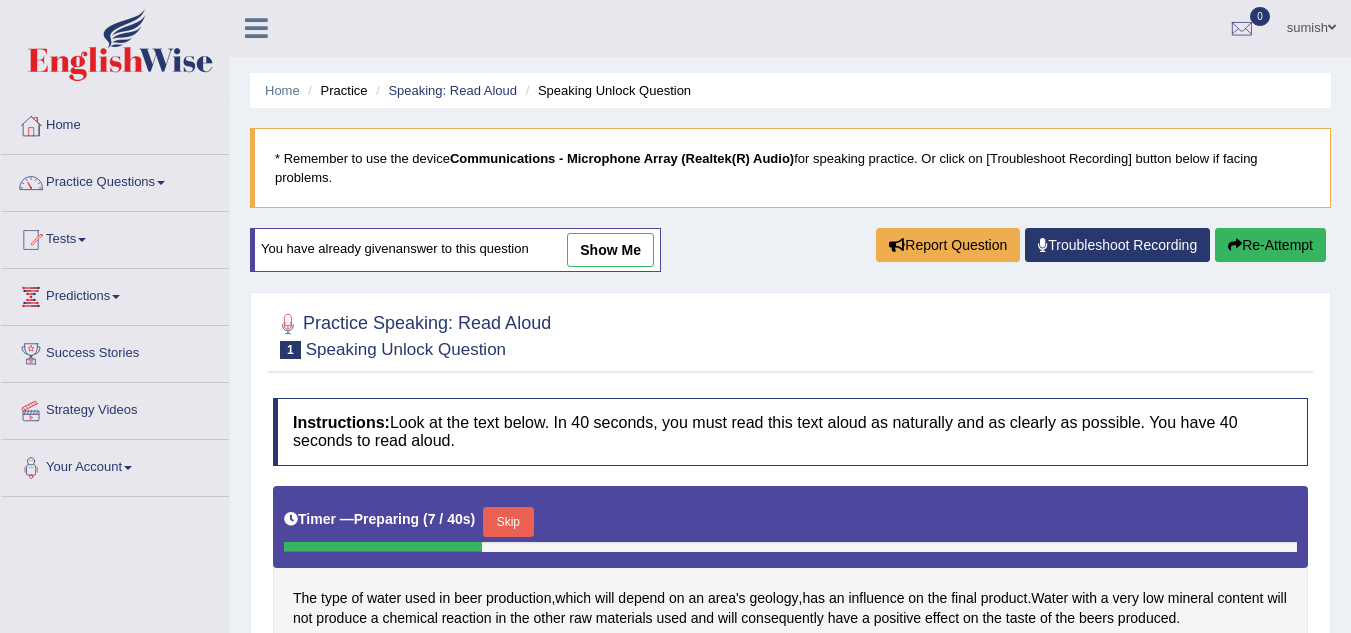 click on "show me" at bounding box center (610, 250) 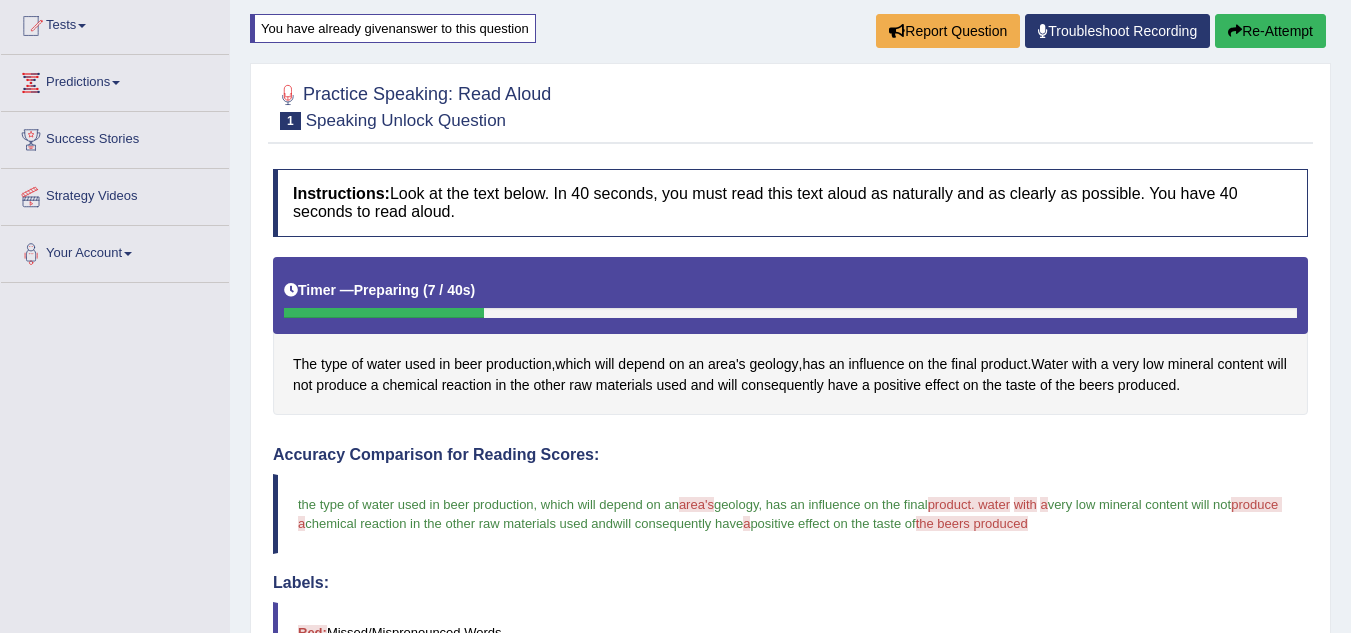 scroll, scrollTop: 0, scrollLeft: 0, axis: both 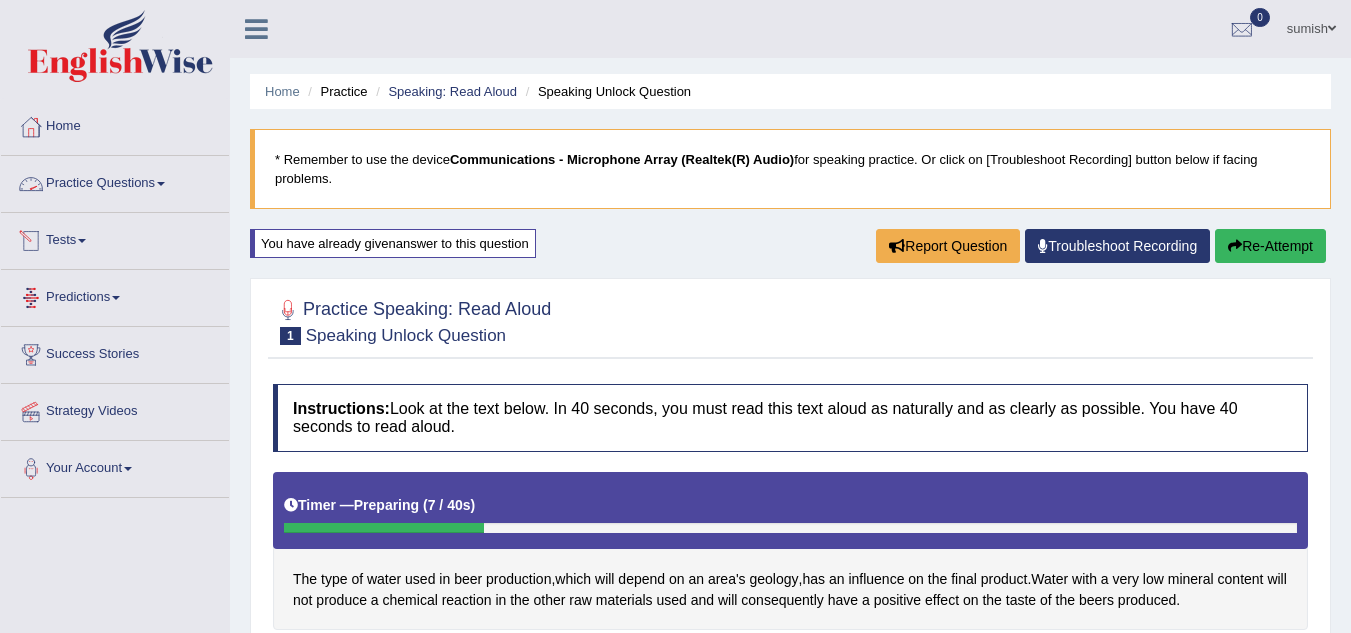 click on "Practice Questions" at bounding box center (115, 181) 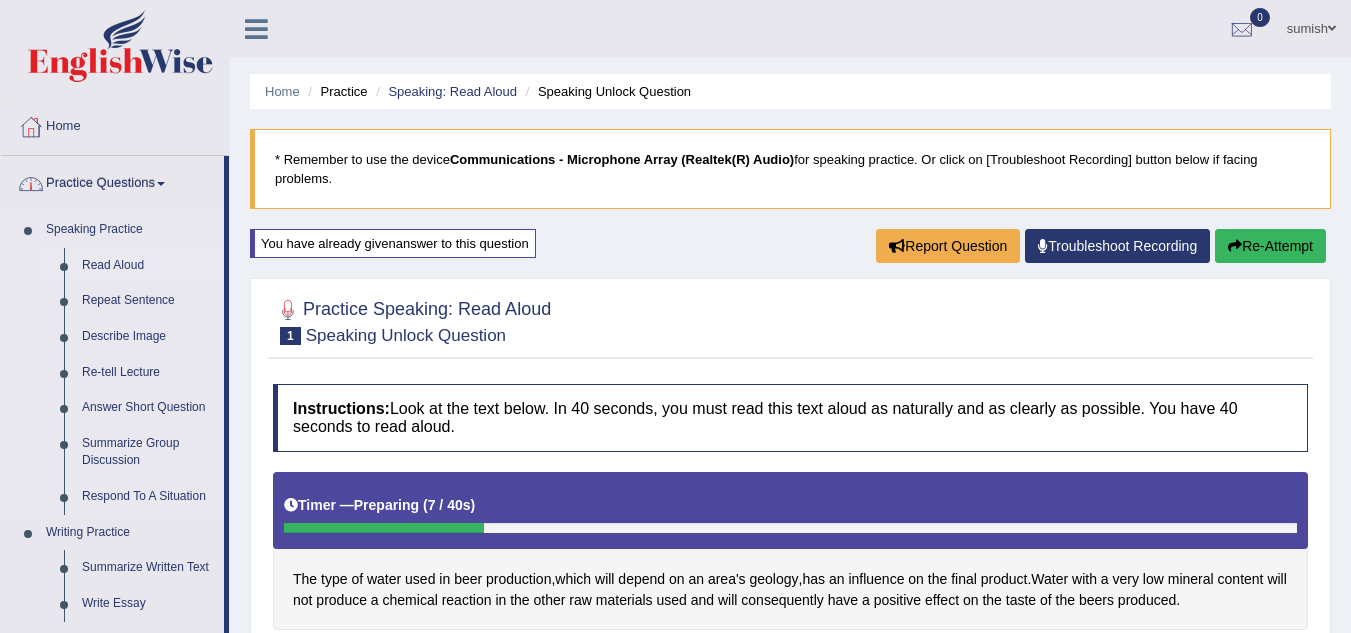 click on "Read Aloud" at bounding box center [148, 266] 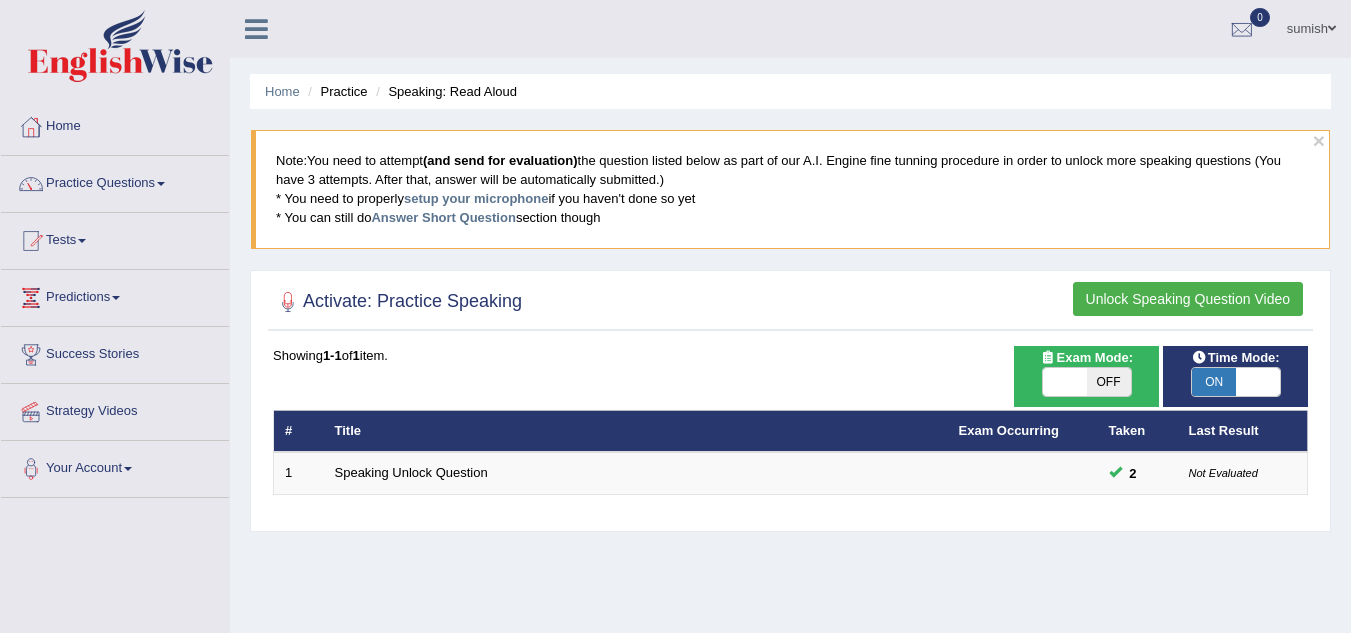 scroll, scrollTop: 0, scrollLeft: 0, axis: both 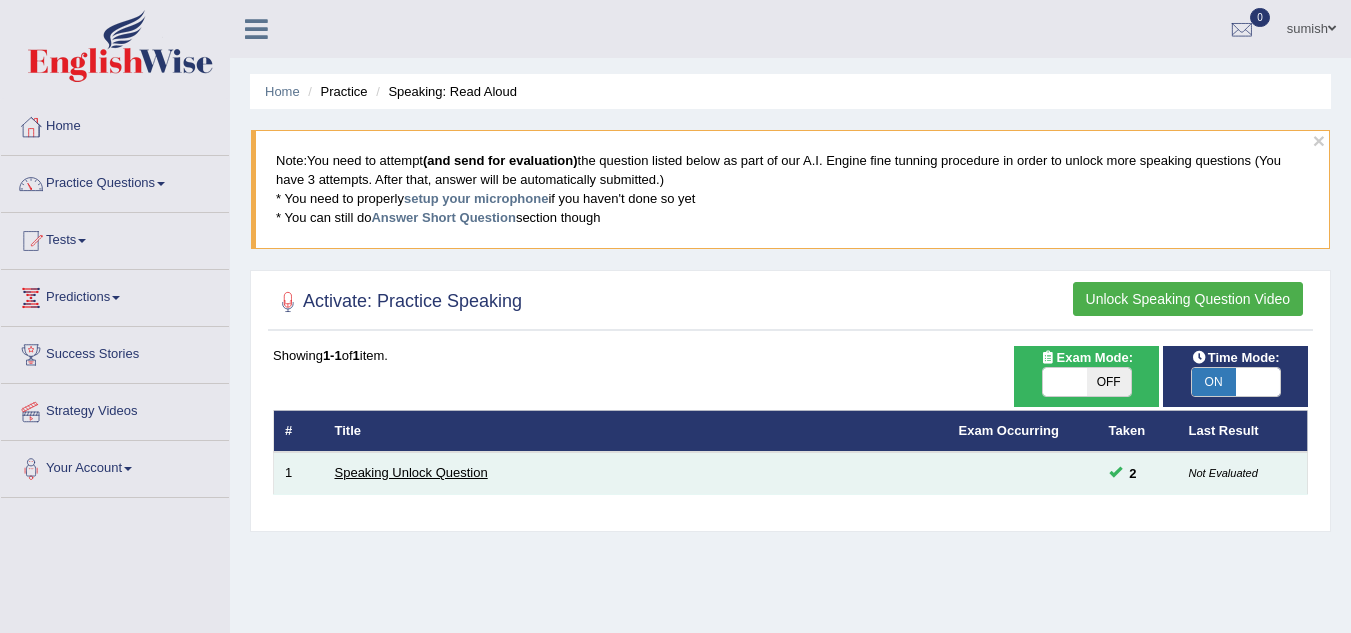 click on "Speaking Unlock Question" at bounding box center (411, 472) 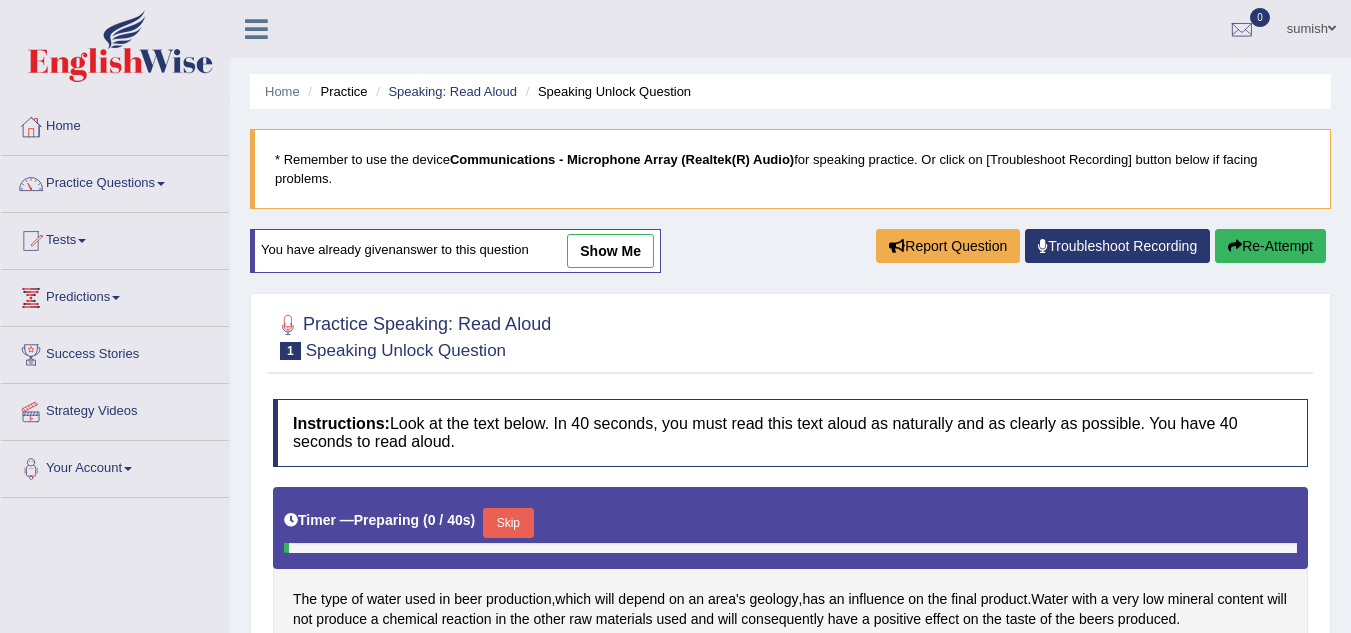 scroll, scrollTop: 0, scrollLeft: 0, axis: both 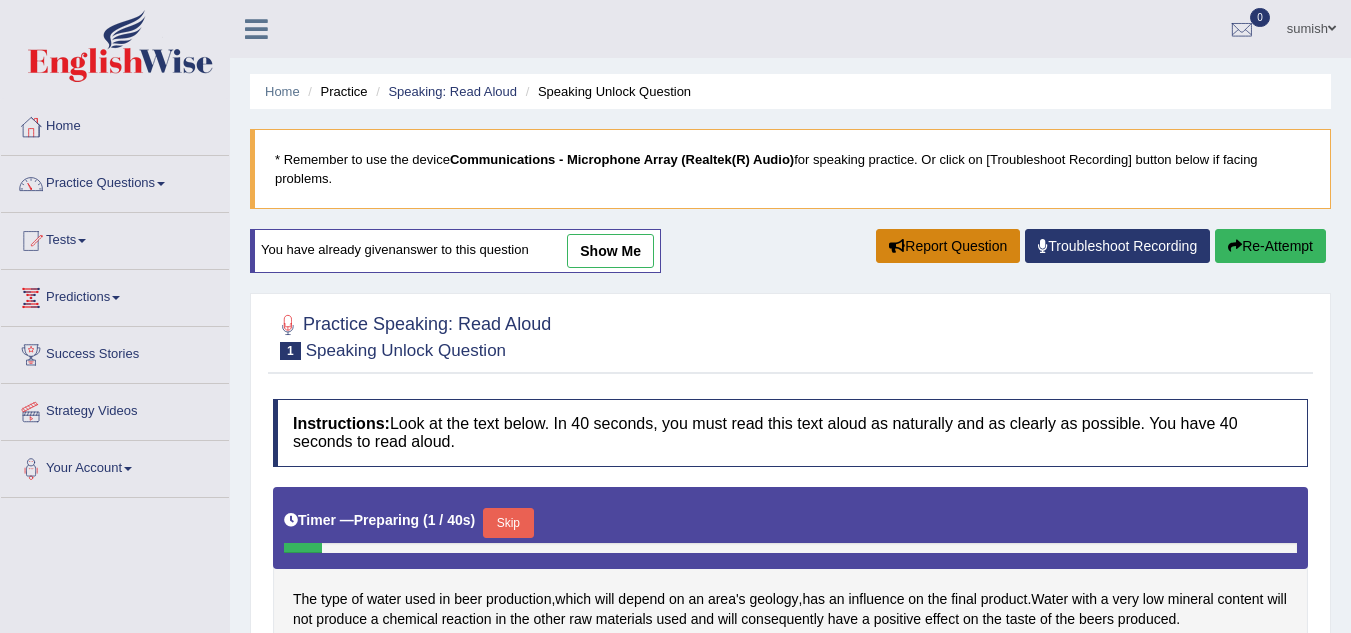 click on "Report Question" at bounding box center (948, 246) 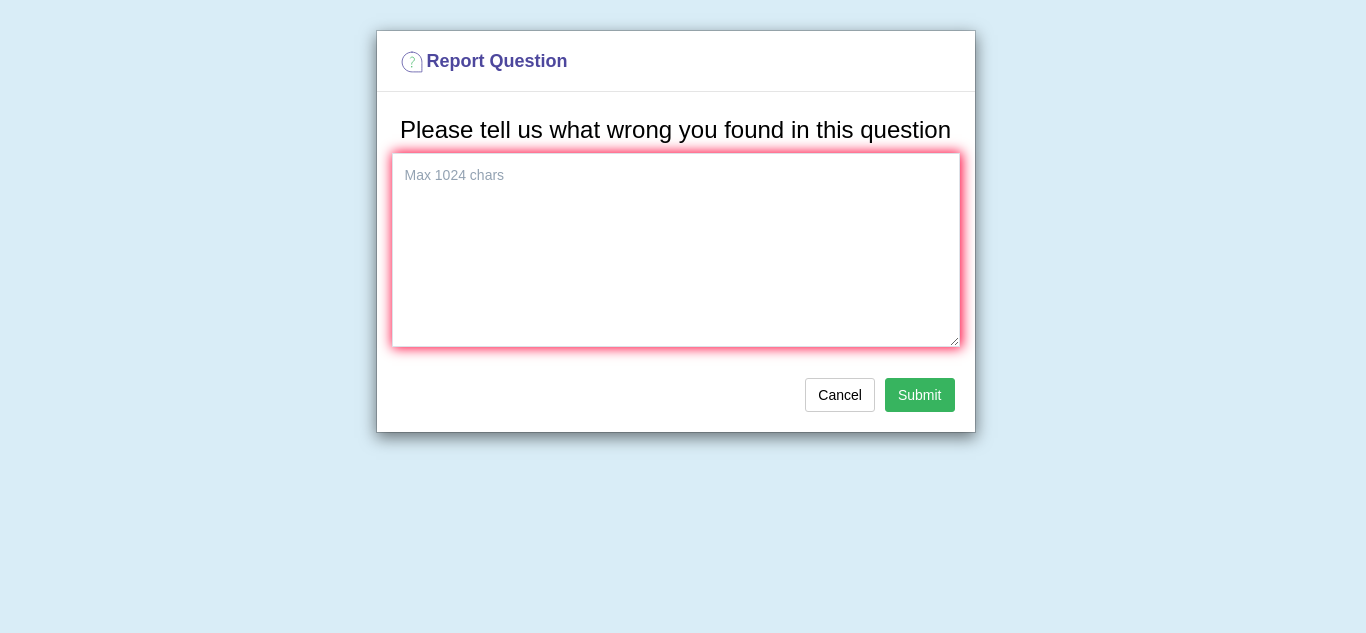 type 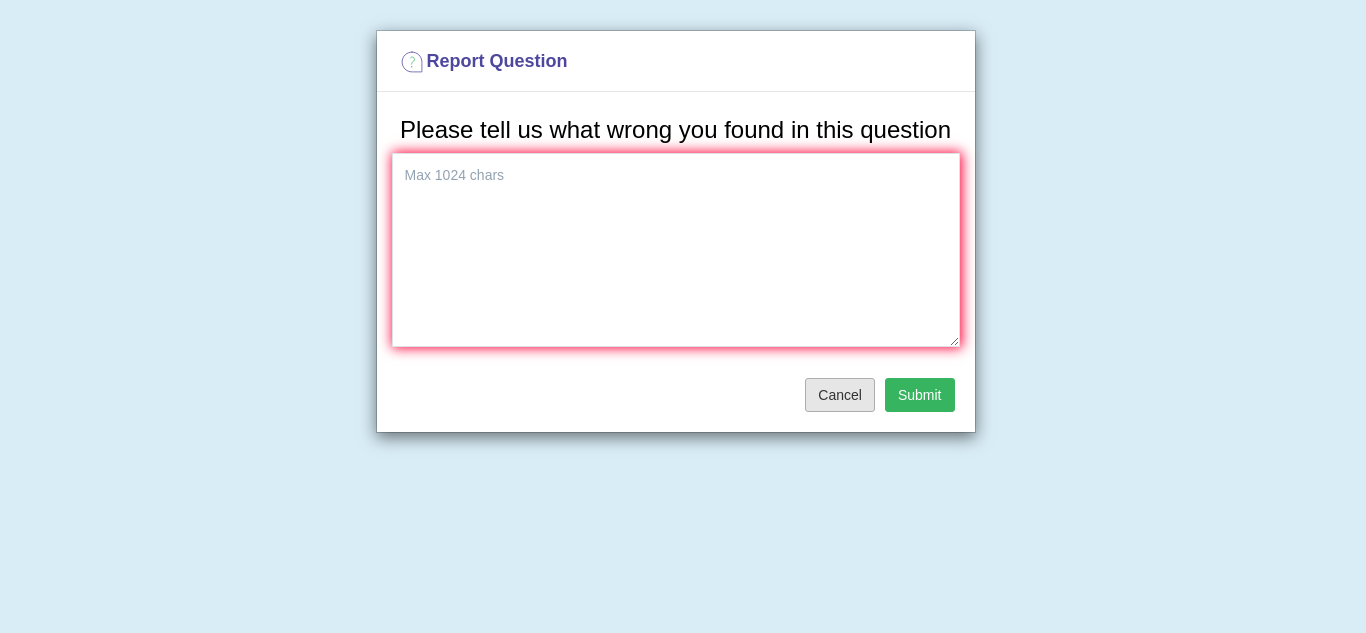 click on "Cancel" at bounding box center [840, 395] 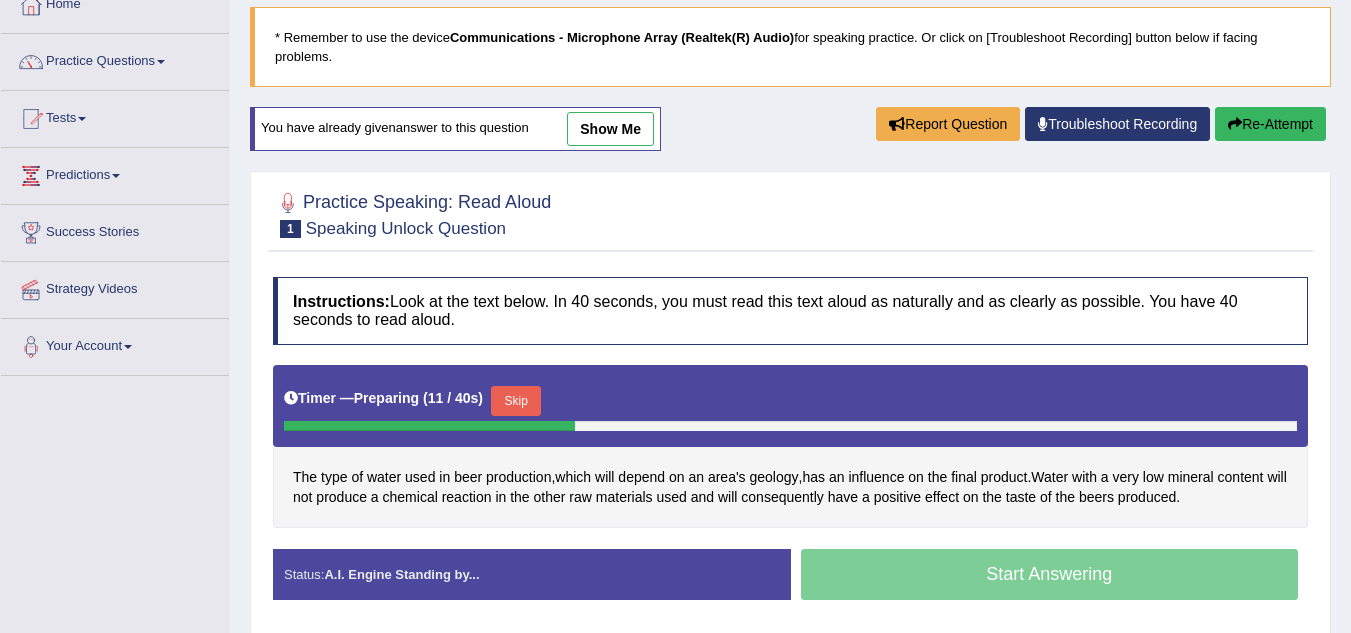 scroll, scrollTop: 119, scrollLeft: 0, axis: vertical 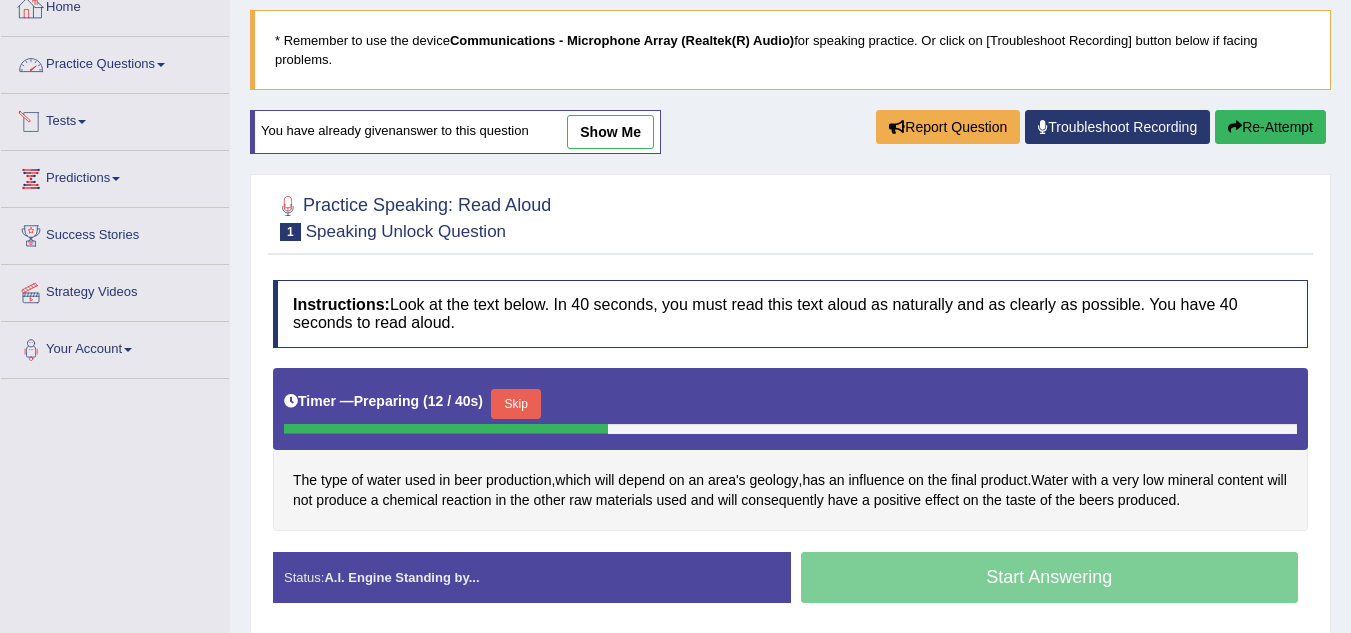click on "Practice Questions   Speaking Practice Read Aloud
Repeat Sentence
Describe Image
Re-tell Lecture
Answer Short Question
Summarize Group Discussion
Respond To A Situation
Writing Practice  Summarize Written Text
Write Essay
Reading Practice  Reading & Writing: Fill In The Blanks
Choose Multiple Answers
Re-order Paragraphs
Fill In The Blanks
Choose Single Answer
Listening Practice  Summarize Spoken Text
Highlight Incorrect Words
Highlight Correct Summary
Select Missing Word
Choose Single Answer
Choose Multiple Answers
Fill In The Blanks
Write From Dictation
Pronunciation" at bounding box center (115, 65) 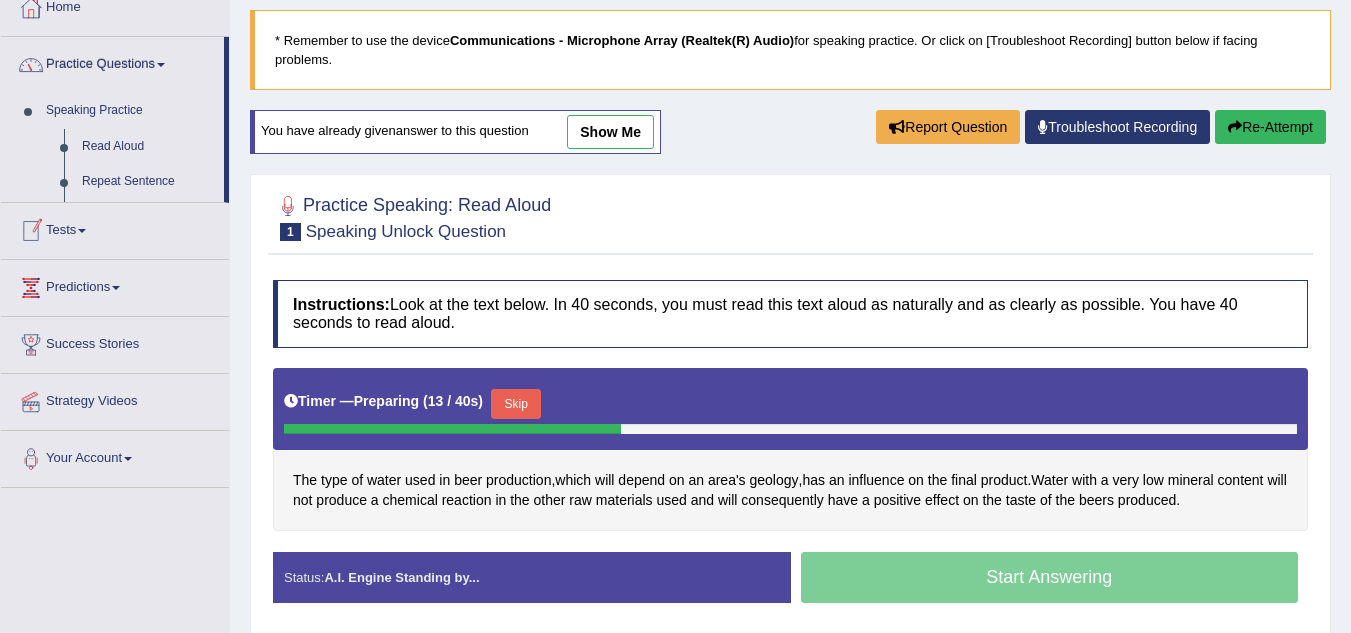drag, startPoint x: 134, startPoint y: 88, endPoint x: 146, endPoint y: 76, distance: 16.970562 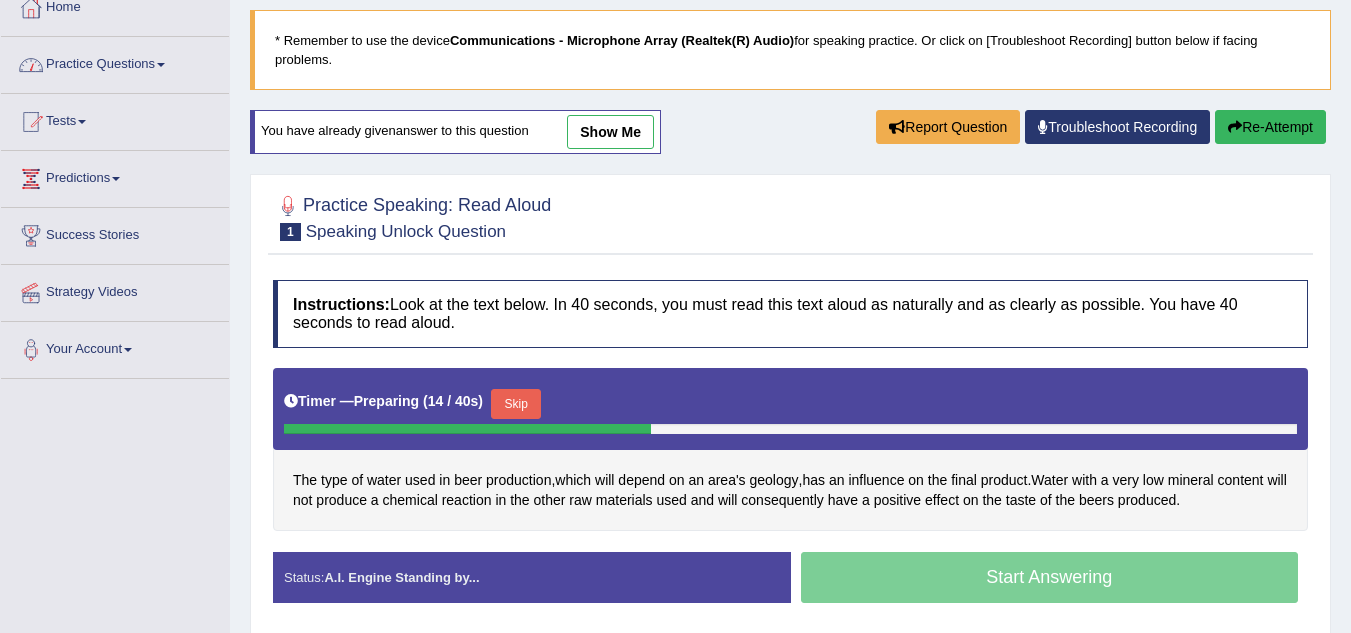 click on "Practice Questions" at bounding box center (115, 62) 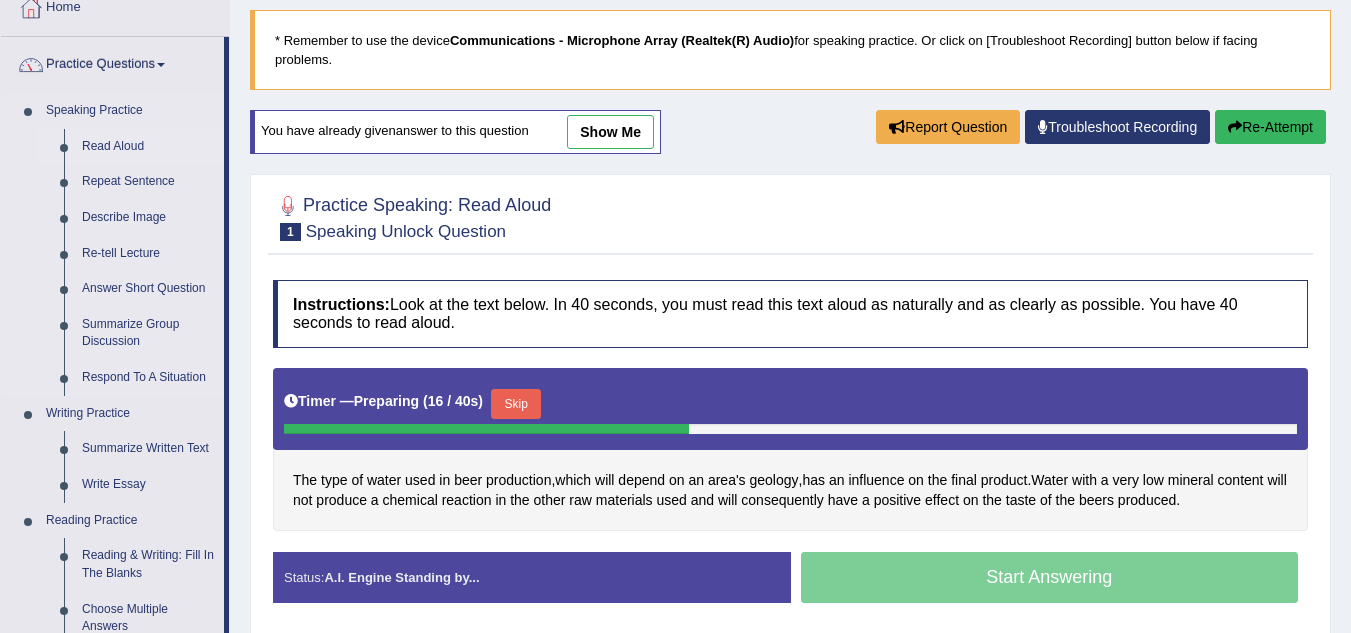 click on "Read Aloud" at bounding box center (148, 147) 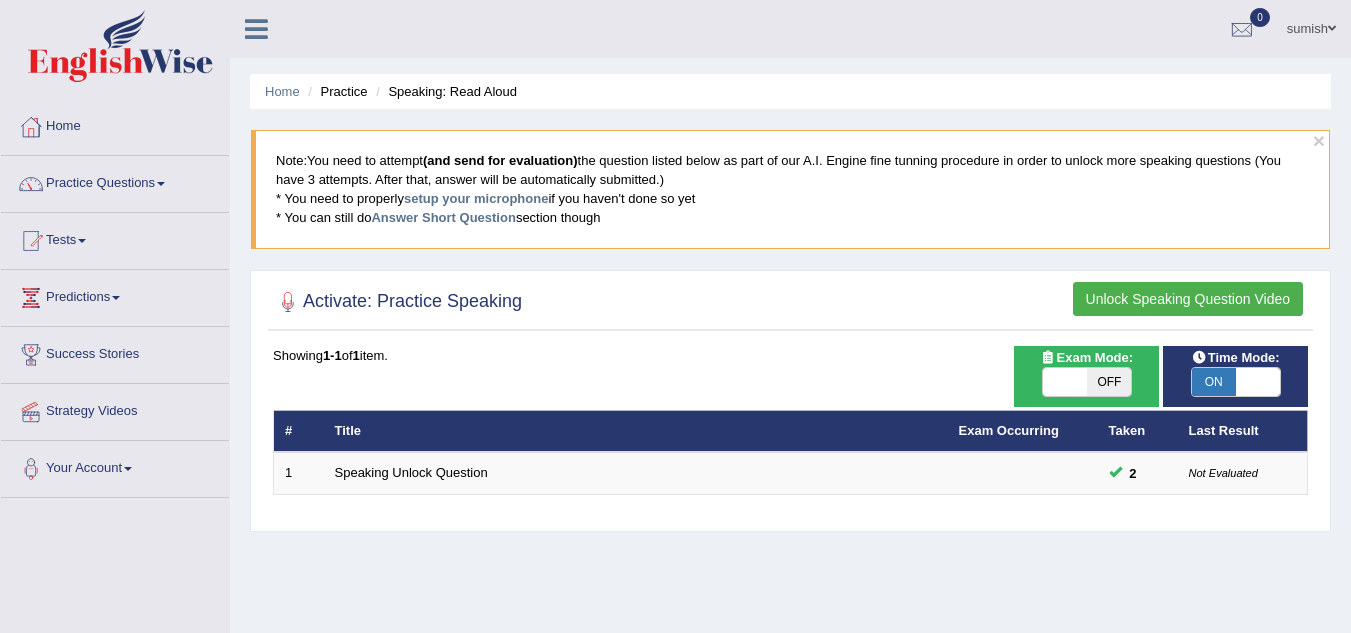 scroll, scrollTop: 0, scrollLeft: 0, axis: both 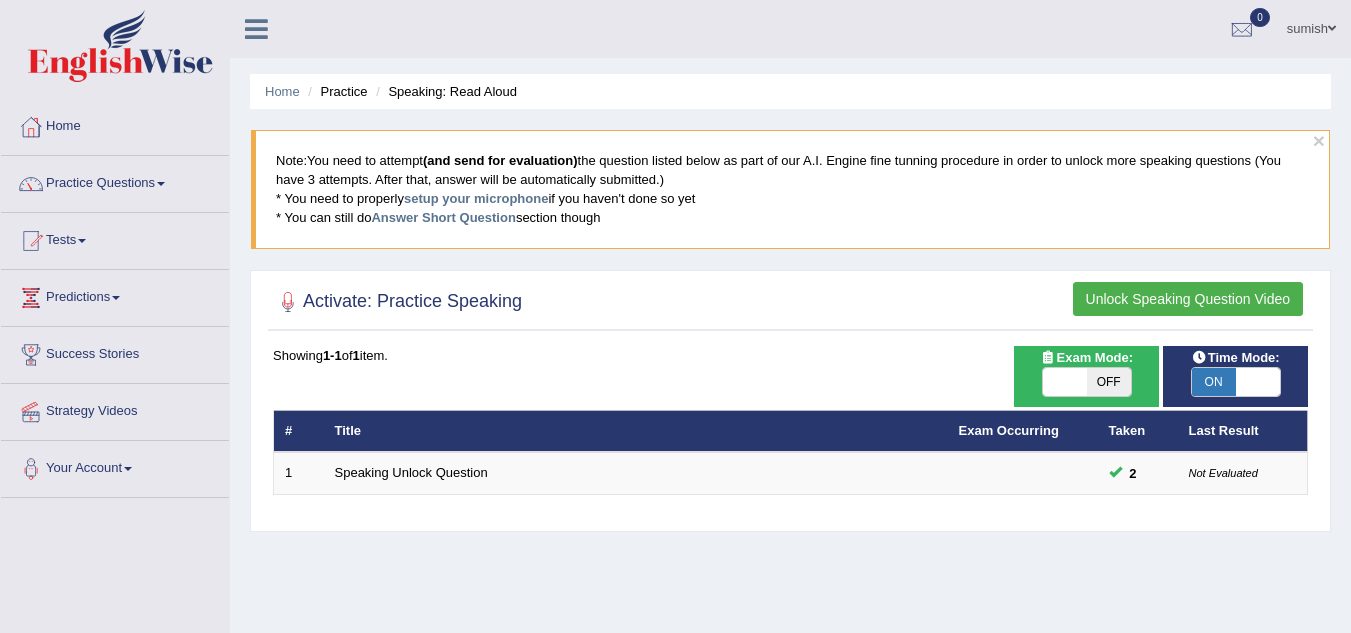 click on "OFF" at bounding box center (1109, 382) 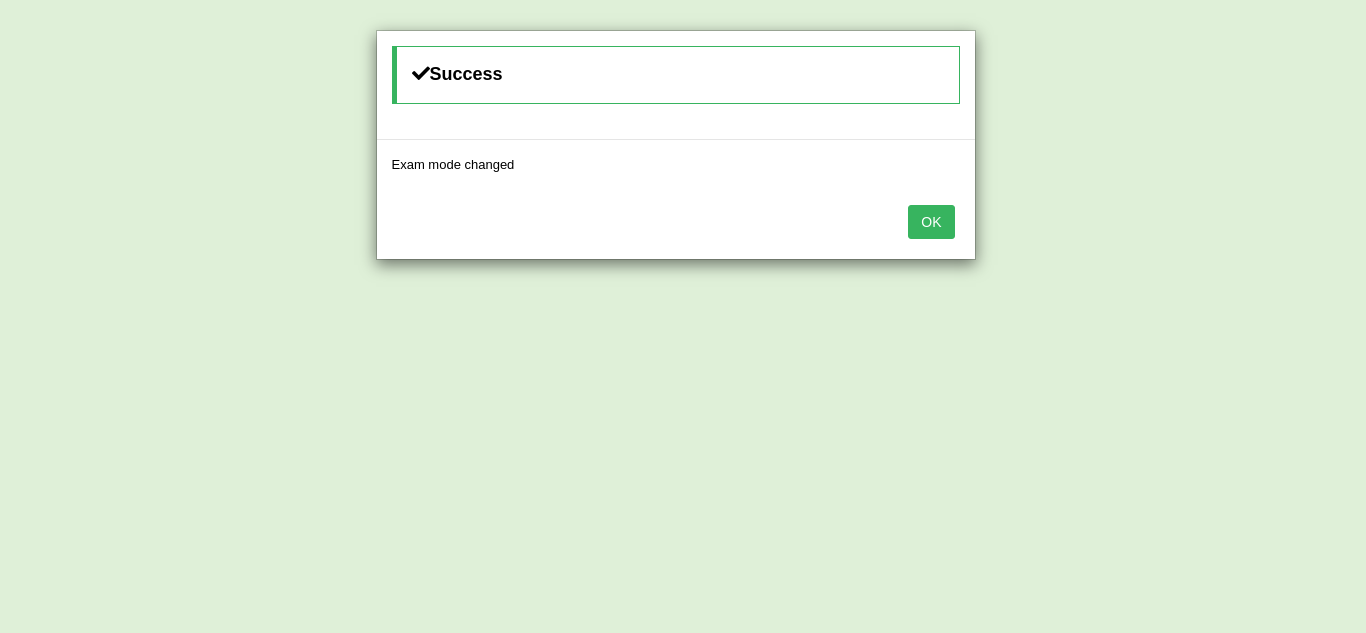 click on "OK" at bounding box center [931, 222] 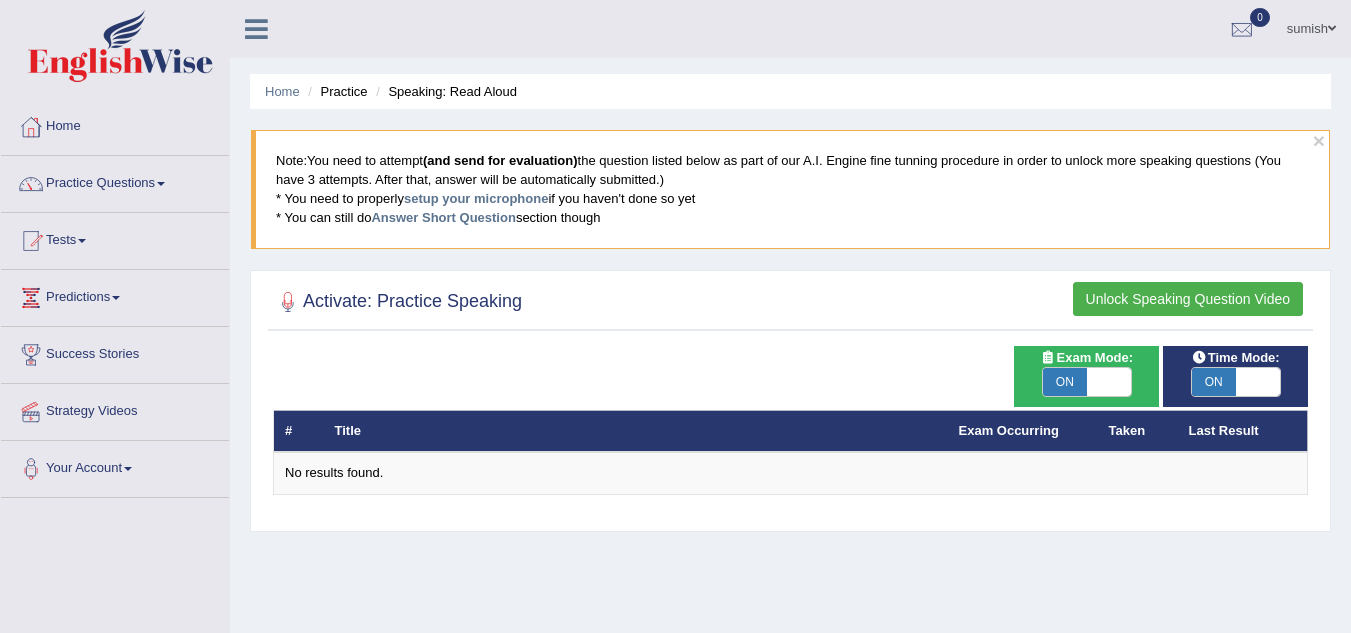 scroll, scrollTop: 0, scrollLeft: 0, axis: both 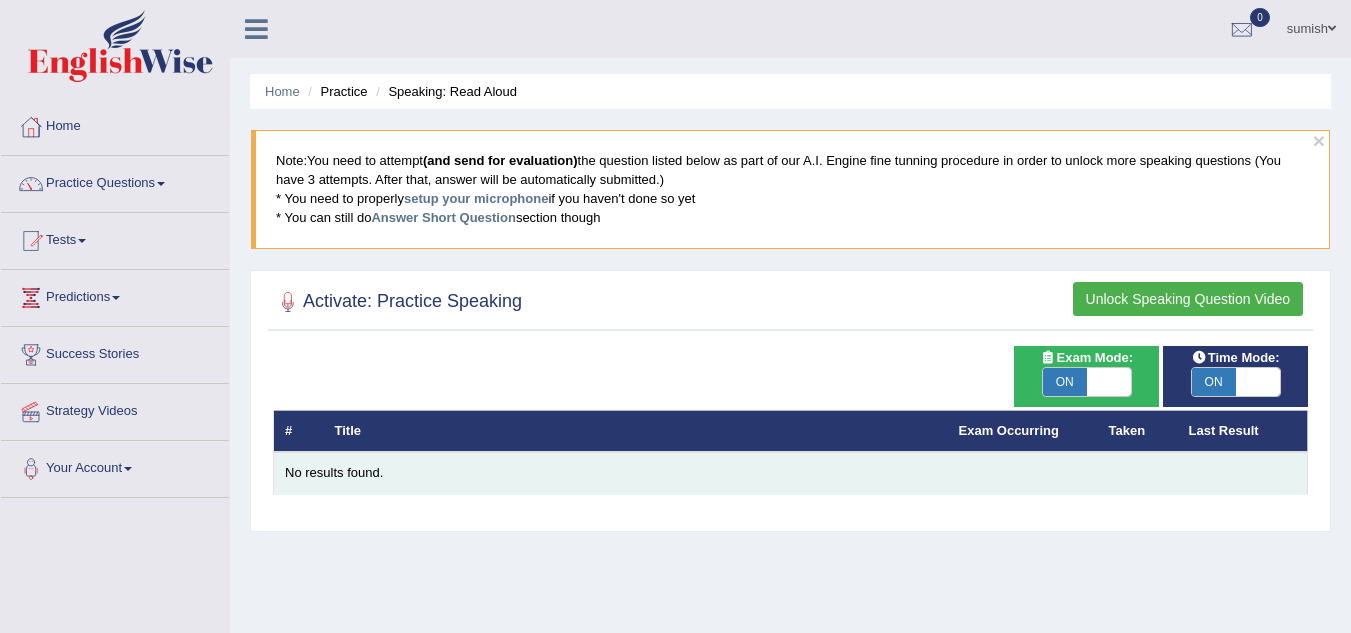 click on "No results found." at bounding box center (790, 473) 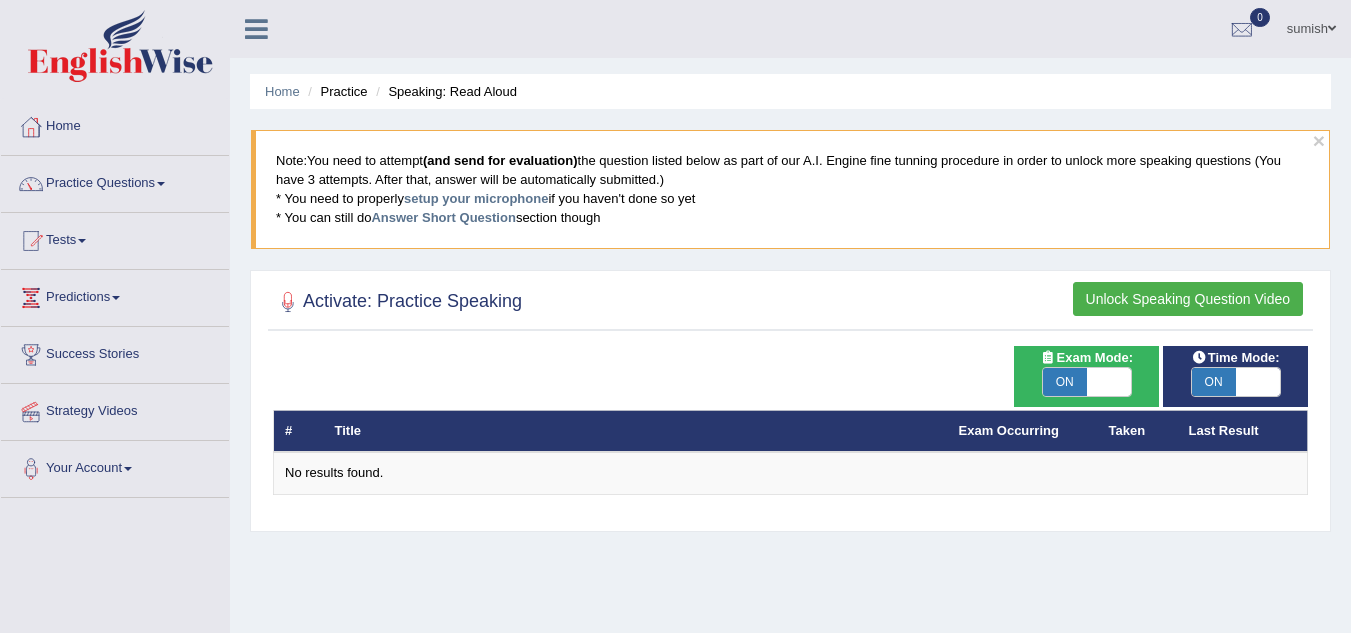 click on "ON" at bounding box center (1065, 382) 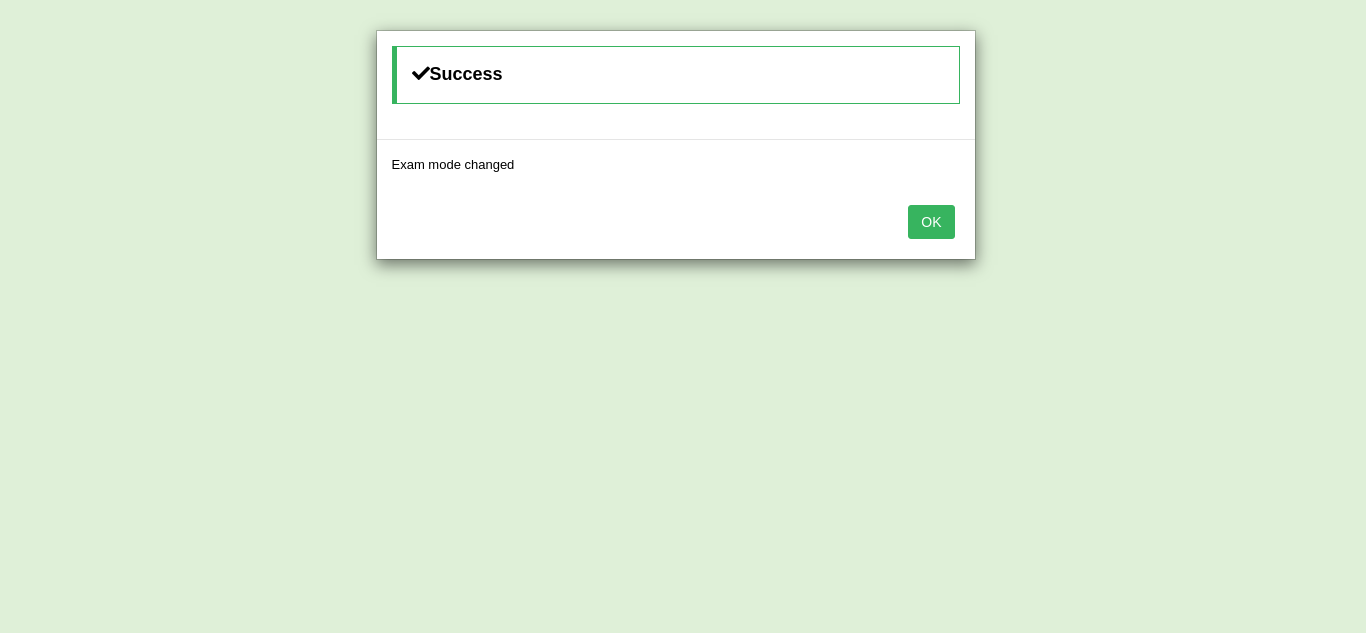 click on "OK" at bounding box center [931, 222] 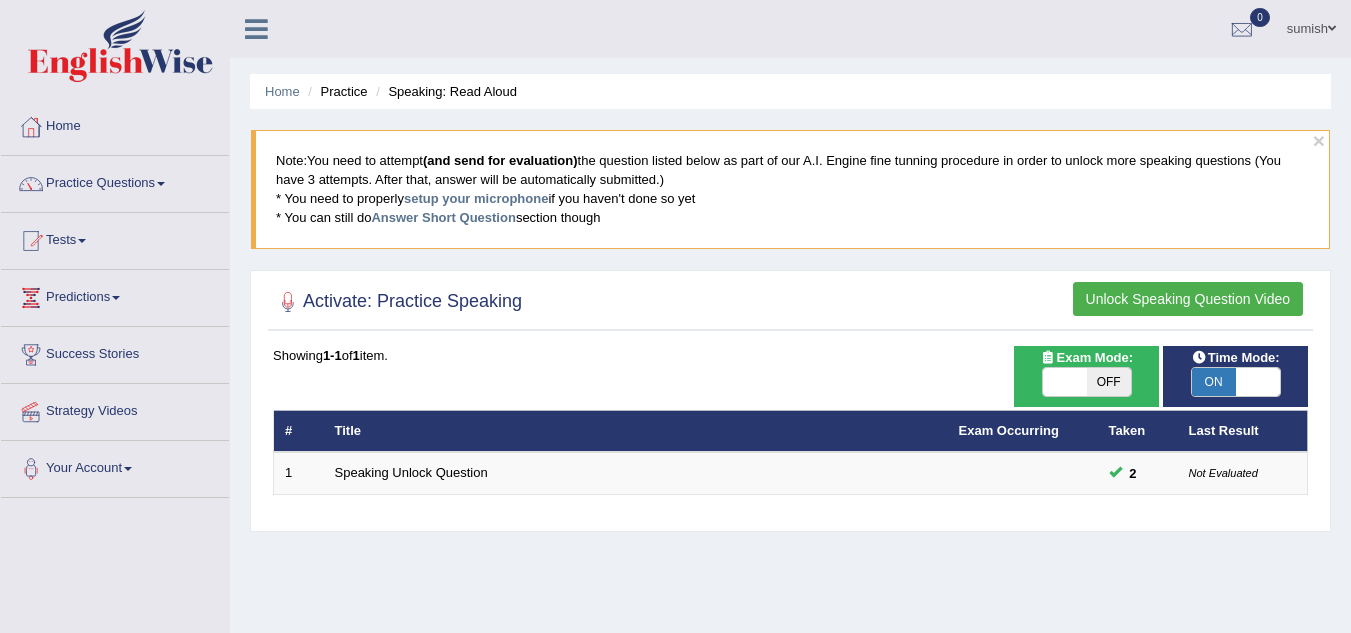 scroll, scrollTop: 0, scrollLeft: 0, axis: both 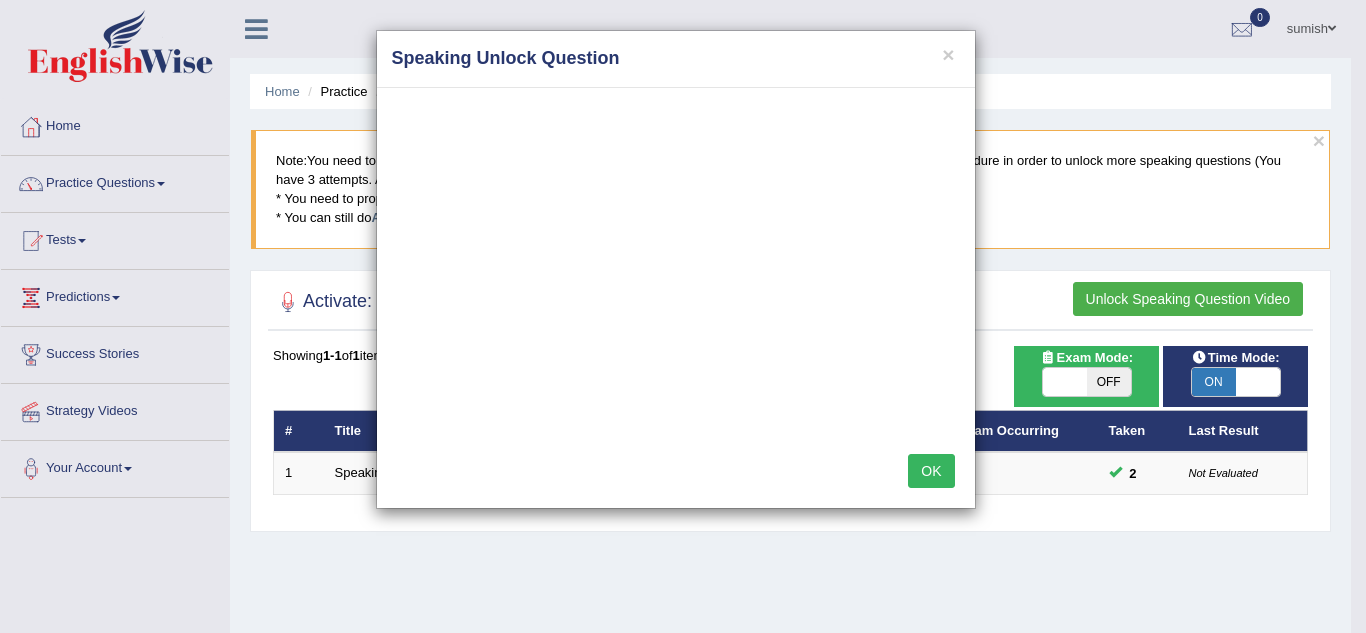 click on "Speaking Unlock Question" at bounding box center [676, 59] 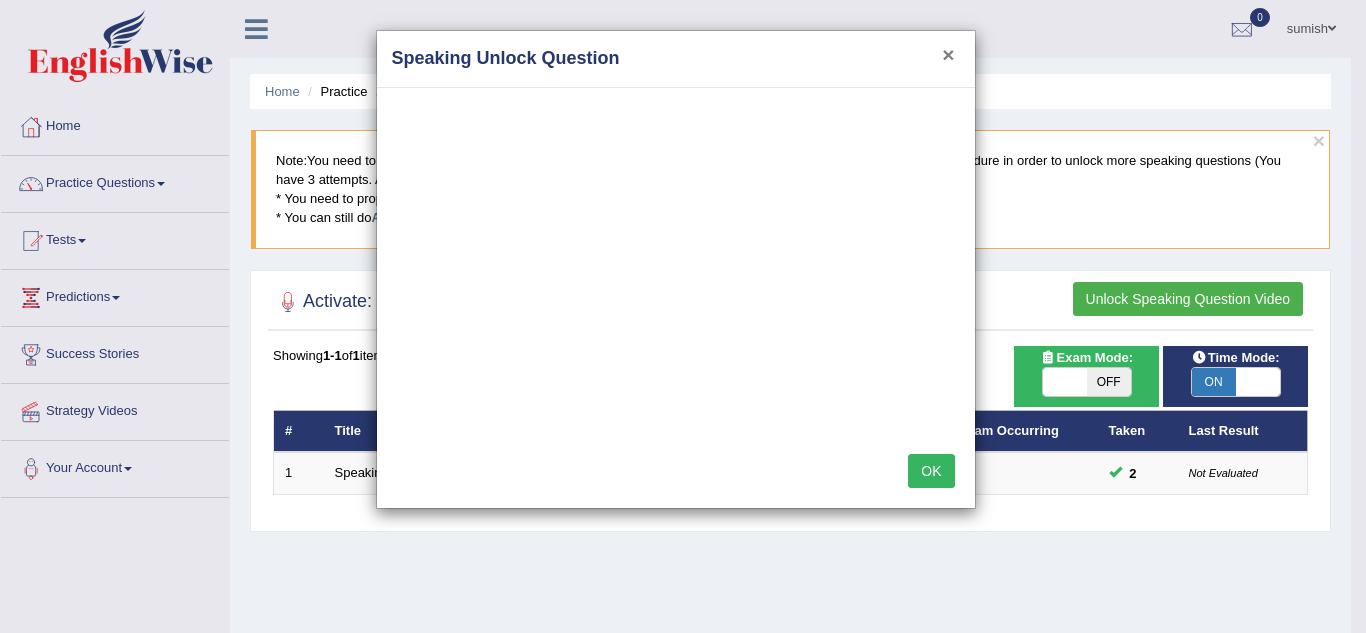 click on "×" at bounding box center [948, 54] 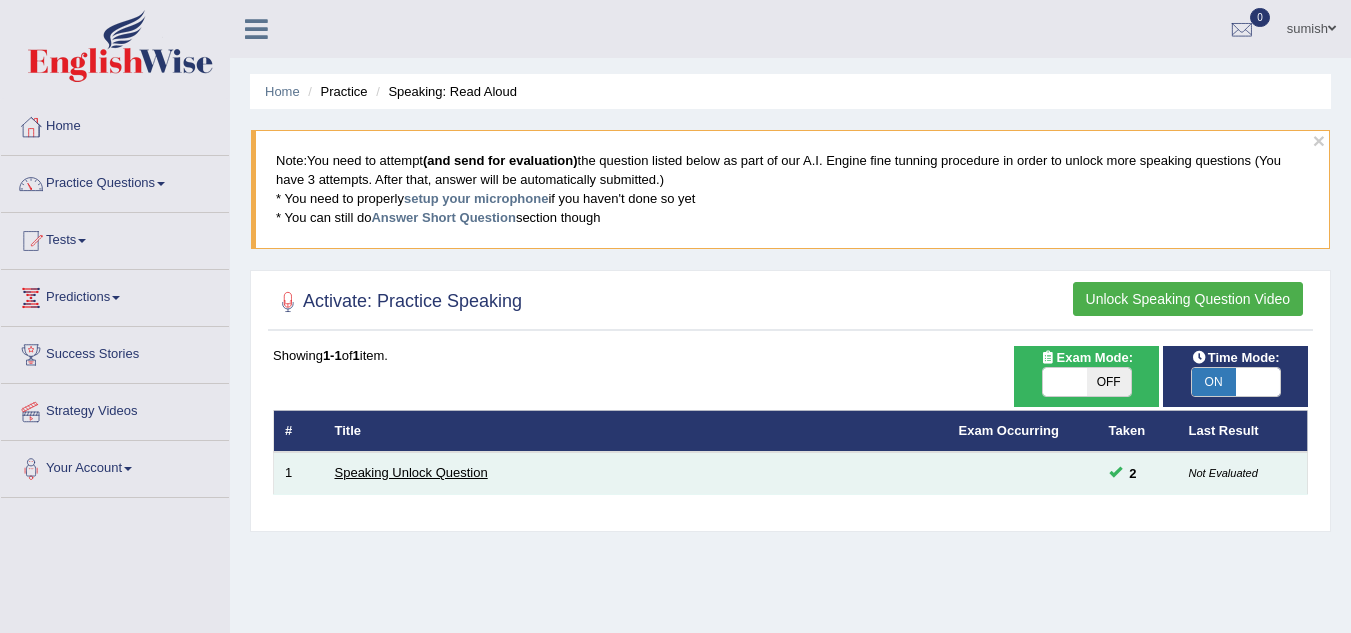click on "Speaking Unlock Question" at bounding box center (411, 472) 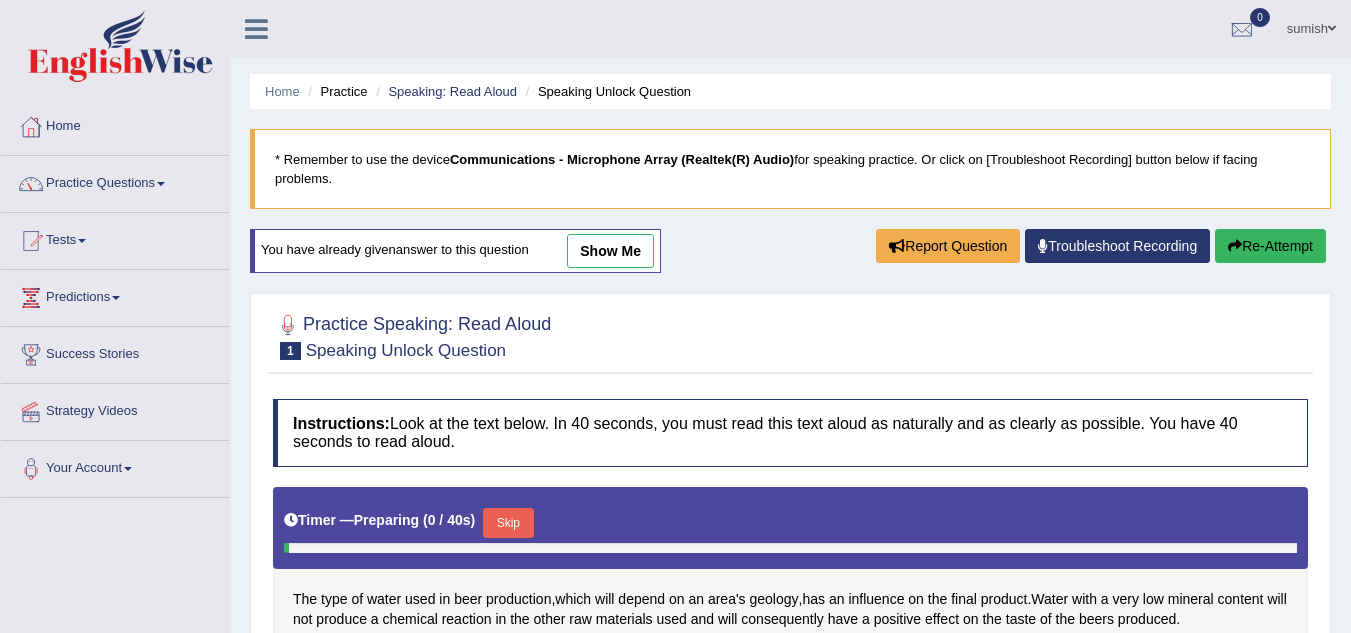 scroll, scrollTop: 0, scrollLeft: 0, axis: both 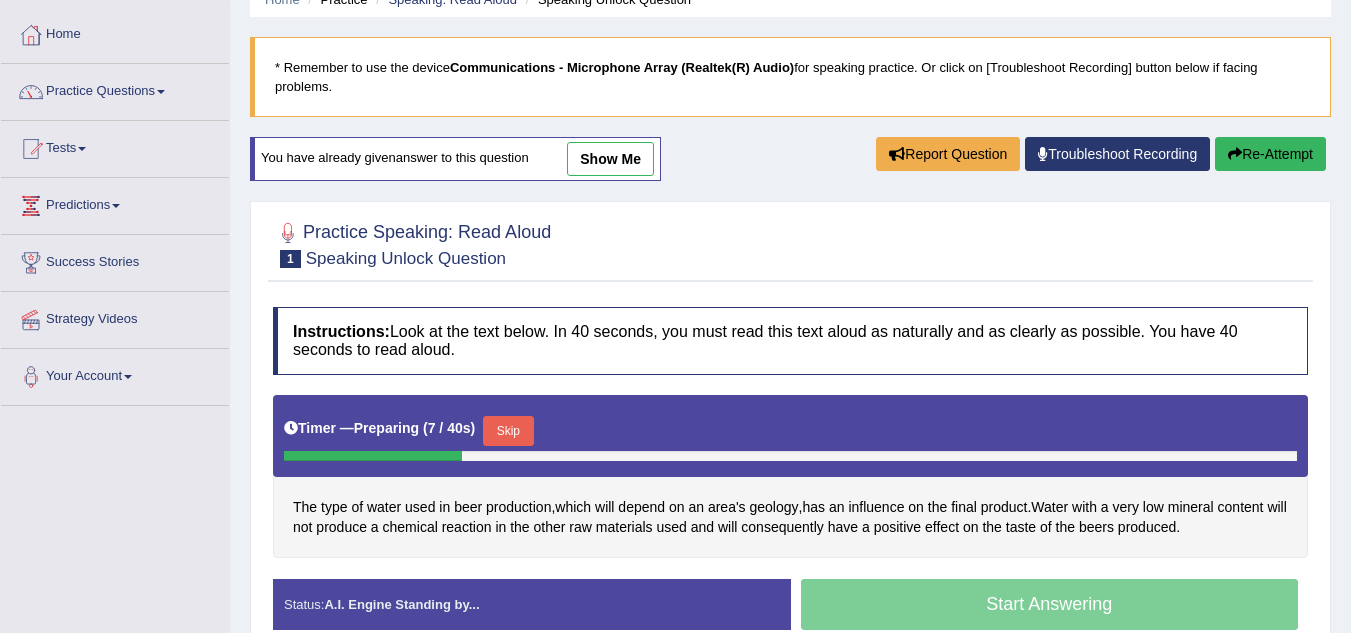 click on "Re-Attempt" at bounding box center (1270, 154) 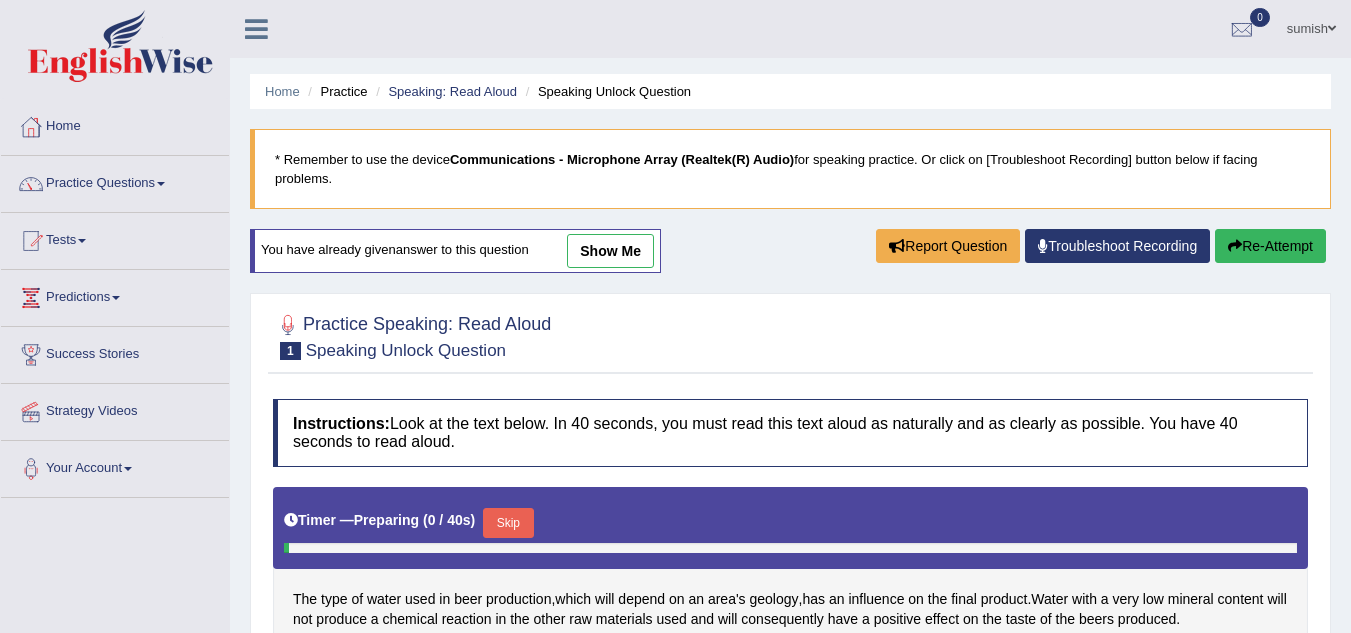 scroll, scrollTop: 92, scrollLeft: 0, axis: vertical 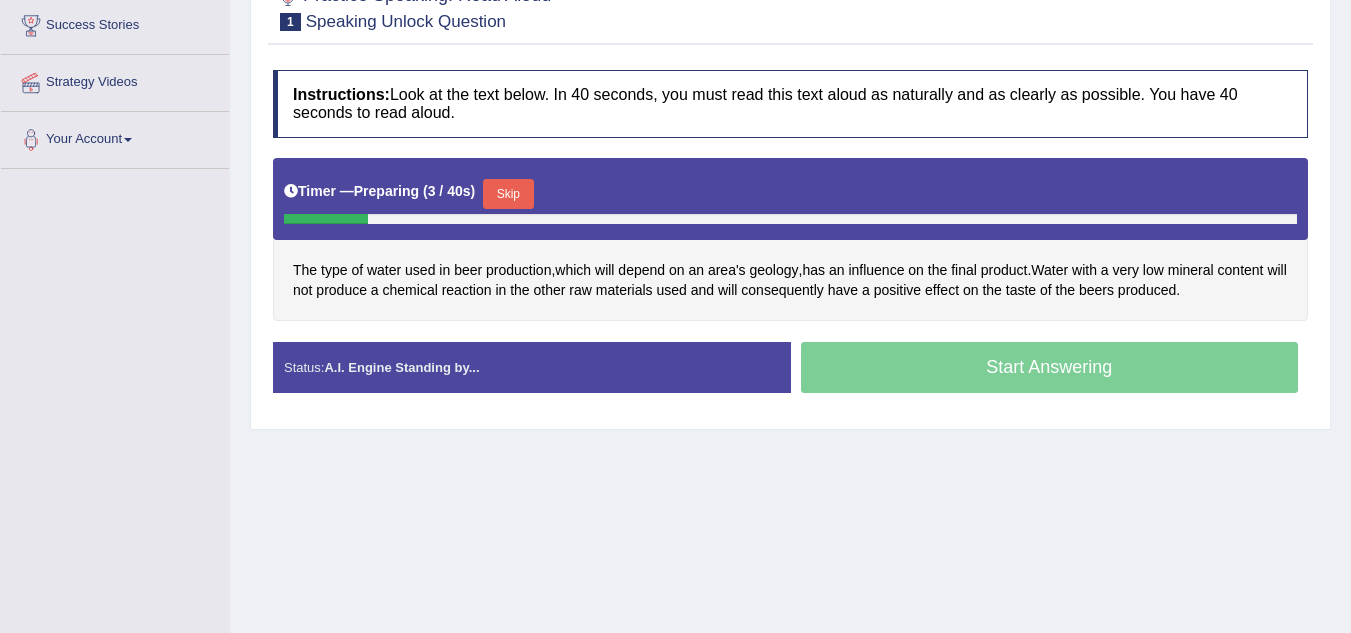 click on "Skip" at bounding box center [508, 194] 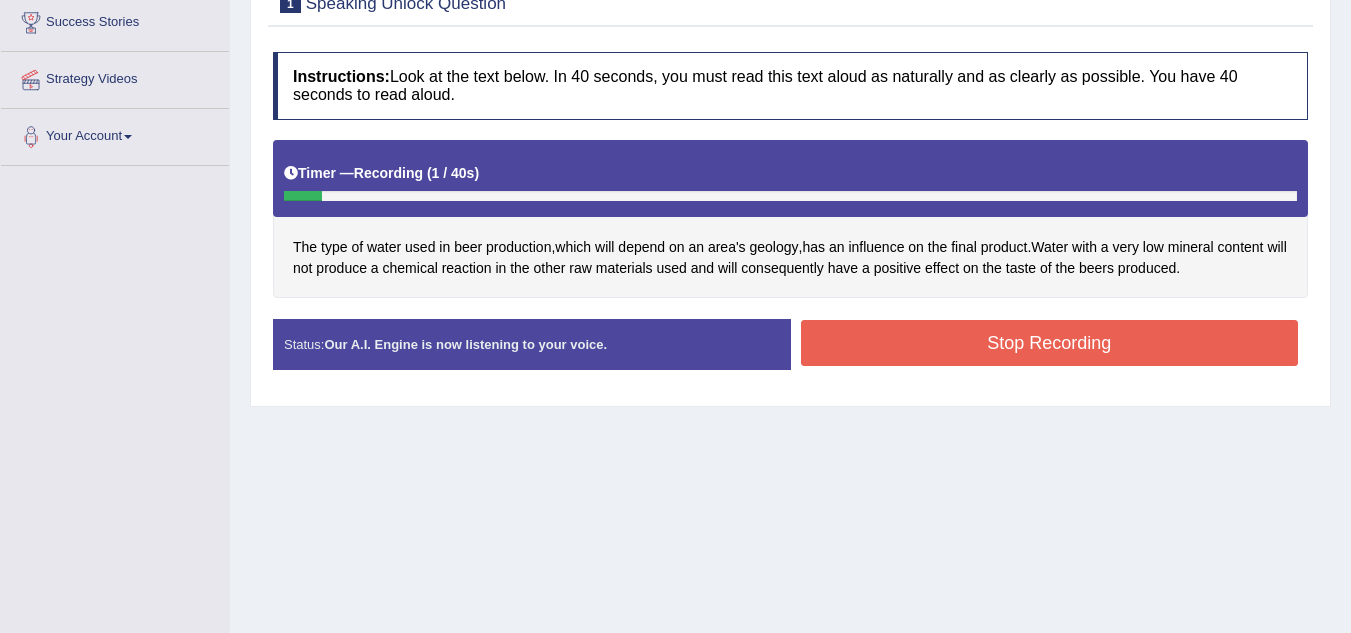 scroll, scrollTop: 333, scrollLeft: 0, axis: vertical 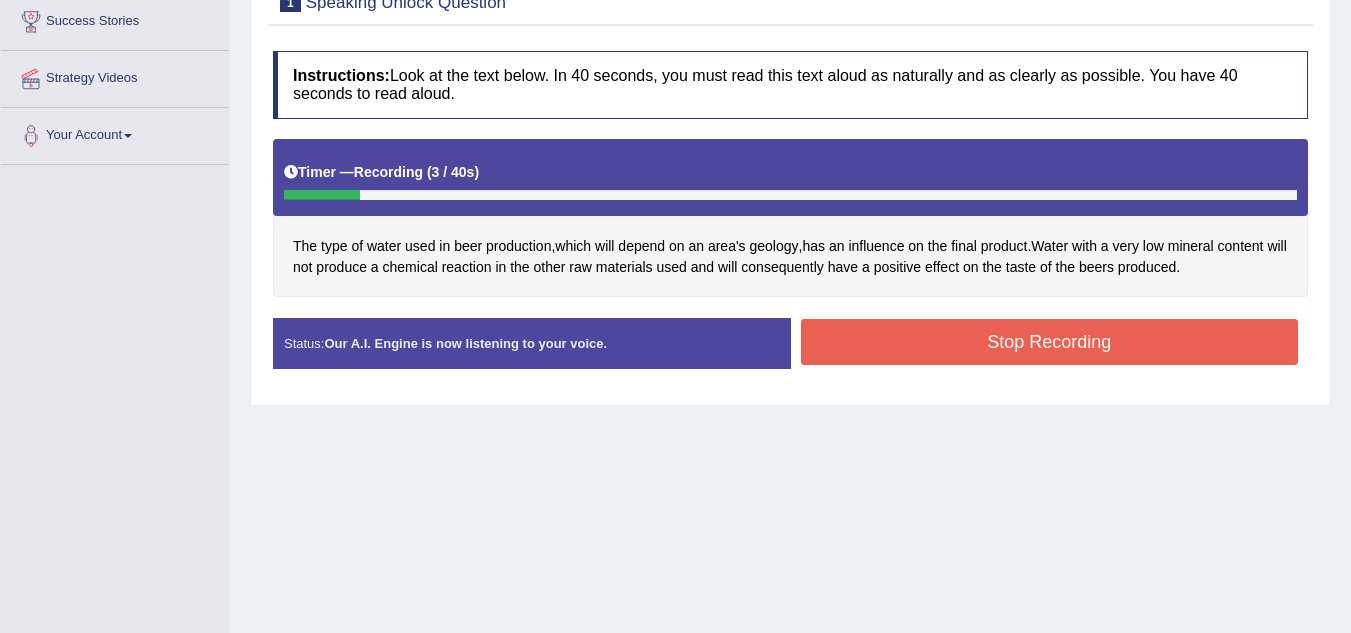 click on "Stop Recording" at bounding box center [1050, 342] 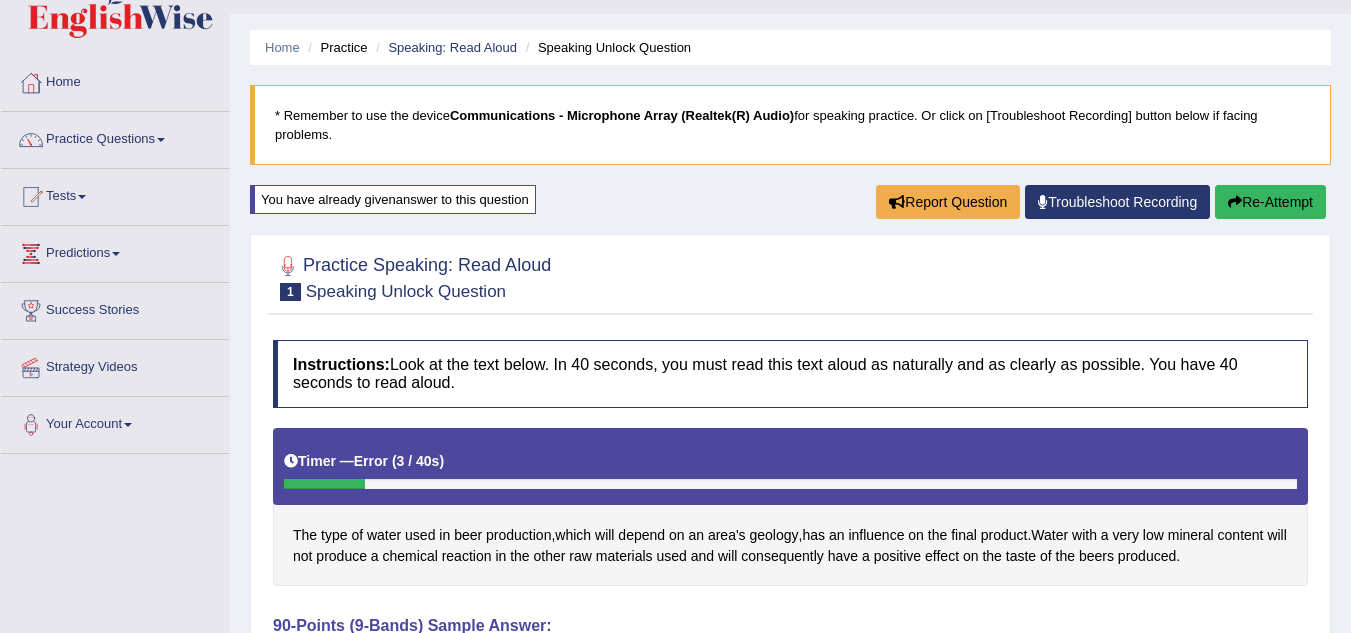 scroll, scrollTop: 0, scrollLeft: 0, axis: both 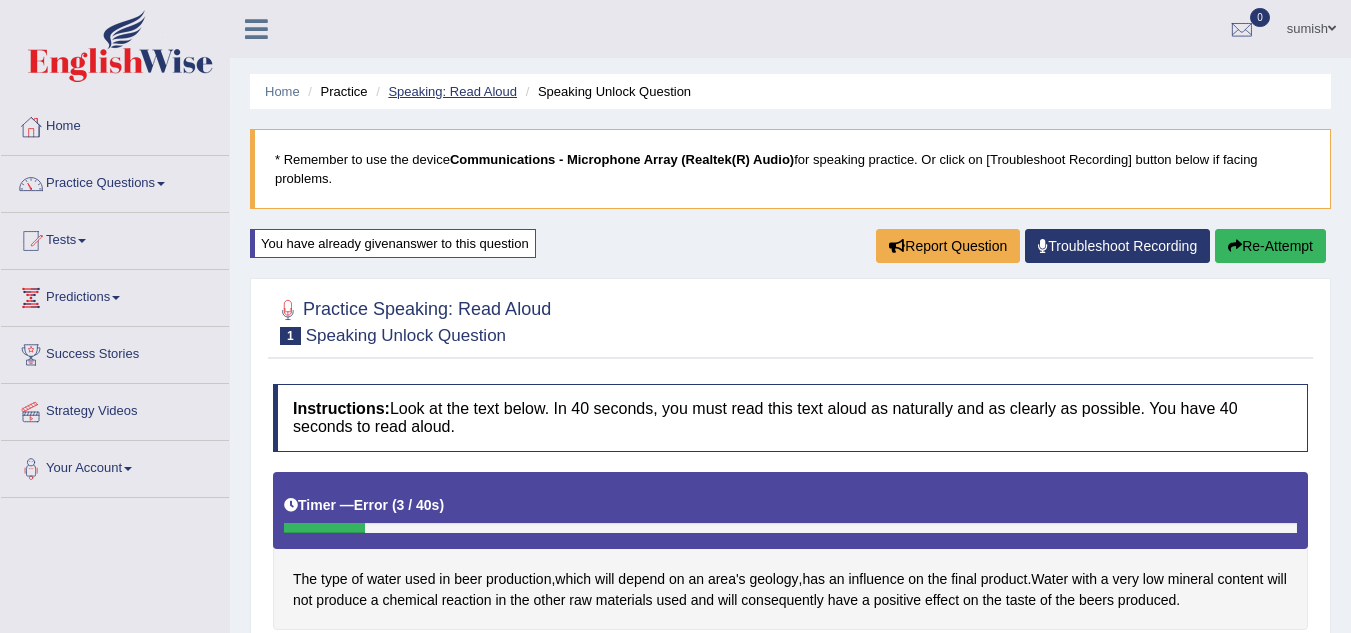 click on "Speaking: Read Aloud" at bounding box center [452, 91] 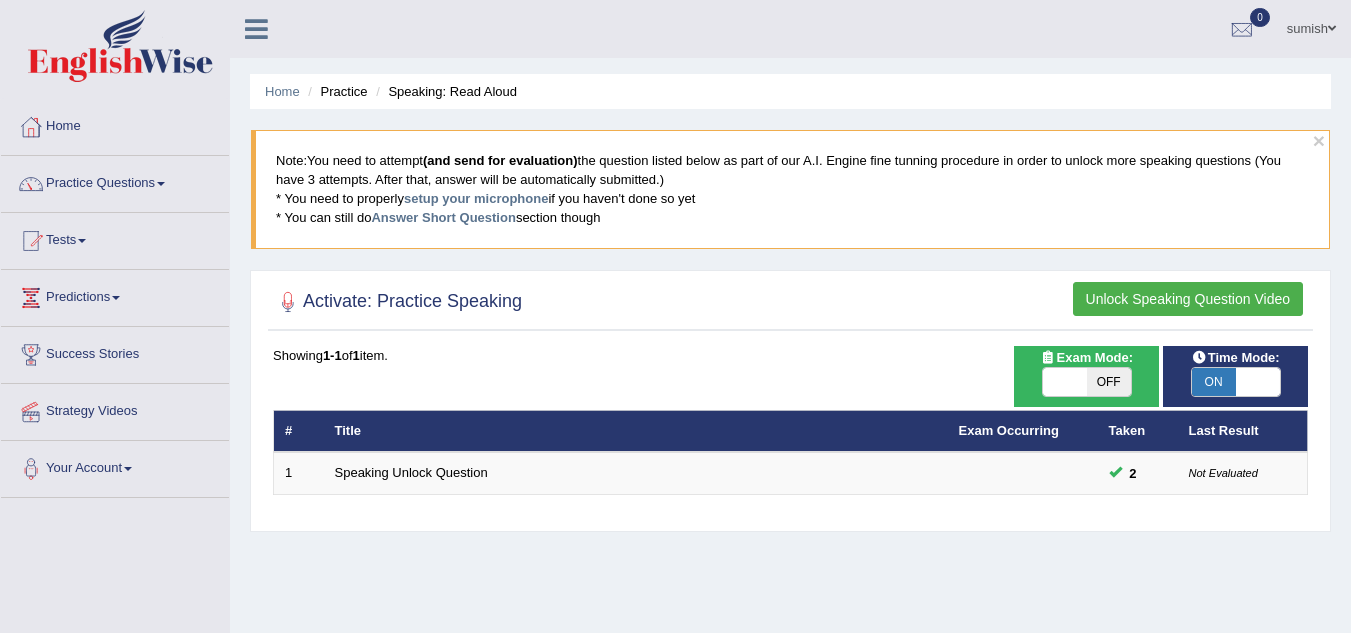 scroll, scrollTop: 0, scrollLeft: 0, axis: both 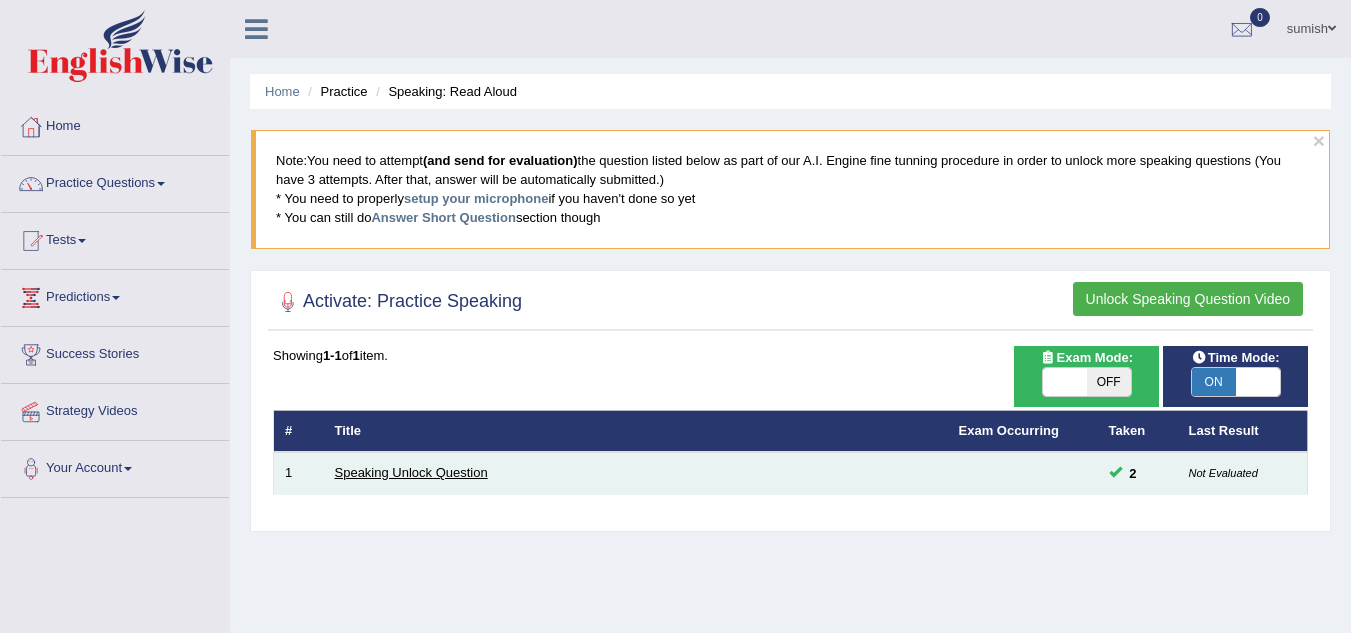click on "Speaking Unlock Question" at bounding box center [411, 472] 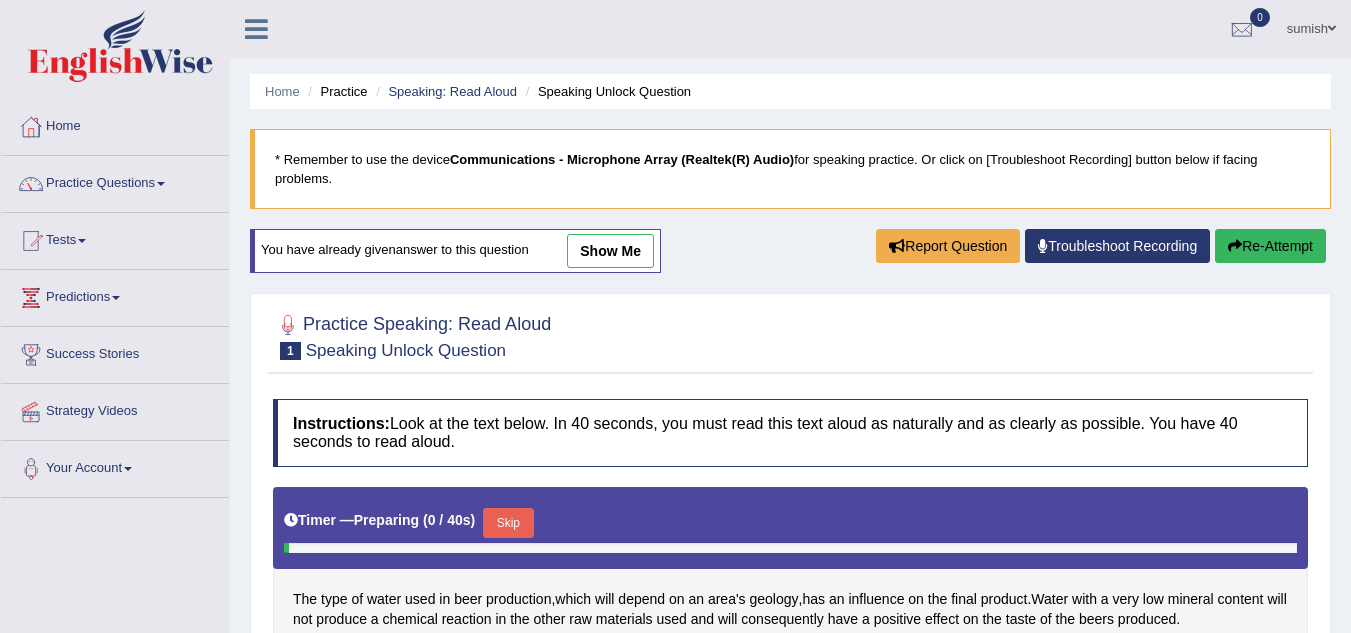 scroll, scrollTop: 0, scrollLeft: 0, axis: both 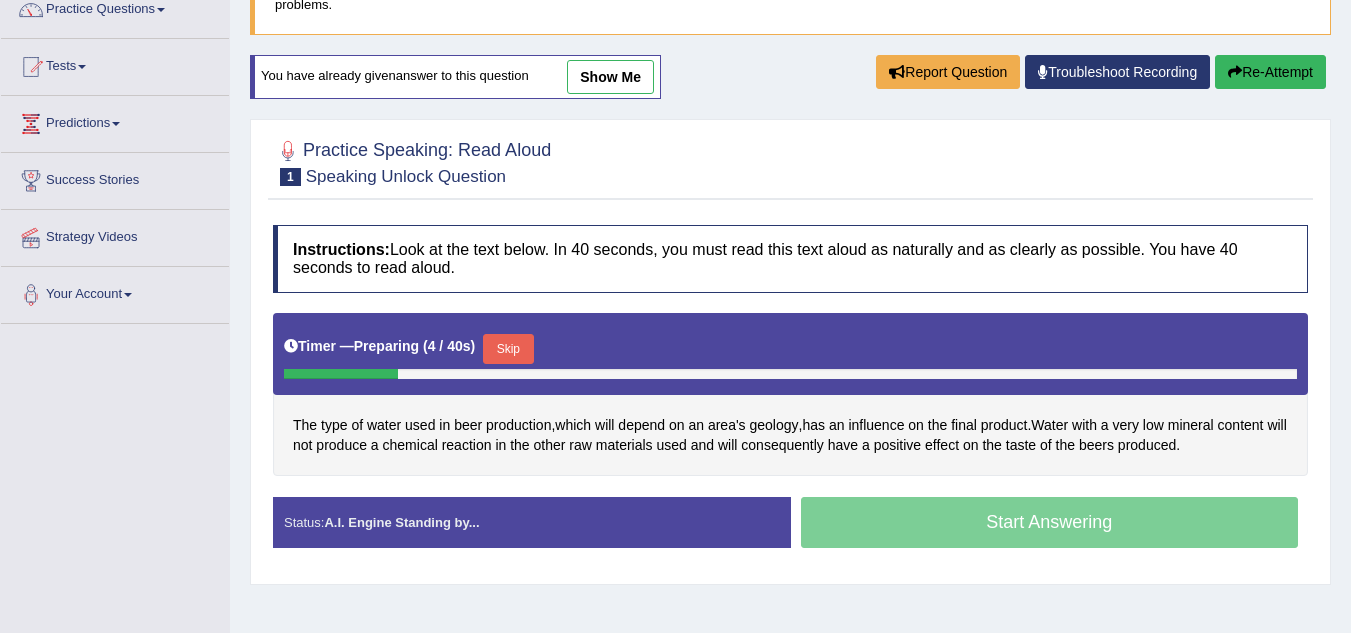 click on "Speaking Unlock Question" at bounding box center (406, 176) 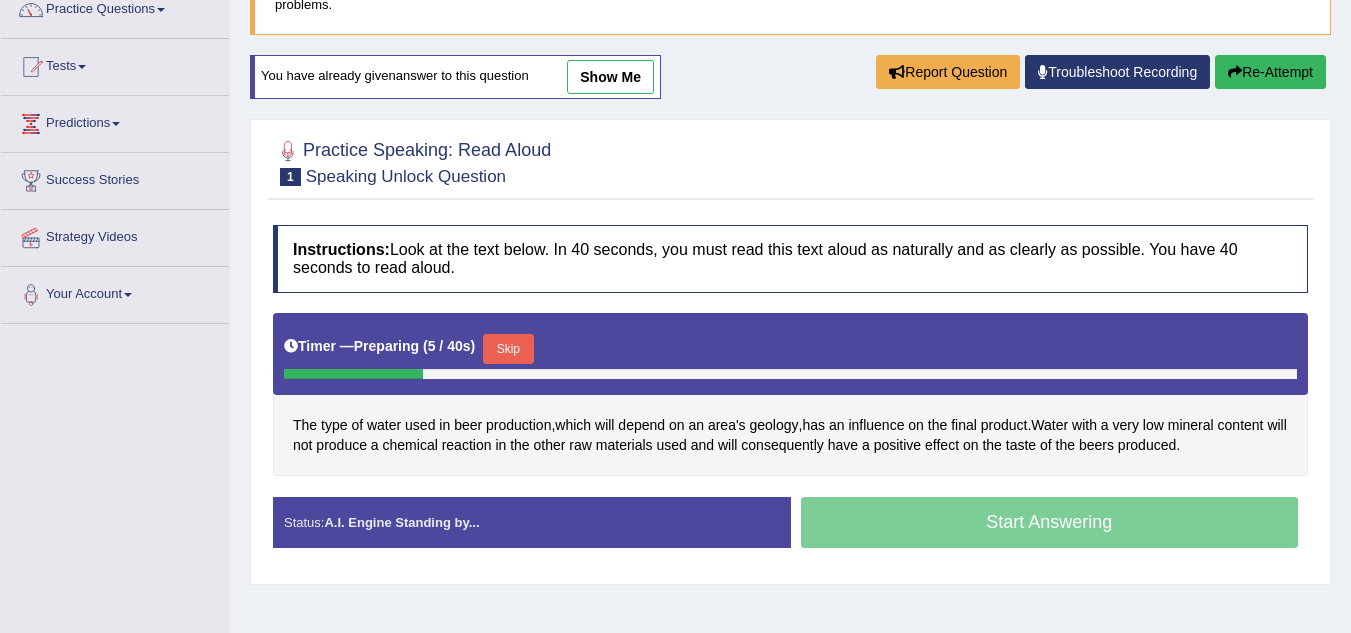 click on "Skip" at bounding box center (508, 349) 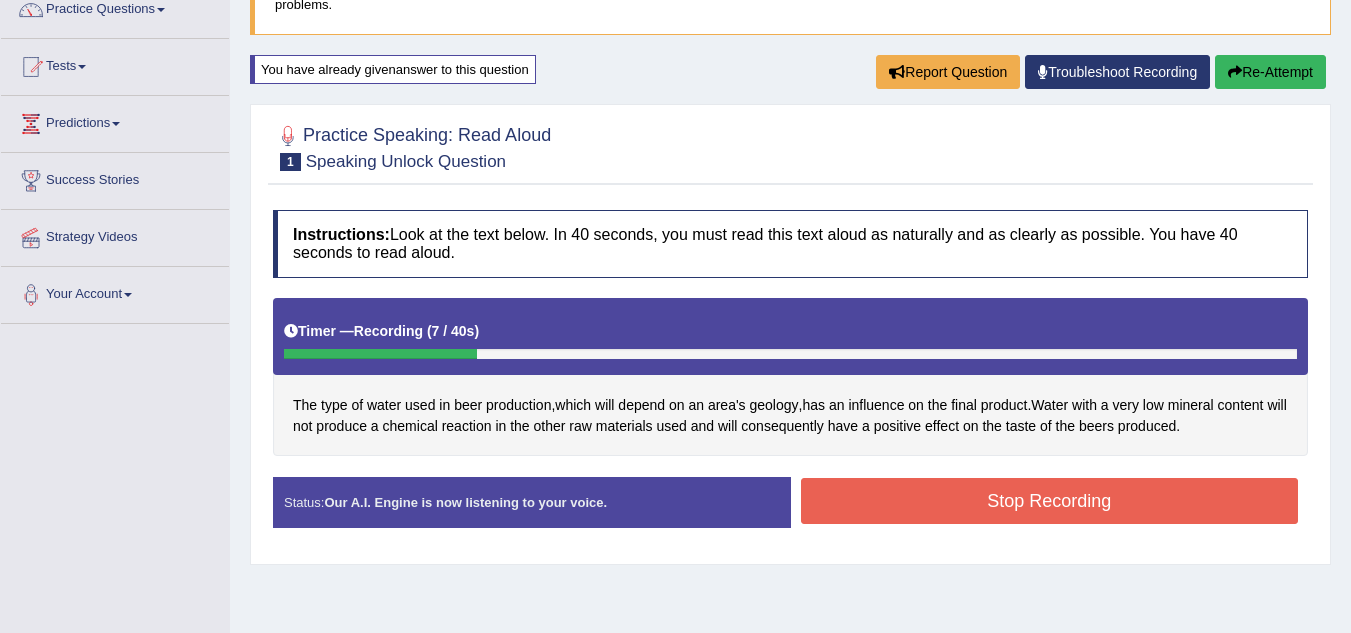 click on "Stop Recording" at bounding box center (1050, 501) 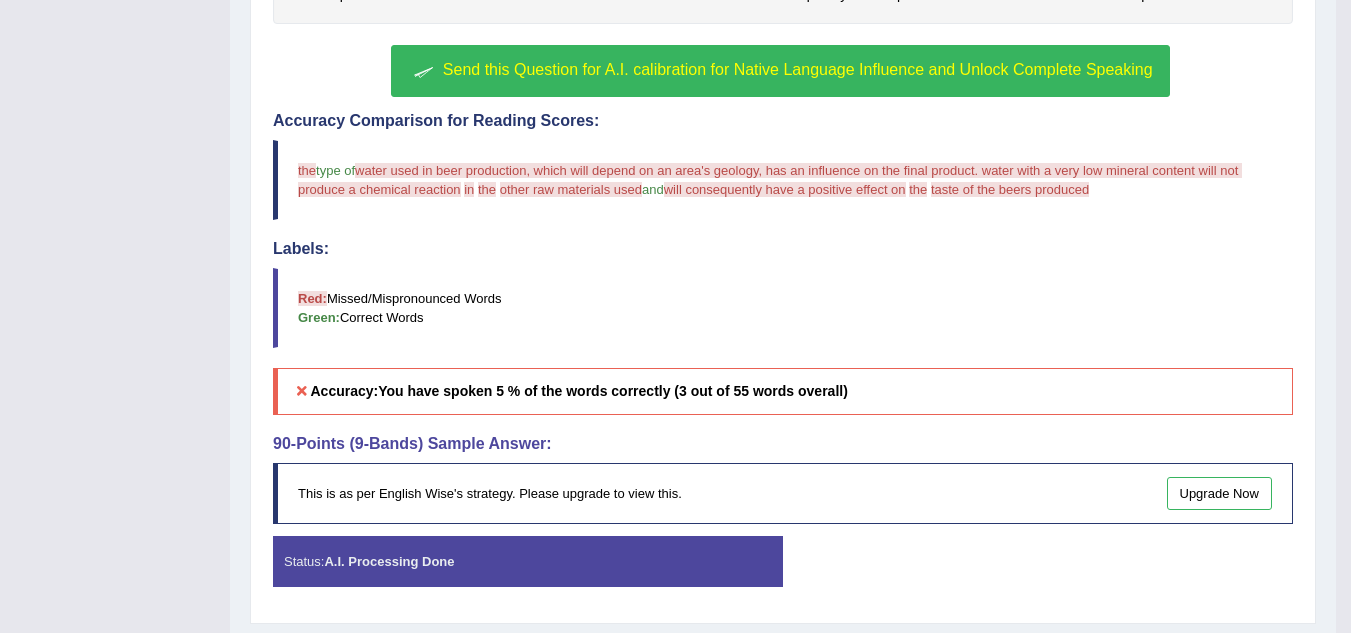 scroll, scrollTop: 662, scrollLeft: 0, axis: vertical 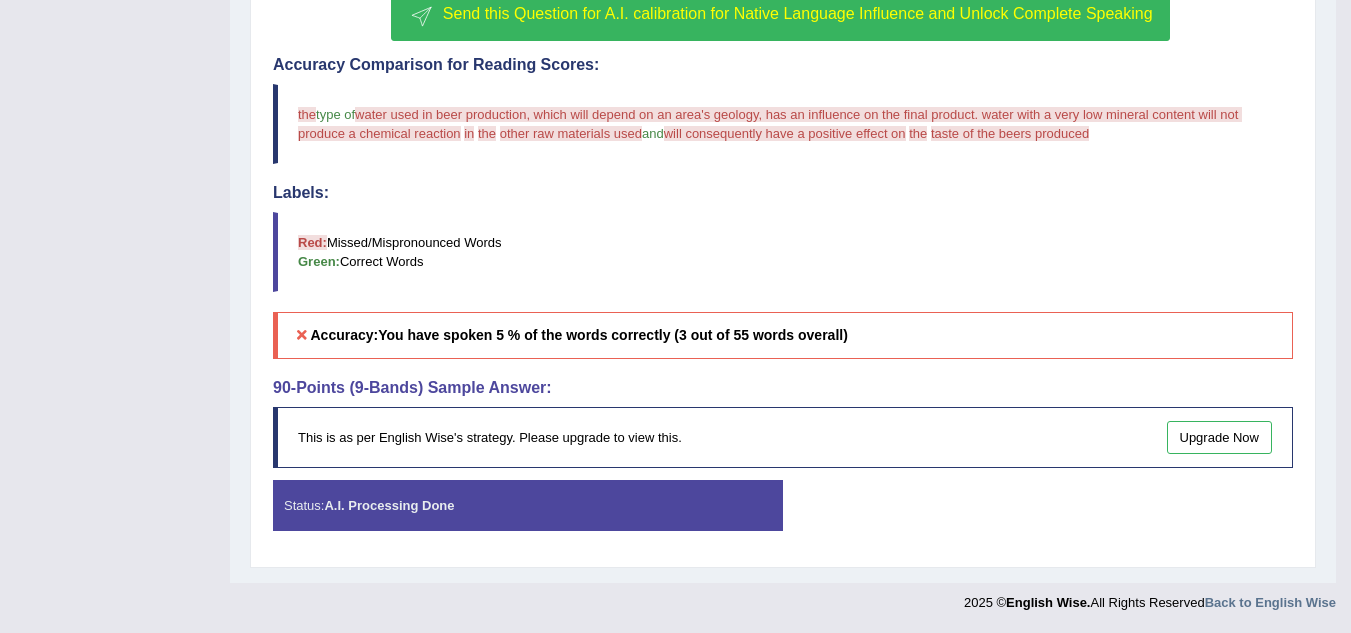 click on "Status:  A.I. Processing Done" at bounding box center [528, 505] 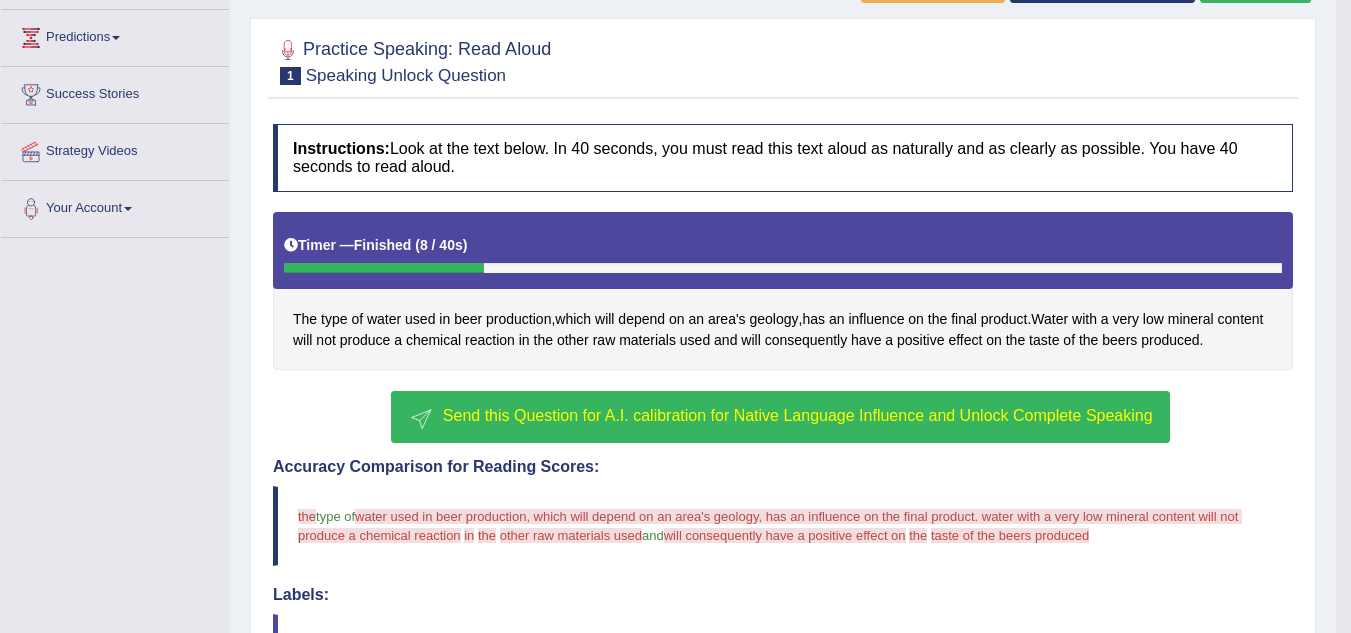 scroll, scrollTop: 0, scrollLeft: 0, axis: both 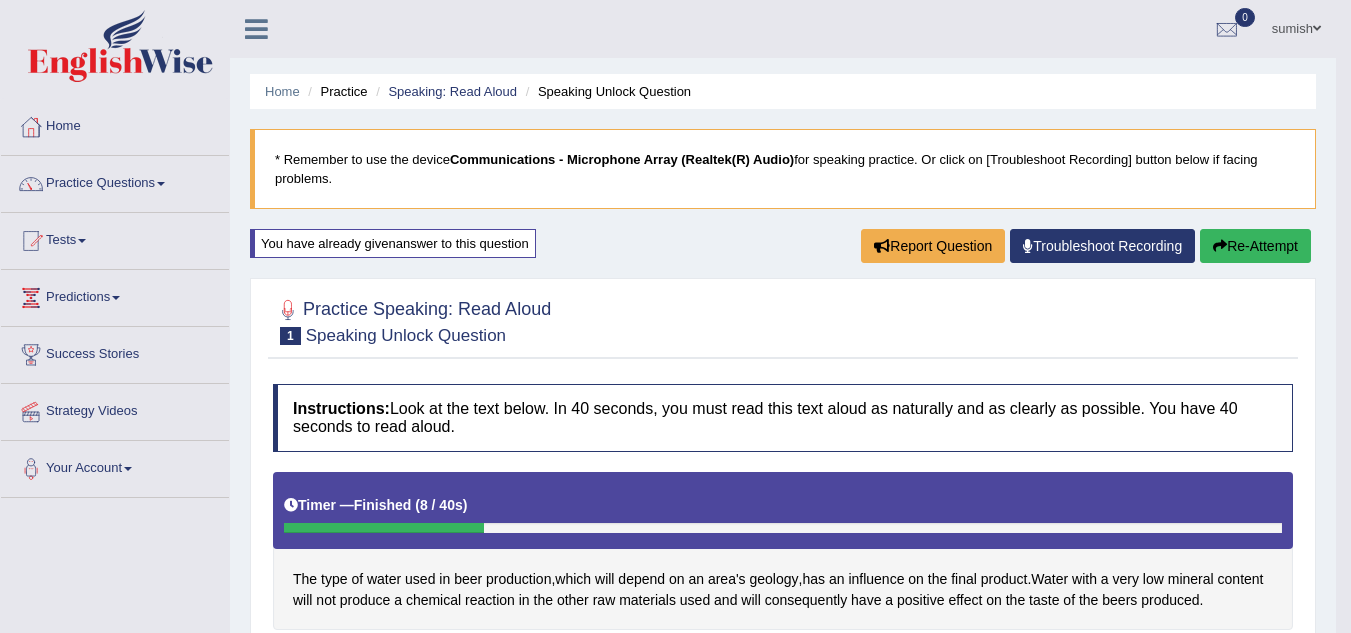 click on "Re-Attempt" at bounding box center [1255, 246] 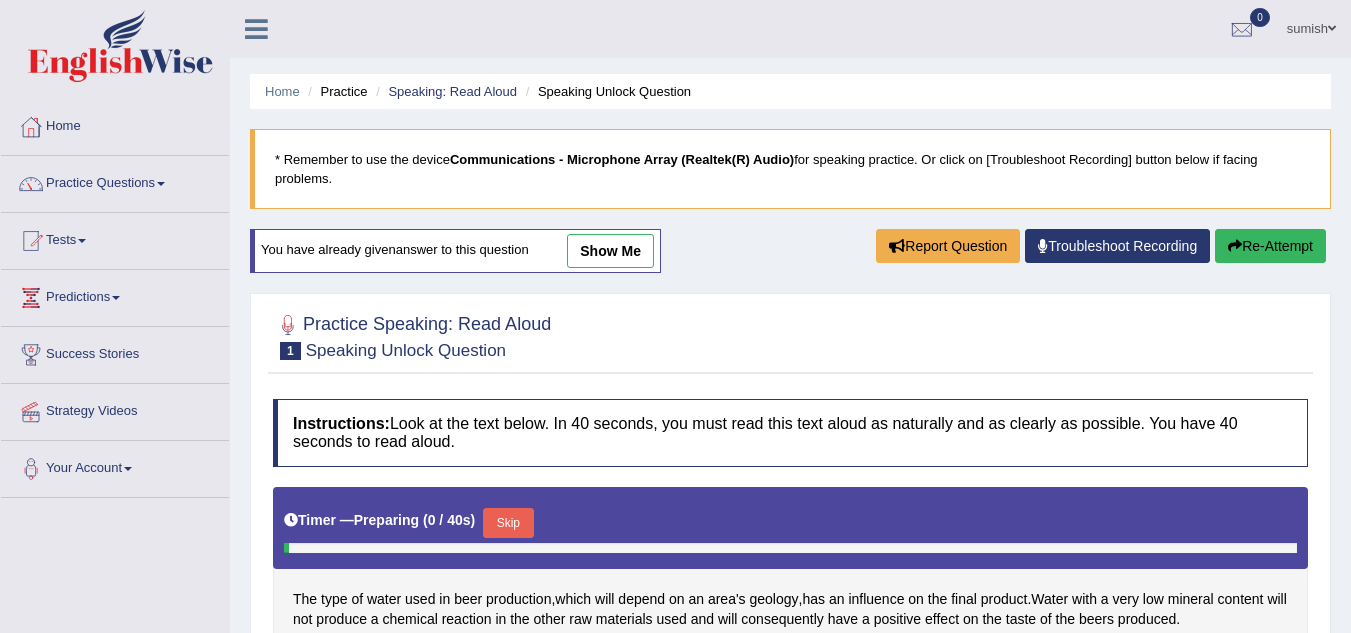 scroll, scrollTop: 364, scrollLeft: 0, axis: vertical 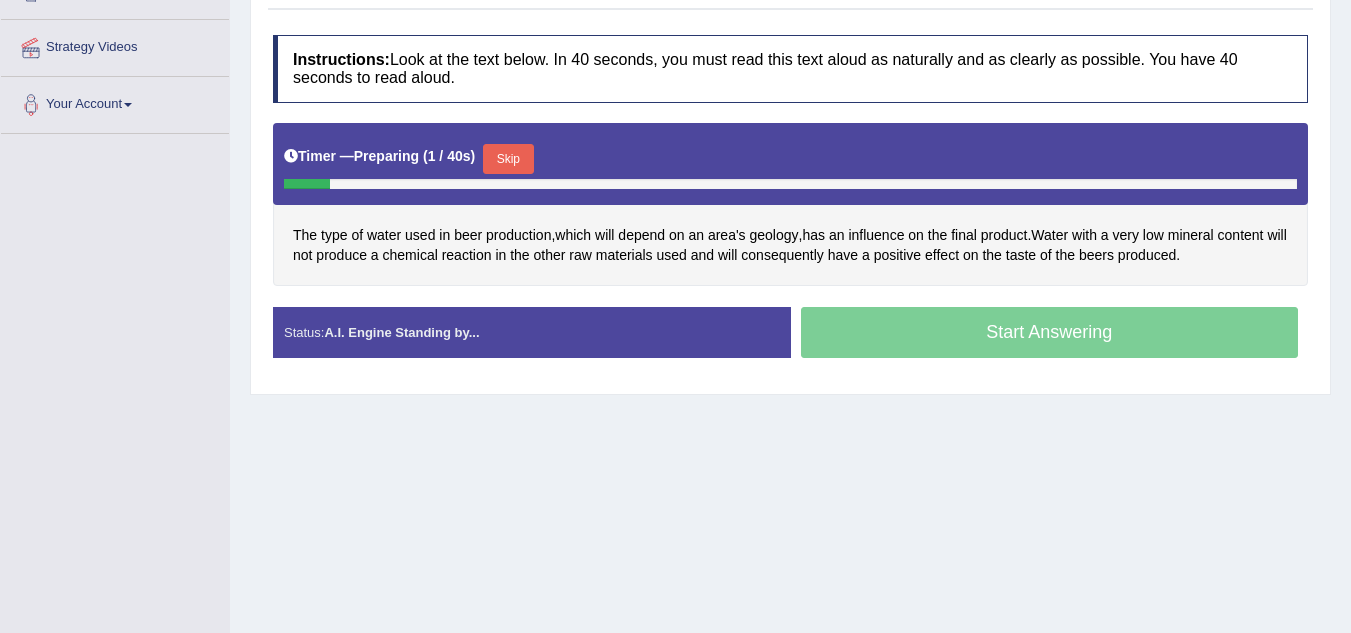 click on "Skip" at bounding box center [508, 159] 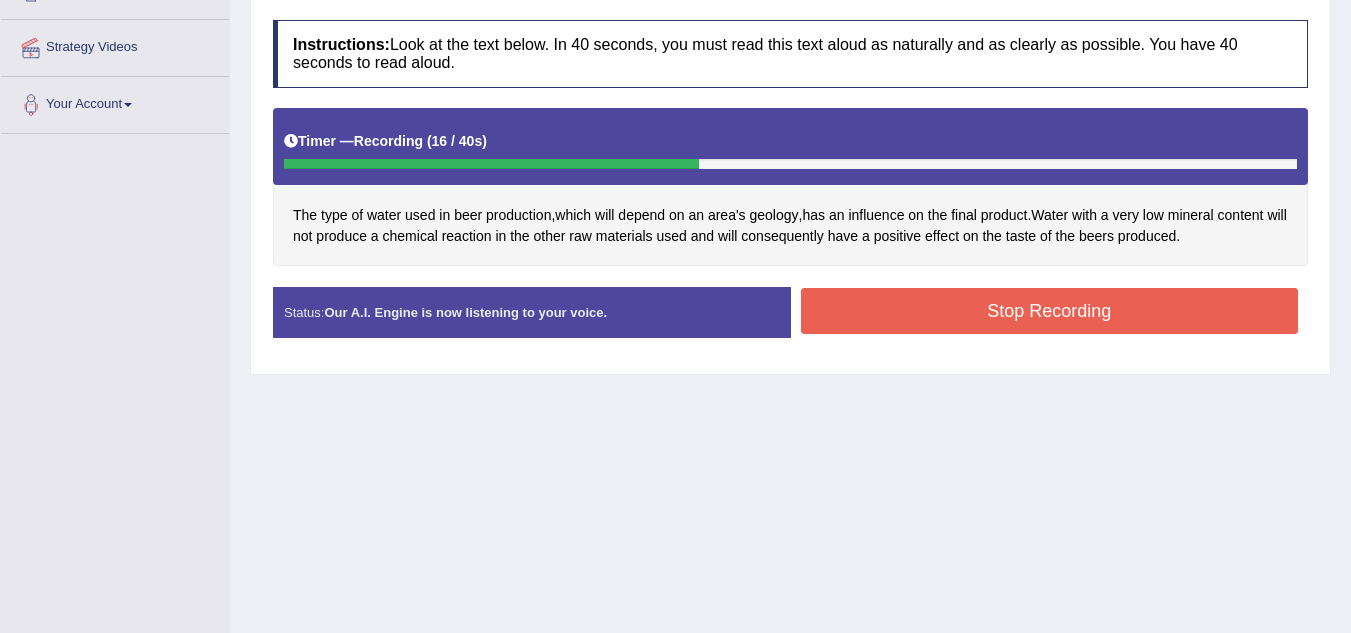 click on "Stop Recording" at bounding box center (1050, 311) 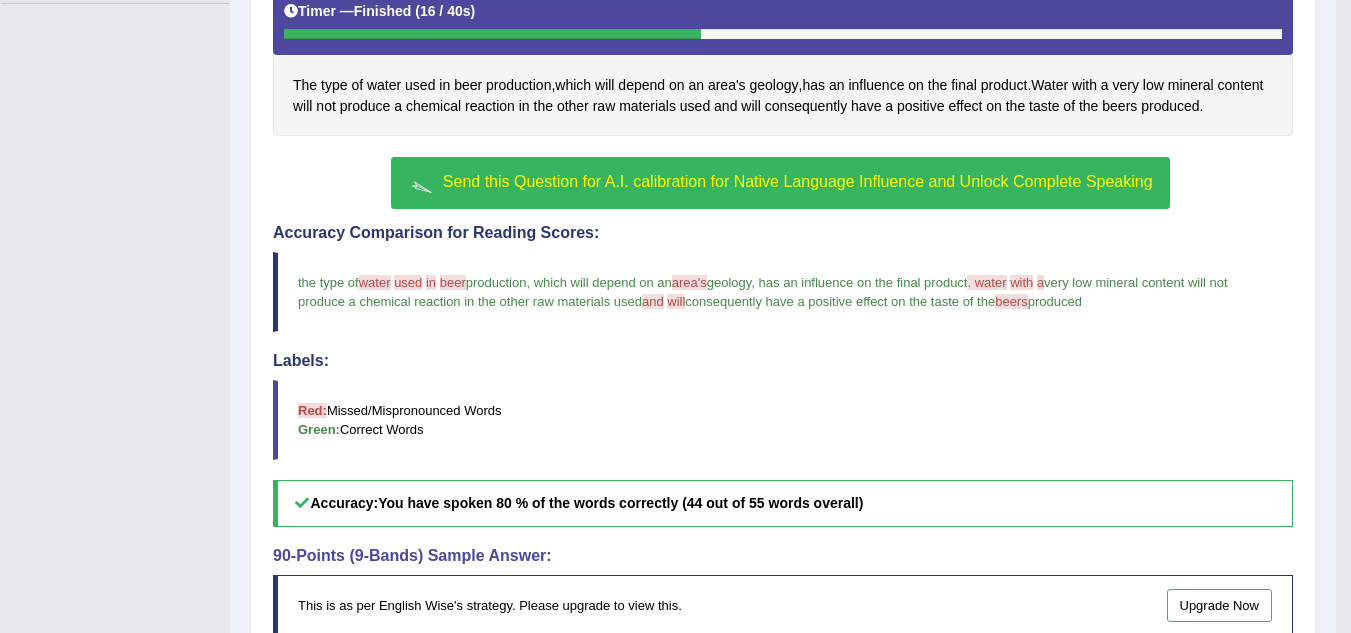 scroll, scrollTop: 493, scrollLeft: 0, axis: vertical 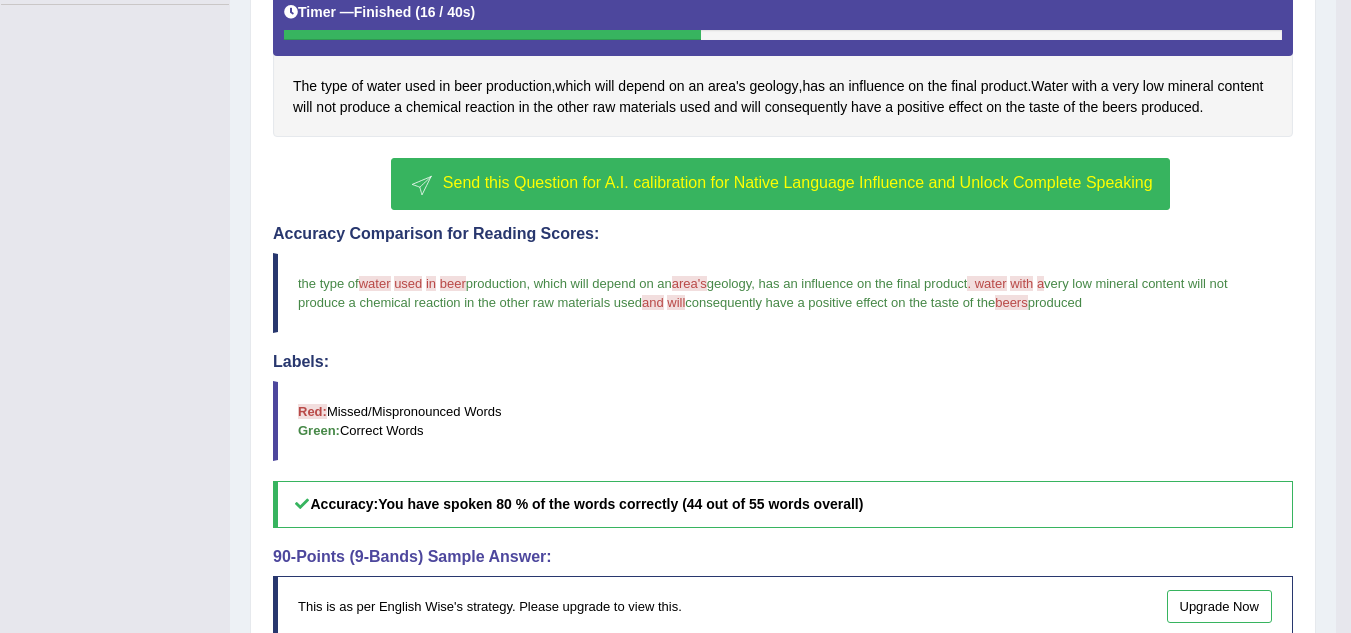 click on "Send this Question for A.I. calibration for Native Language Influence and Unlock Complete Speaking" at bounding box center [780, 184] 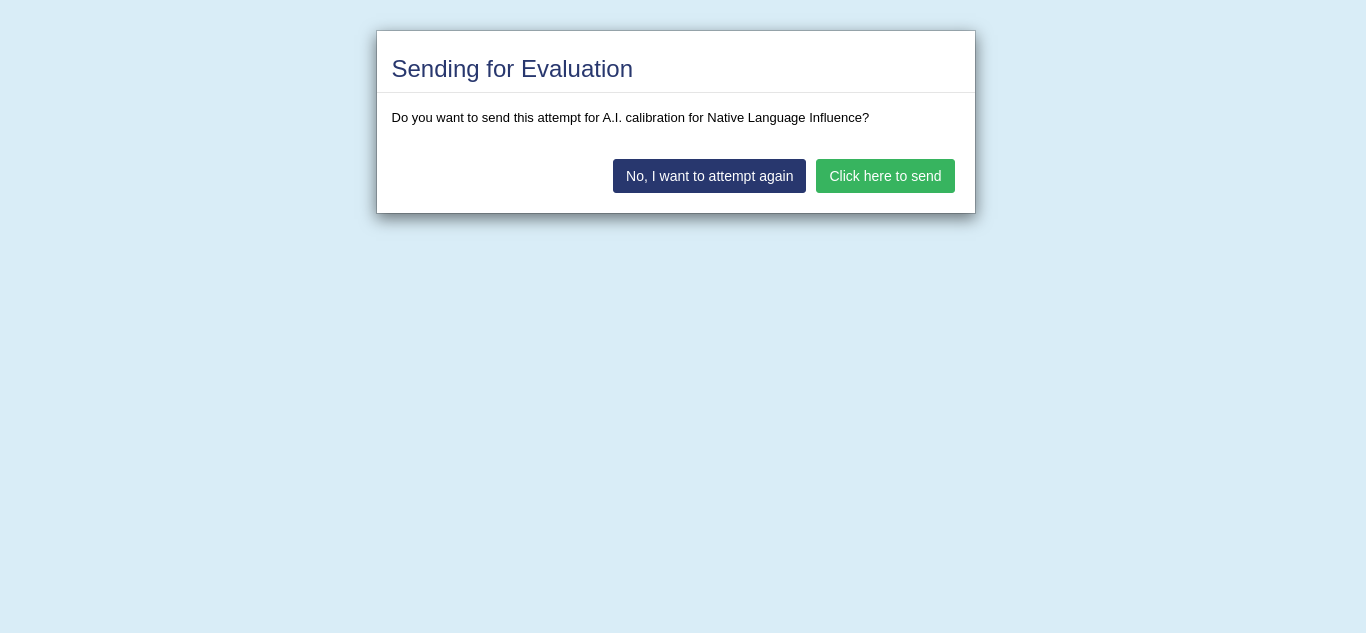 click on "Click here to send" at bounding box center [885, 176] 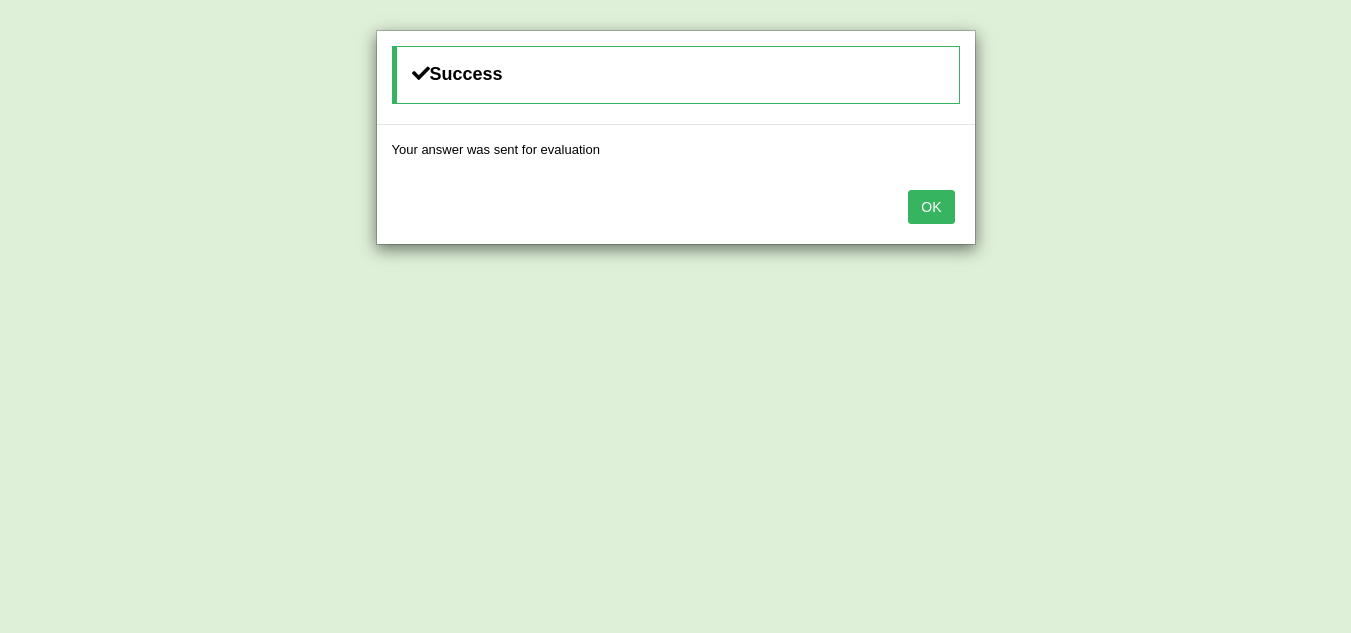 click on "OK" at bounding box center [931, 207] 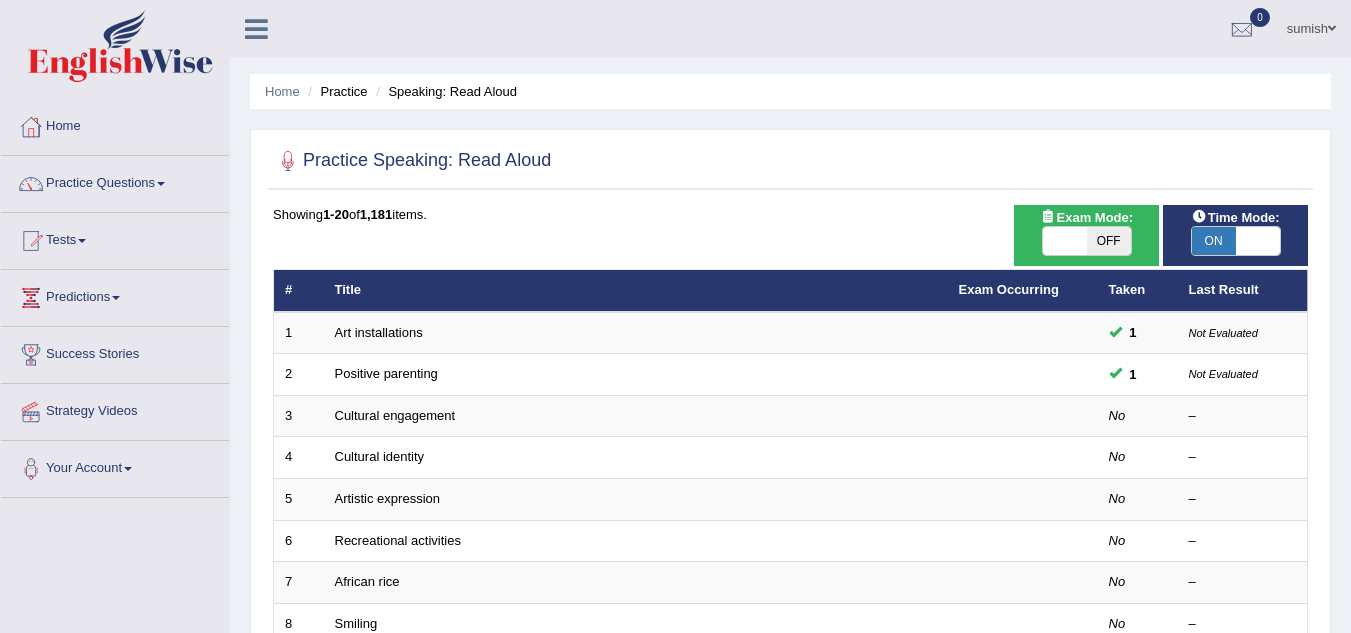 scroll, scrollTop: 0, scrollLeft: 0, axis: both 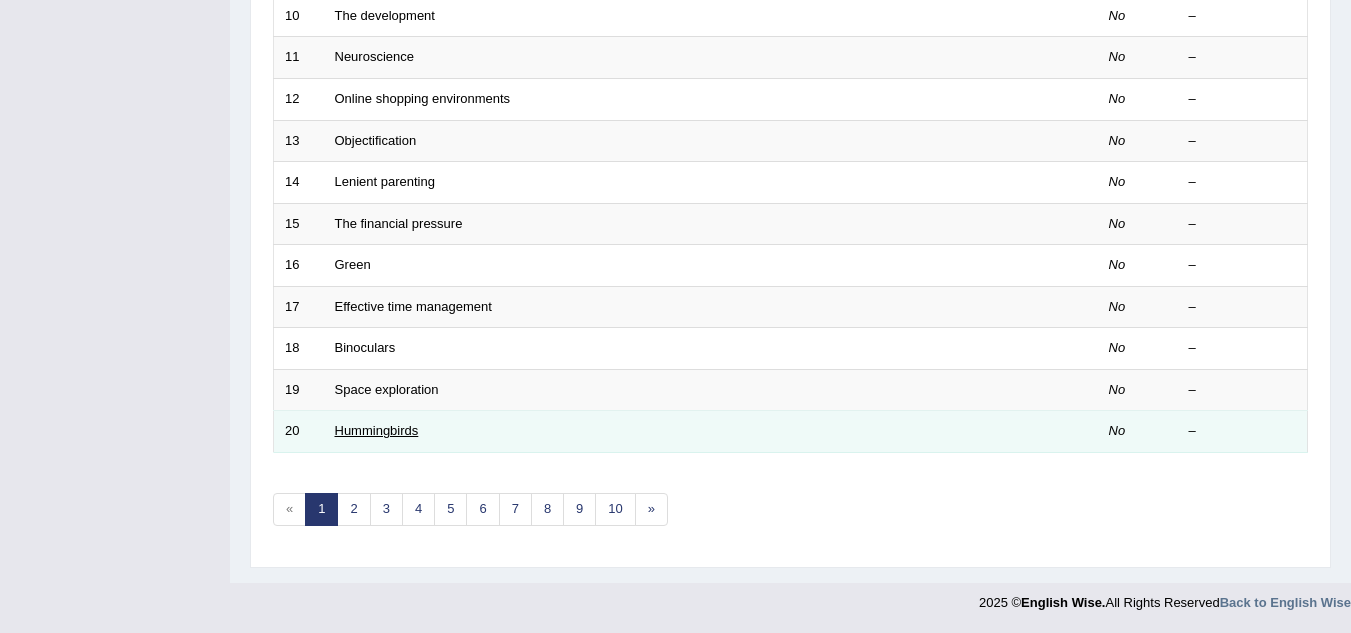 click on "Hummingbirds" at bounding box center [377, 430] 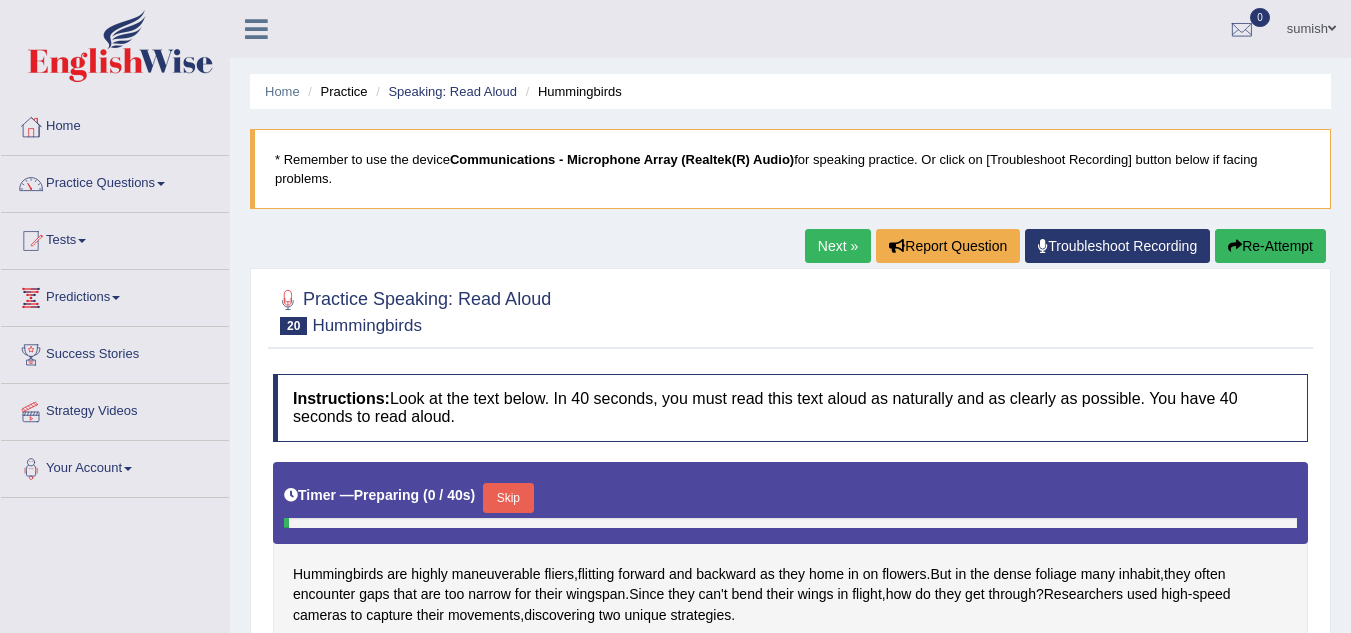 scroll, scrollTop: 0, scrollLeft: 0, axis: both 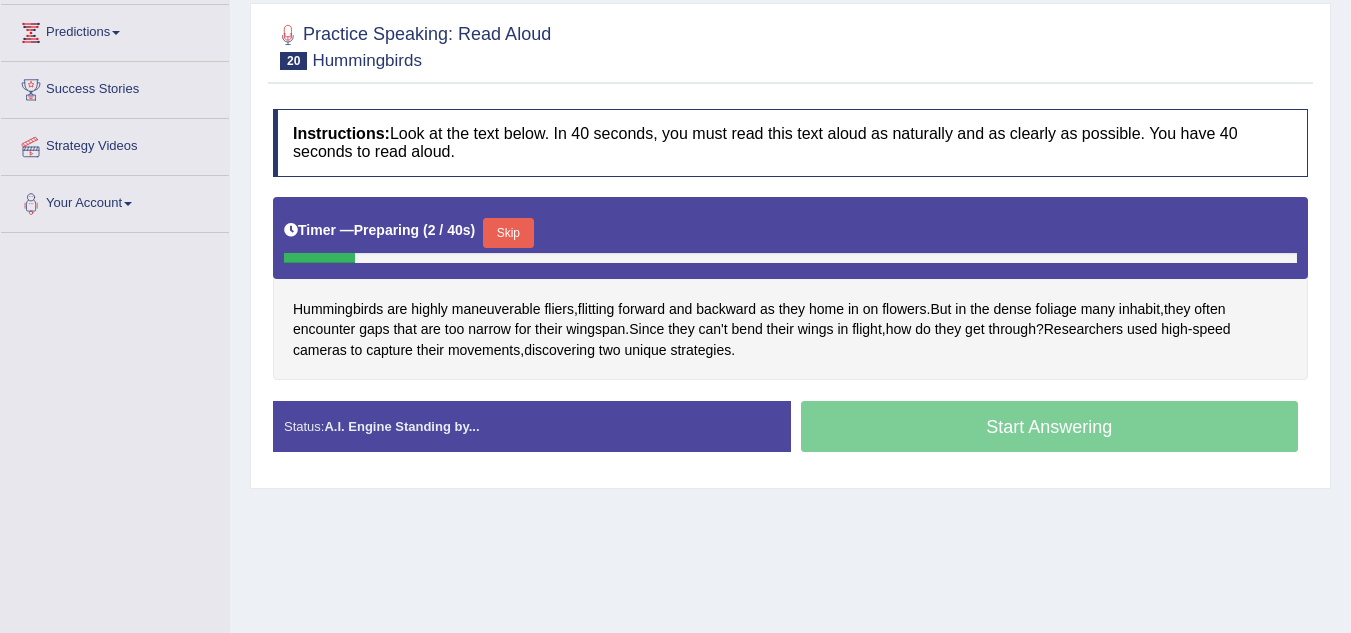 click on "Skip" at bounding box center (508, 233) 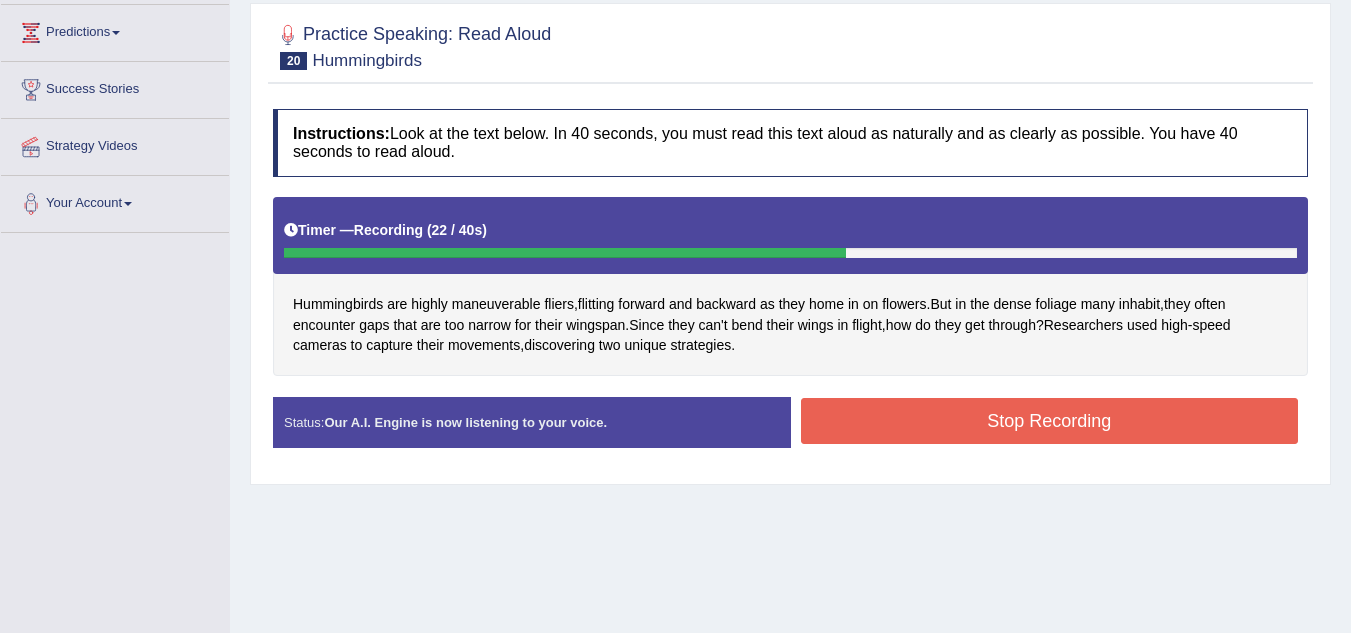 click on "Stop Recording" at bounding box center [1050, 421] 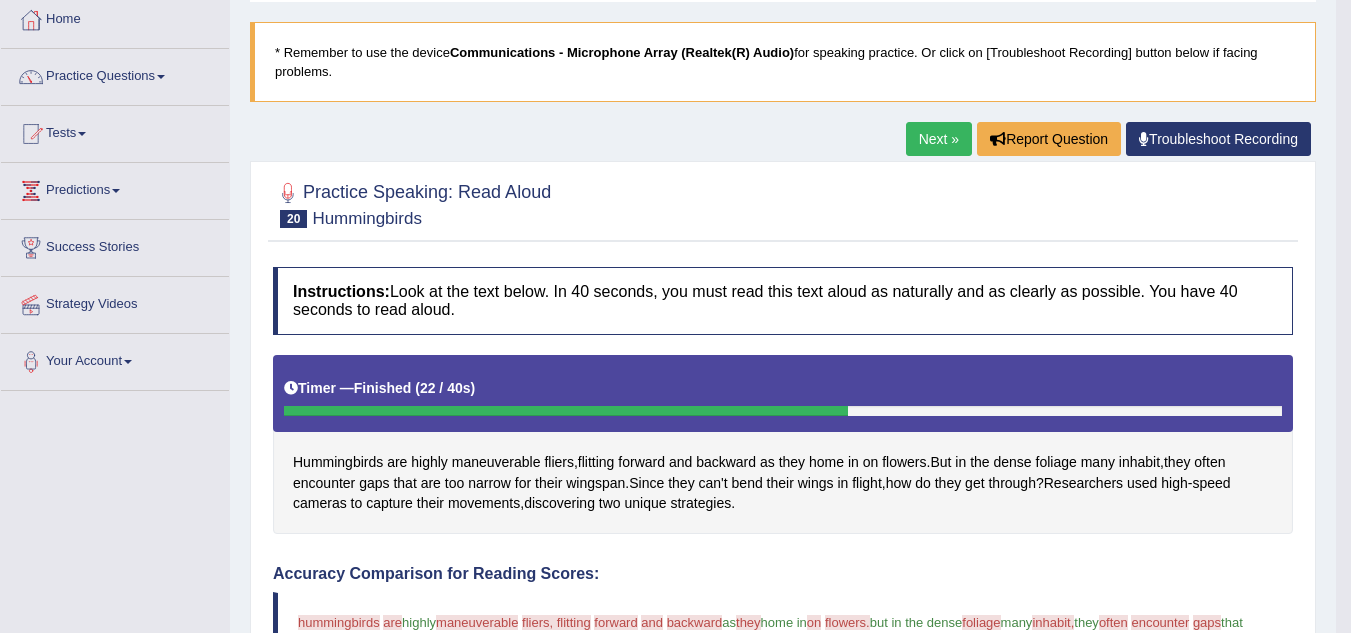 scroll, scrollTop: 0, scrollLeft: 0, axis: both 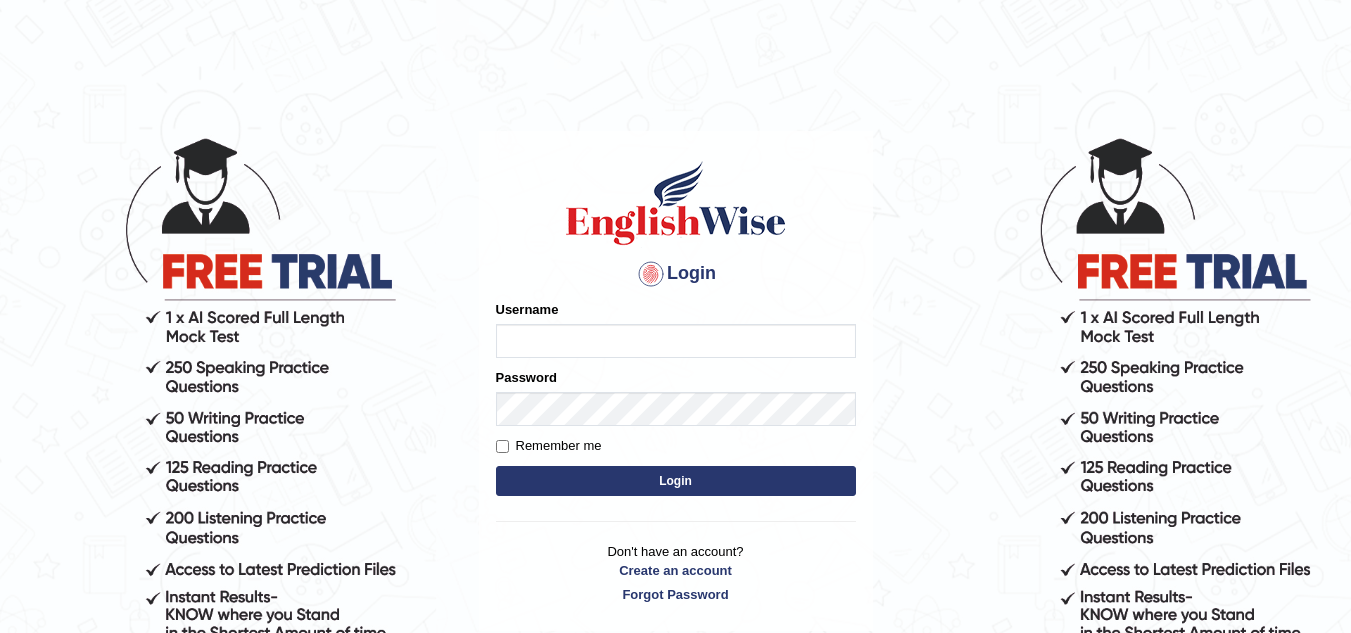 type on "sumish" 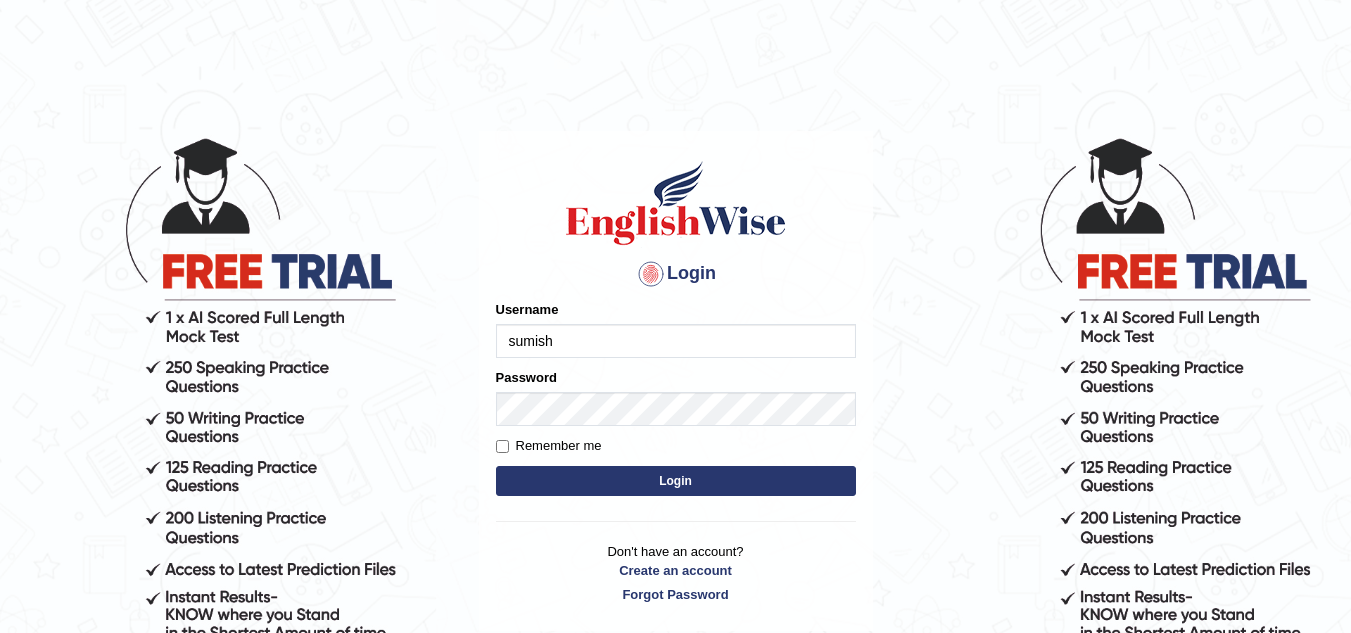 click on "Login" at bounding box center [676, 481] 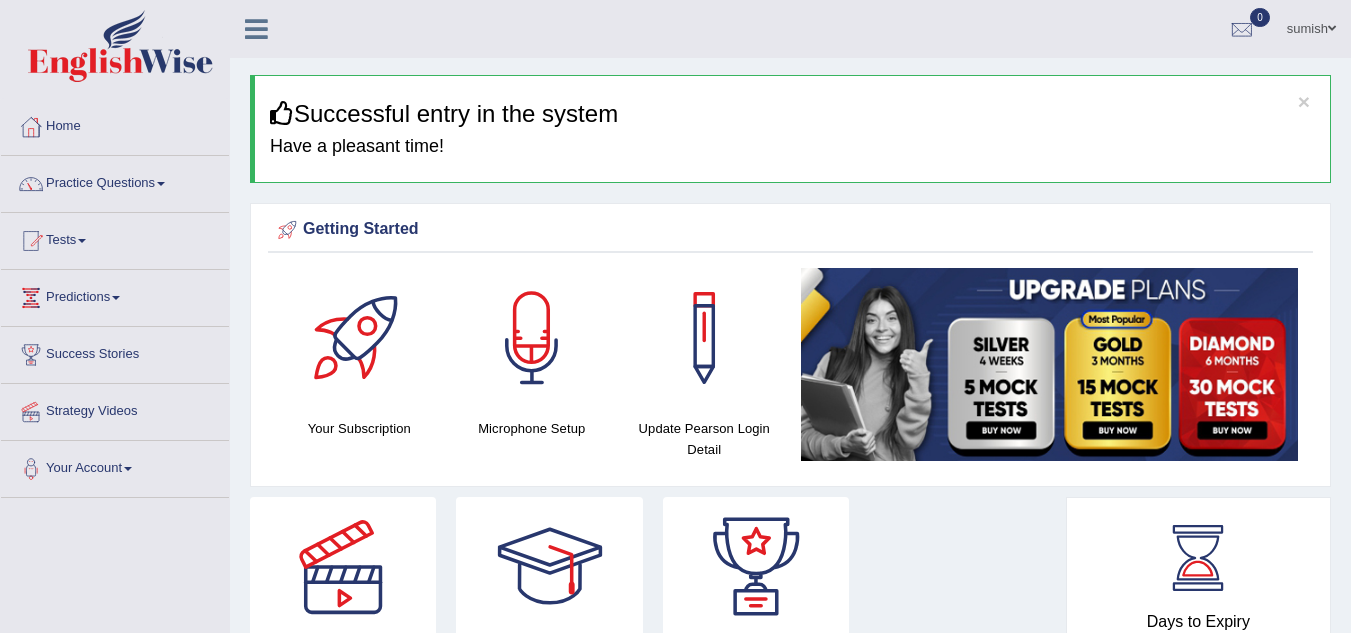 scroll, scrollTop: 0, scrollLeft: 0, axis: both 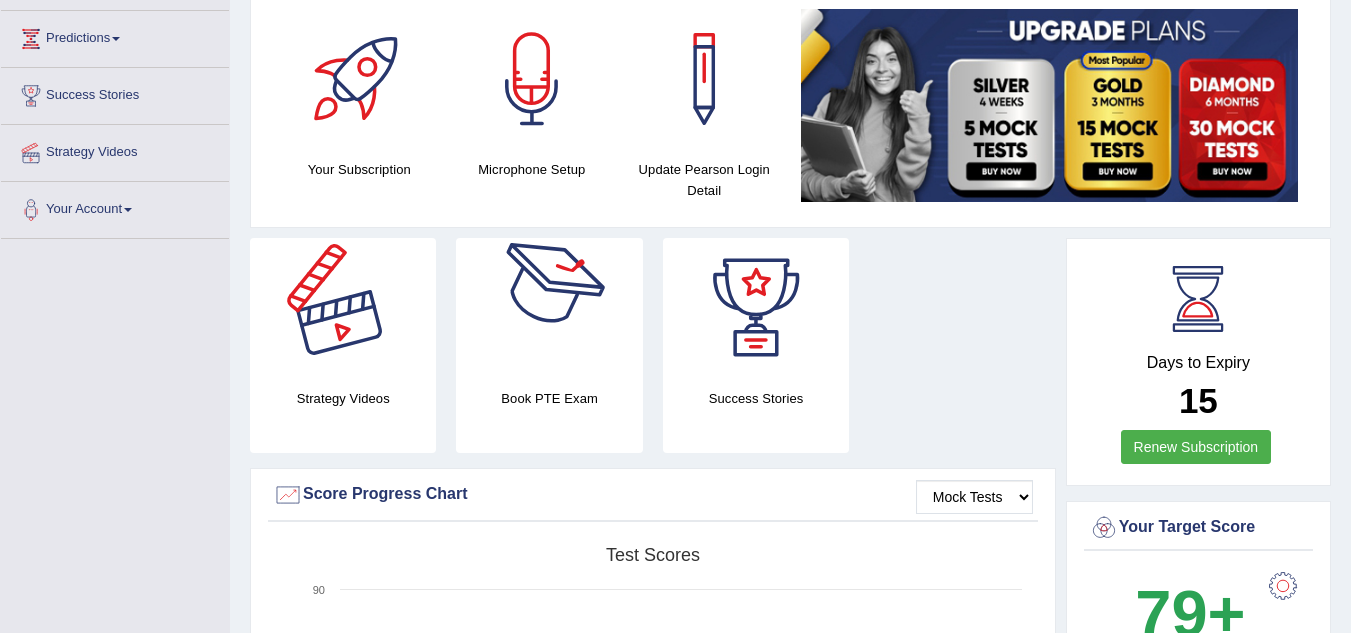 click at bounding box center (343, 308) 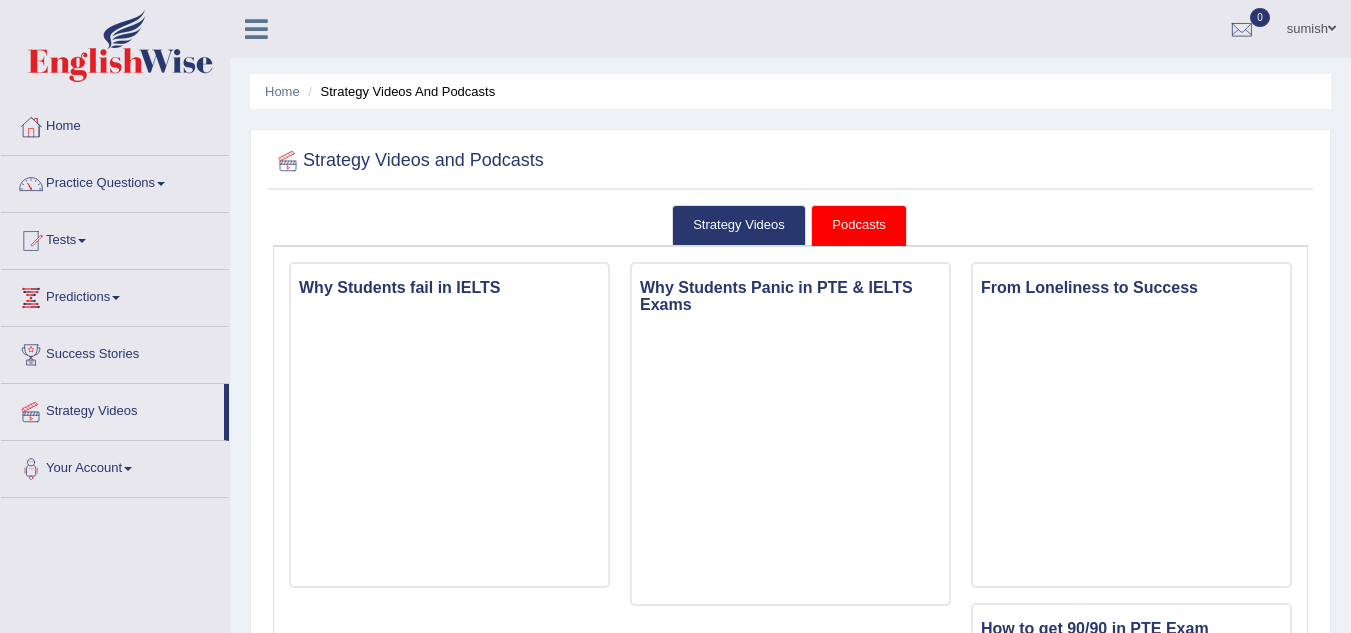 scroll, scrollTop: 389, scrollLeft: 0, axis: vertical 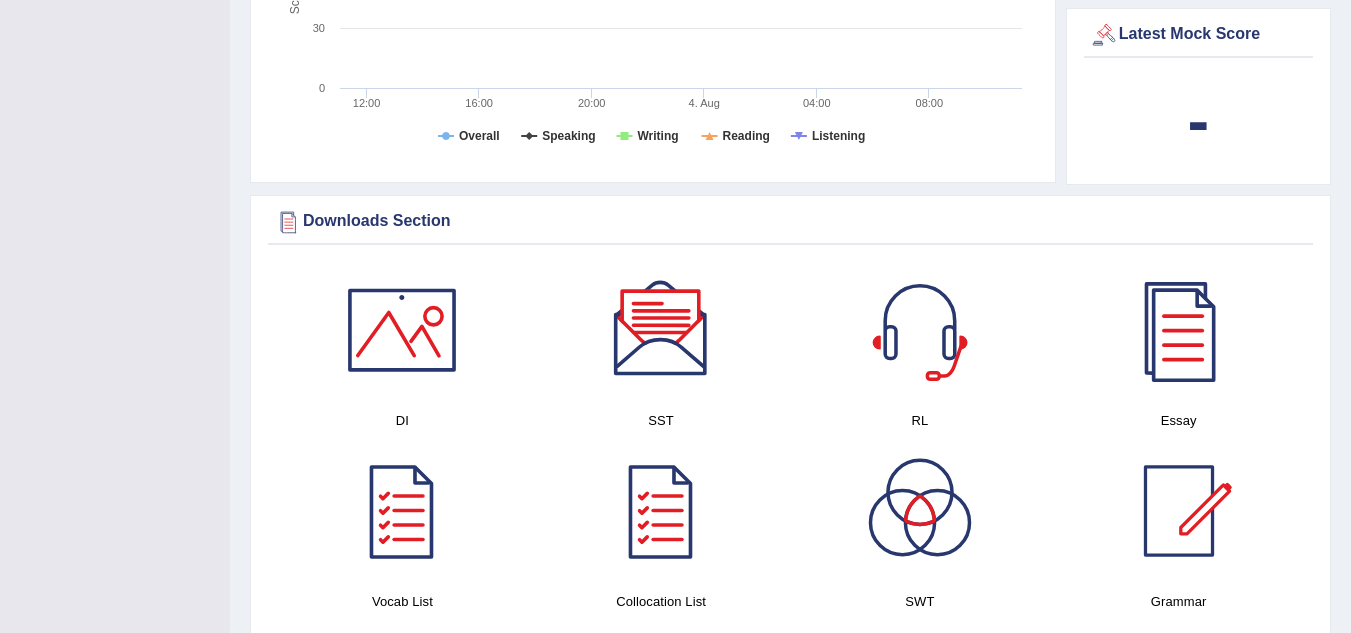 click at bounding box center (402, 330) 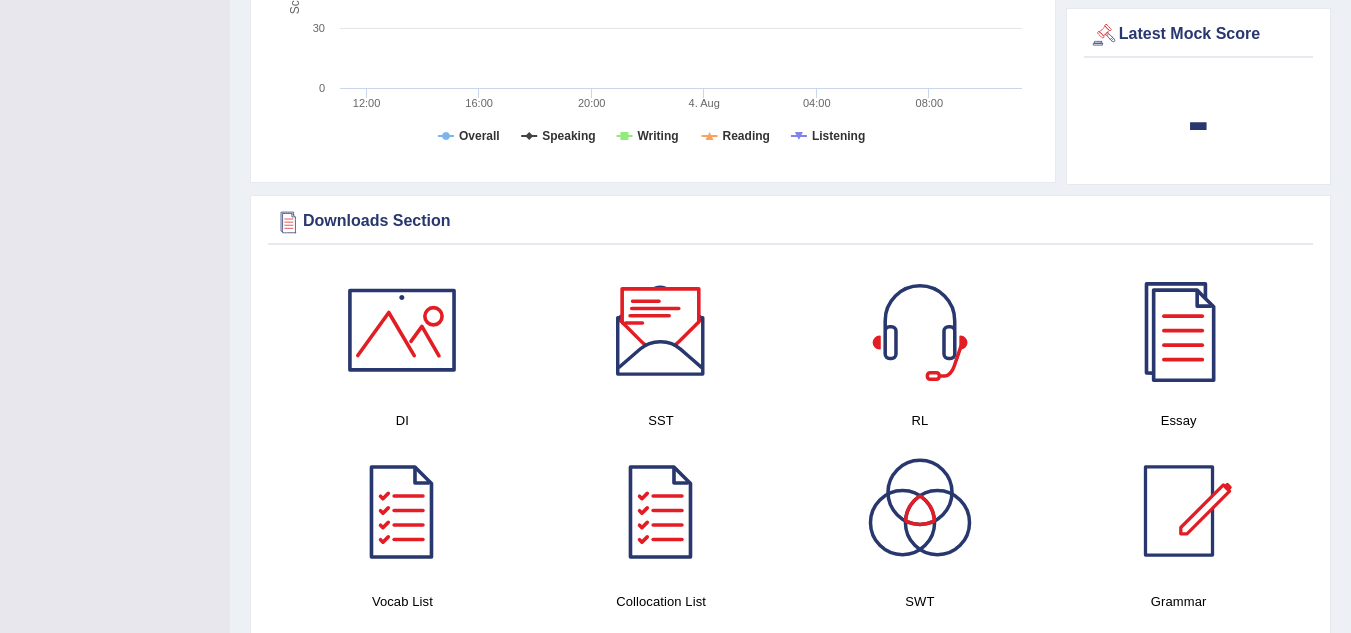 click at bounding box center [661, 330] 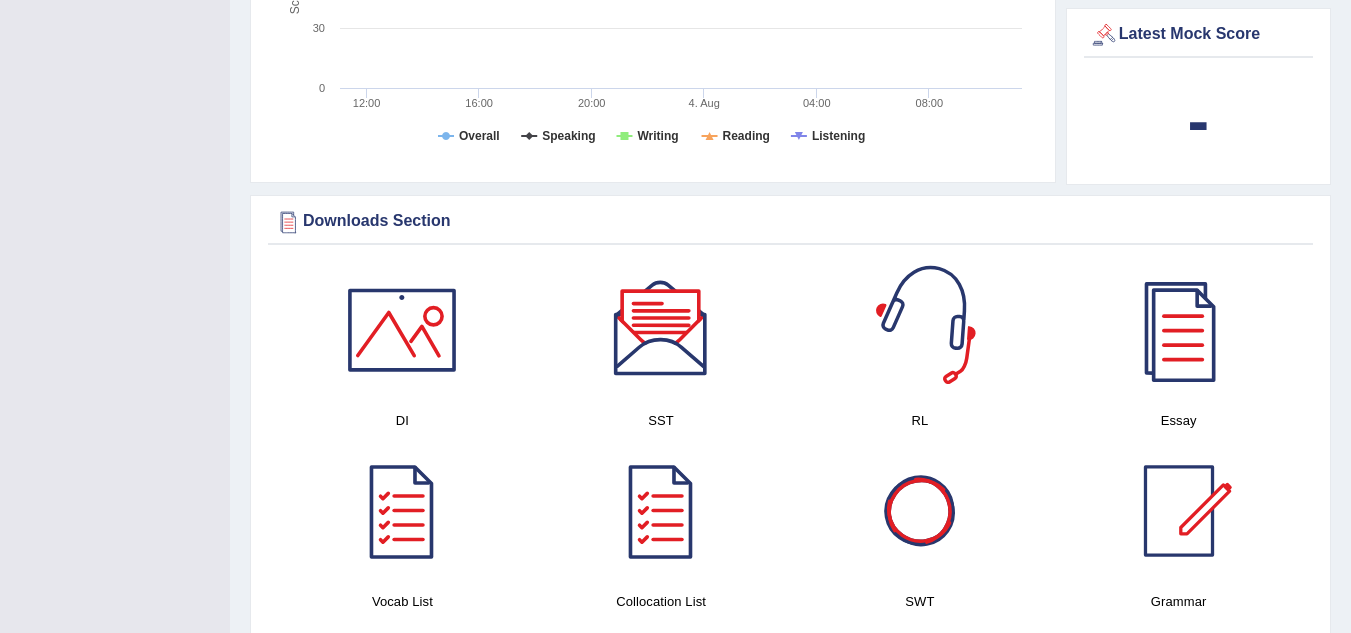 click at bounding box center (920, 330) 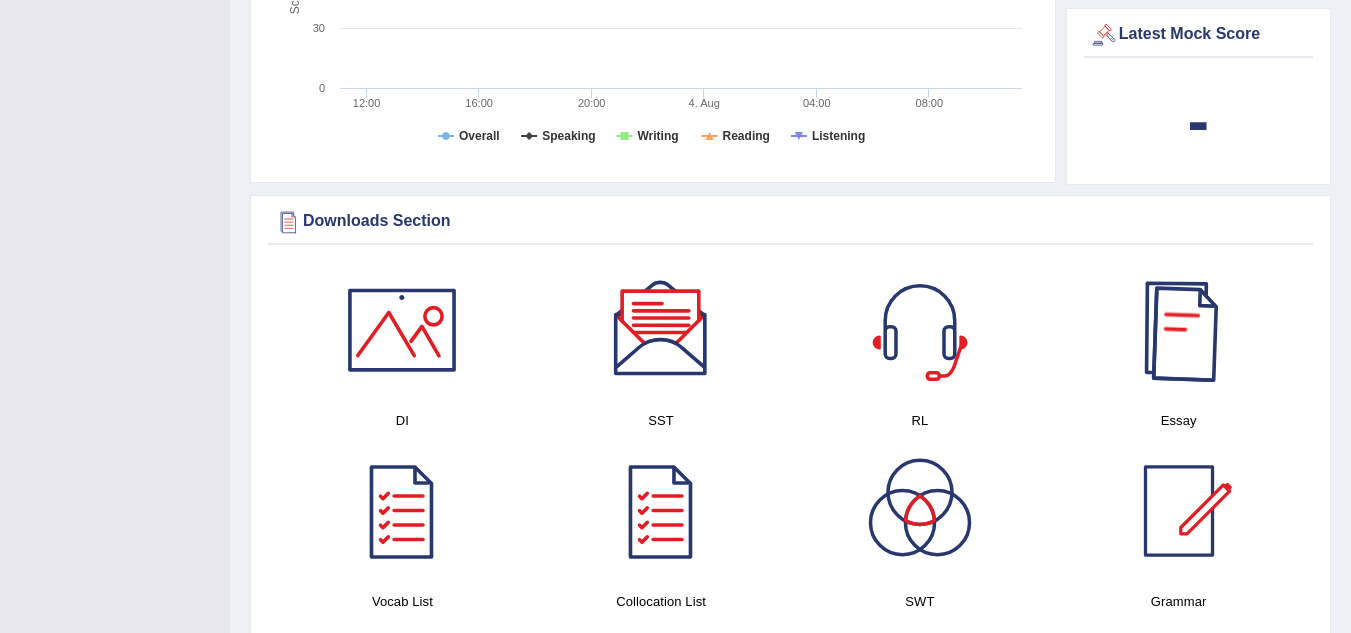 click at bounding box center [1179, 330] 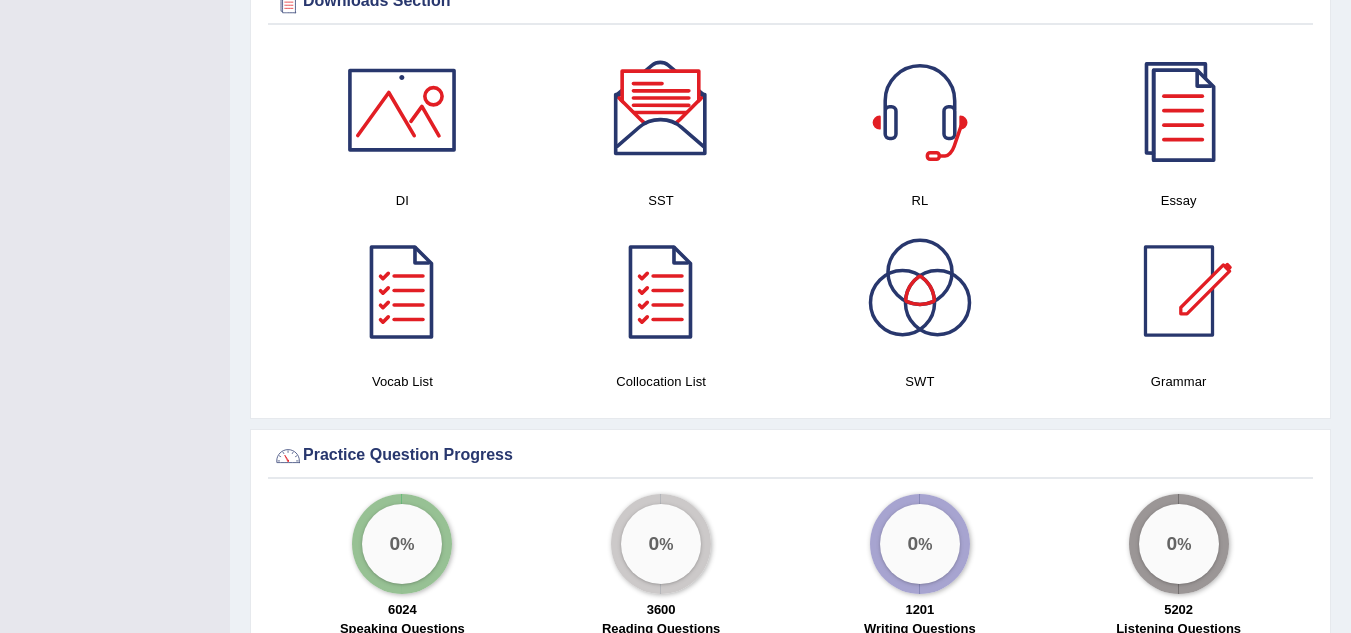 scroll, scrollTop: 1033, scrollLeft: 0, axis: vertical 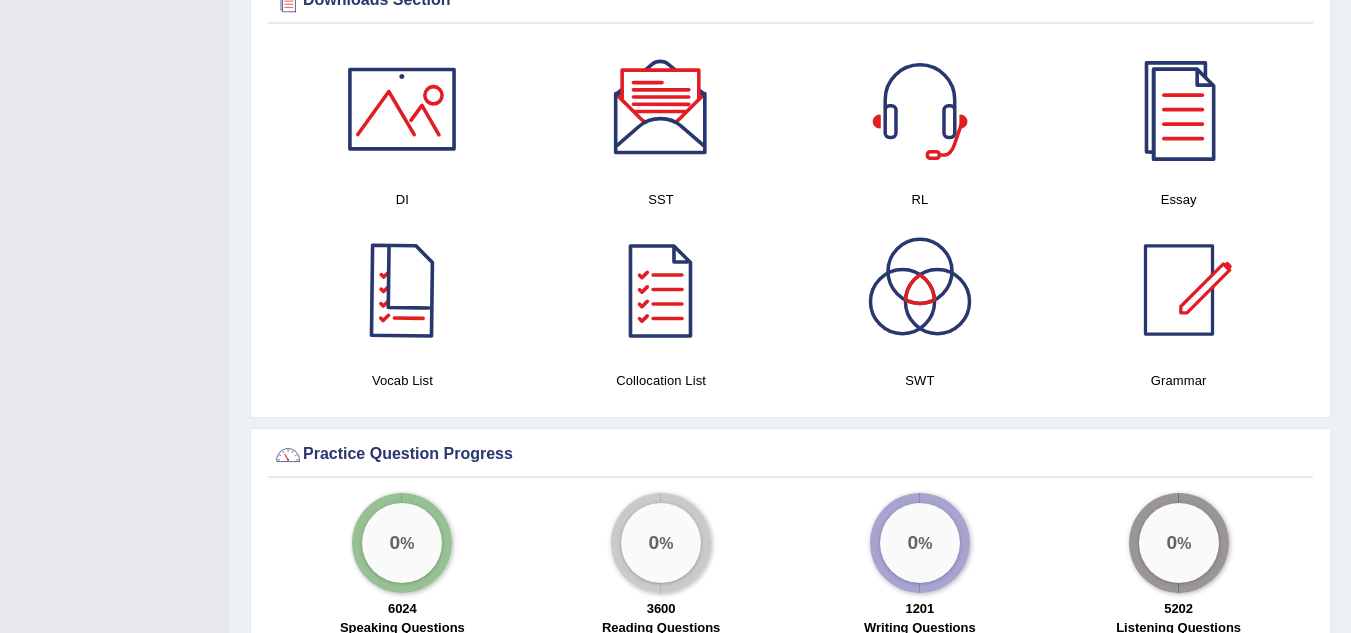 click at bounding box center [402, 290] 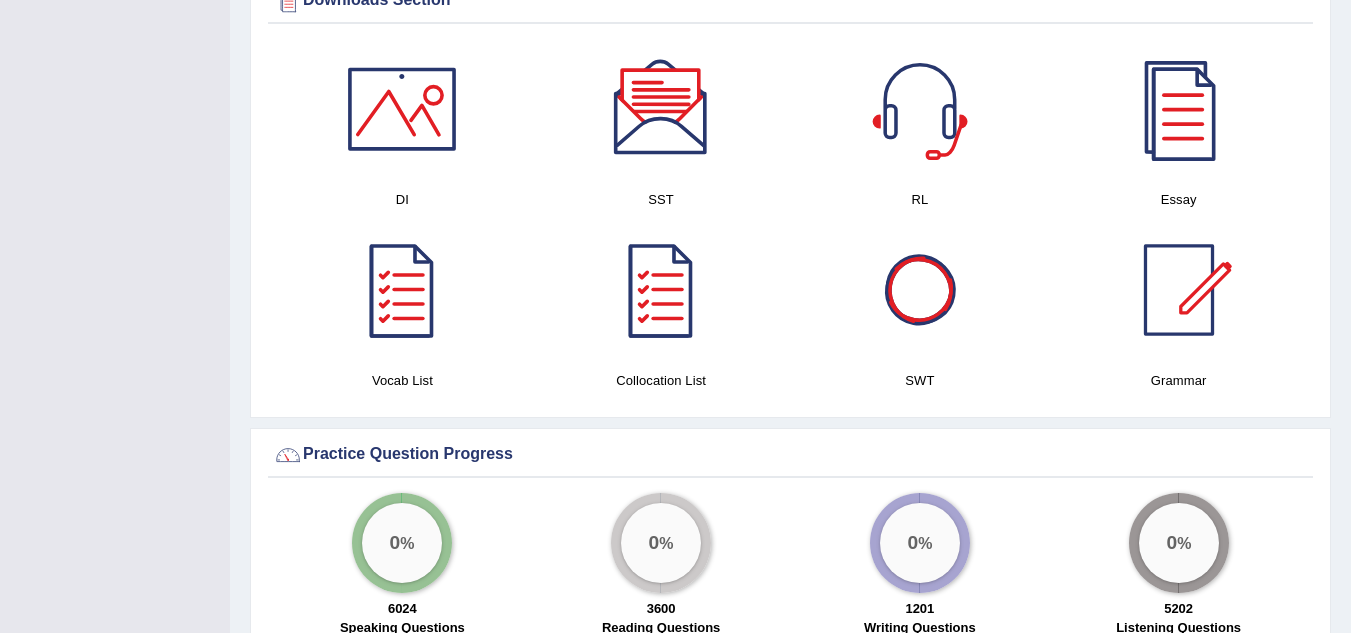 click at bounding box center (920, 290) 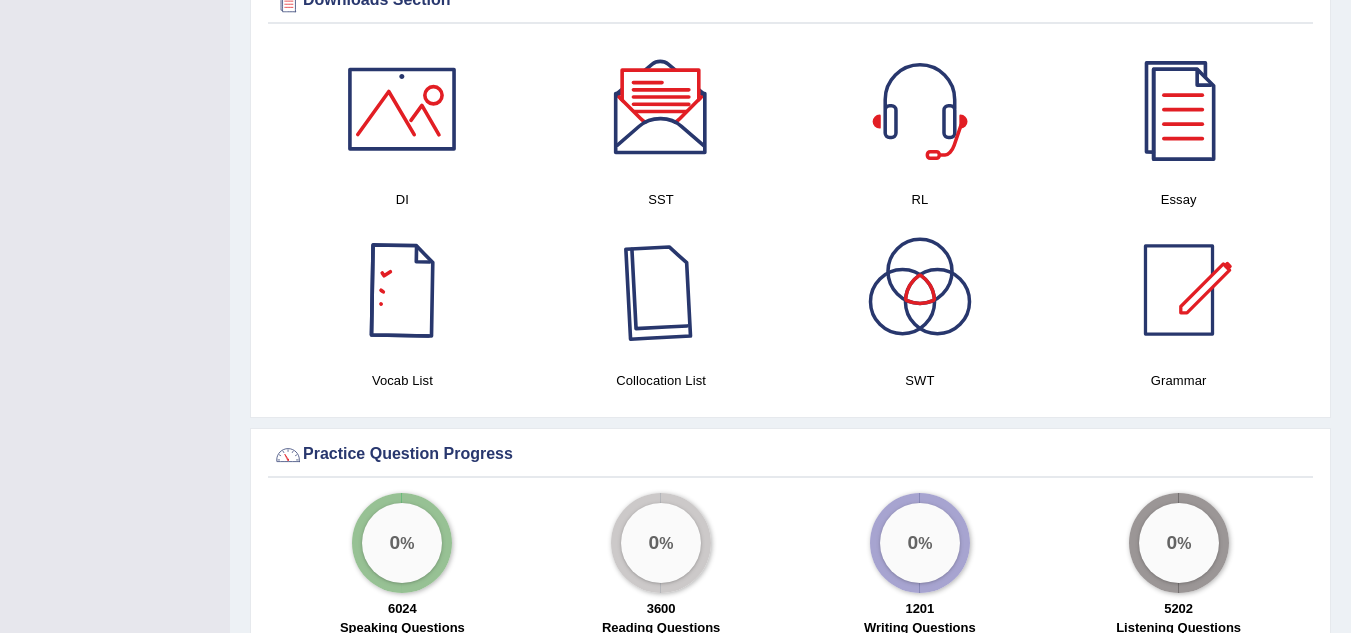 click at bounding box center [661, 290] 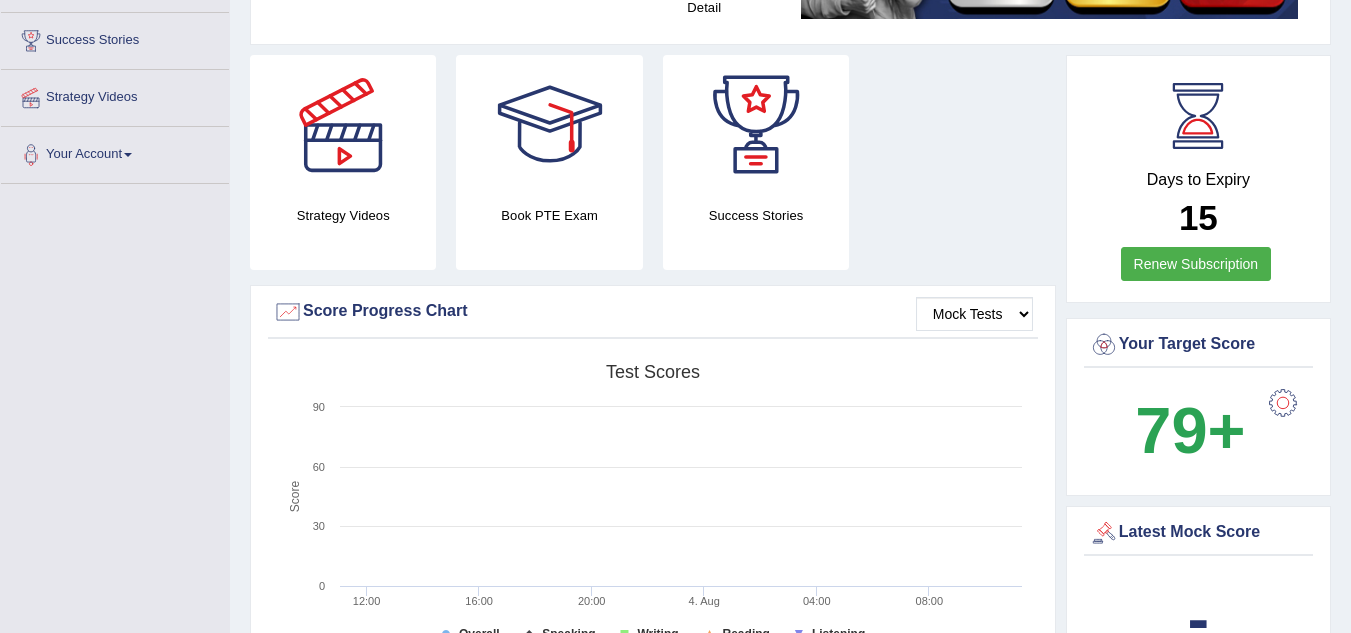 scroll, scrollTop: 0, scrollLeft: 0, axis: both 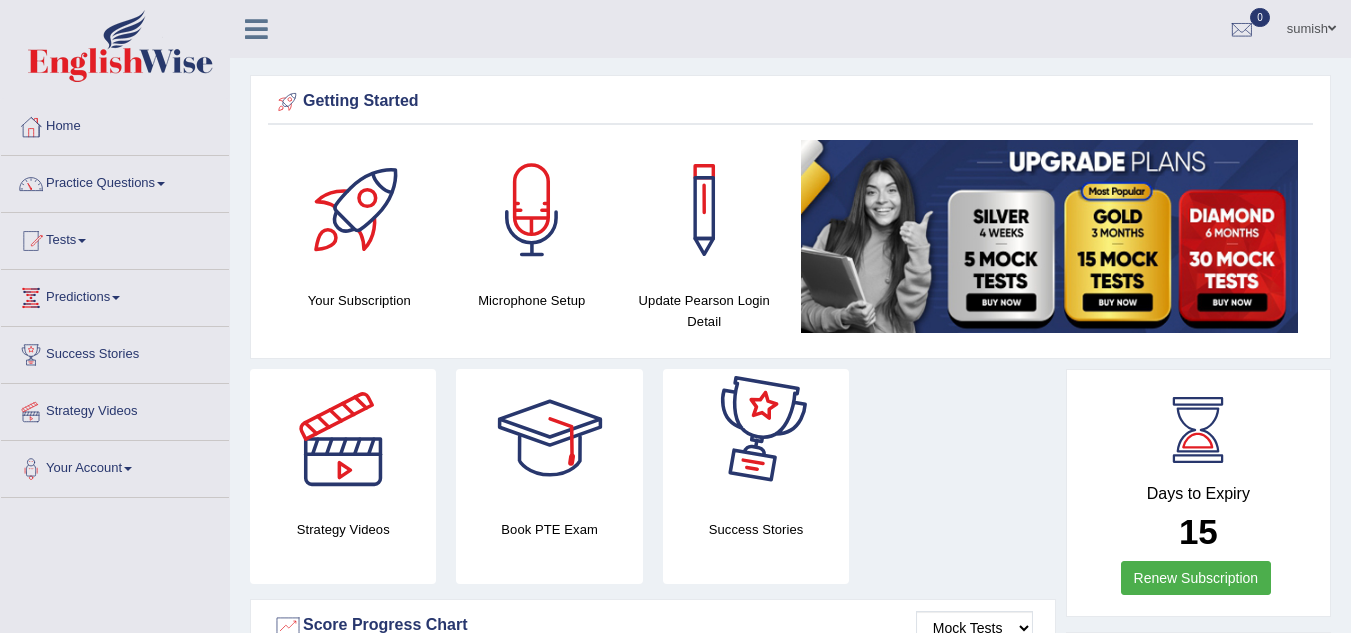click at bounding box center [756, 439] 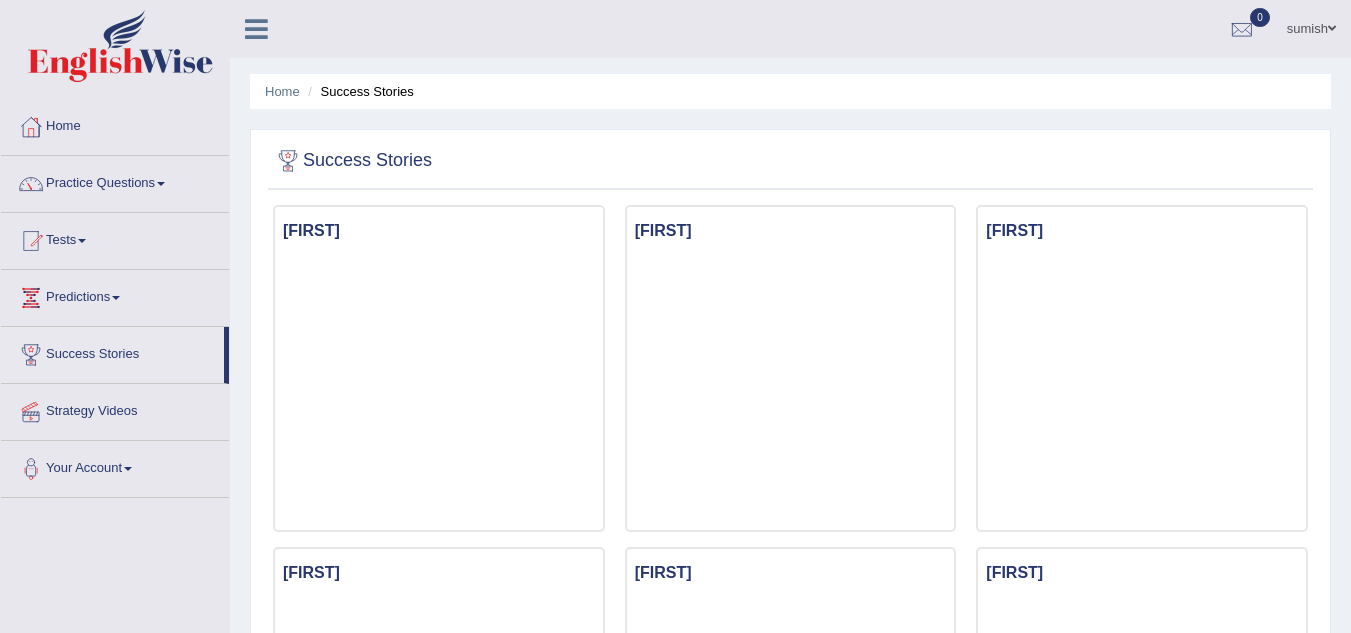 scroll, scrollTop: 0, scrollLeft: 0, axis: both 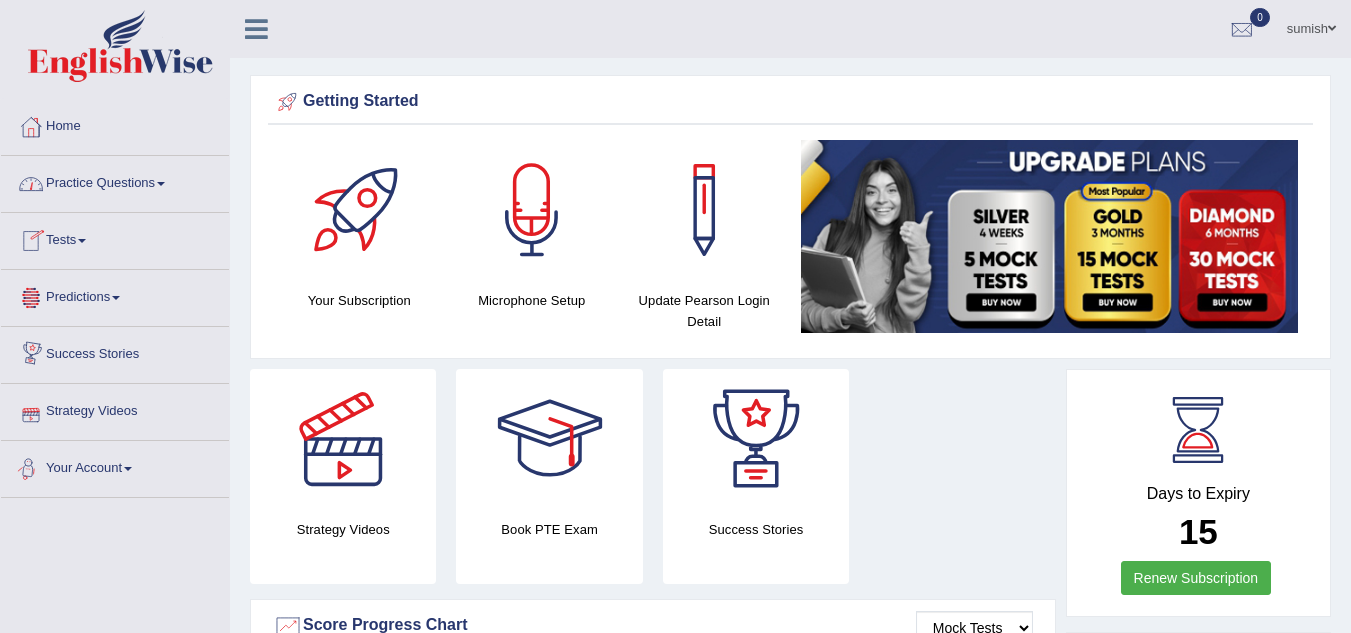 click on "Your Account" at bounding box center (115, 466) 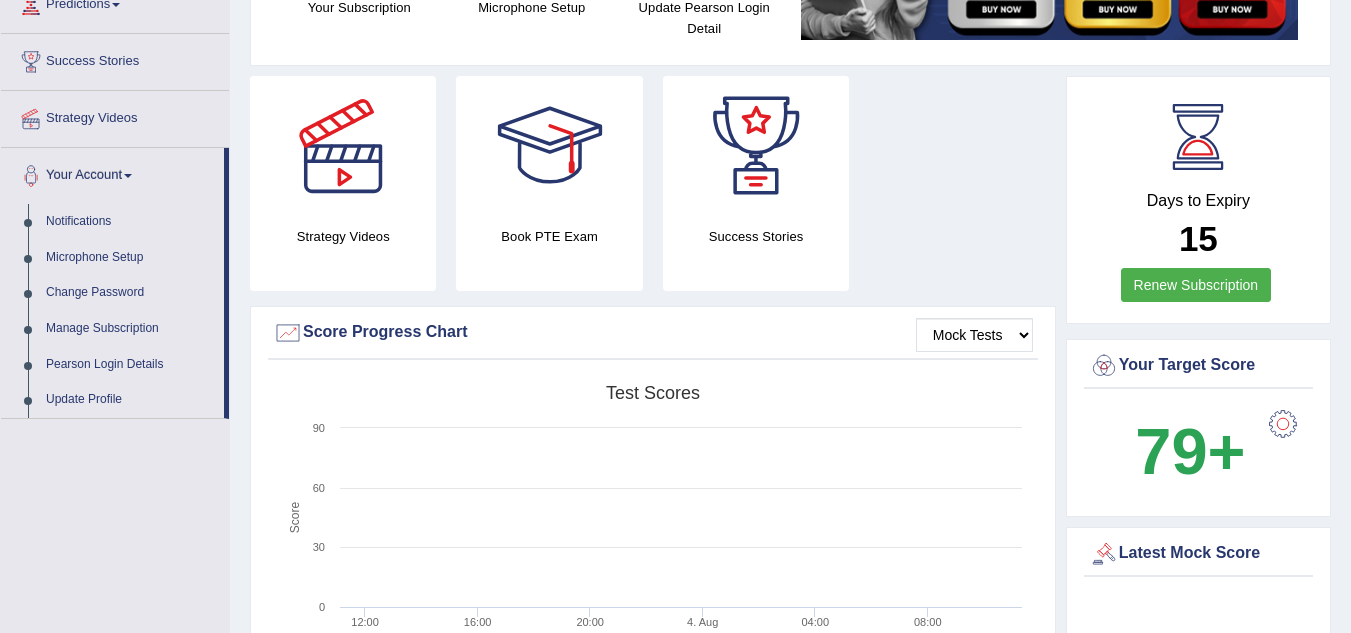 scroll, scrollTop: 0, scrollLeft: 0, axis: both 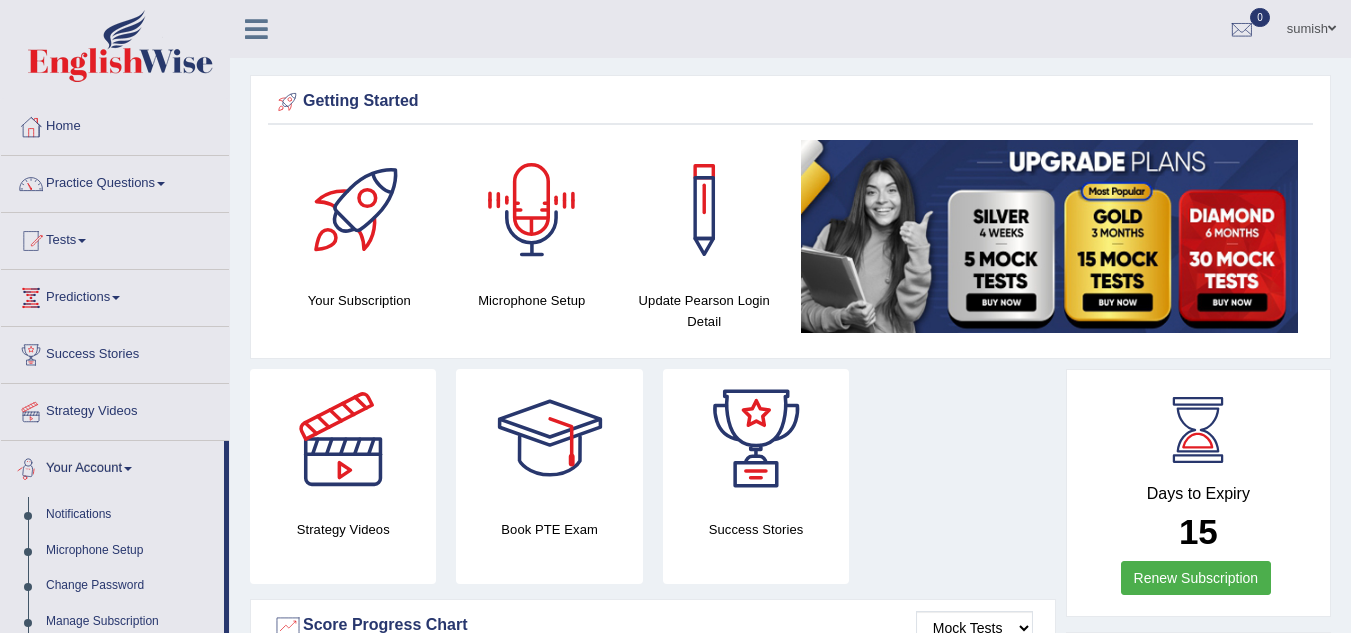 click on "Getting Started
Your Subscription
Microphone Setup
Update Pearson Login Detail
×" at bounding box center (790, 217) 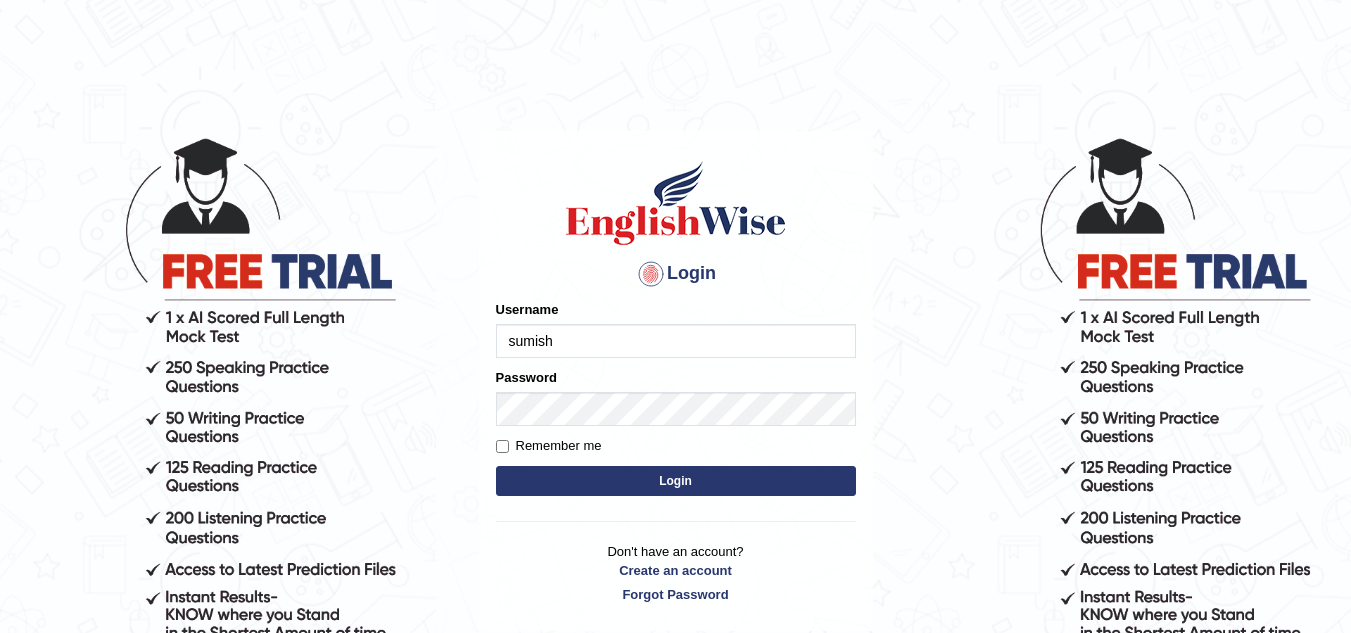 click on "Login" at bounding box center (676, 481) 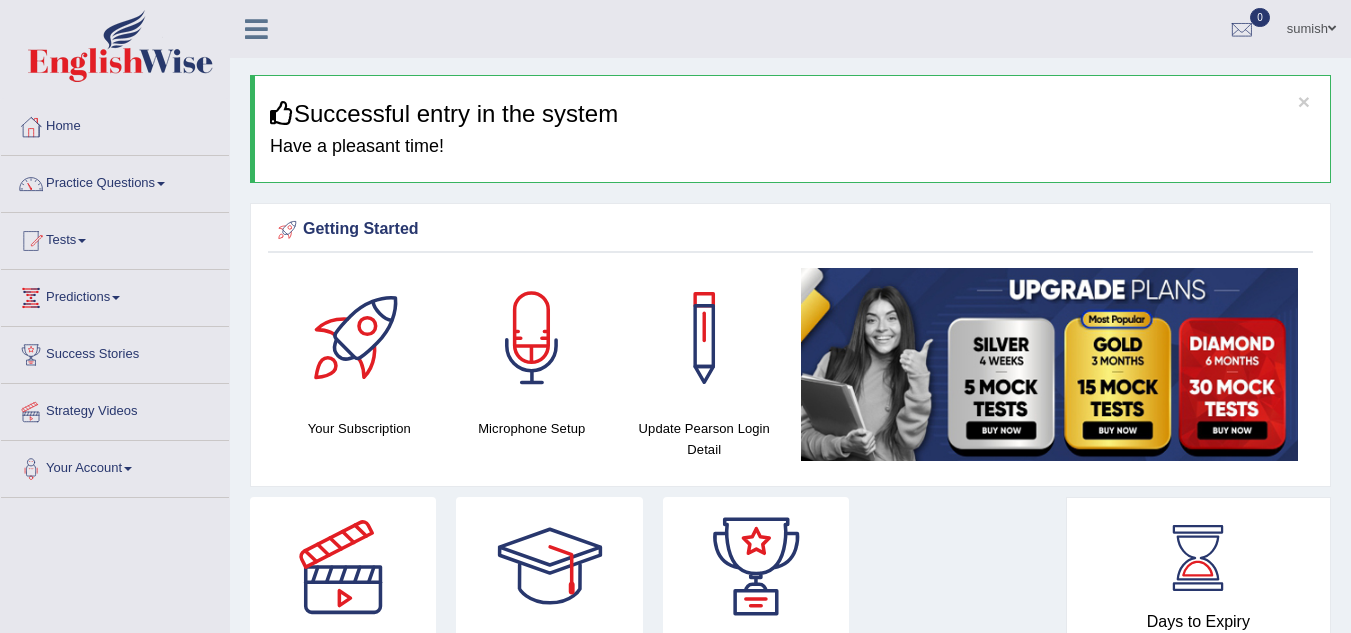 scroll, scrollTop: 0, scrollLeft: 0, axis: both 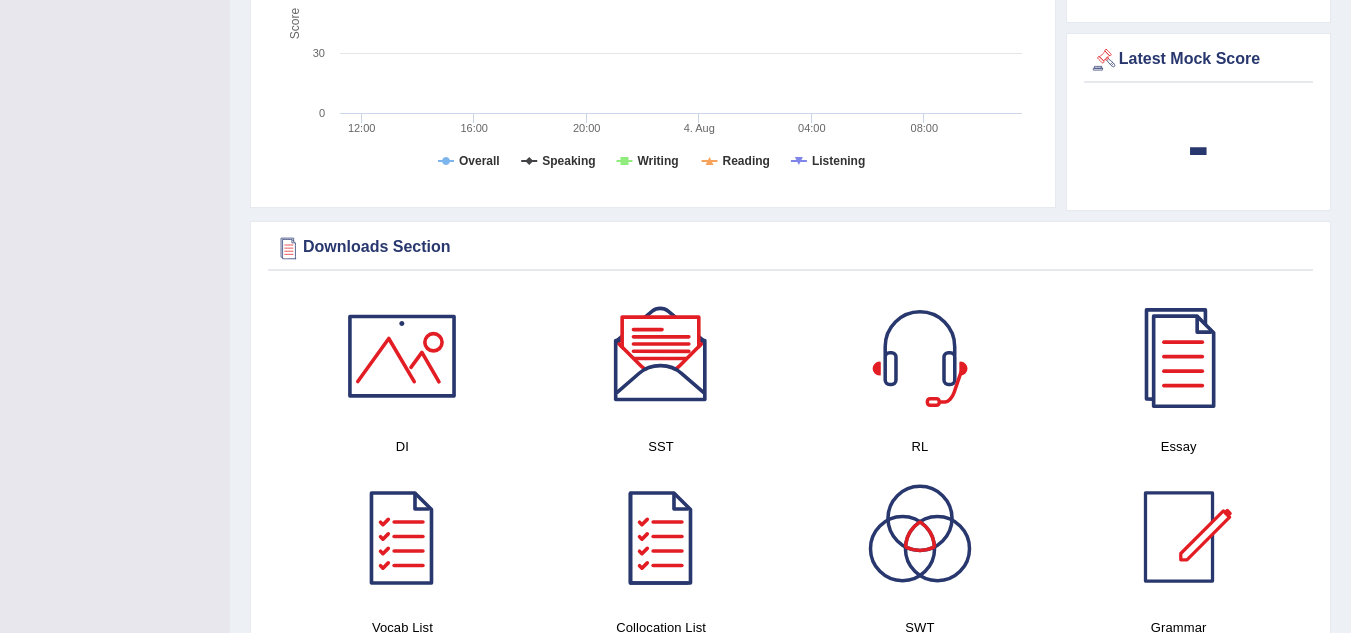 click at bounding box center (402, 356) 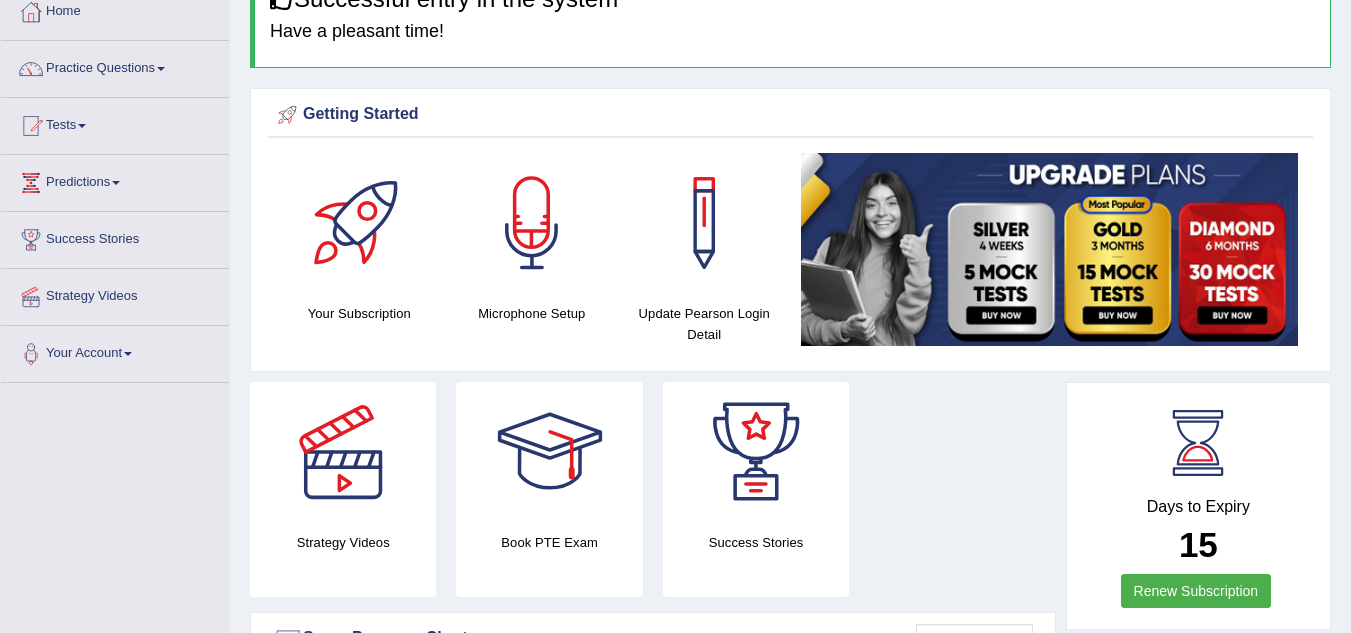 scroll, scrollTop: 118, scrollLeft: 0, axis: vertical 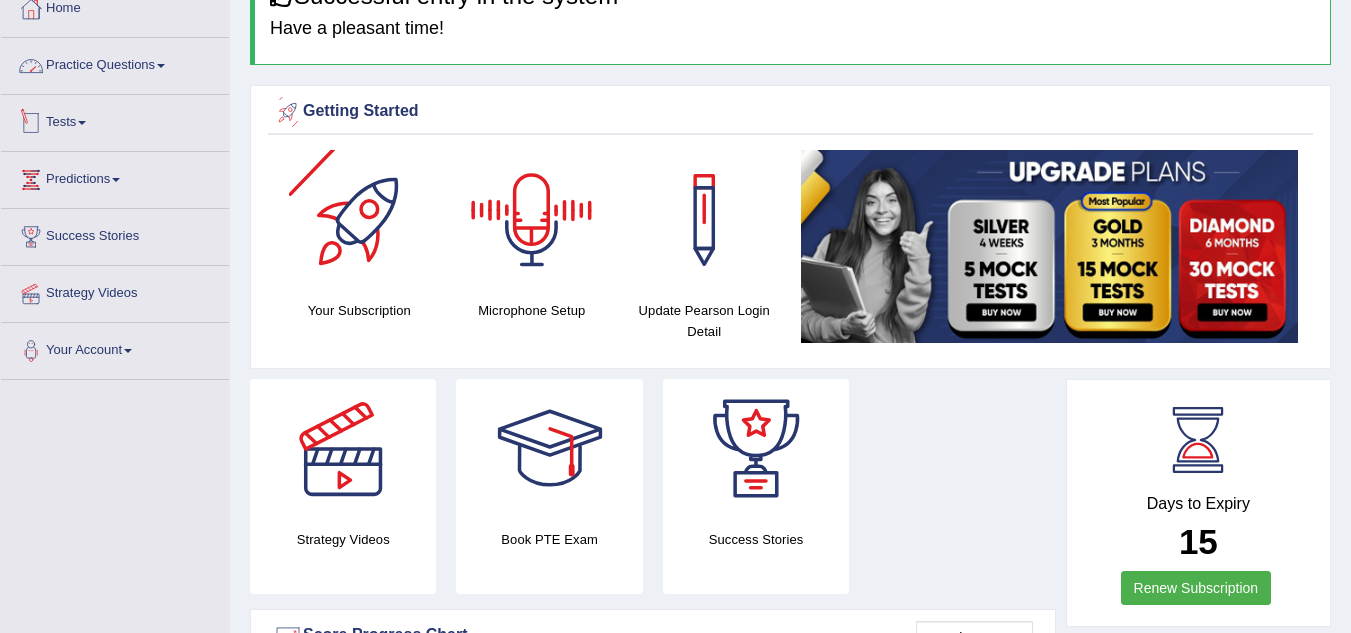 click at bounding box center (161, 66) 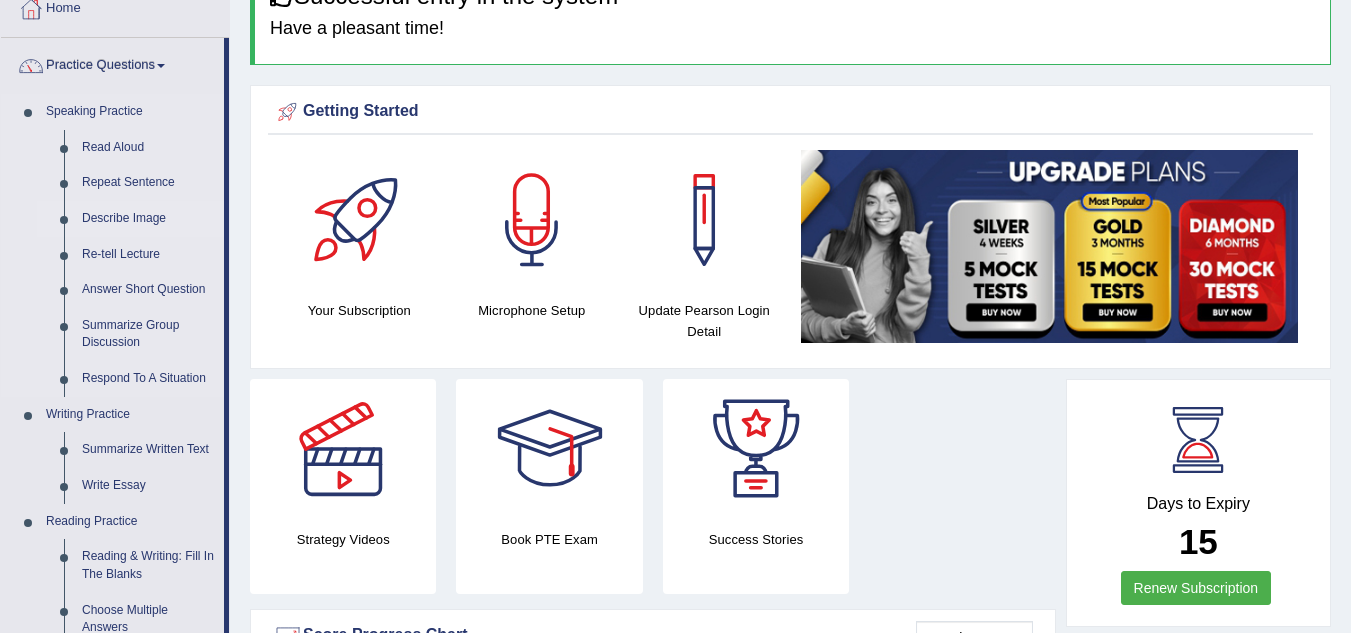 click on "Describe Image" at bounding box center [148, 219] 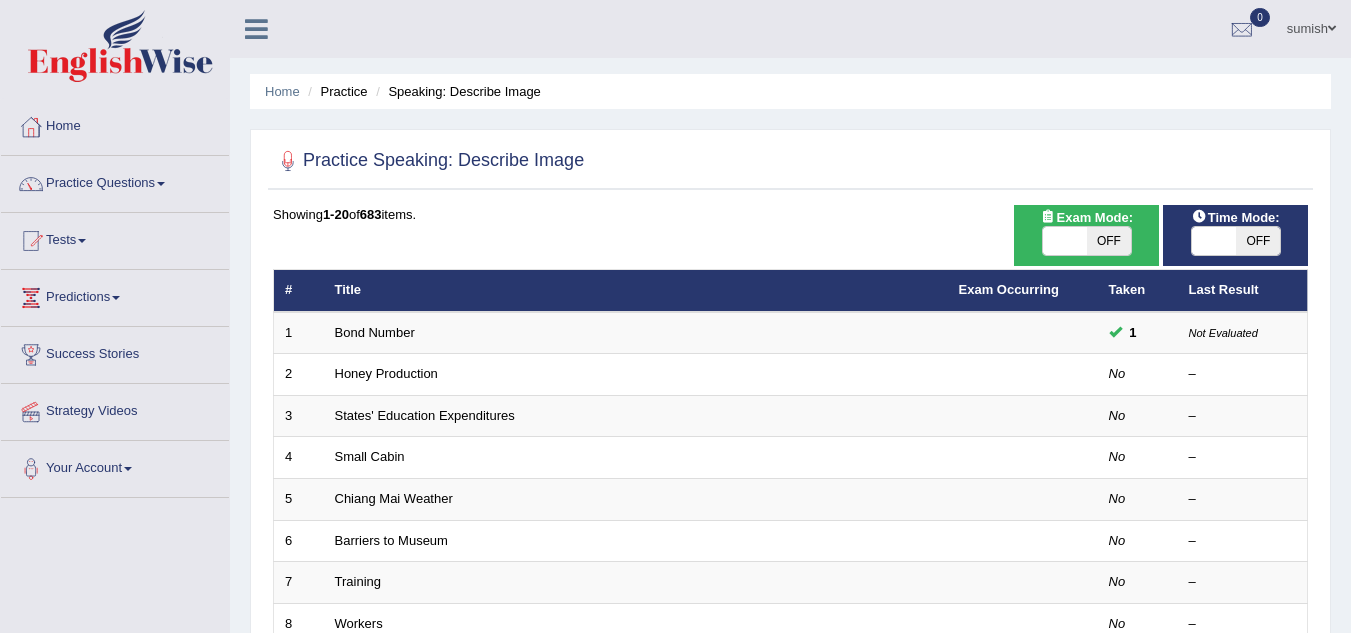 scroll, scrollTop: 0, scrollLeft: 0, axis: both 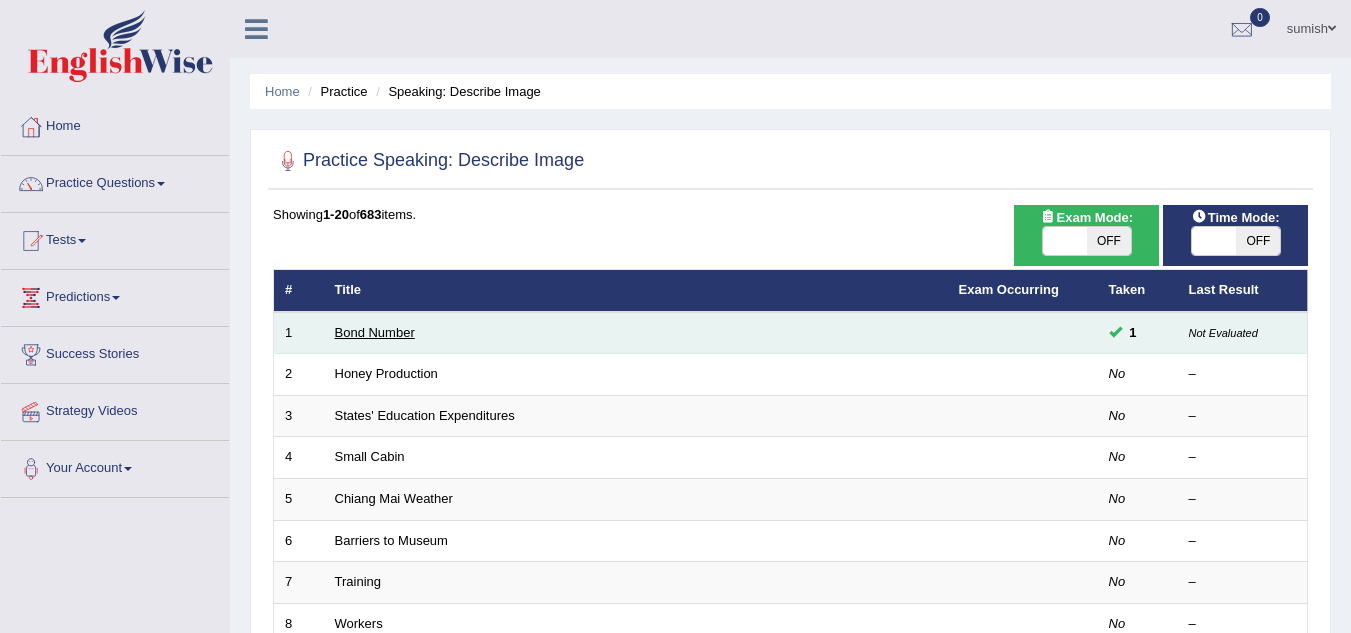 click on "Bond Number" at bounding box center (375, 332) 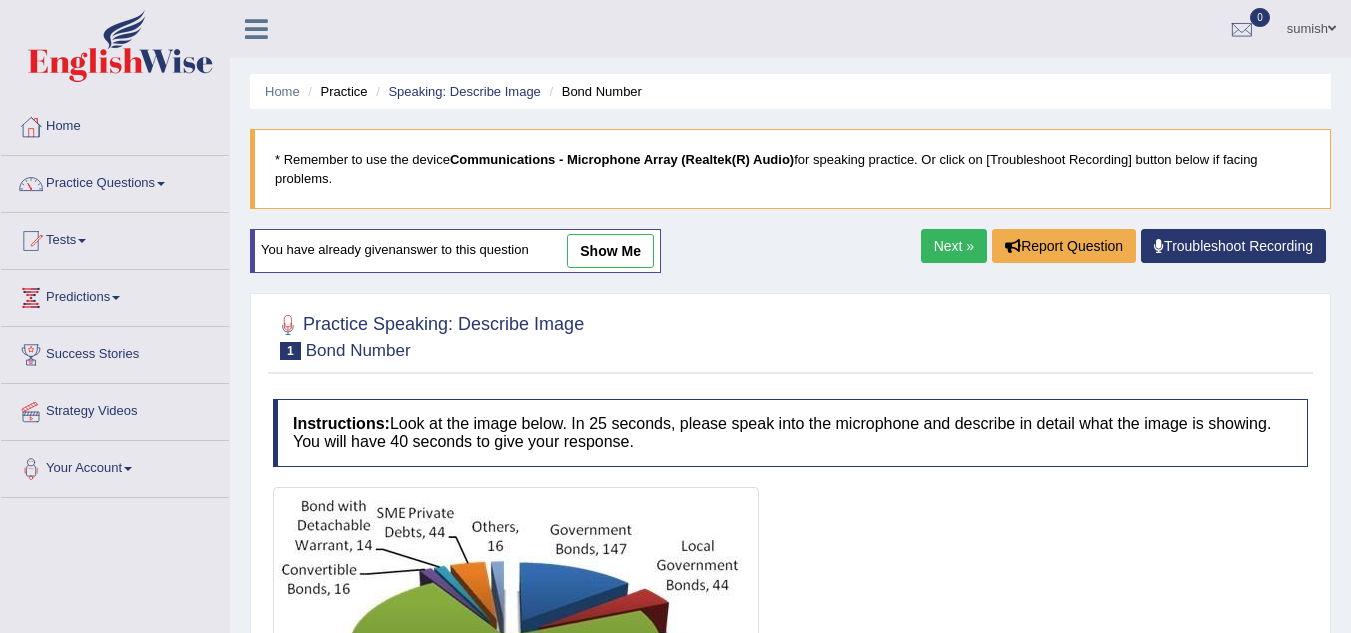 scroll, scrollTop: 0, scrollLeft: 0, axis: both 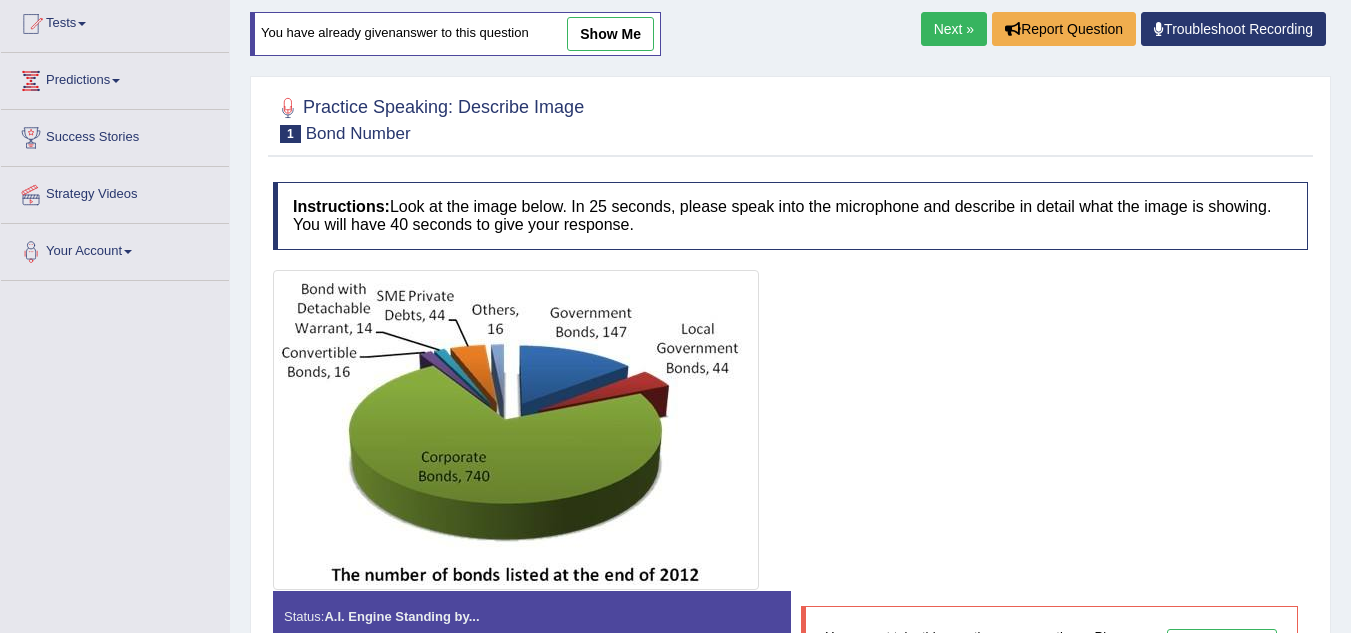 click at bounding box center [516, 430] 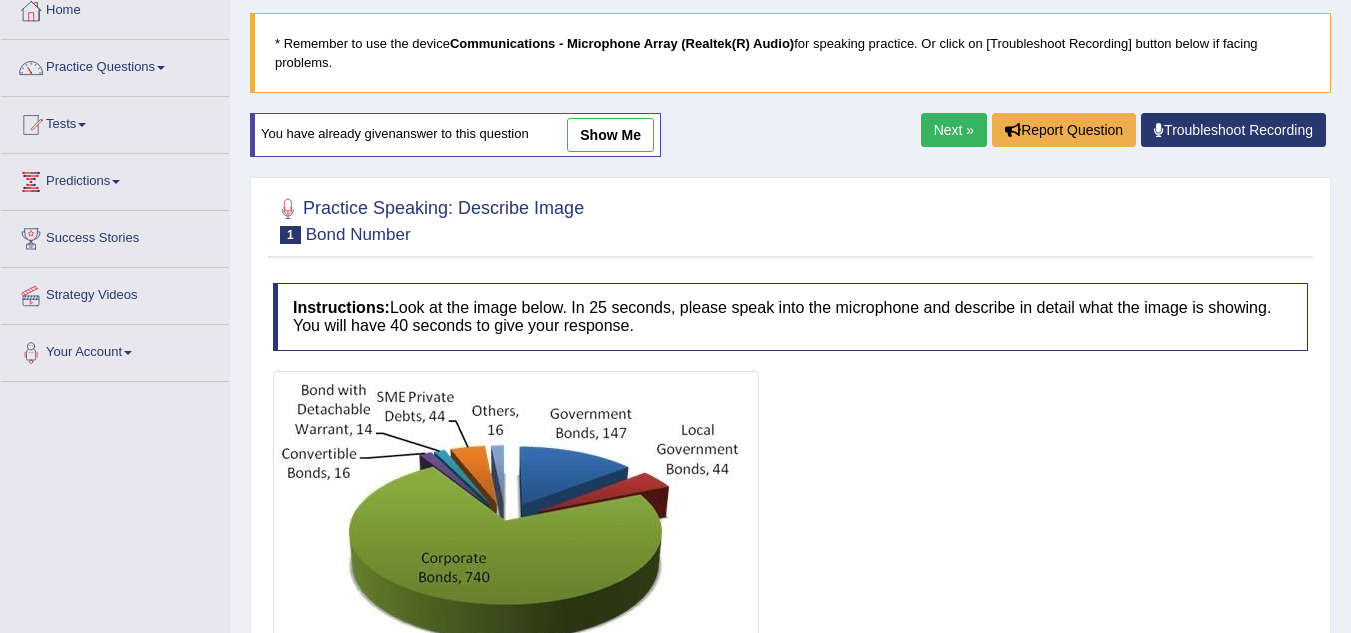 scroll, scrollTop: 113, scrollLeft: 0, axis: vertical 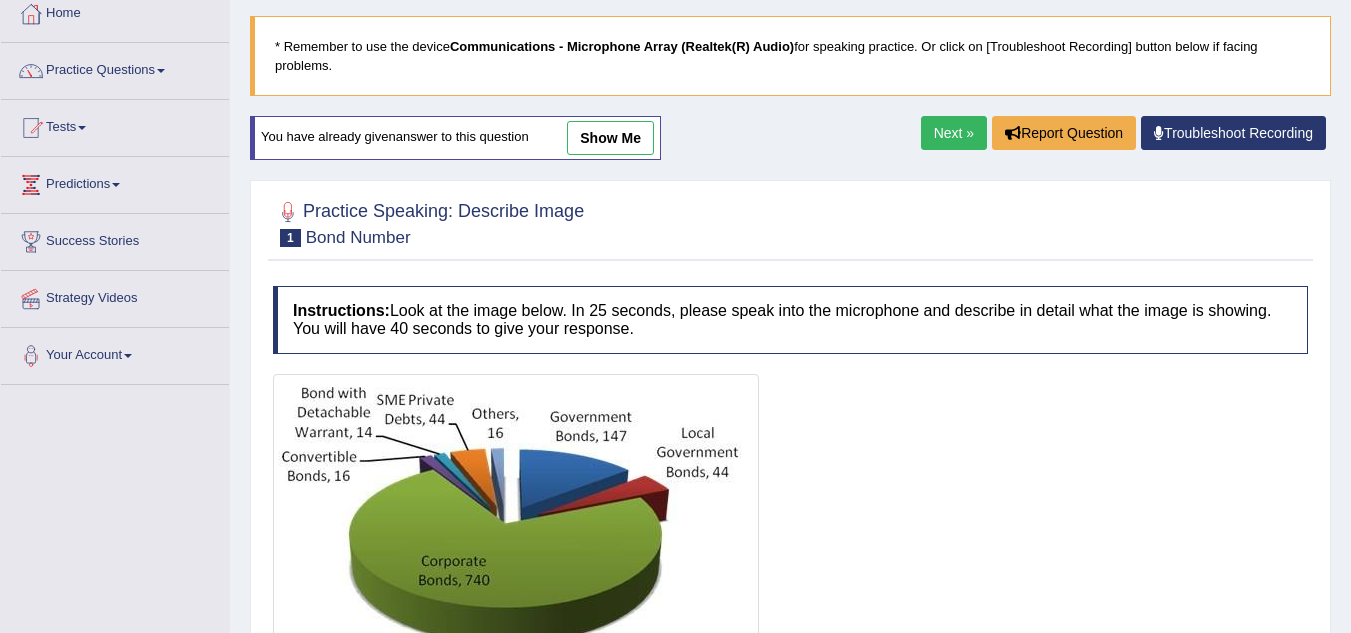 click on "Practice Speaking: Describe Image
1
Bond Number" at bounding box center (428, 222) 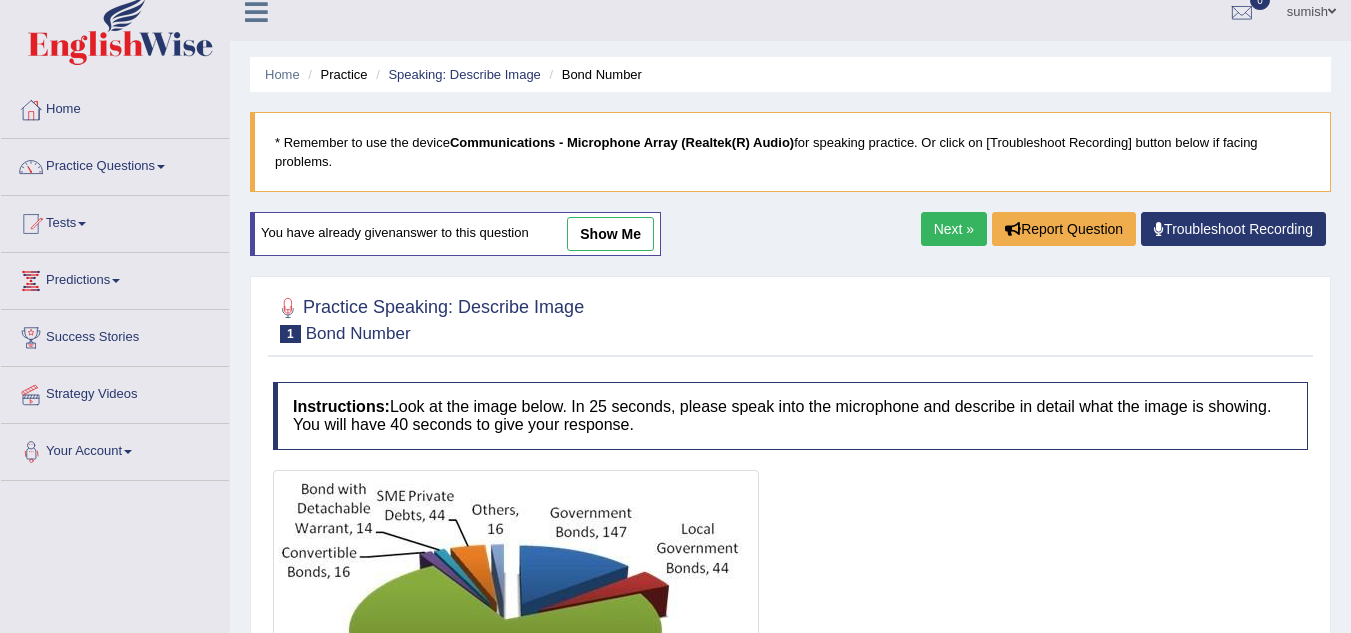 scroll, scrollTop: 0, scrollLeft: 0, axis: both 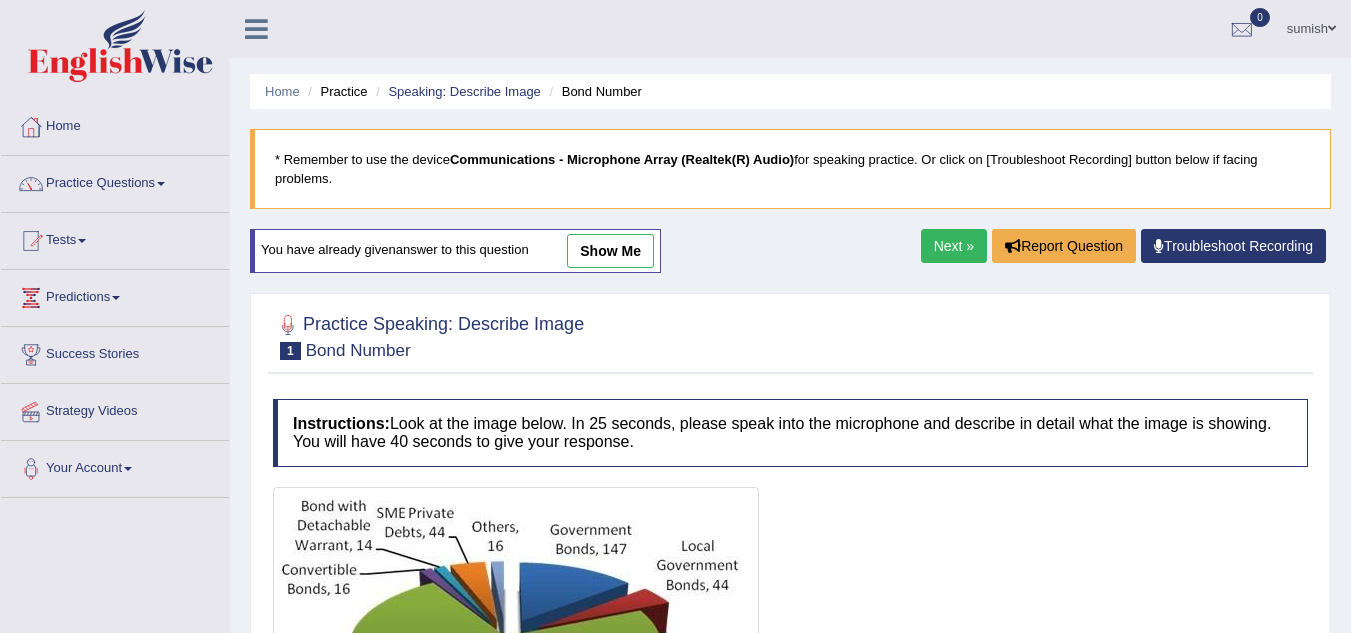 click on "Next »" at bounding box center (954, 246) 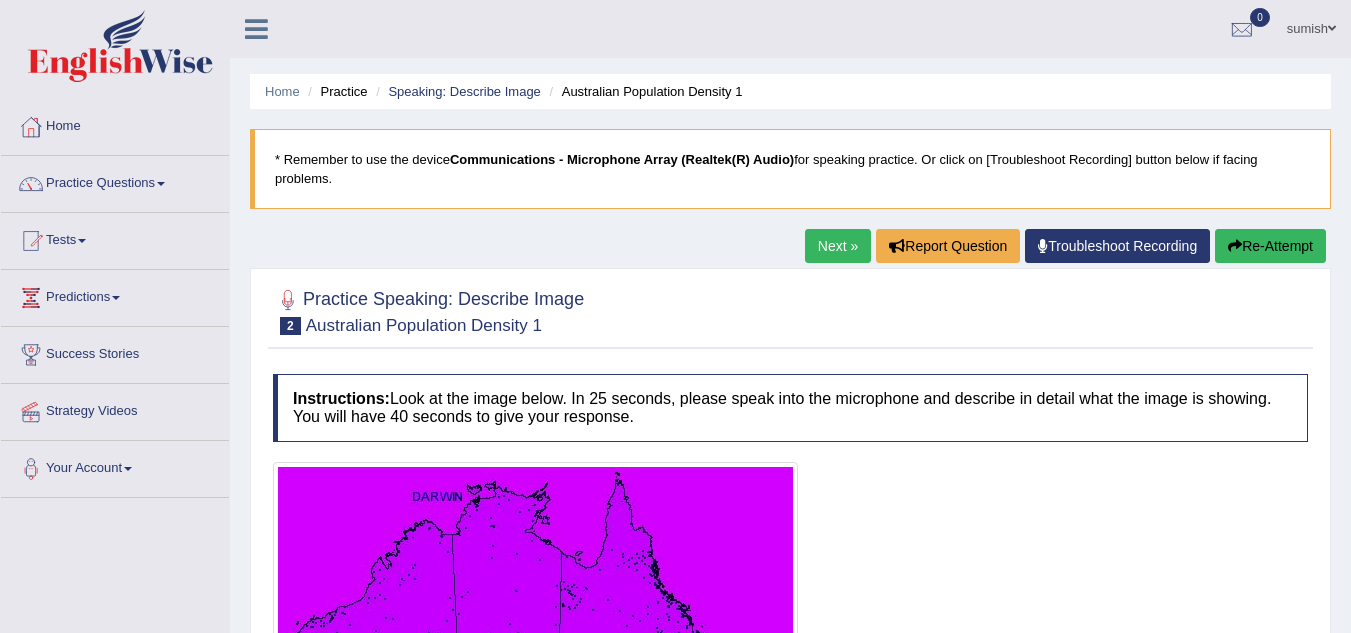 scroll, scrollTop: 0, scrollLeft: 0, axis: both 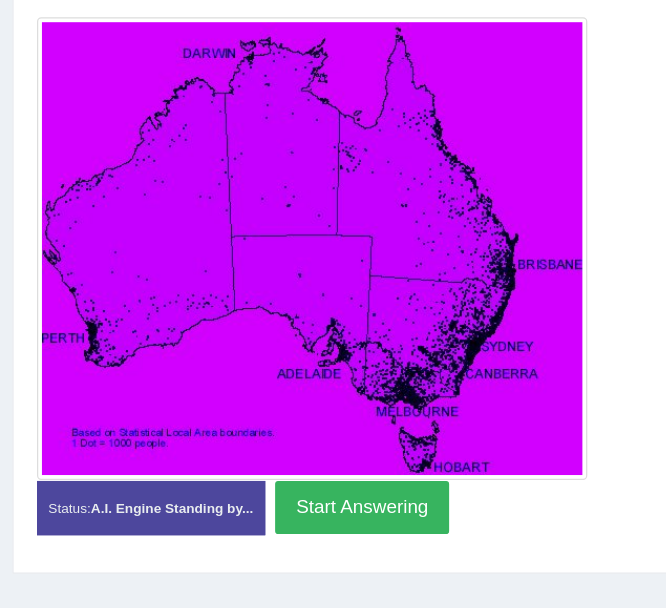 click on "Start Answering" at bounding box center (293, 417) 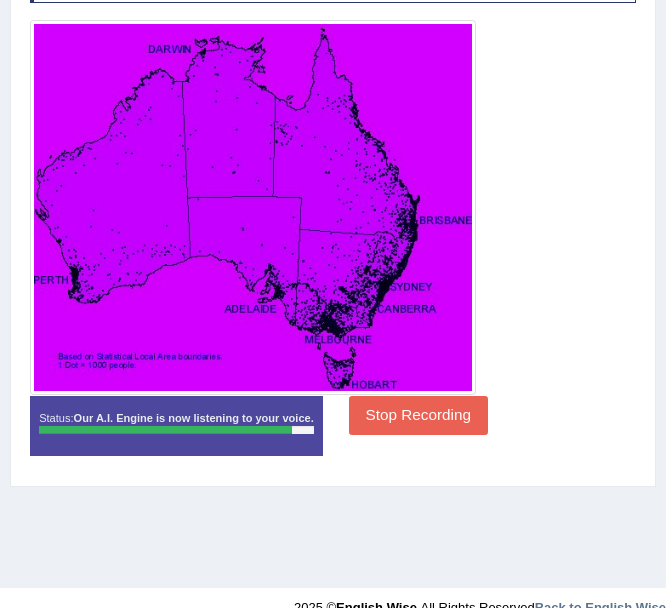 click on "Stop Recording" at bounding box center [418, 415] 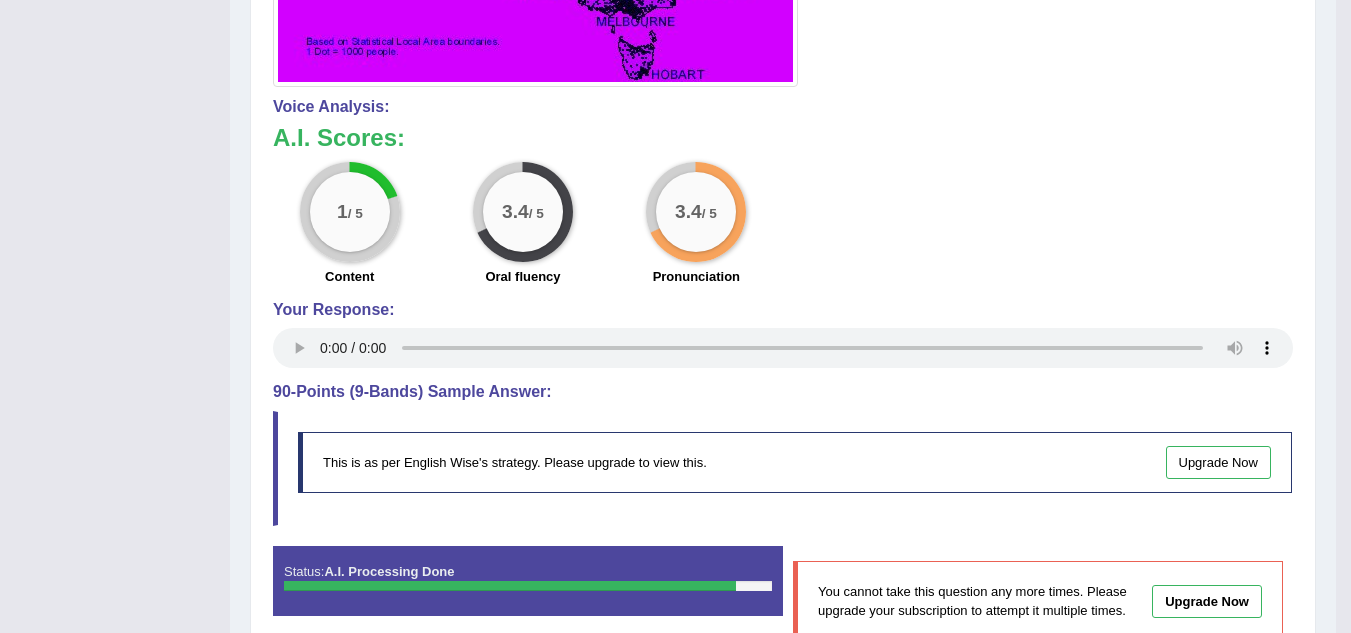 scroll, scrollTop: 817, scrollLeft: 0, axis: vertical 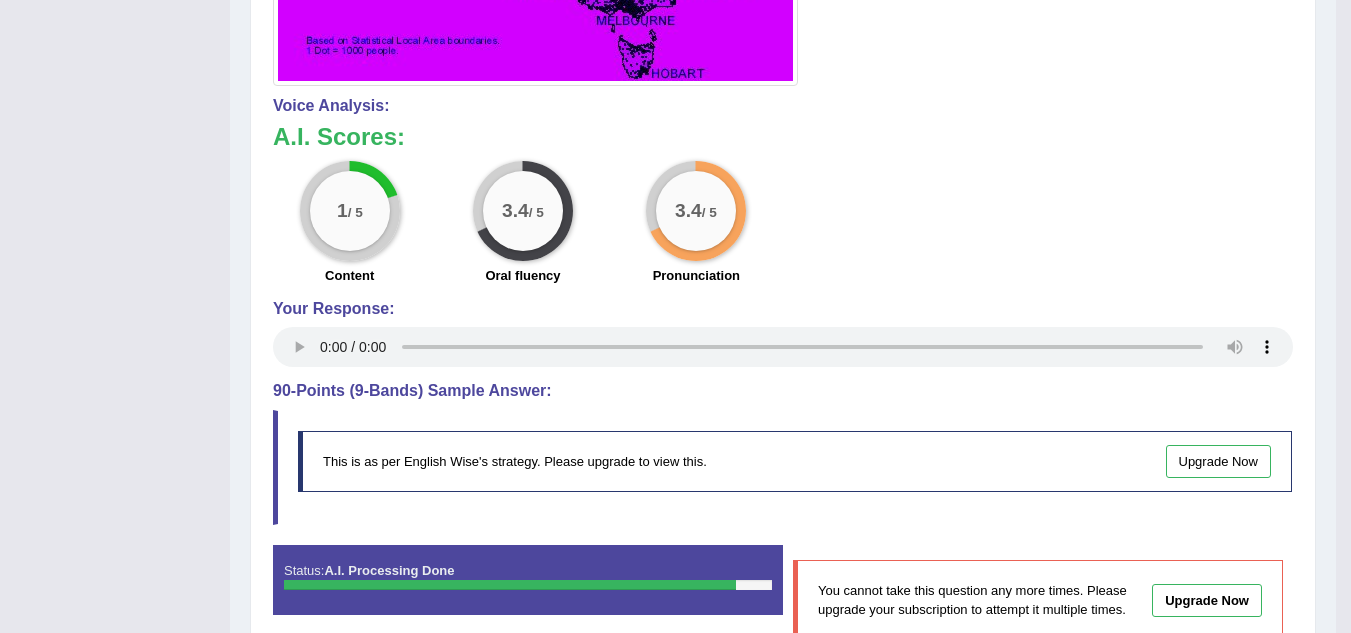 click on "1  / 5              Content
3.4  / 5              Oral fluency
3.4  / 5              Pronunciation" at bounding box center (783, 225) 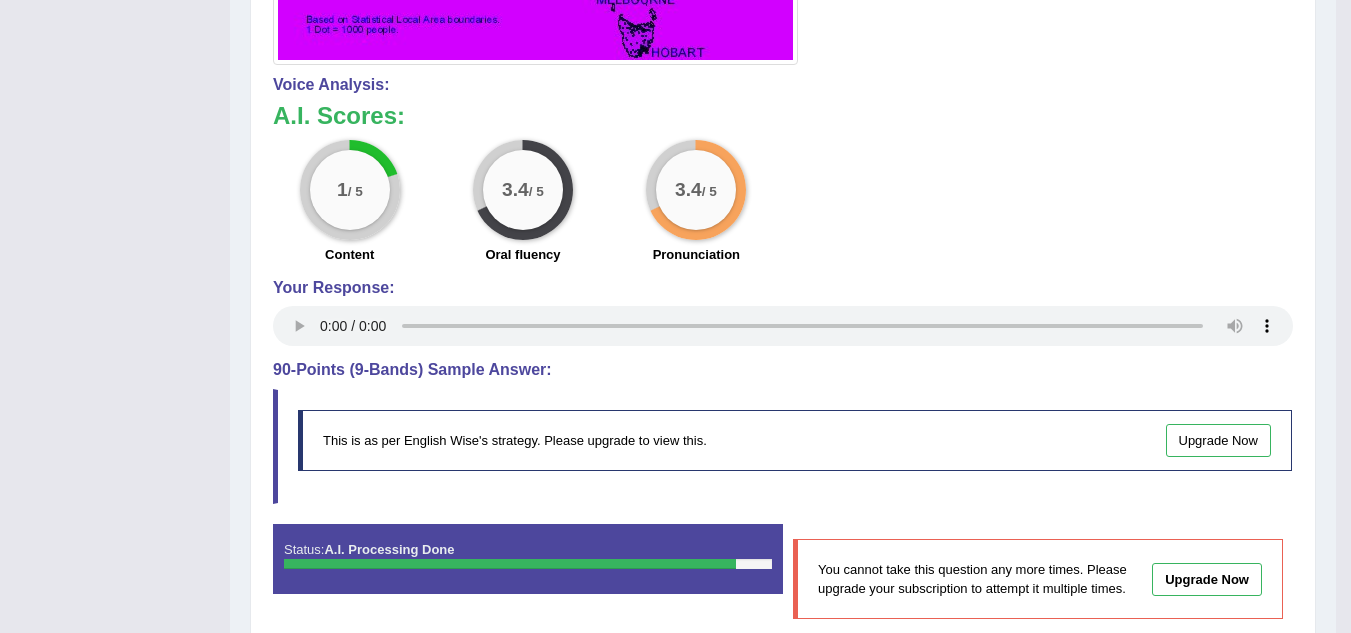 scroll, scrollTop: 839, scrollLeft: 0, axis: vertical 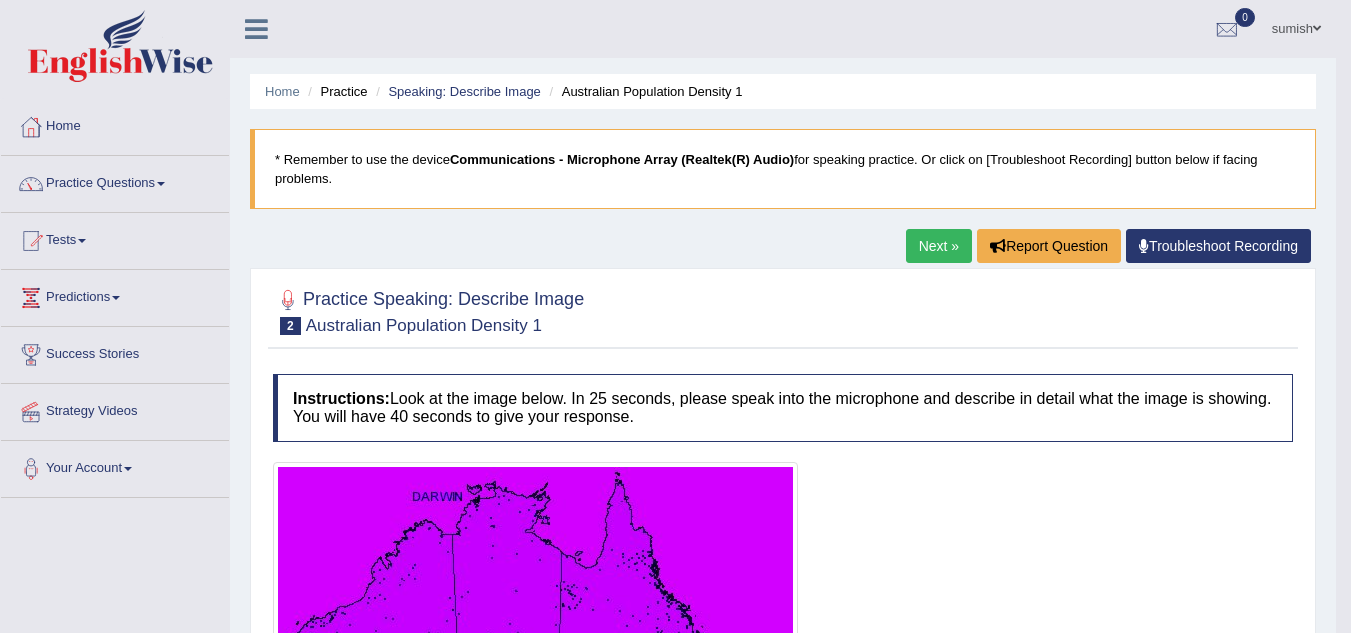 click on "Next »" at bounding box center (939, 246) 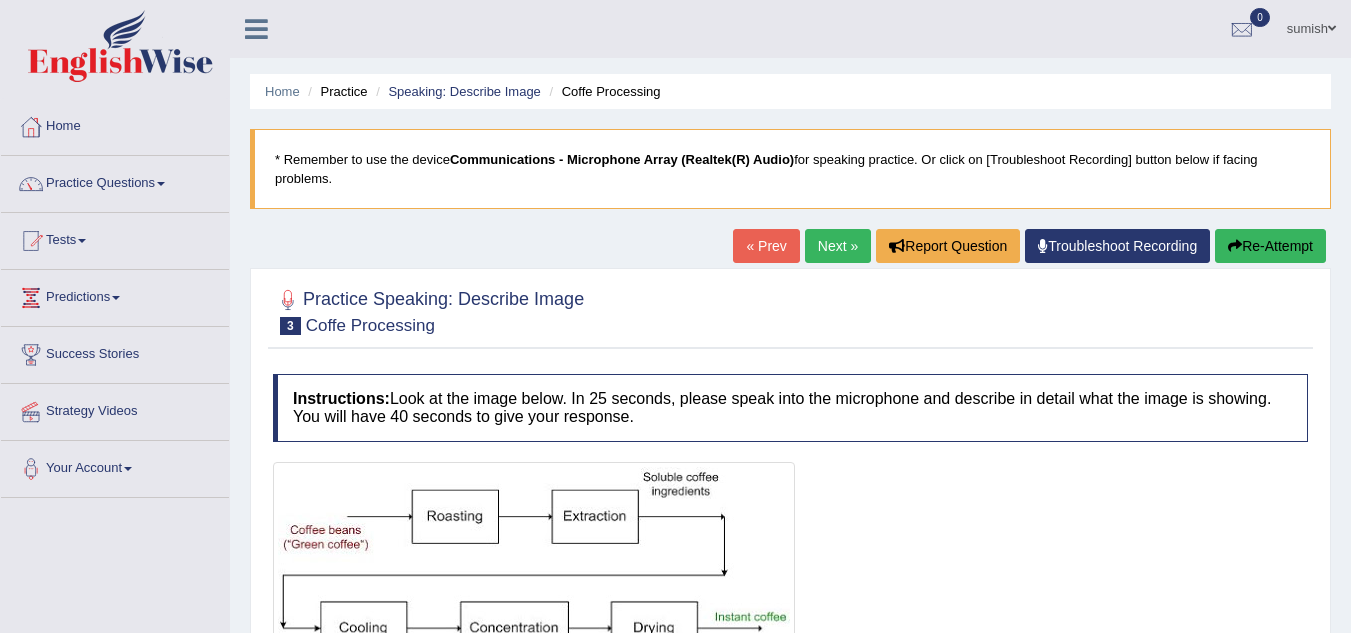 scroll, scrollTop: 0, scrollLeft: 0, axis: both 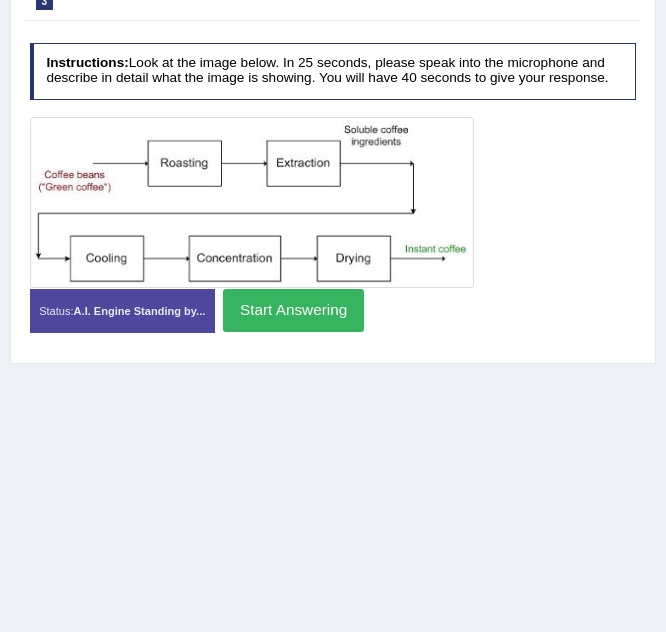 click on "A.I. Engine Standing by..." at bounding box center [140, 311] 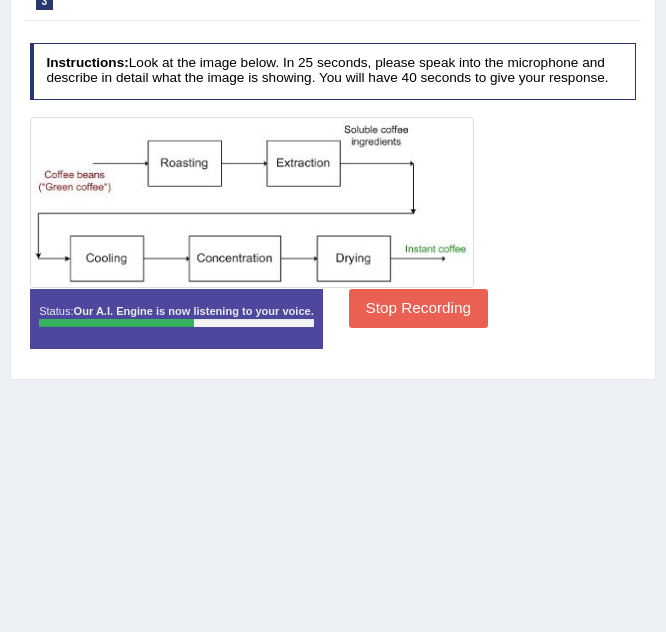 click on "Stop Recording" at bounding box center [418, 308] 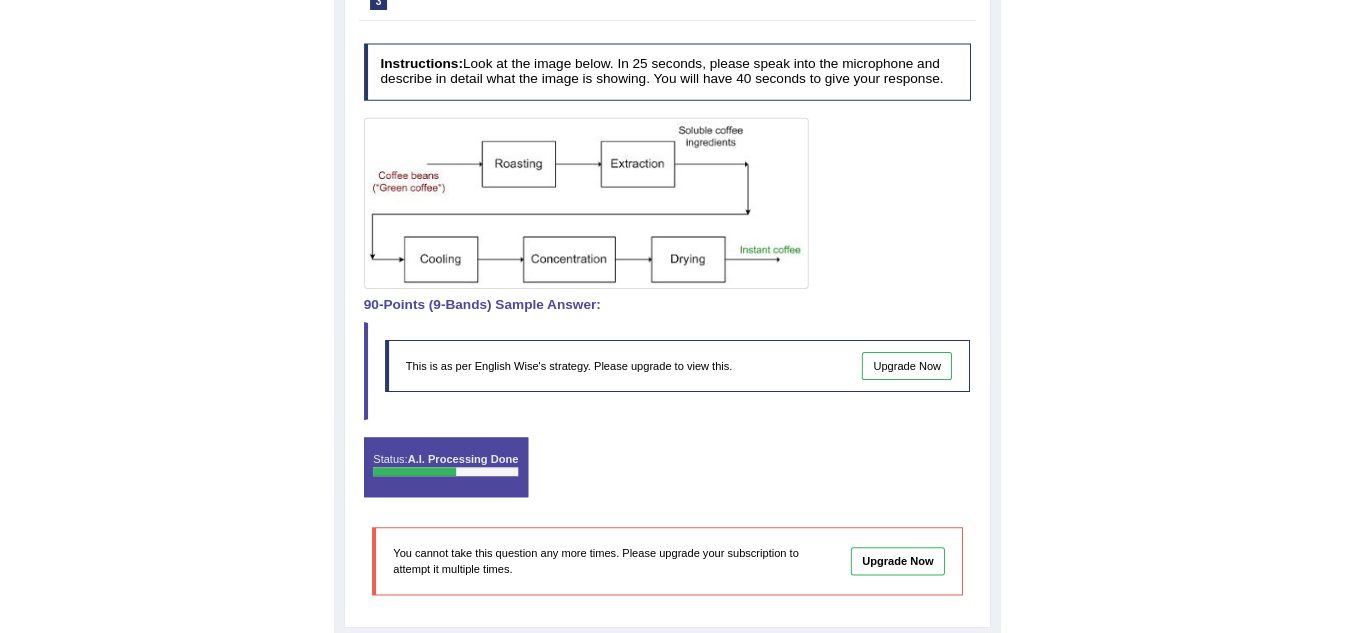 scroll, scrollTop: 418, scrollLeft: 0, axis: vertical 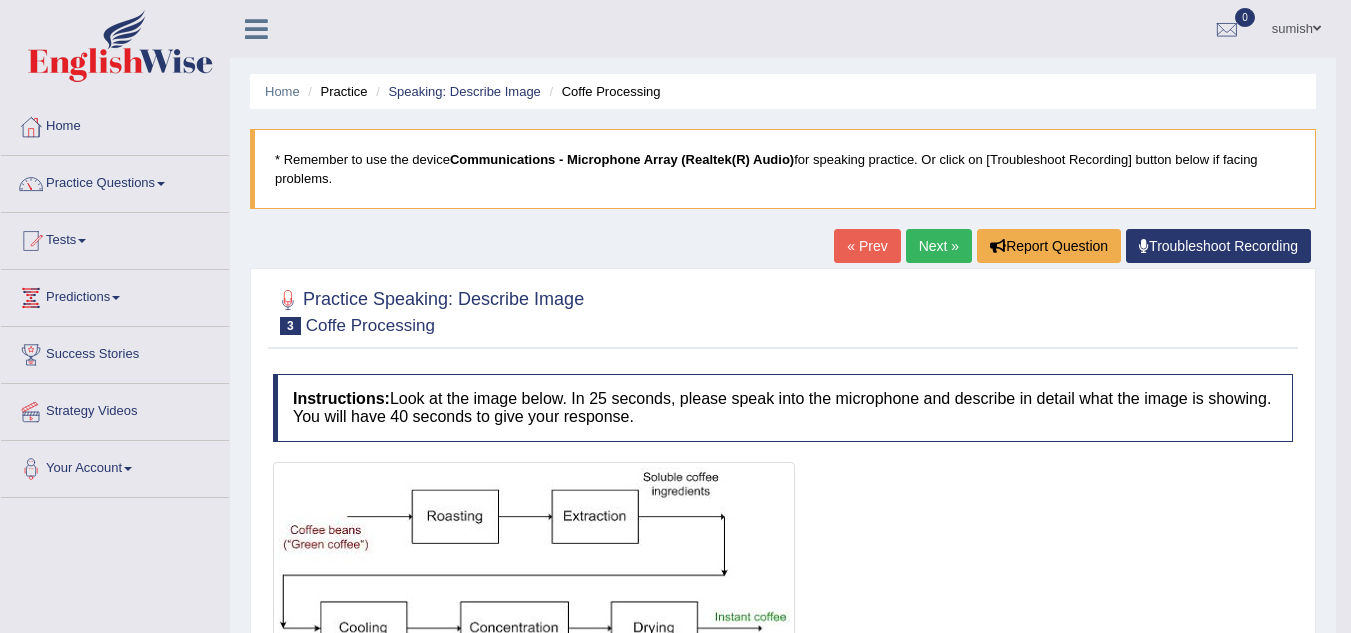 click on "Next »" at bounding box center (939, 246) 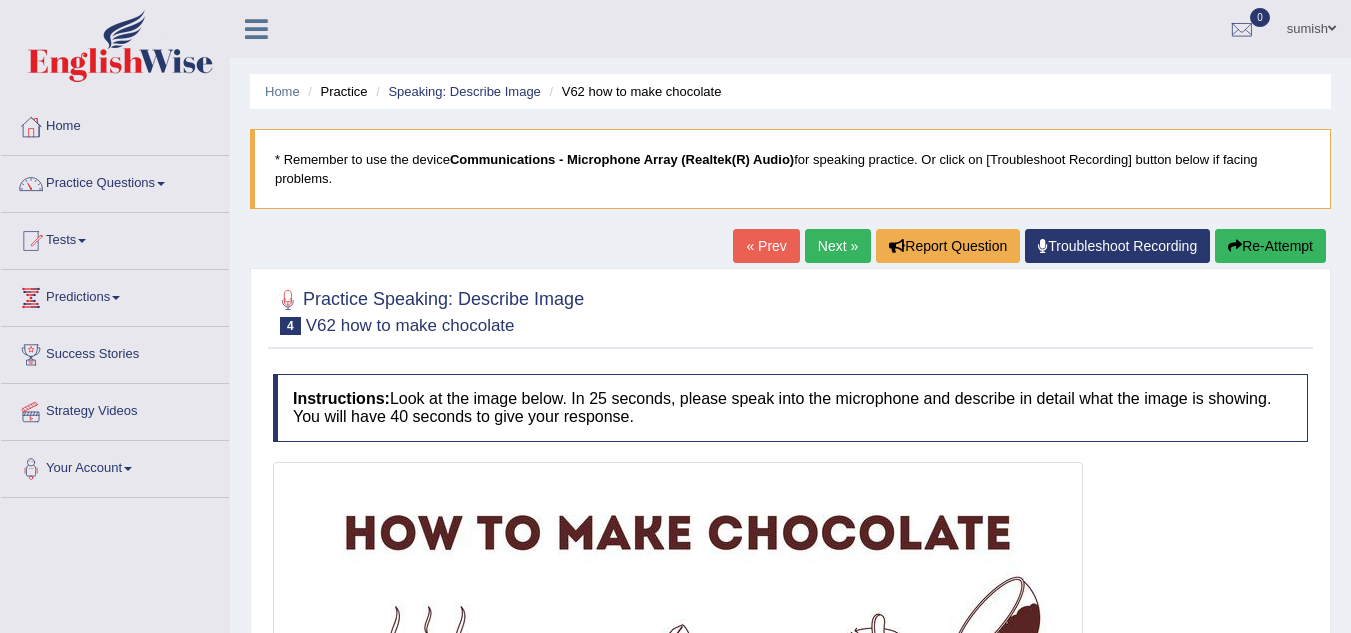 scroll, scrollTop: 560, scrollLeft: 0, axis: vertical 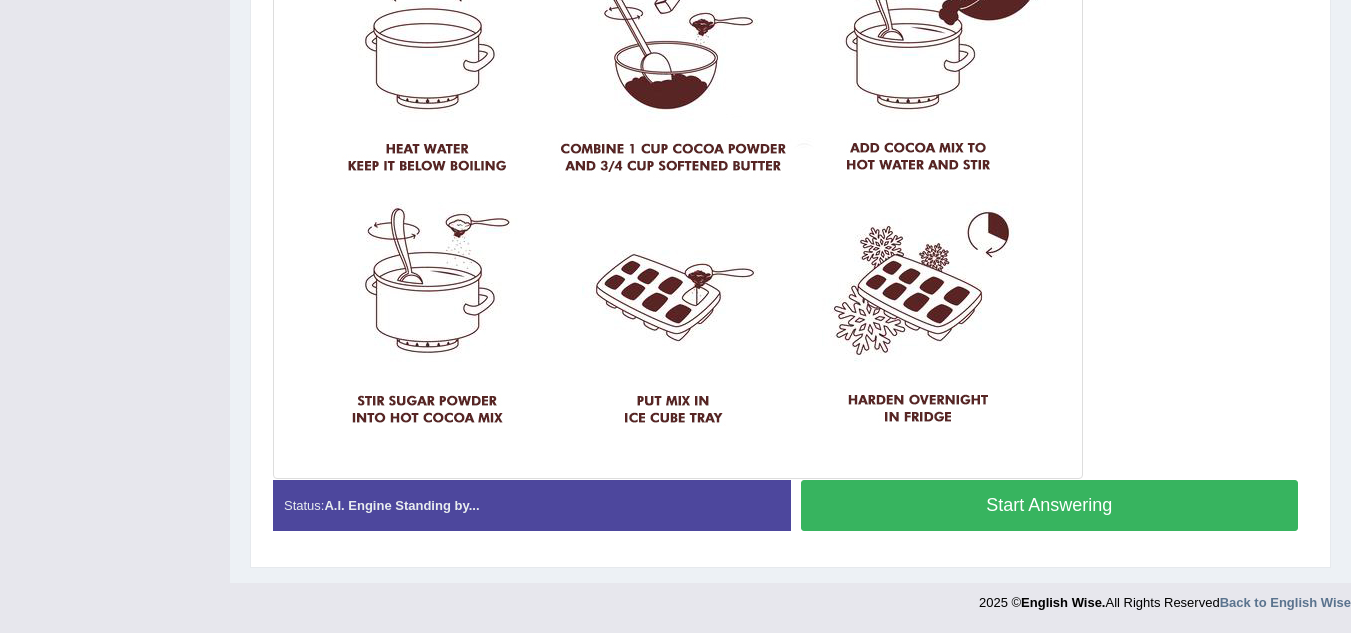 click on "Start Answering" at bounding box center (1050, 505) 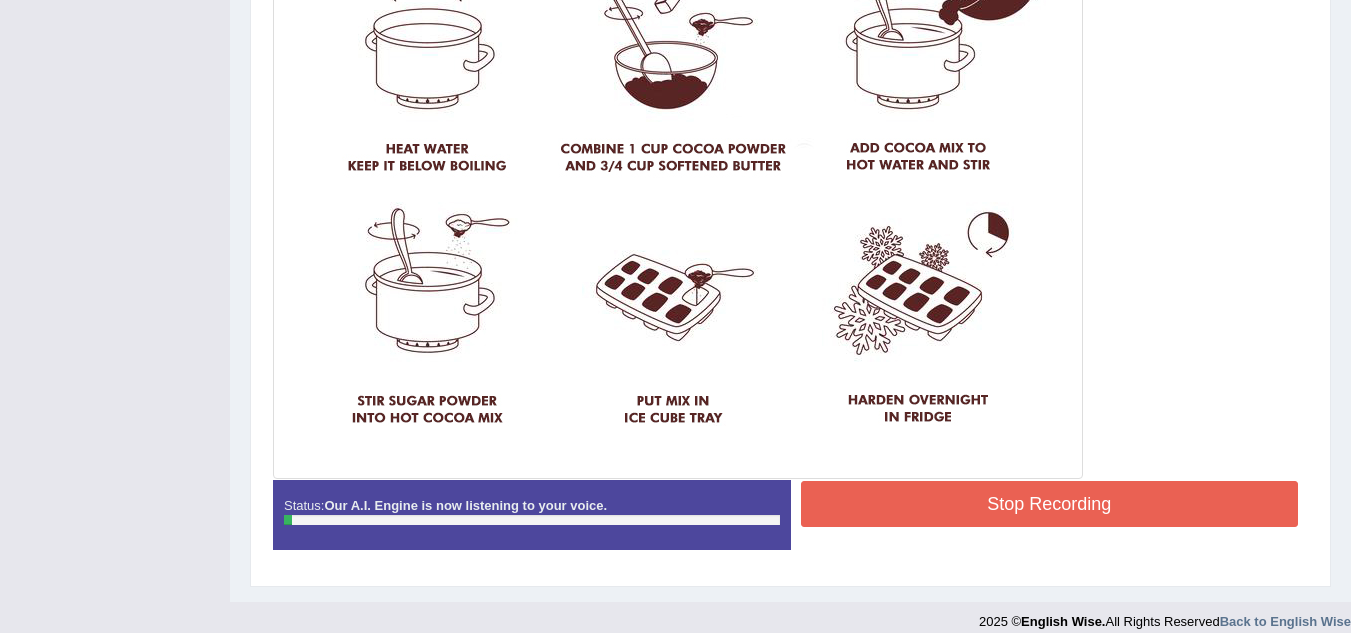 click at bounding box center [790, 146] 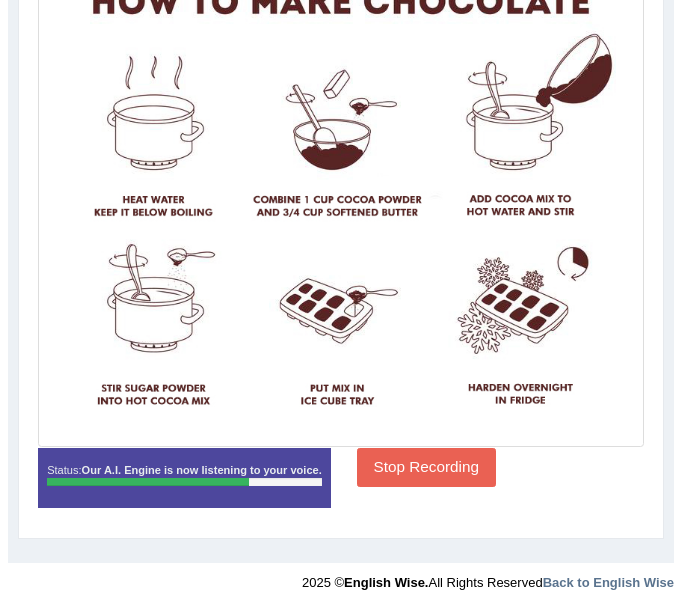 scroll, scrollTop: 489, scrollLeft: 0, axis: vertical 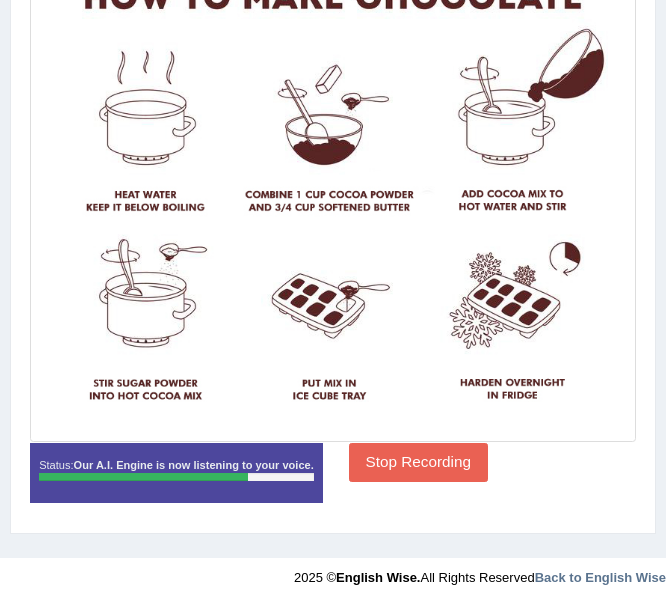 click on "Stop Recording" at bounding box center [418, 462] 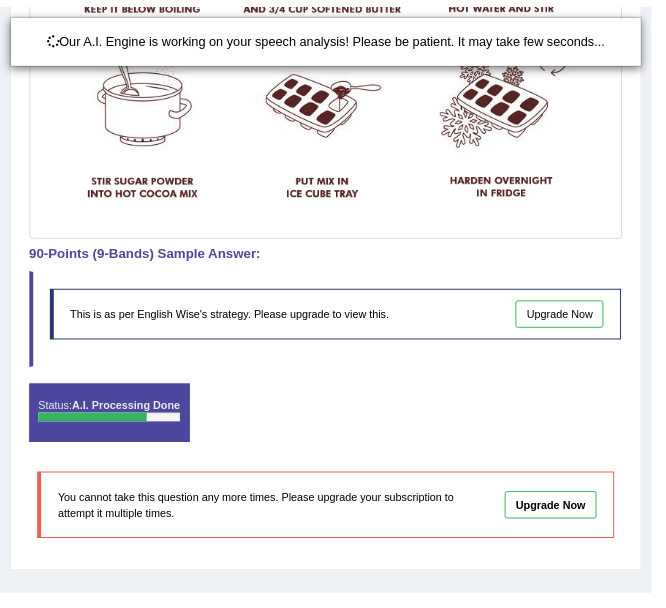 scroll, scrollTop: 738, scrollLeft: 0, axis: vertical 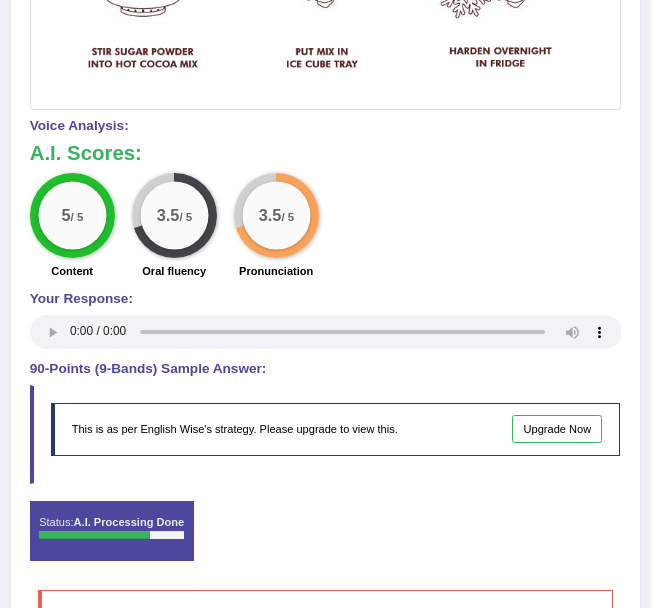 click on "3.5" at bounding box center [167, 216] 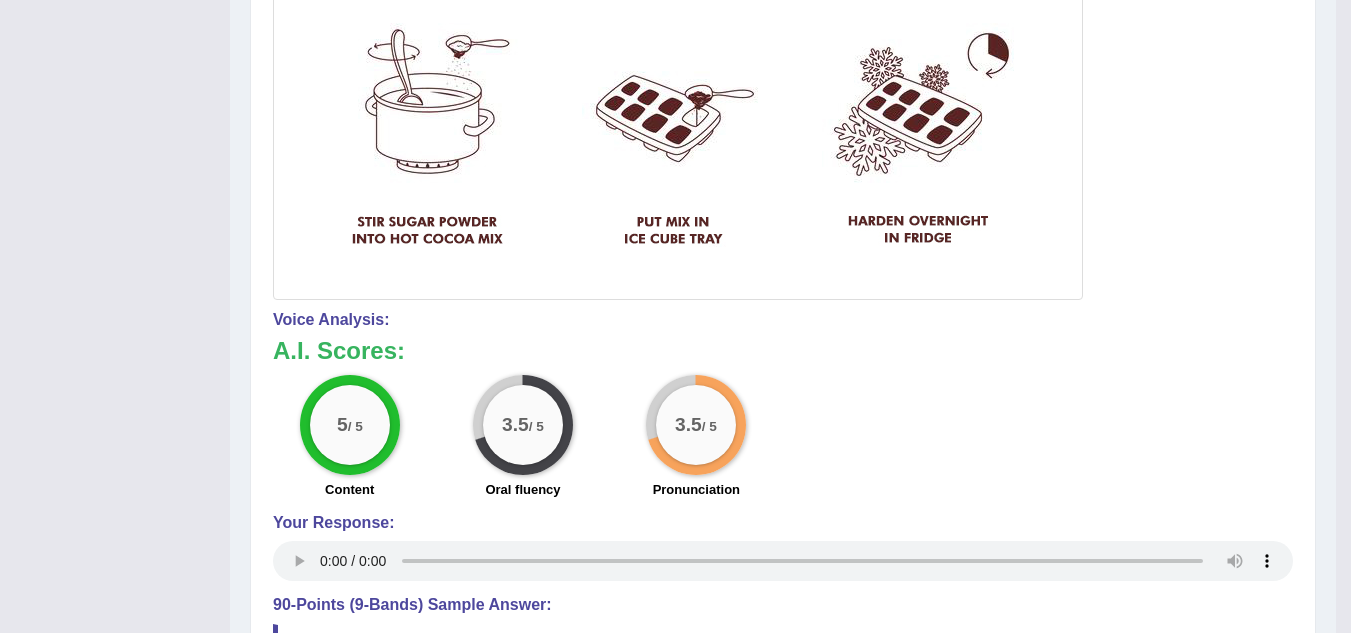 scroll, scrollTop: 1152, scrollLeft: 0, axis: vertical 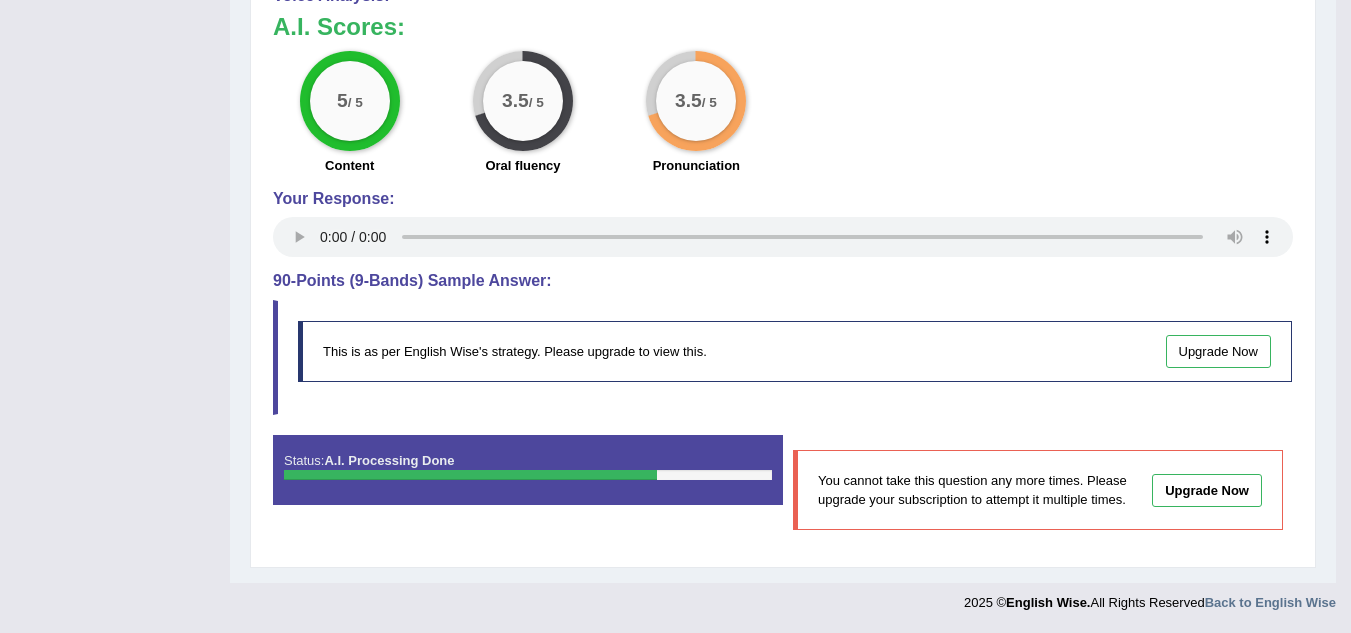 click on "Status:  A.I. Processing Done" at bounding box center (528, 470) 